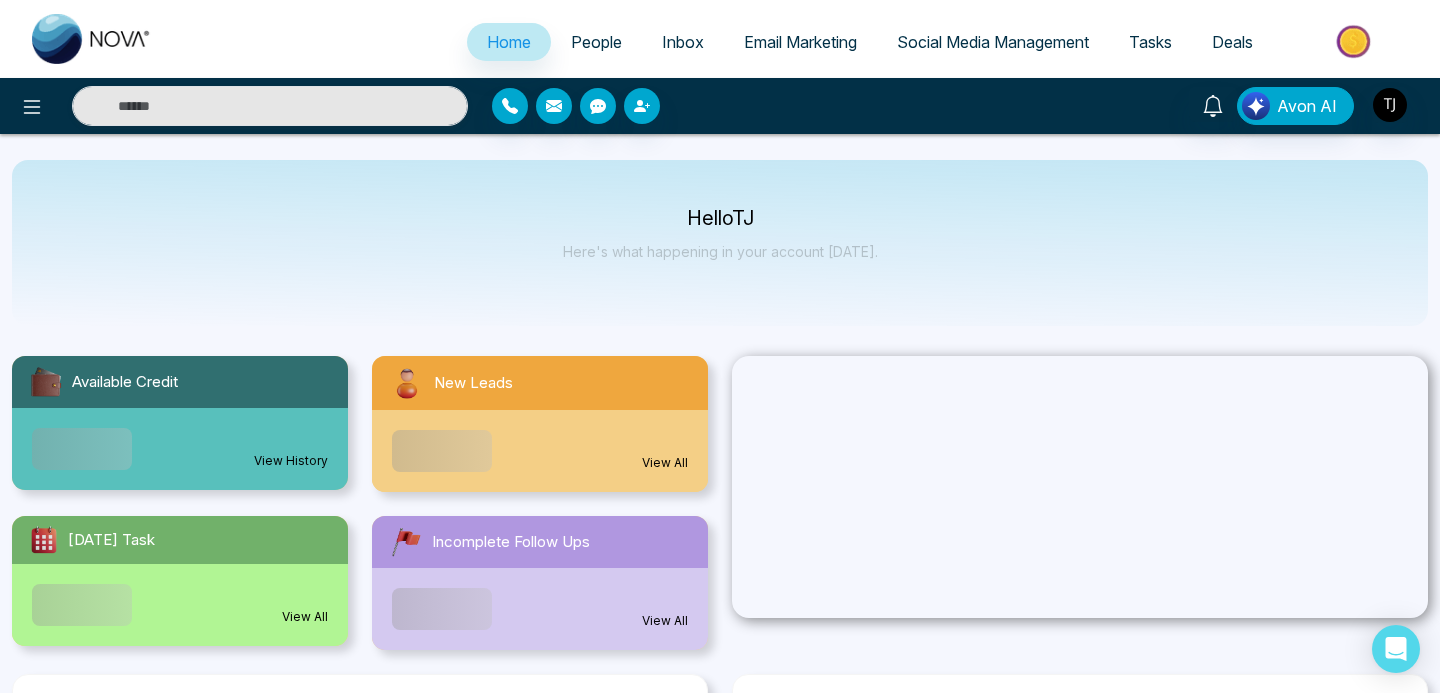 select on "*" 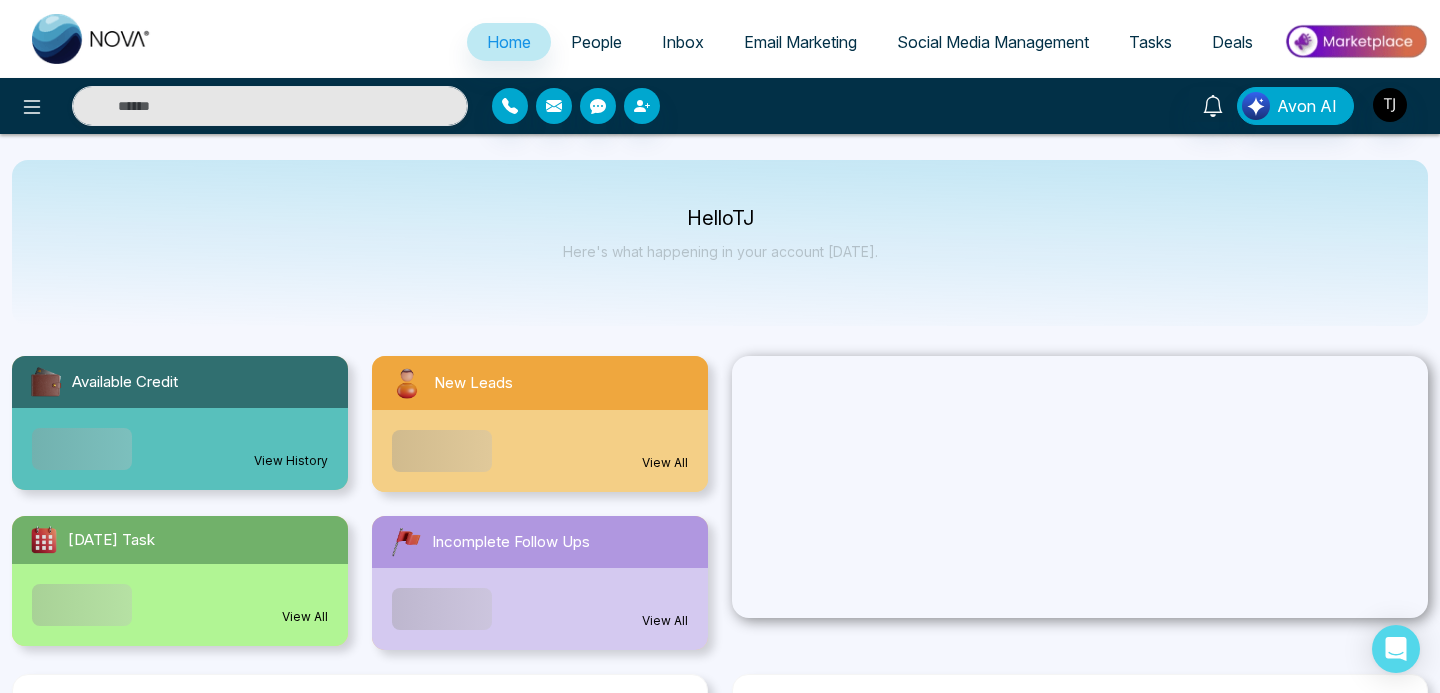select on "*" 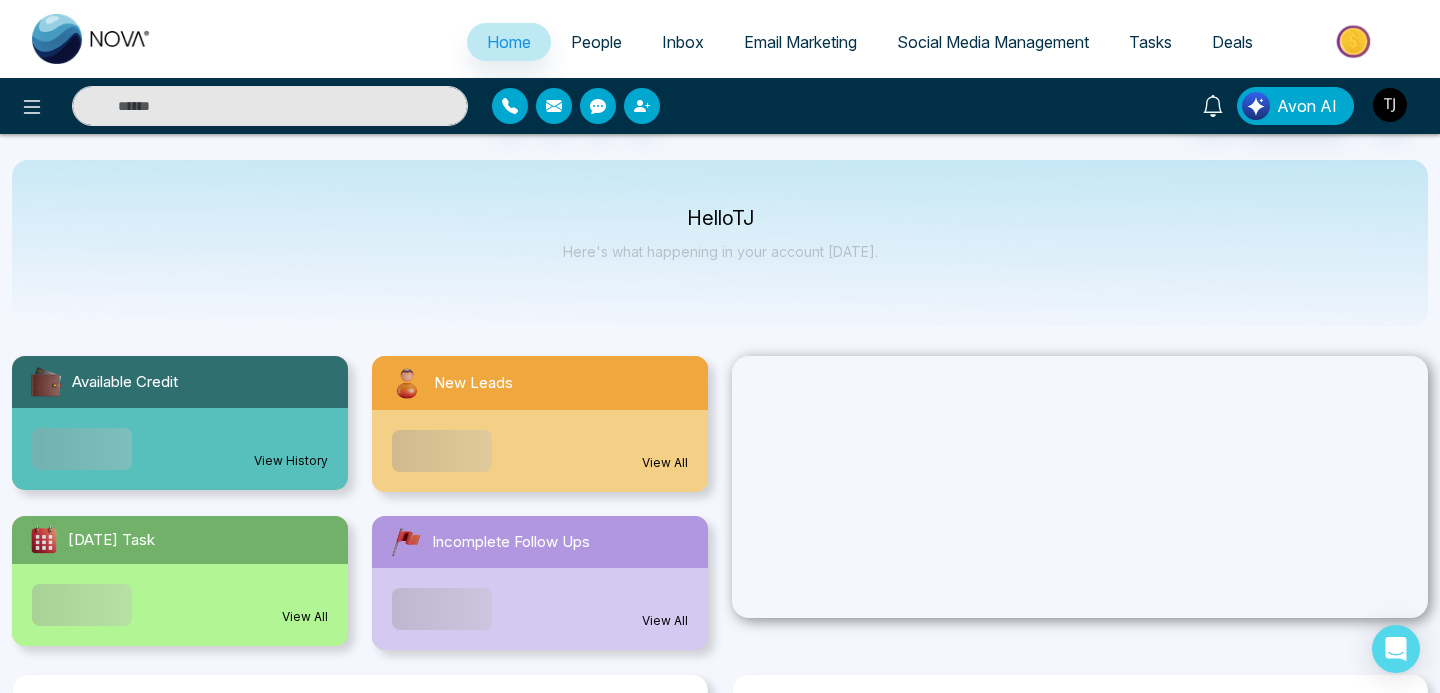 scroll, scrollTop: 0, scrollLeft: 0, axis: both 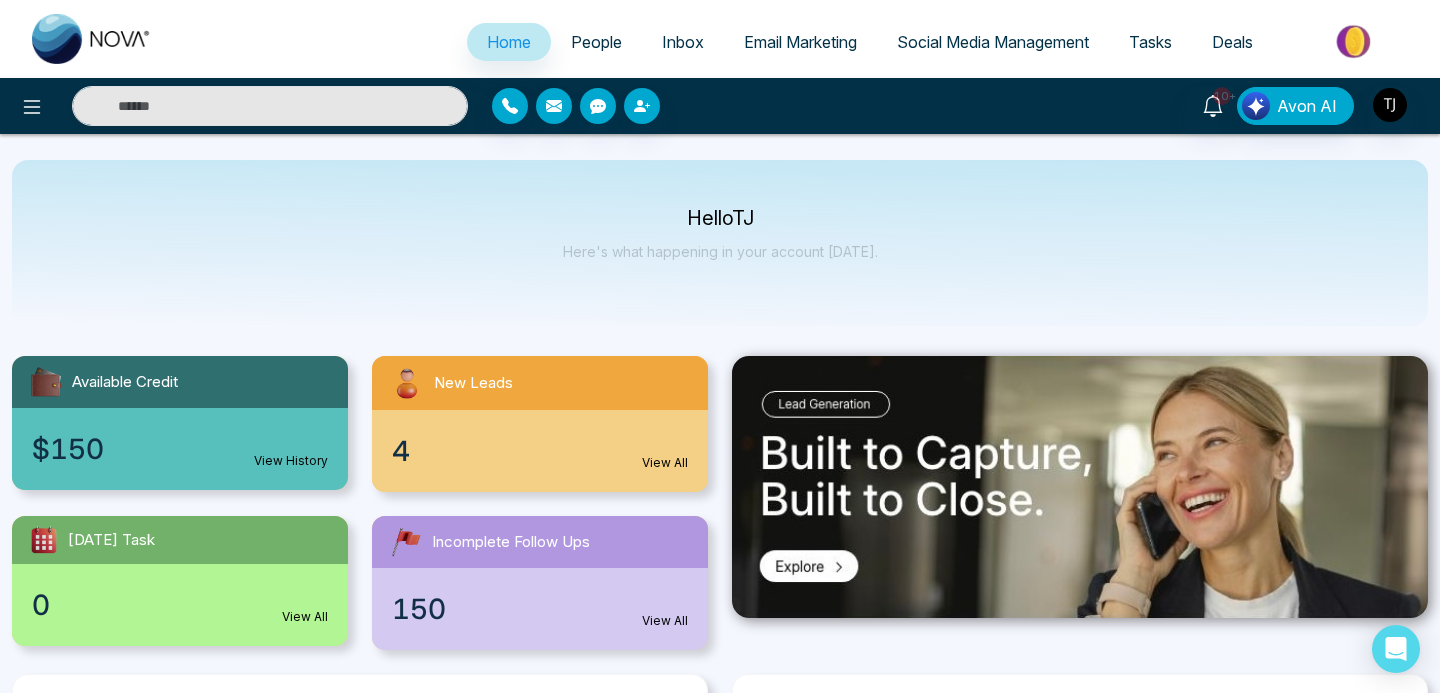 click on "People" at bounding box center [596, 42] 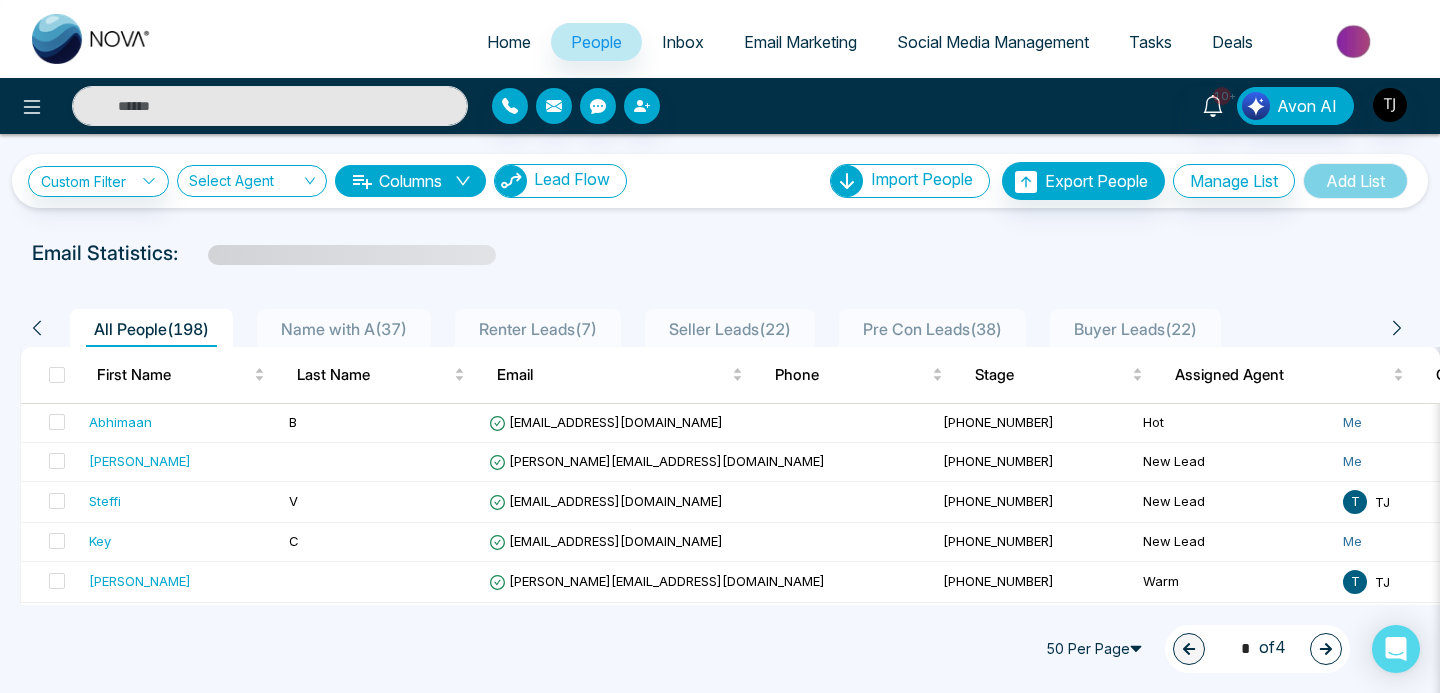 click on "Lead Flow" at bounding box center [572, 179] 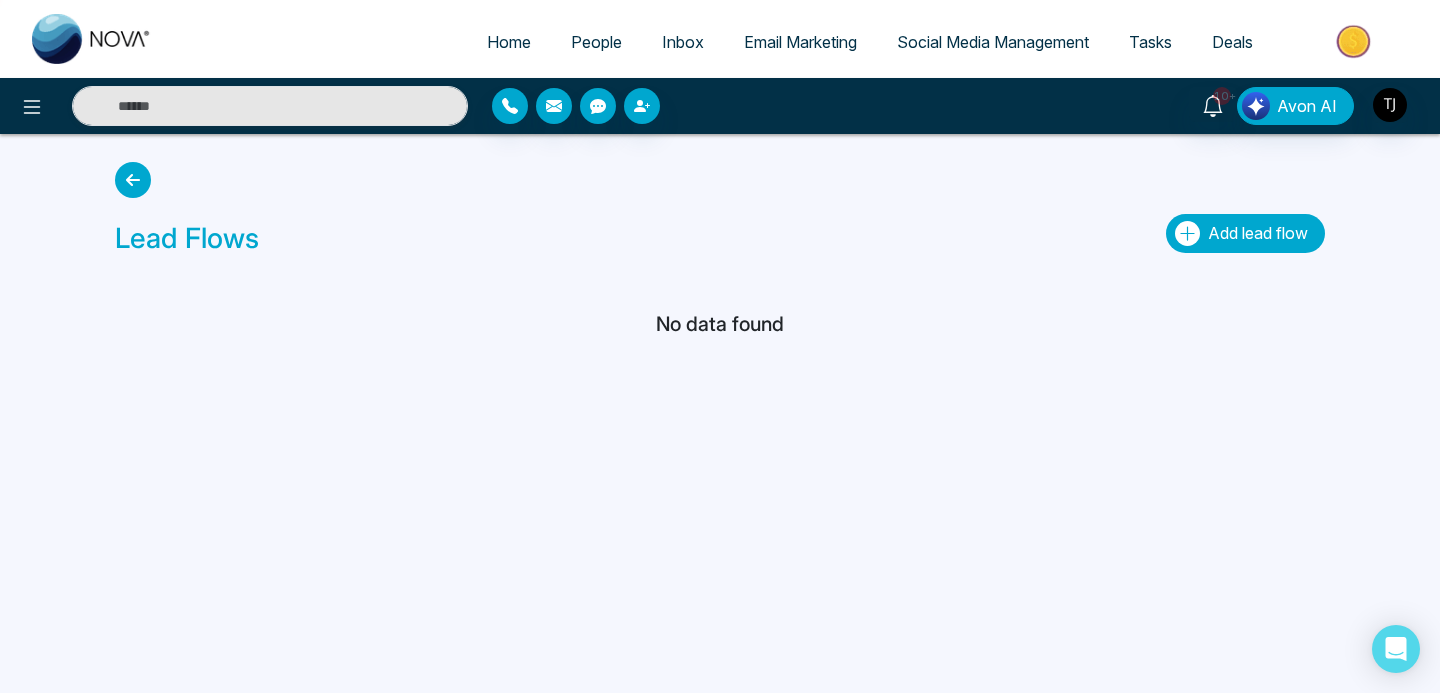 click on "Add lead flow" at bounding box center [1258, 233] 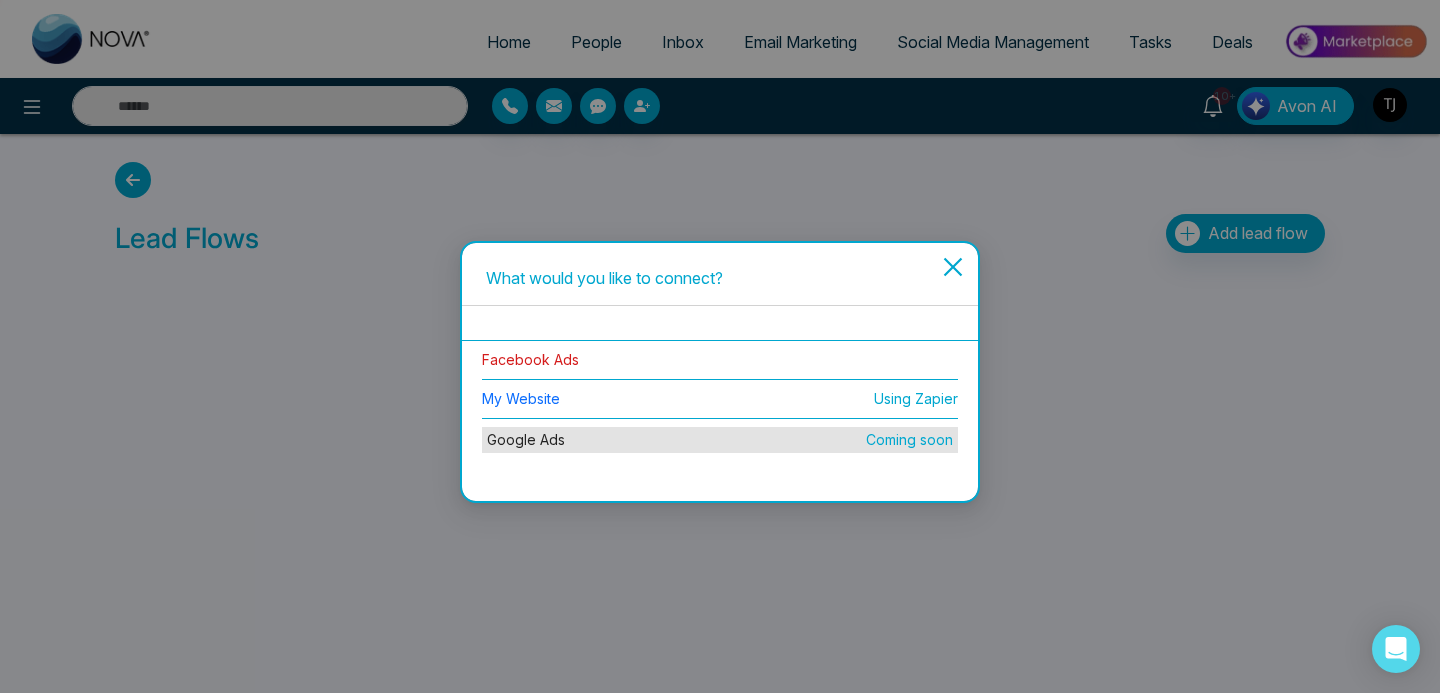 click on "Facebook Ads" at bounding box center [530, 359] 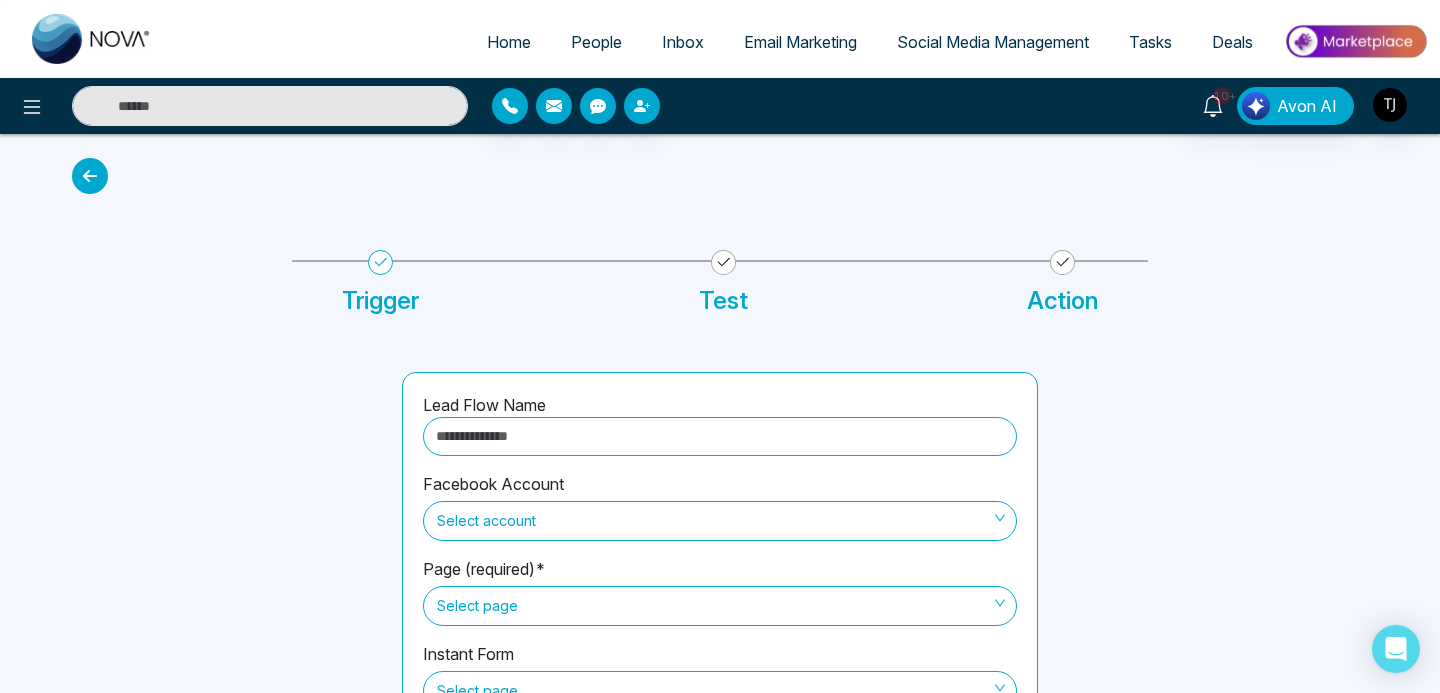 scroll, scrollTop: 118, scrollLeft: 0, axis: vertical 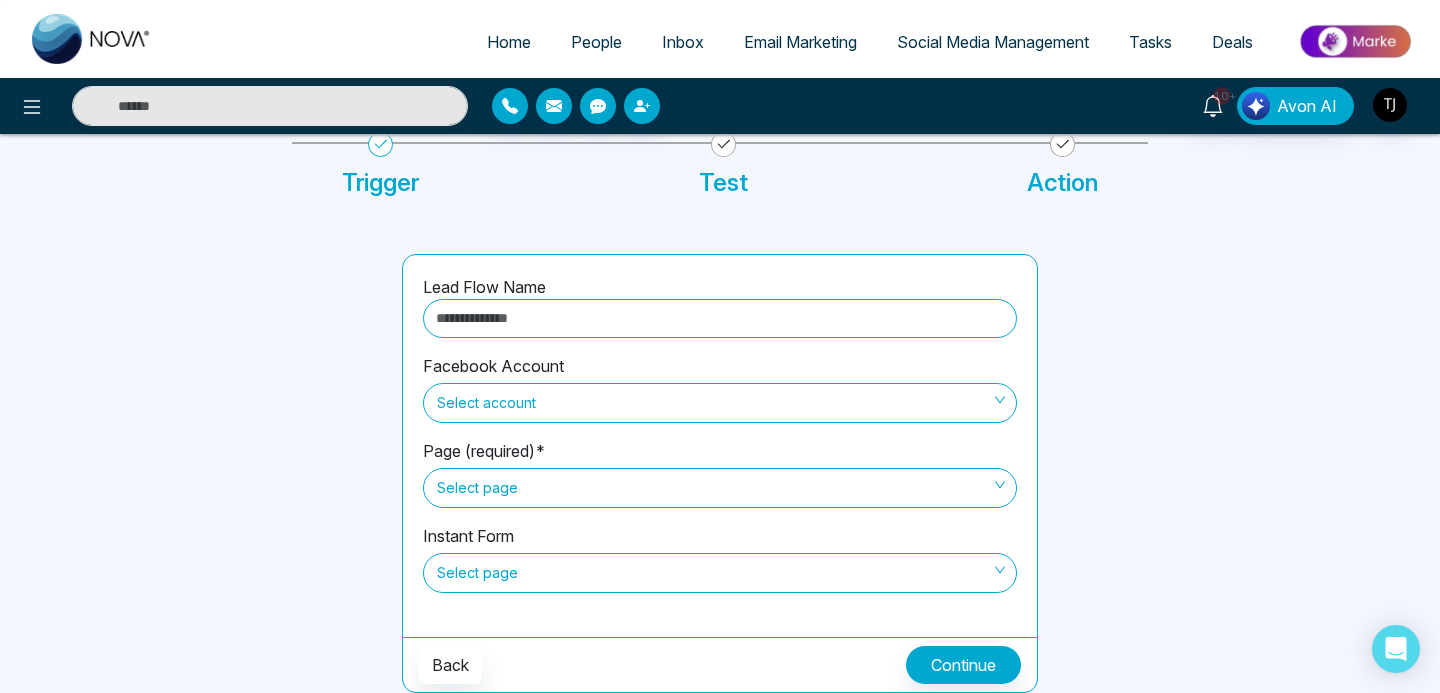 click at bounding box center [720, 318] 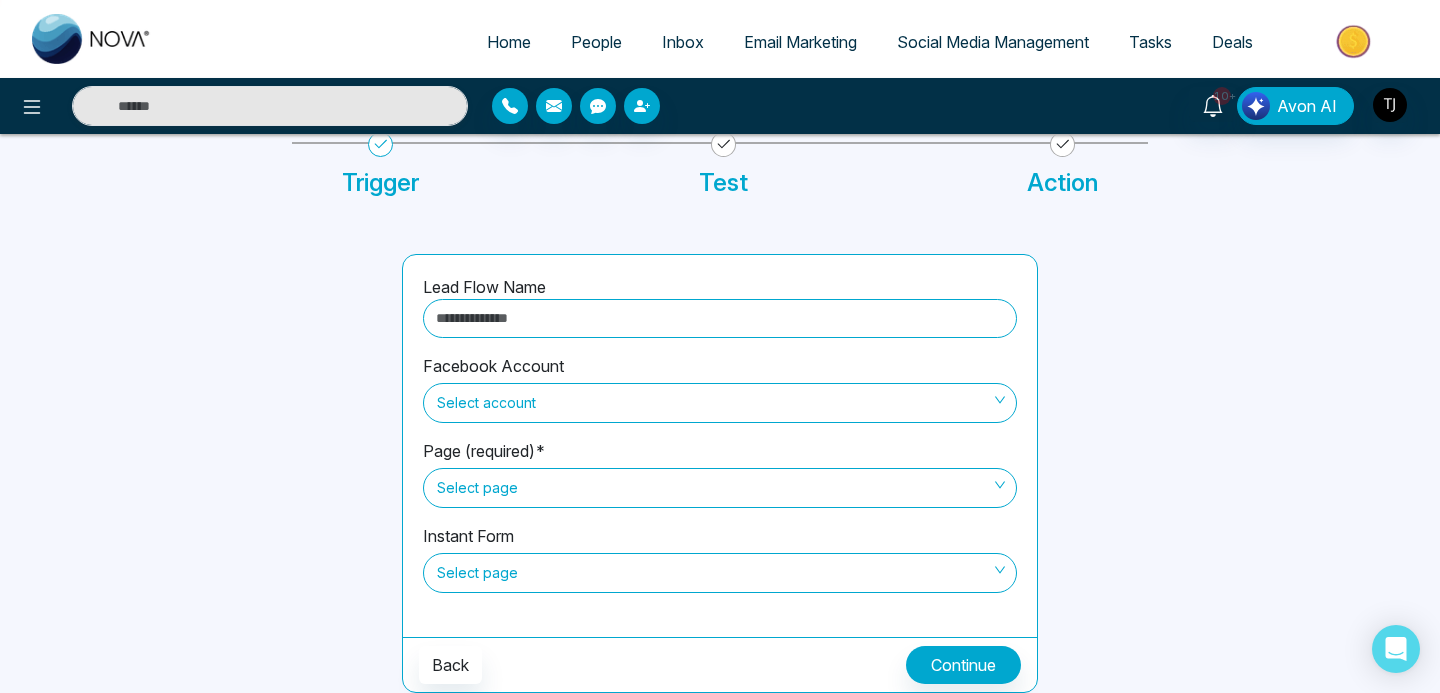 type on "**********" 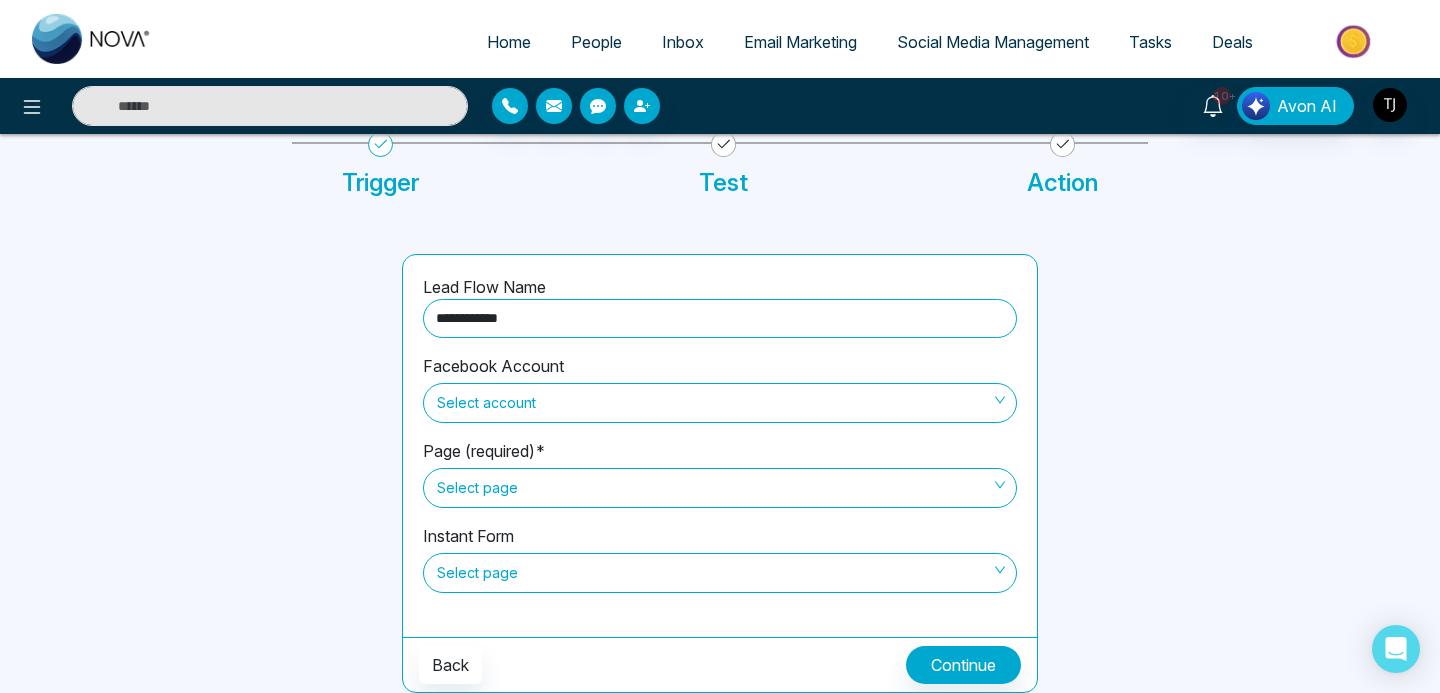 click on "Select account" at bounding box center [720, 403] 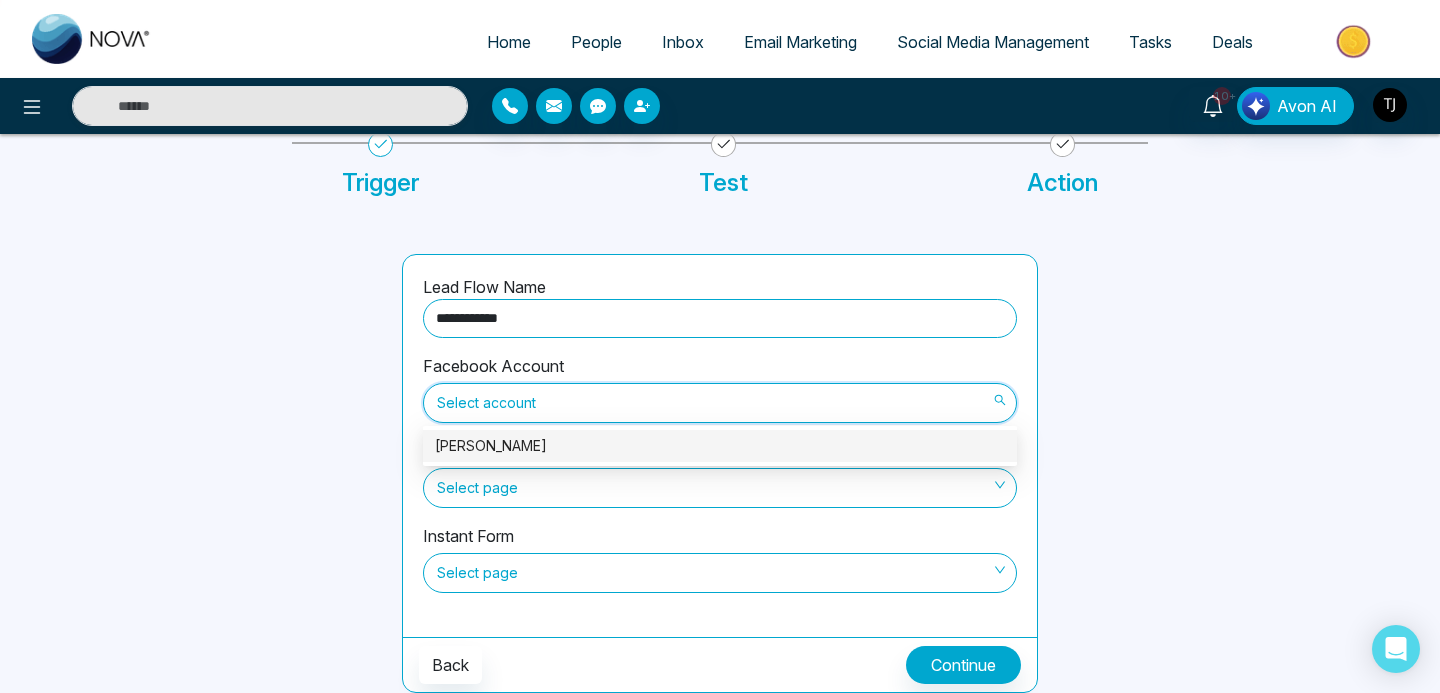 click on "[PERSON_NAME]" at bounding box center [720, 446] 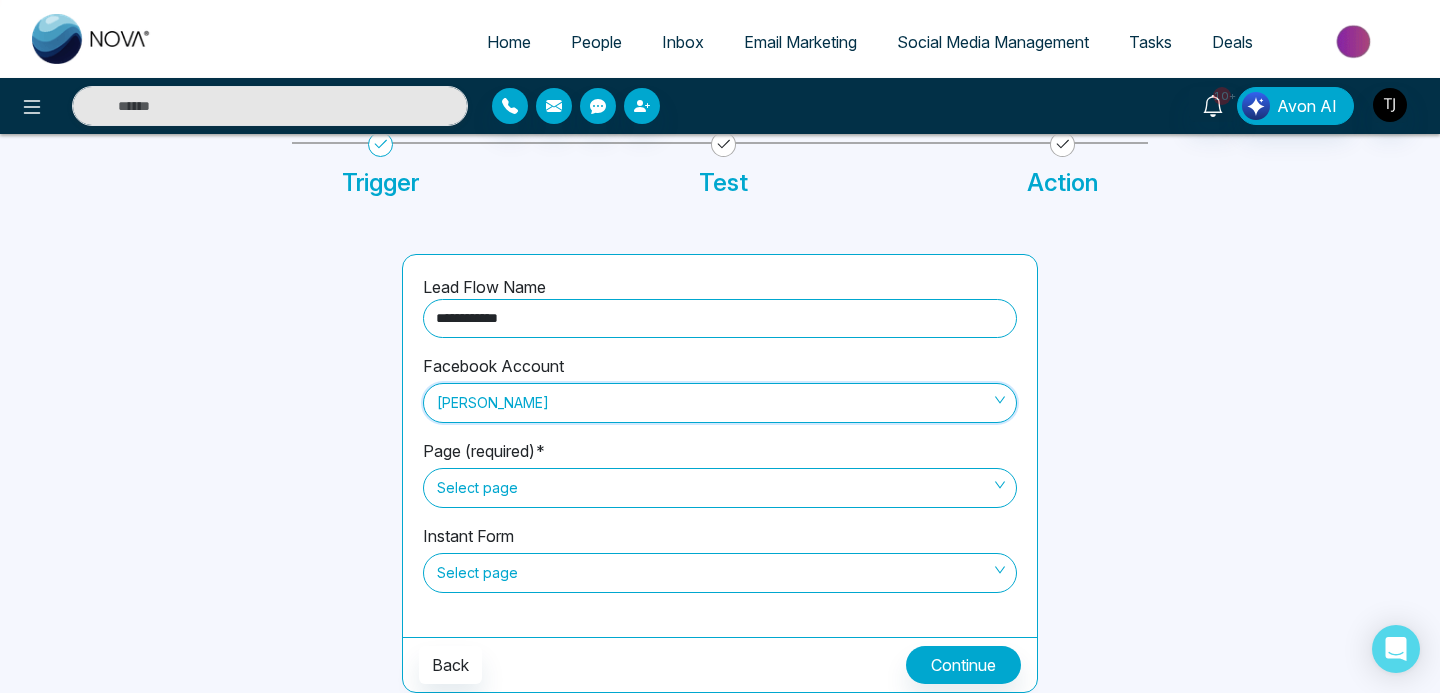 click on "Select page" at bounding box center [720, 488] 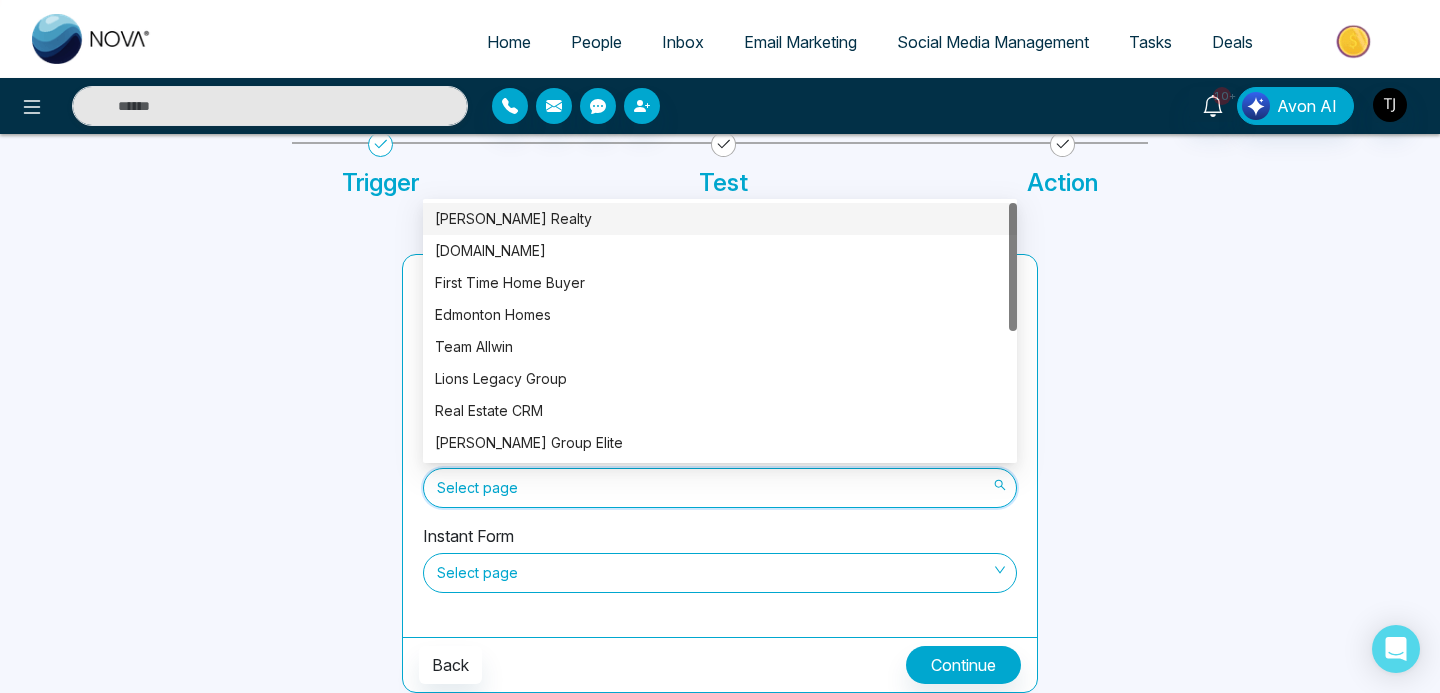 click at bounding box center [225, 473] 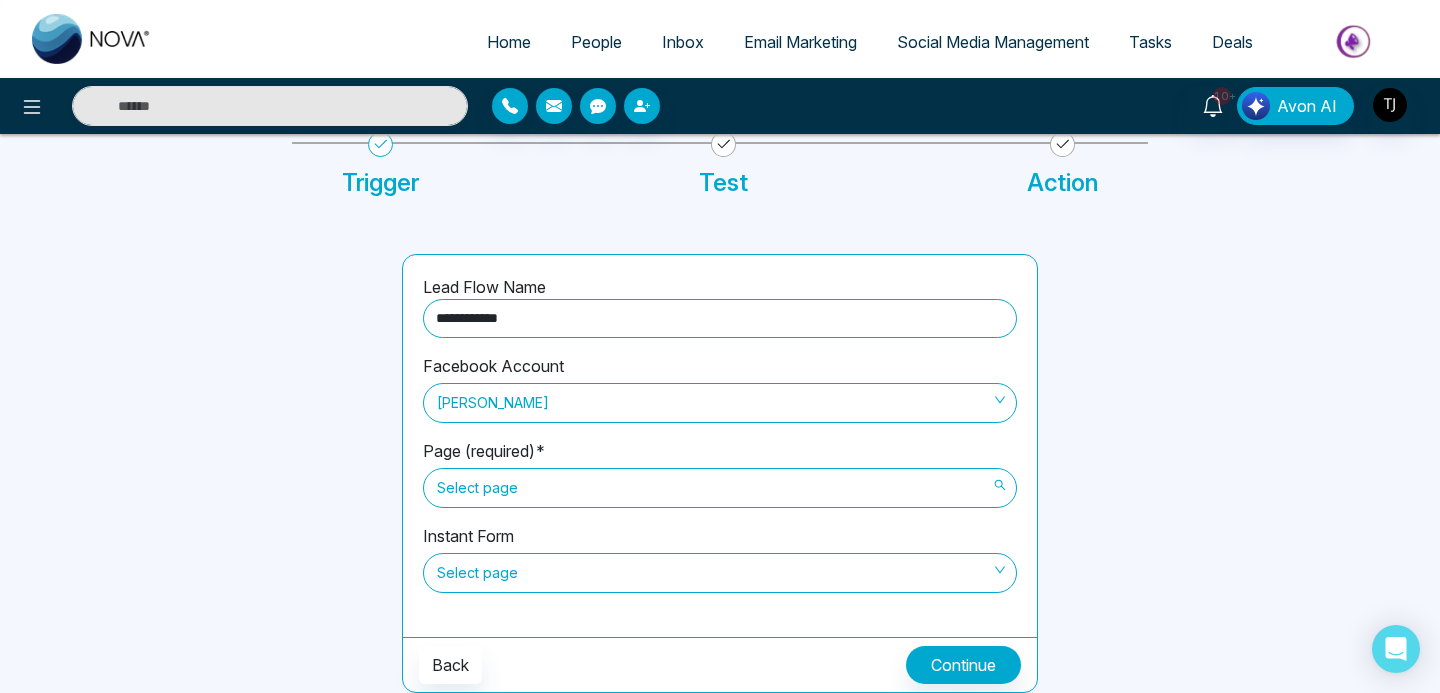 click on "Select page" at bounding box center (720, 488) 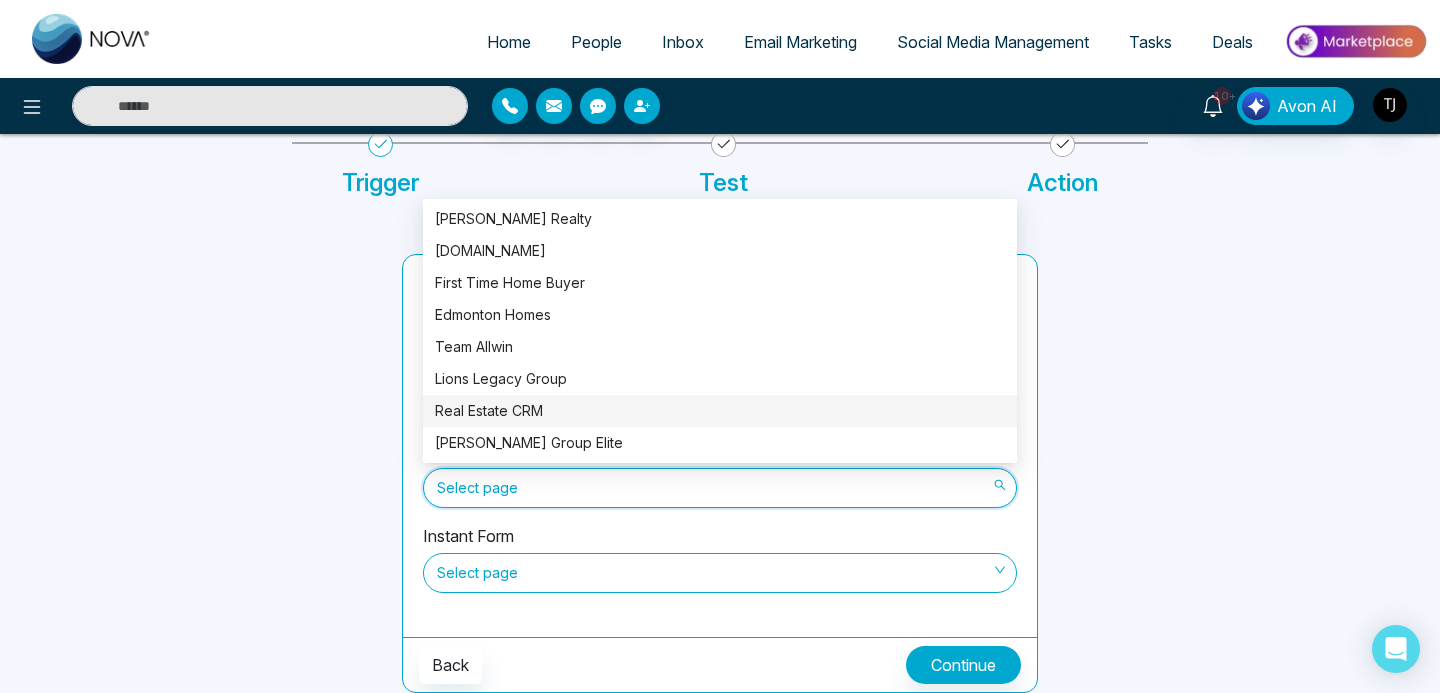 click on "Real Estate CRM" at bounding box center [720, 411] 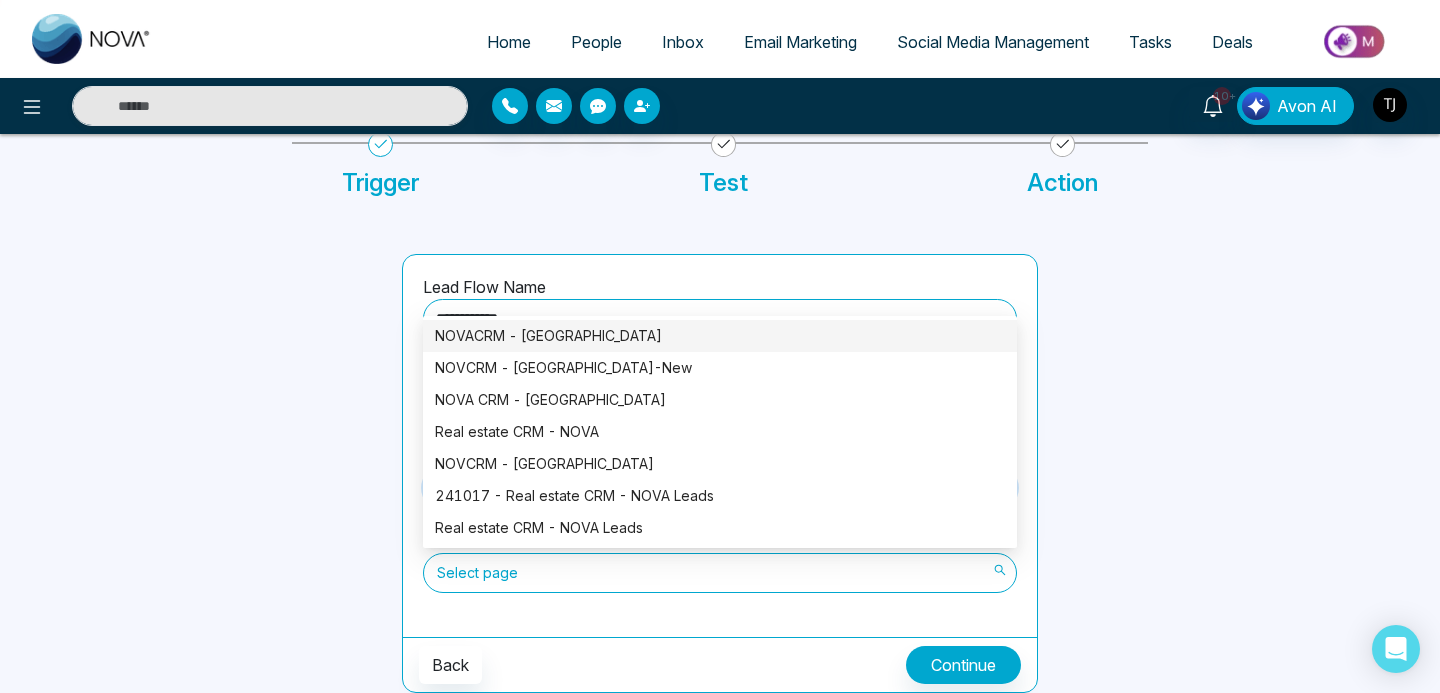 click on "Select page" at bounding box center (720, 573) 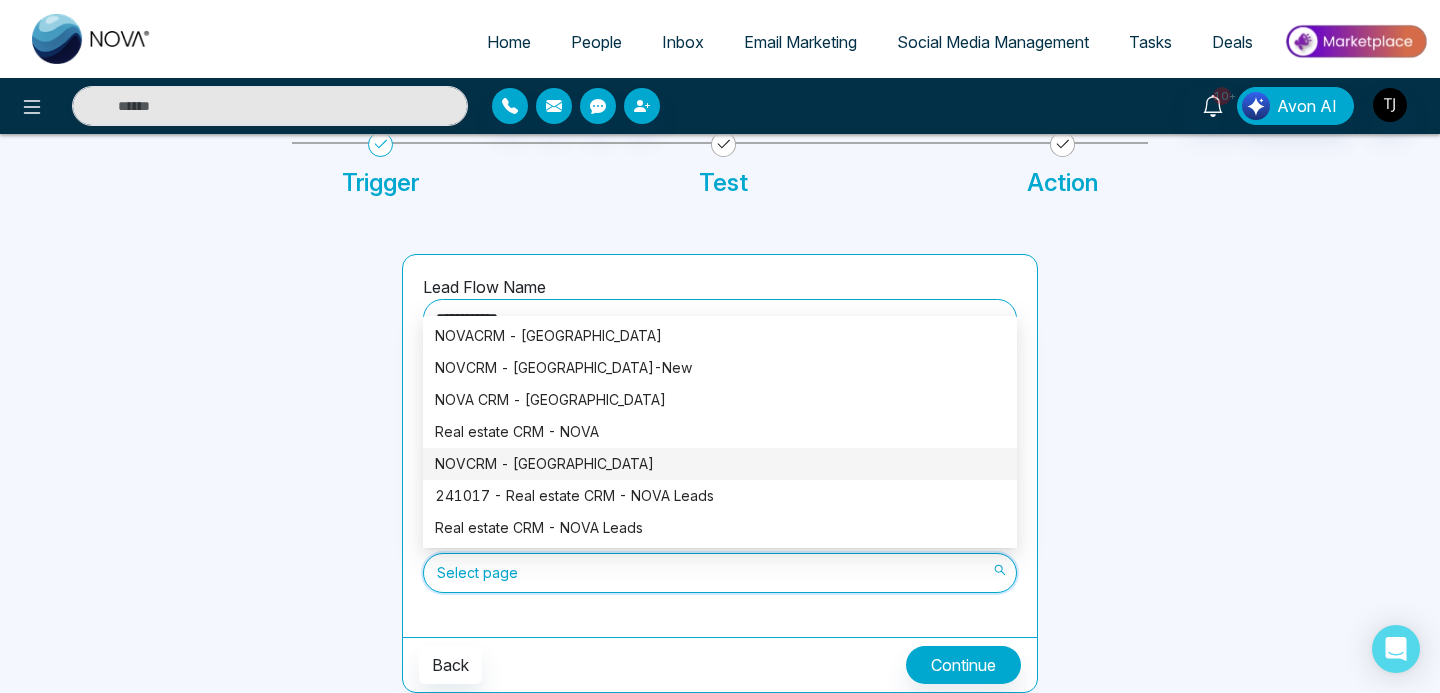 click on "NOVCRM - [GEOGRAPHIC_DATA]" at bounding box center [720, 464] 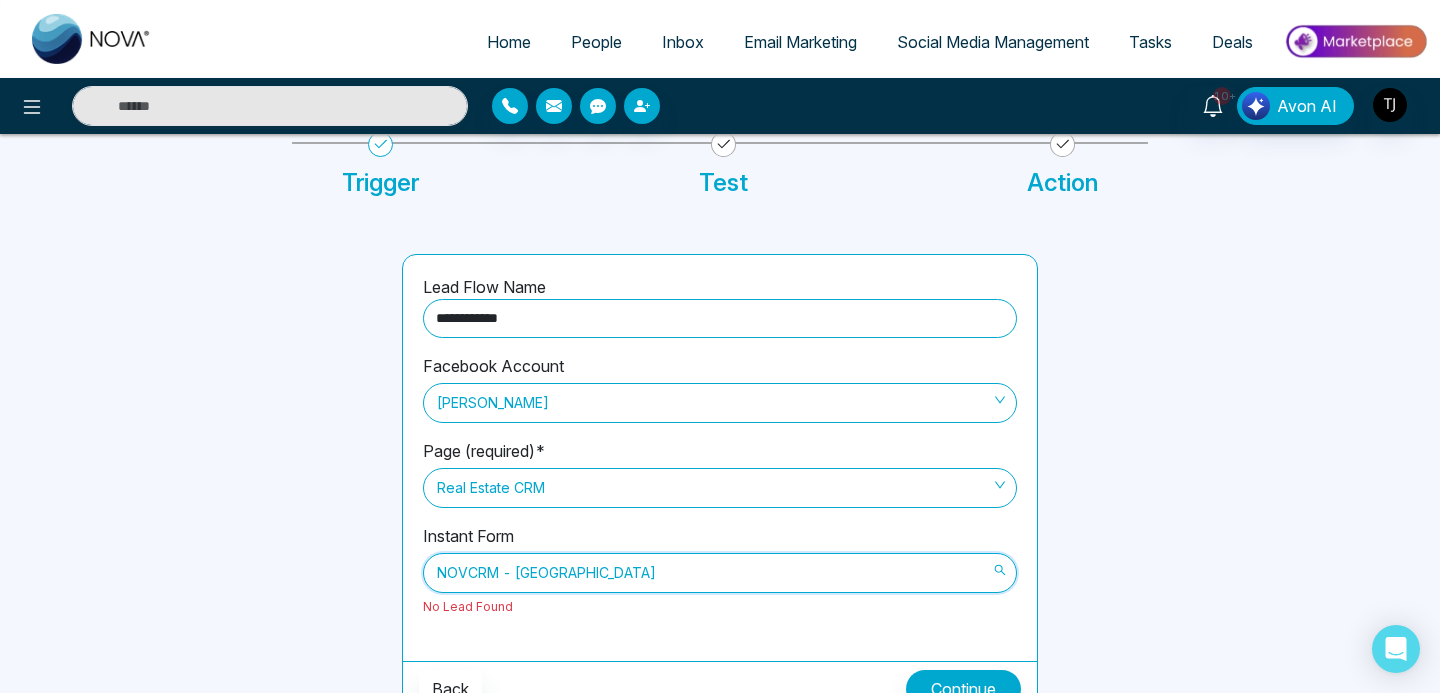 click on "NOVCRM - [GEOGRAPHIC_DATA]" at bounding box center [720, 573] 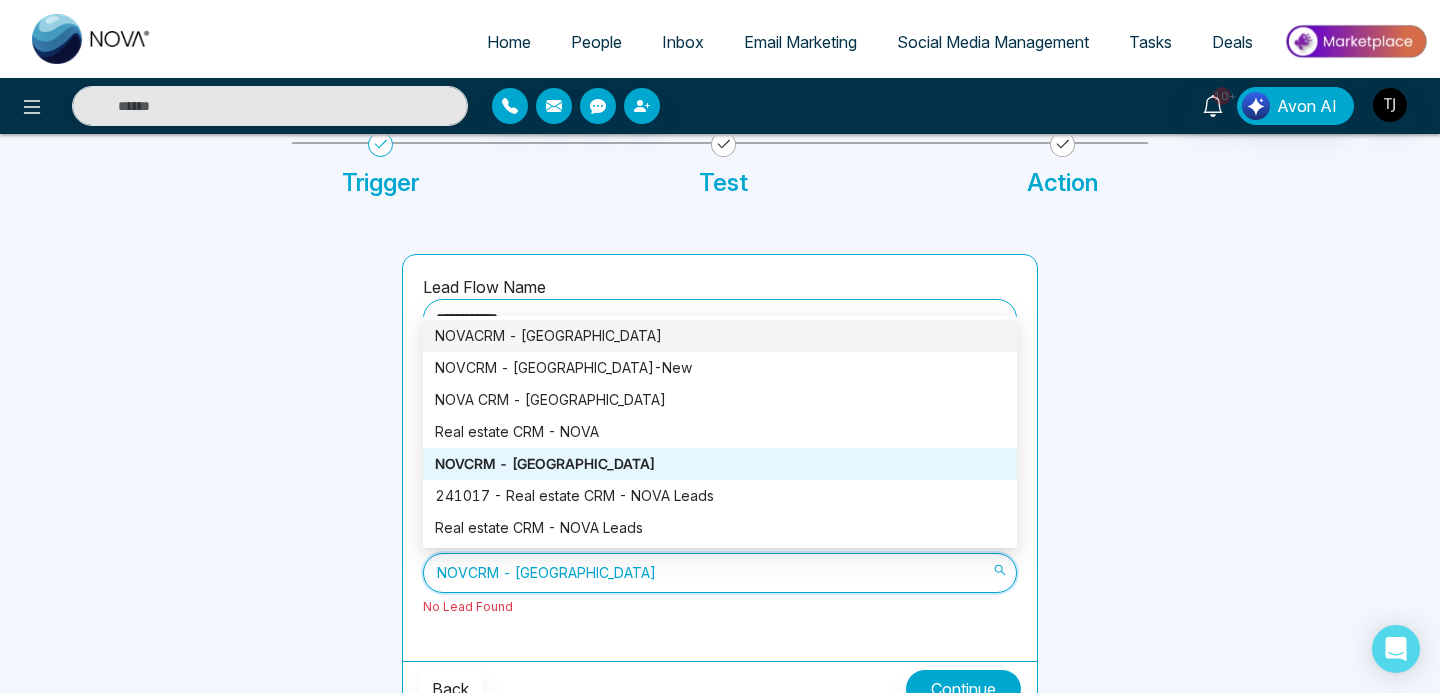 click on "NOVACRM - [GEOGRAPHIC_DATA]" at bounding box center [720, 336] 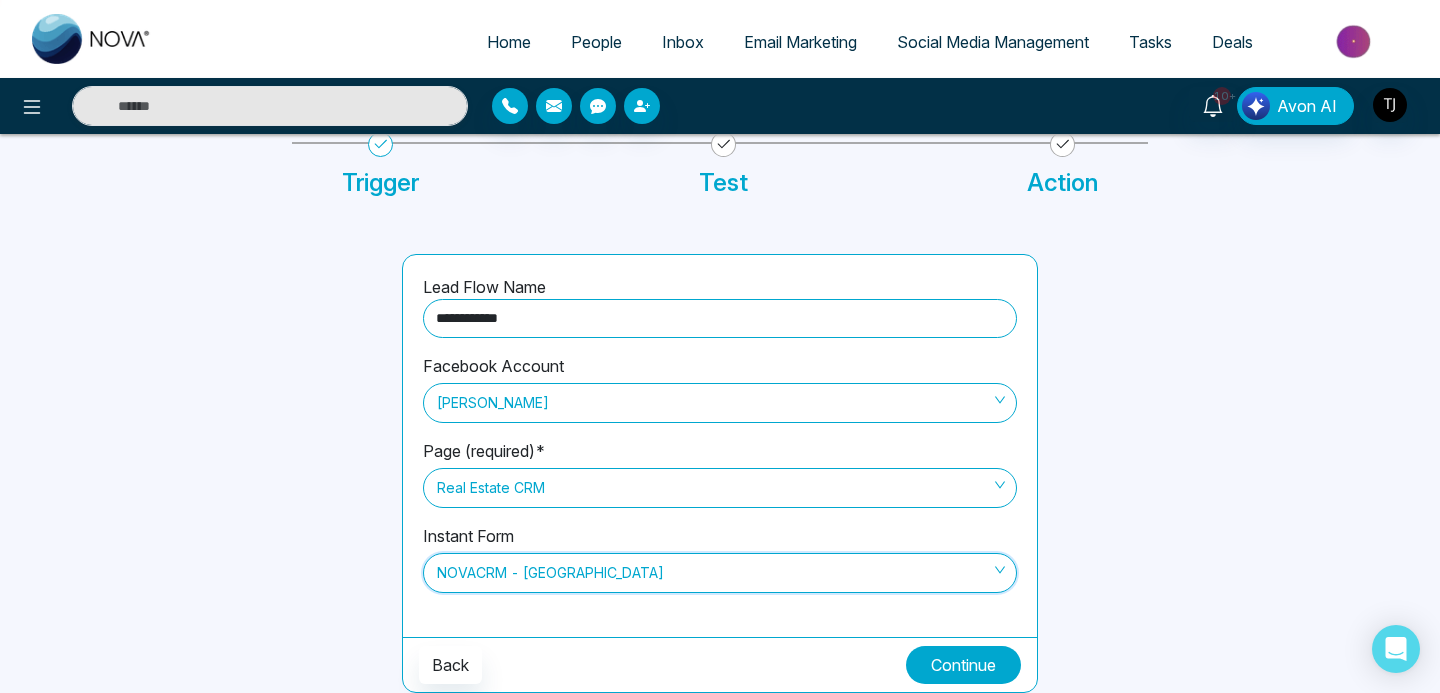 click on "Continue" at bounding box center [963, 665] 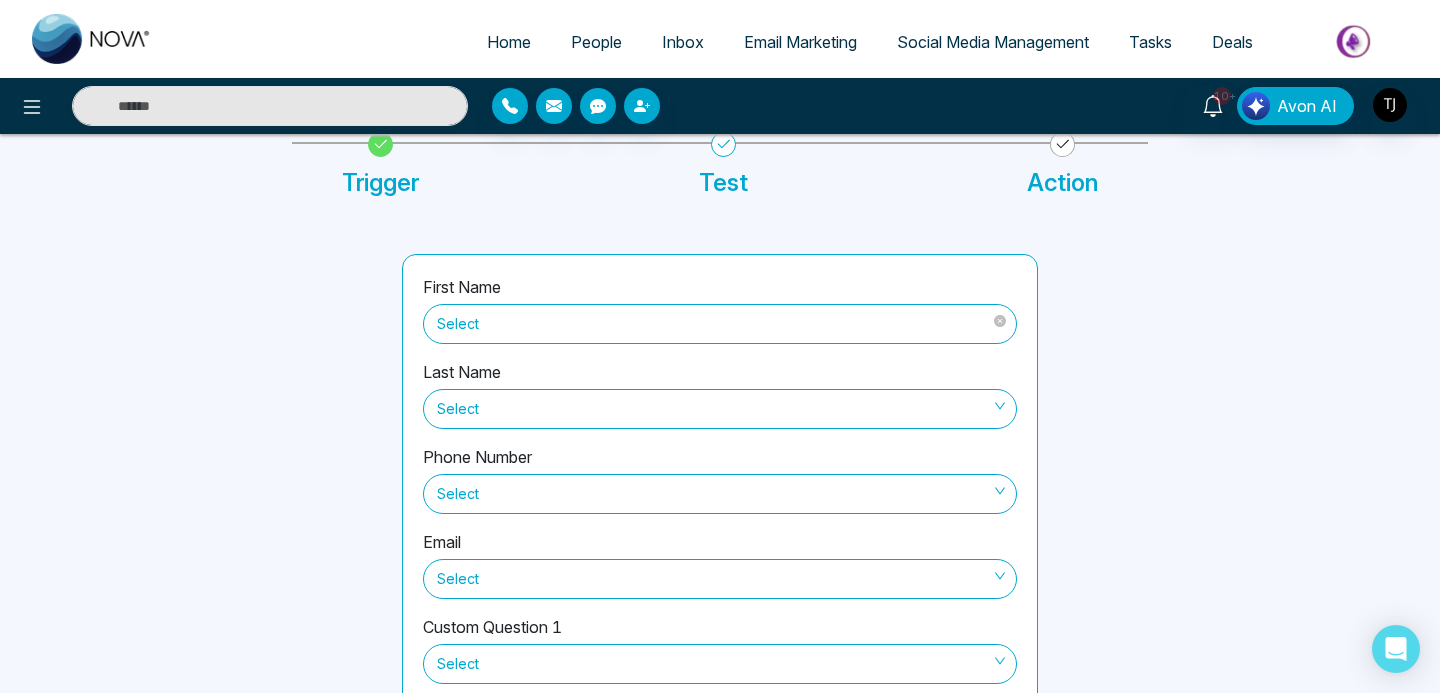 click on "Select" at bounding box center [720, 324] 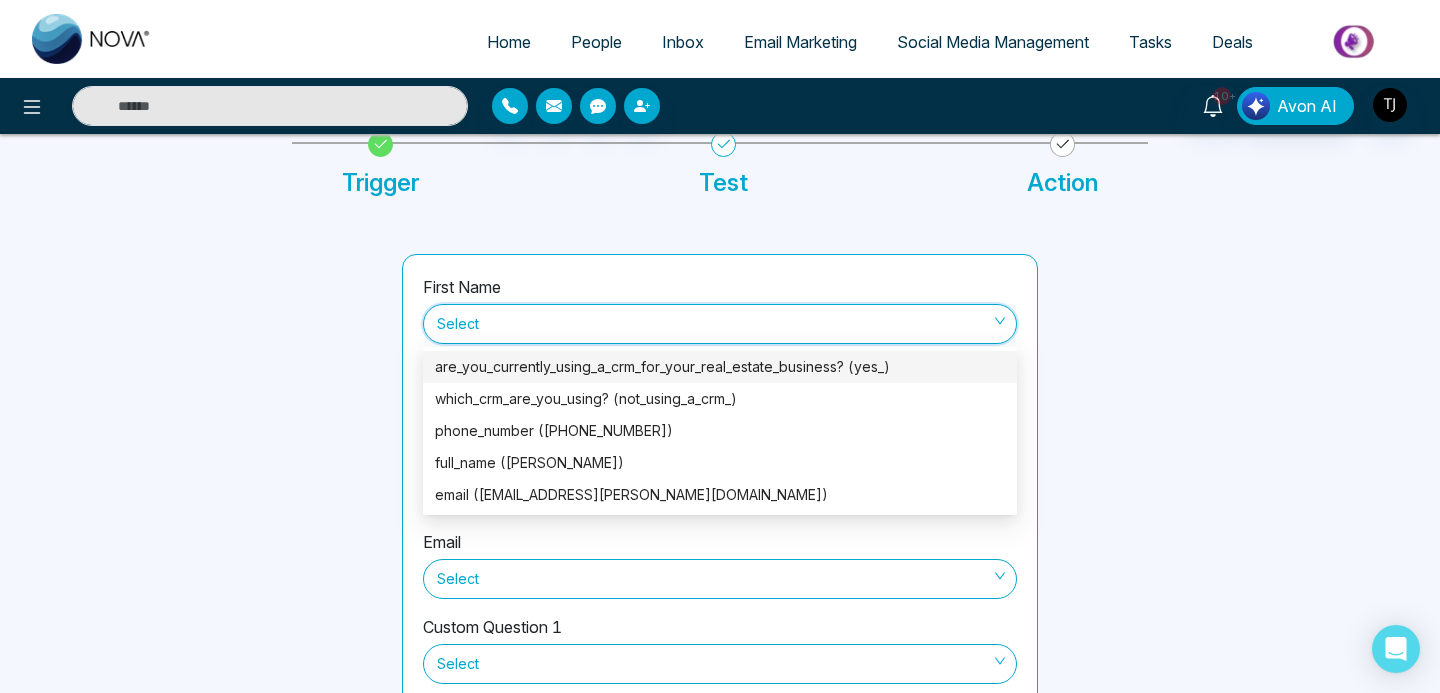 click at bounding box center (225, 532) 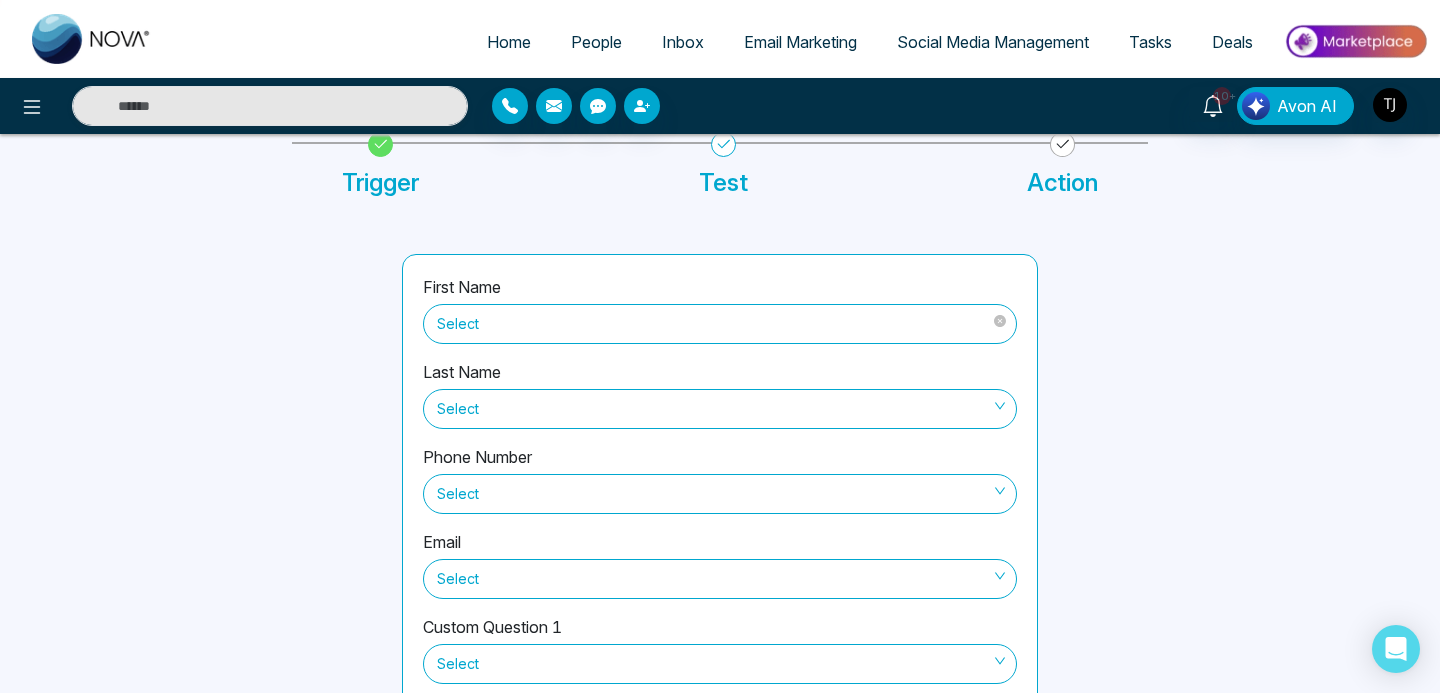 click on "Select" at bounding box center [720, 324] 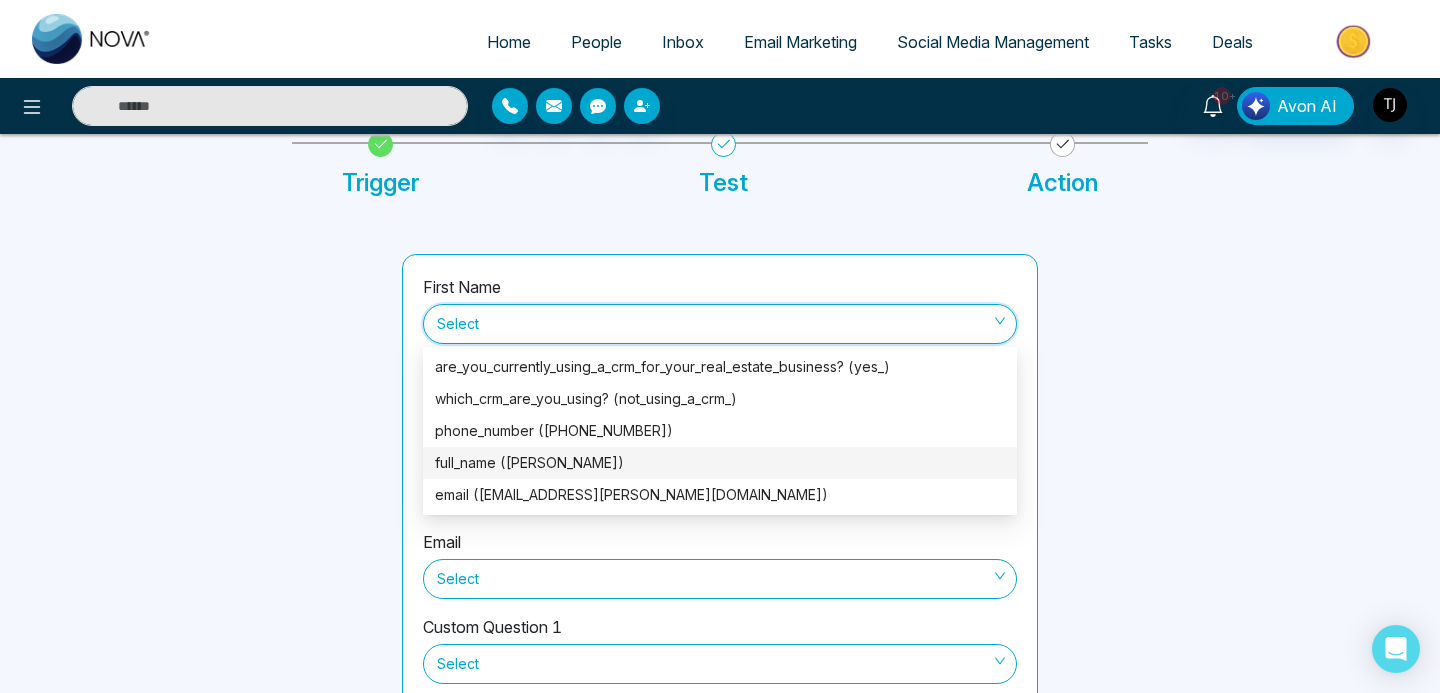 click on "full_name ([PERSON_NAME])" at bounding box center [720, 463] 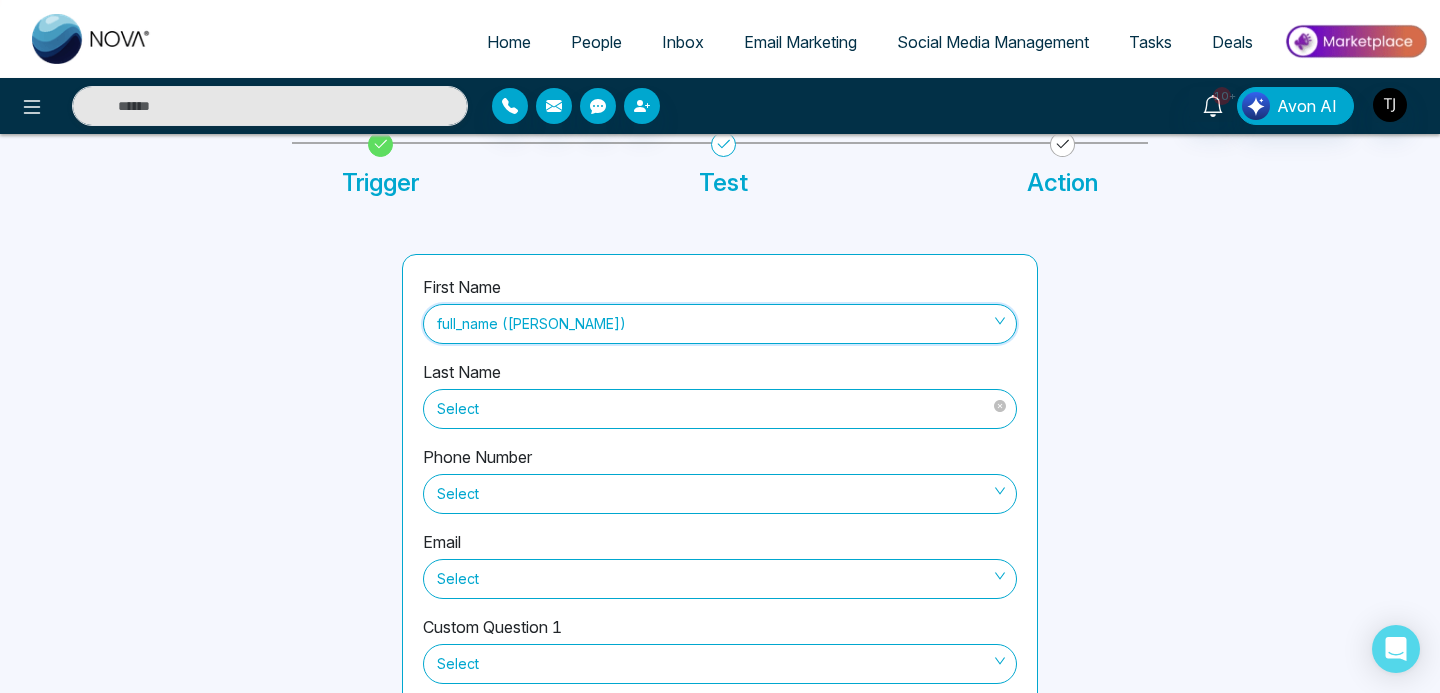 click on "Select" at bounding box center [720, 409] 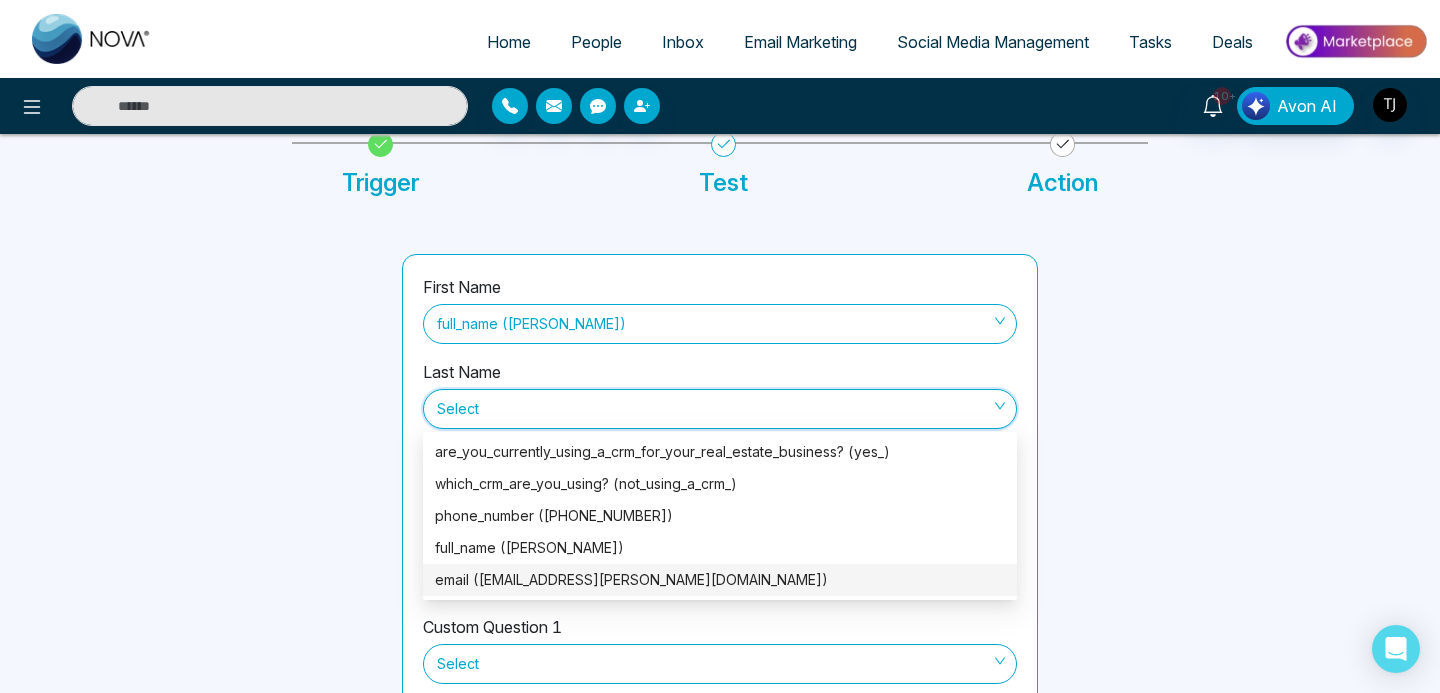 click at bounding box center (225, 532) 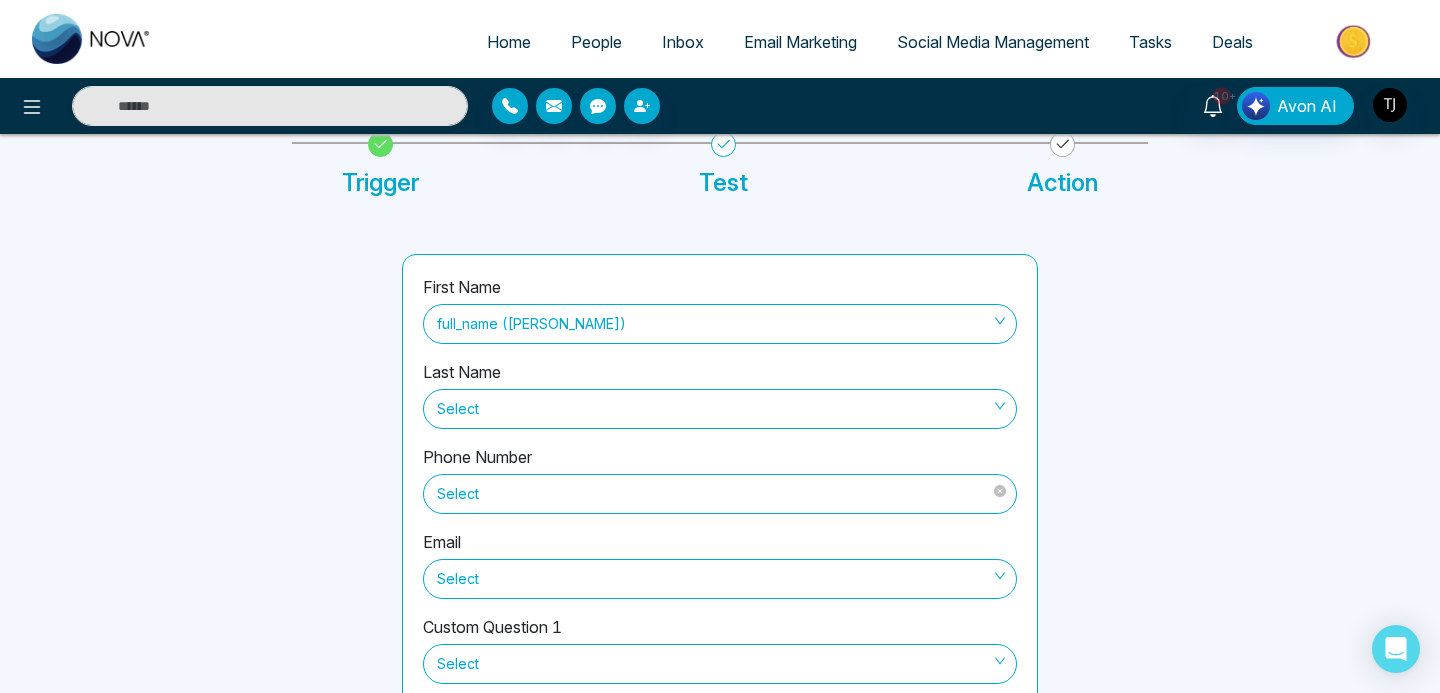 click on "Select" at bounding box center (720, 494) 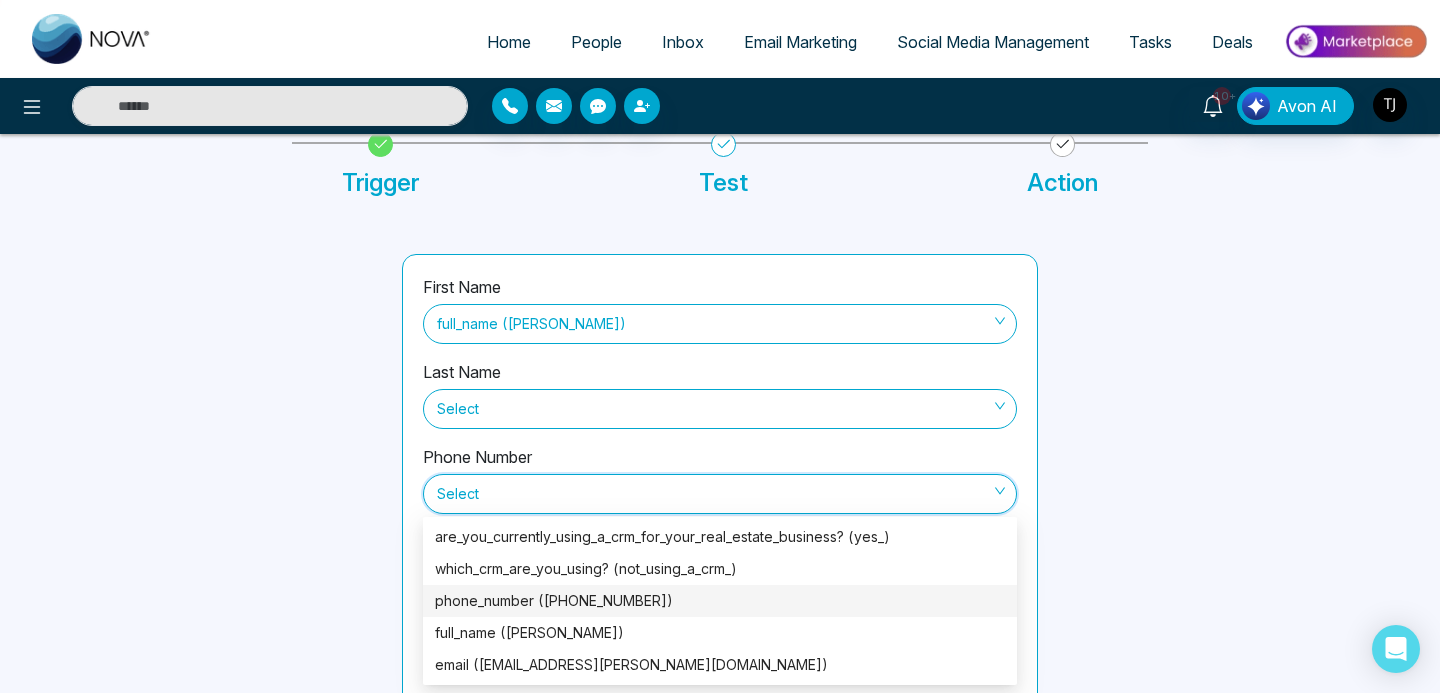 click on "phone_number ([PHONE_NUMBER])" at bounding box center (720, 601) 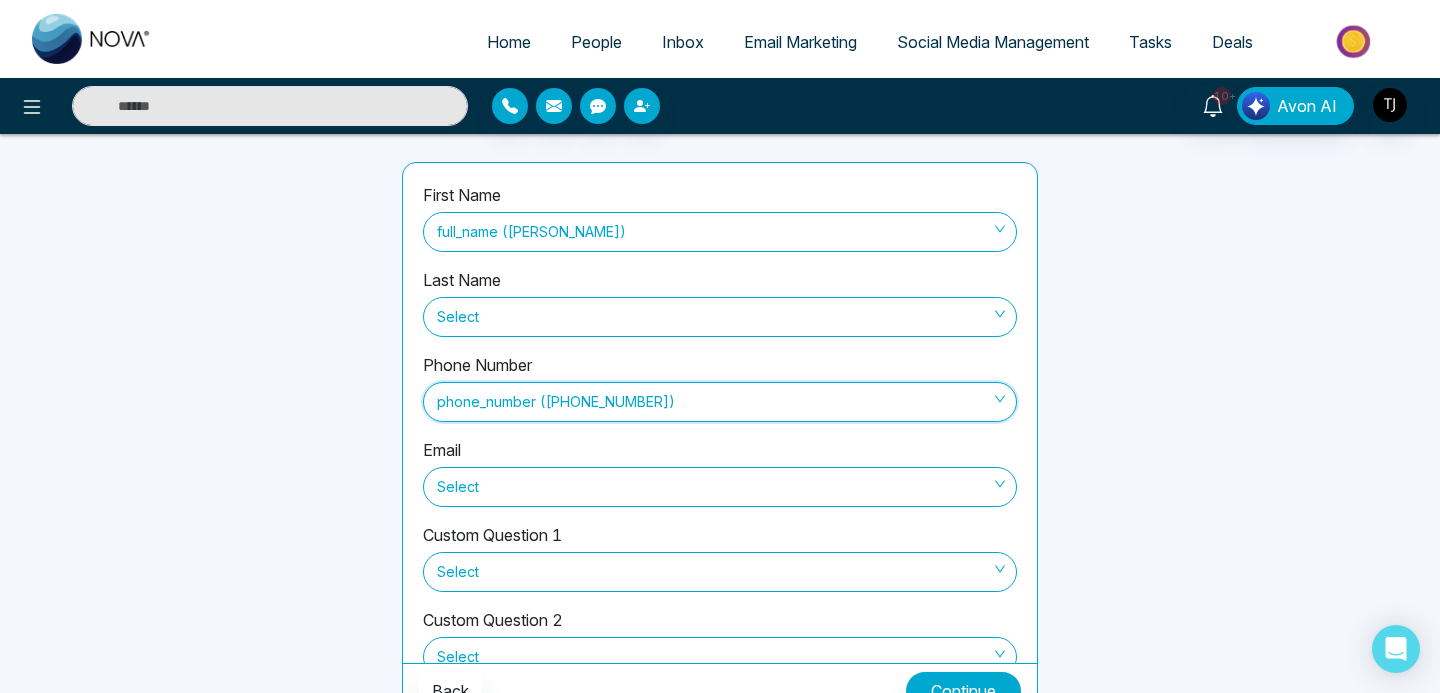 scroll, scrollTop: 236, scrollLeft: 0, axis: vertical 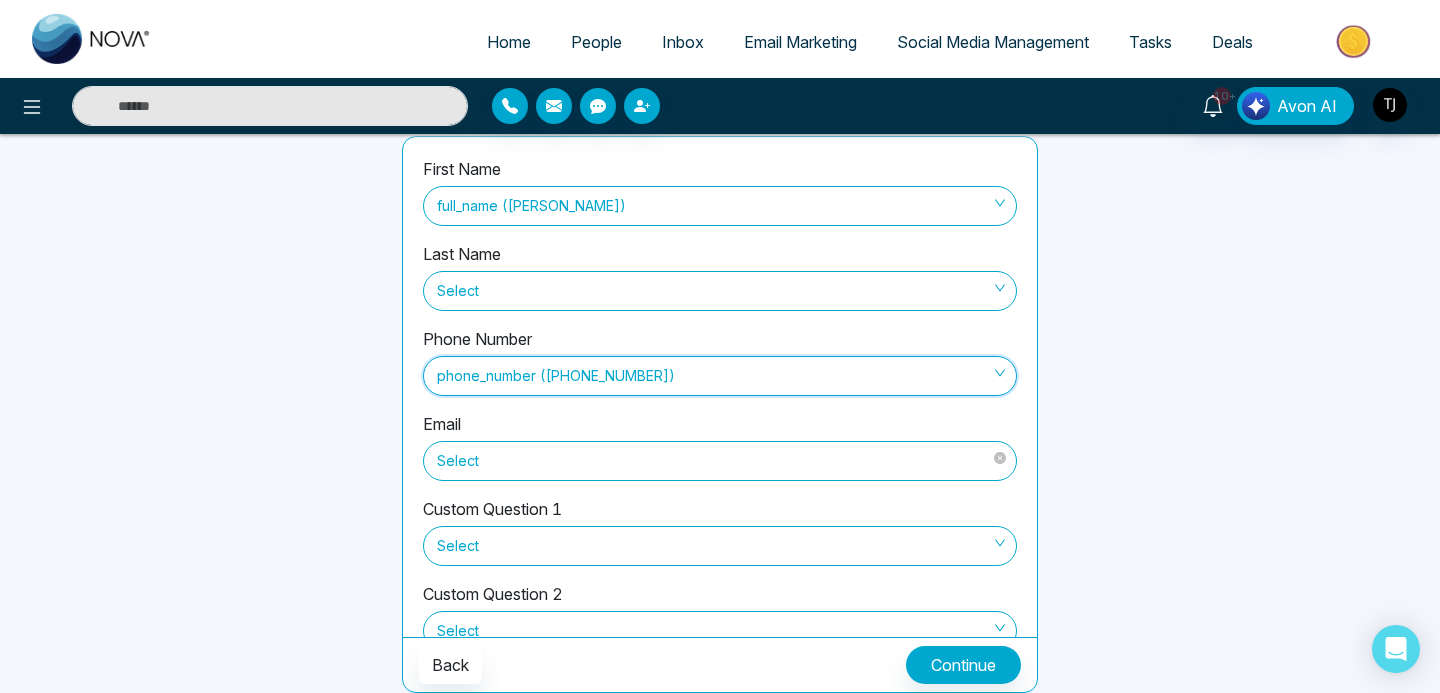 click on "Select" at bounding box center [720, 461] 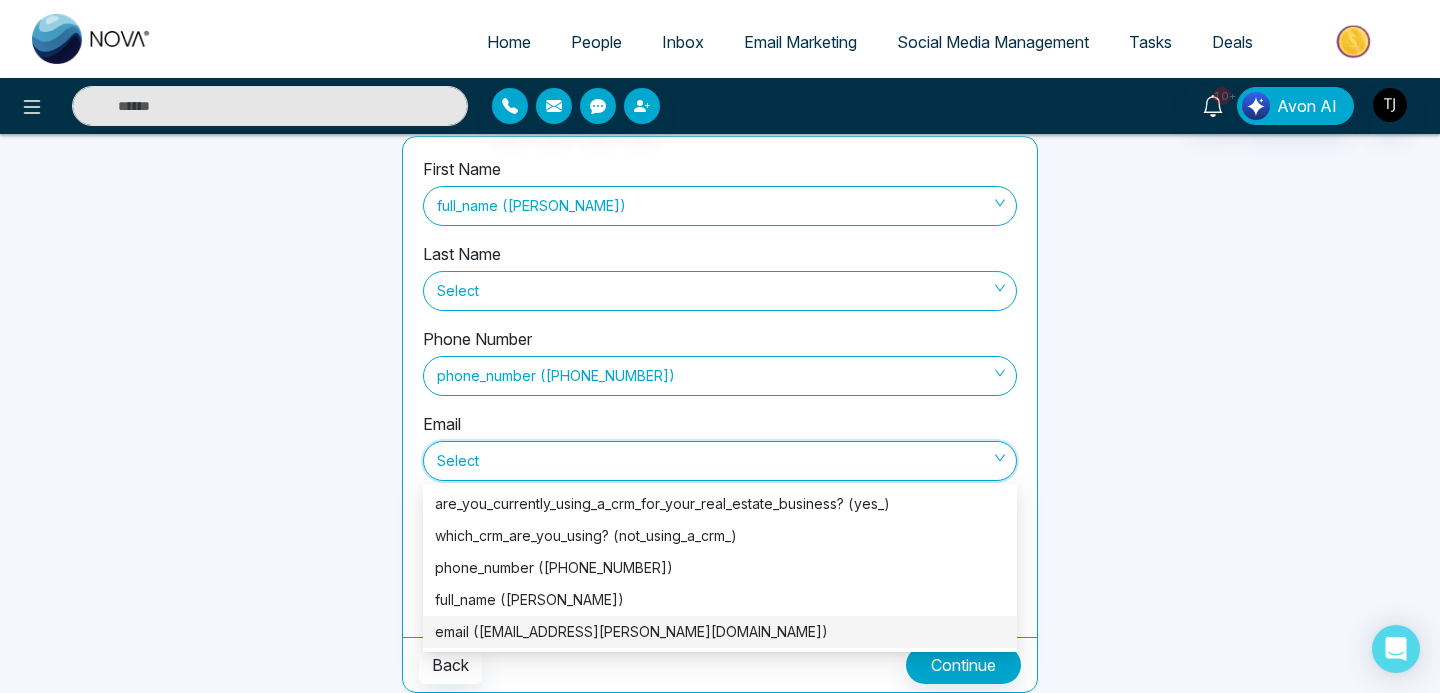 click on "email ([EMAIL_ADDRESS][PERSON_NAME][DOMAIN_NAME])" at bounding box center (720, 632) 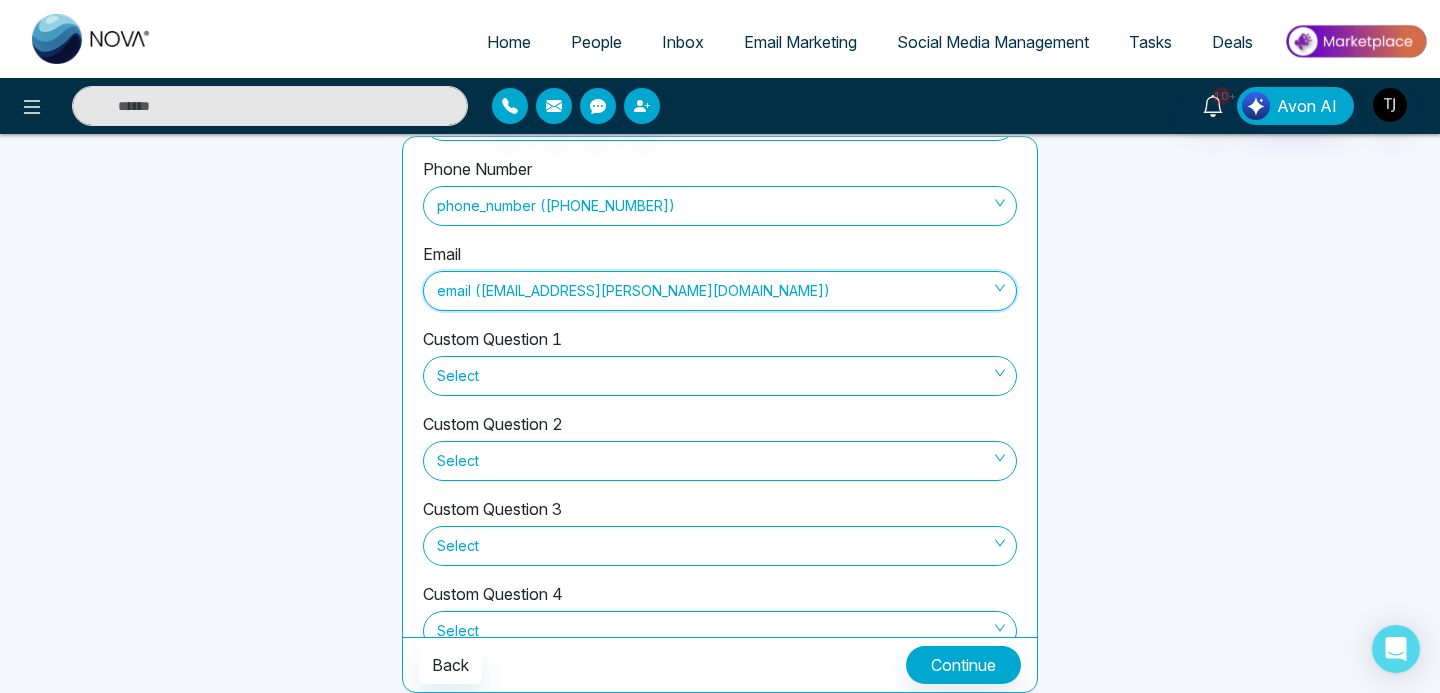 scroll, scrollTop: 174, scrollLeft: 0, axis: vertical 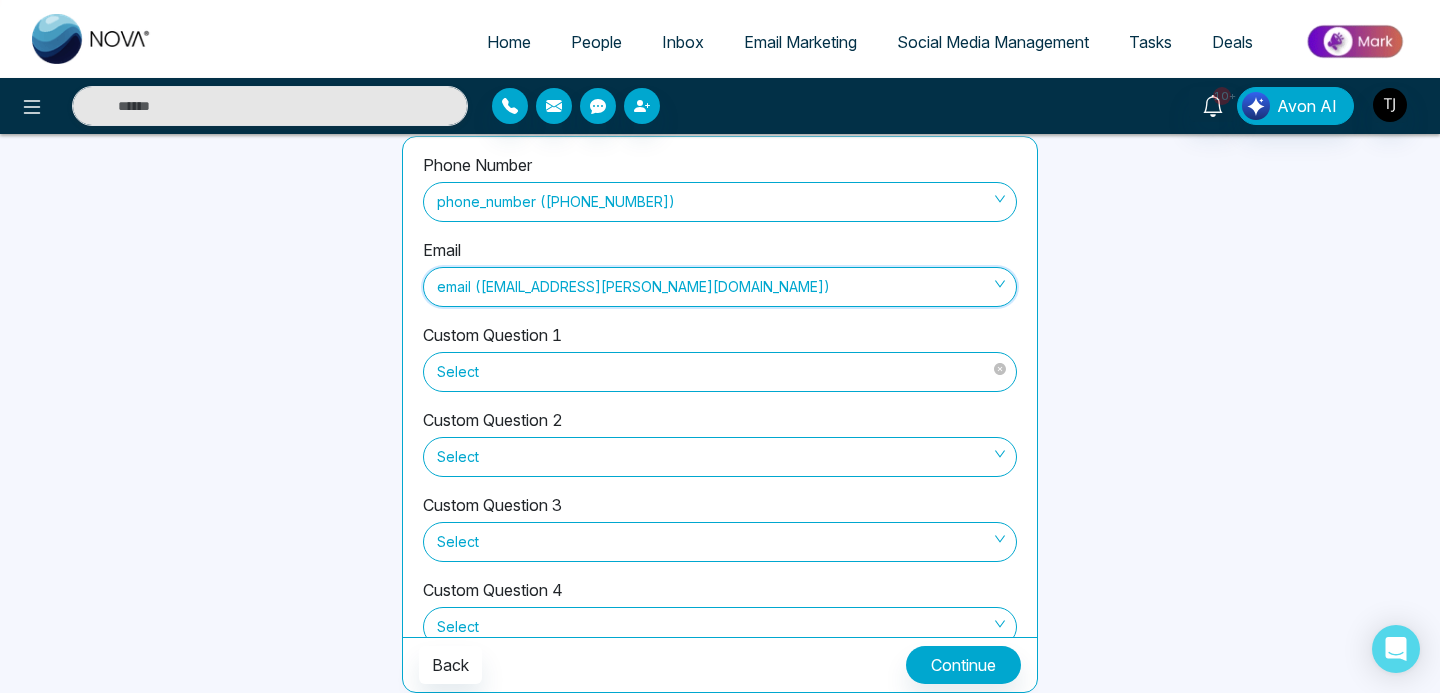 click on "Select" at bounding box center (720, 372) 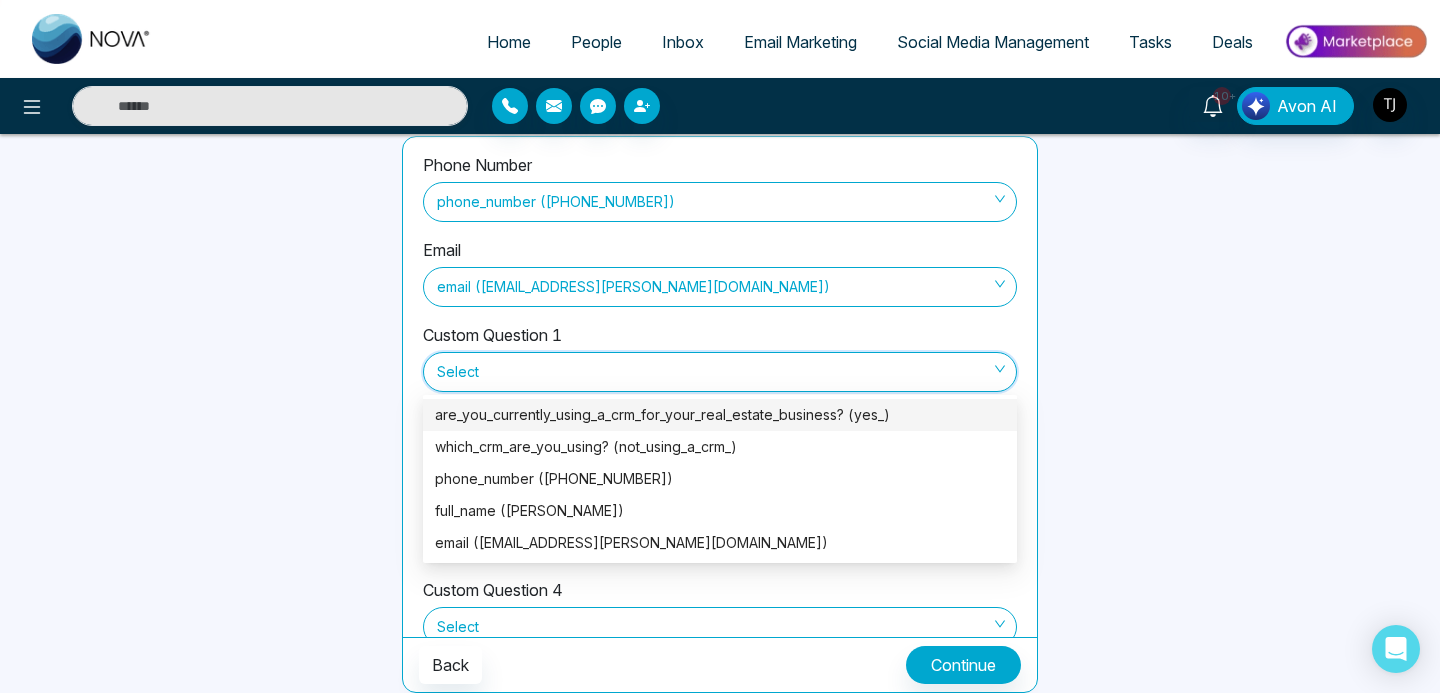 click on "are_you_currently_using_a_crm_for_your_real_estate_business? (yes_)" at bounding box center (720, 415) 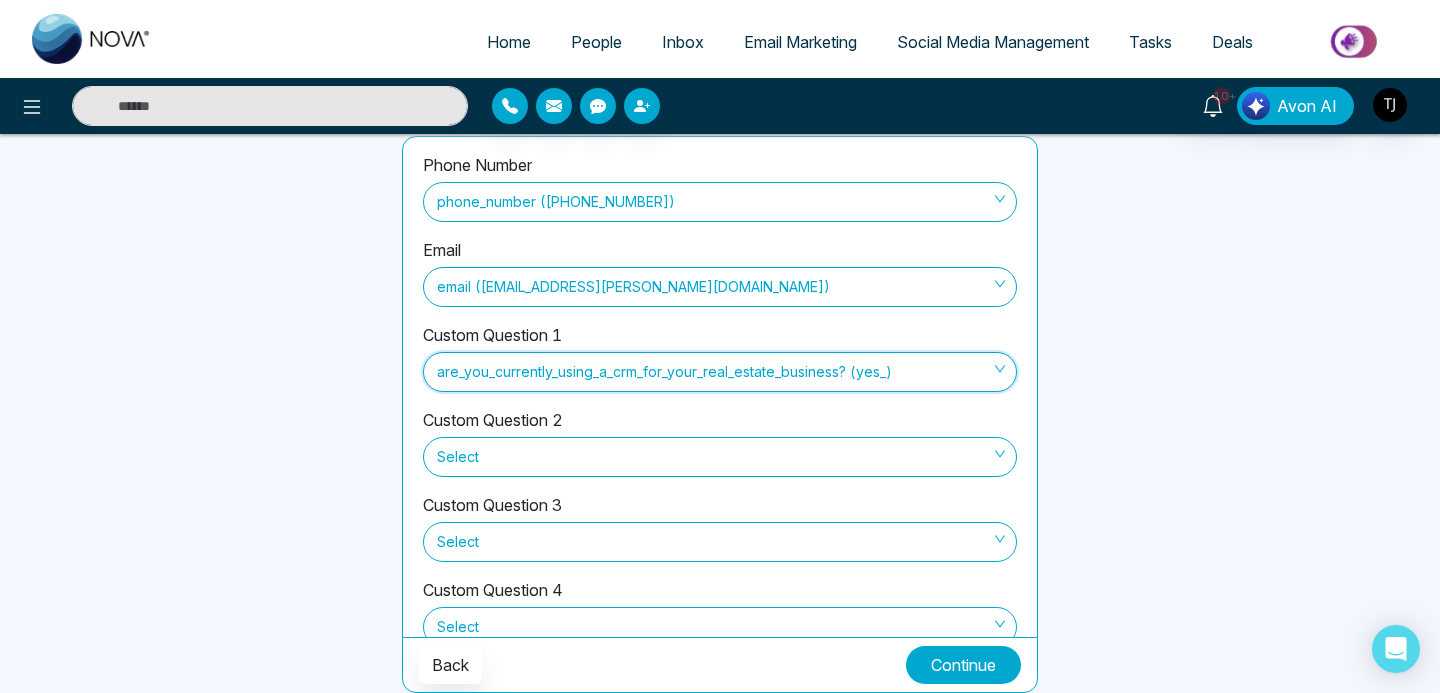 click on "Continue" at bounding box center (963, 665) 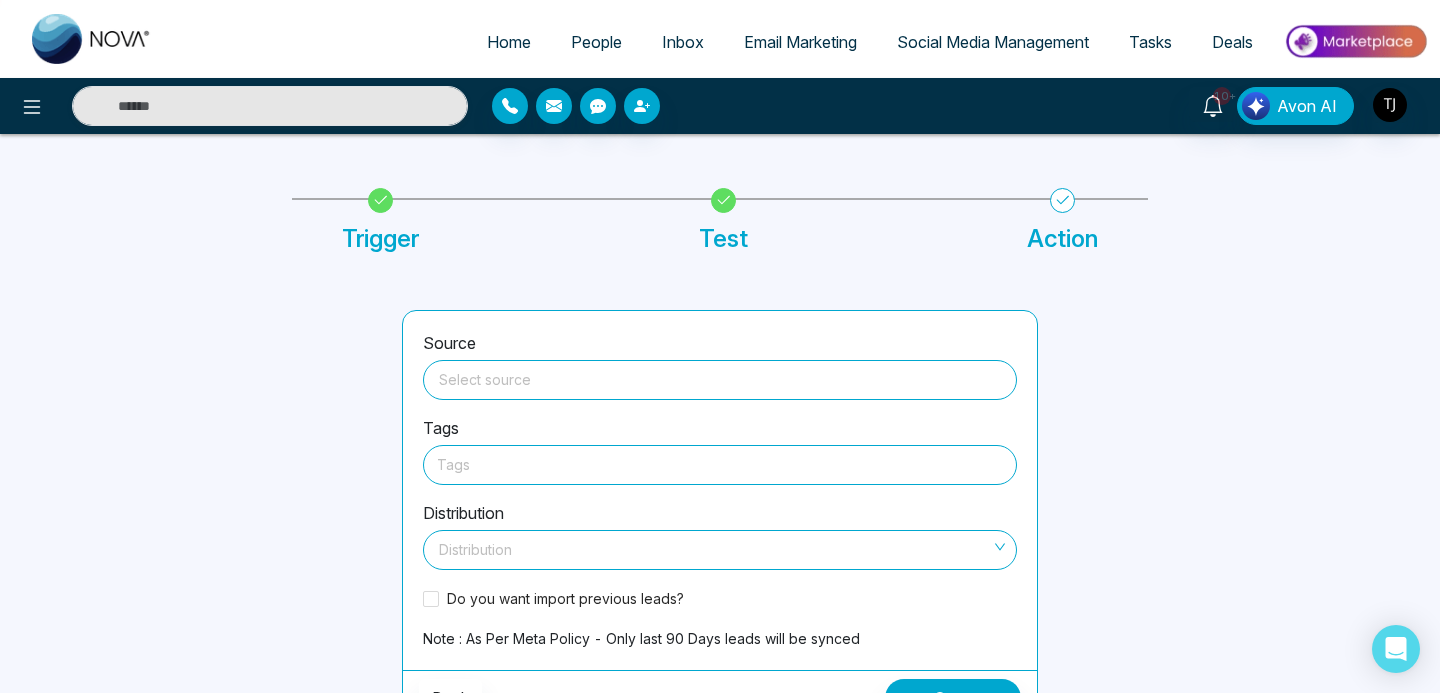 scroll, scrollTop: 55, scrollLeft: 0, axis: vertical 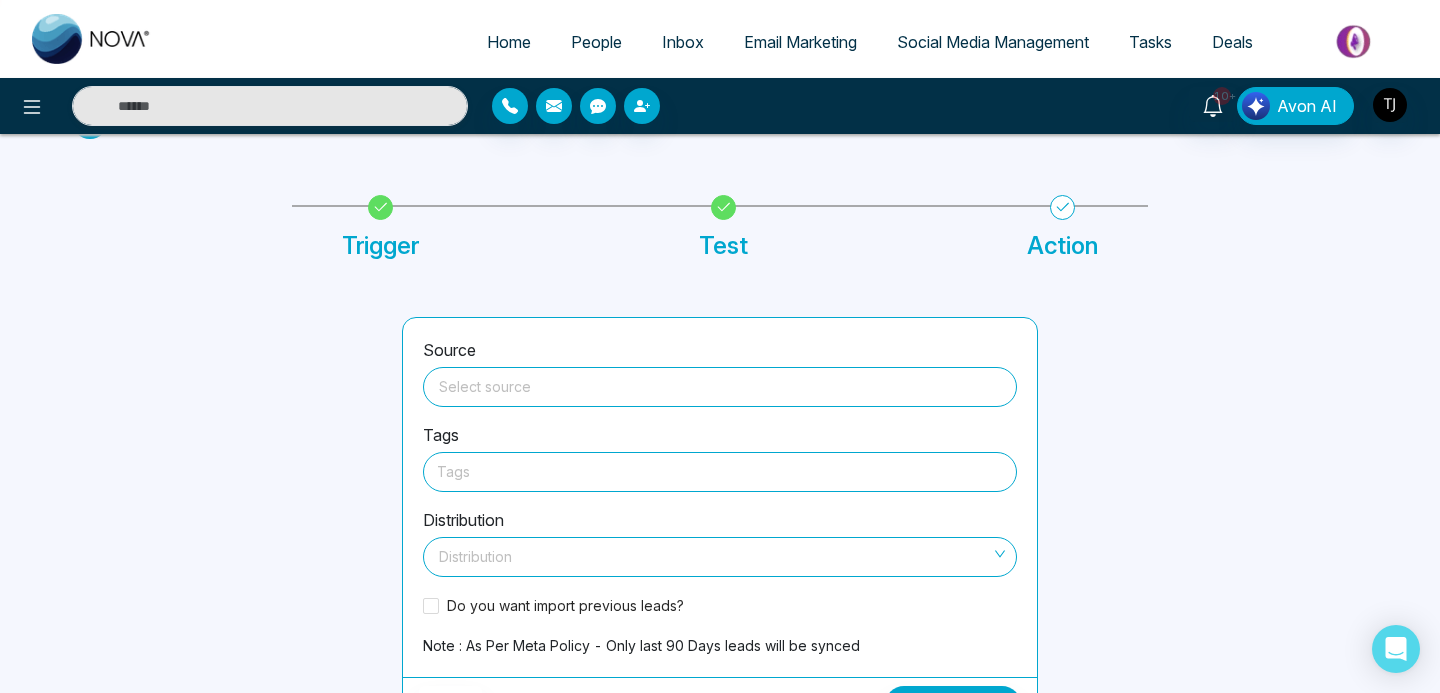 click at bounding box center (720, 383) 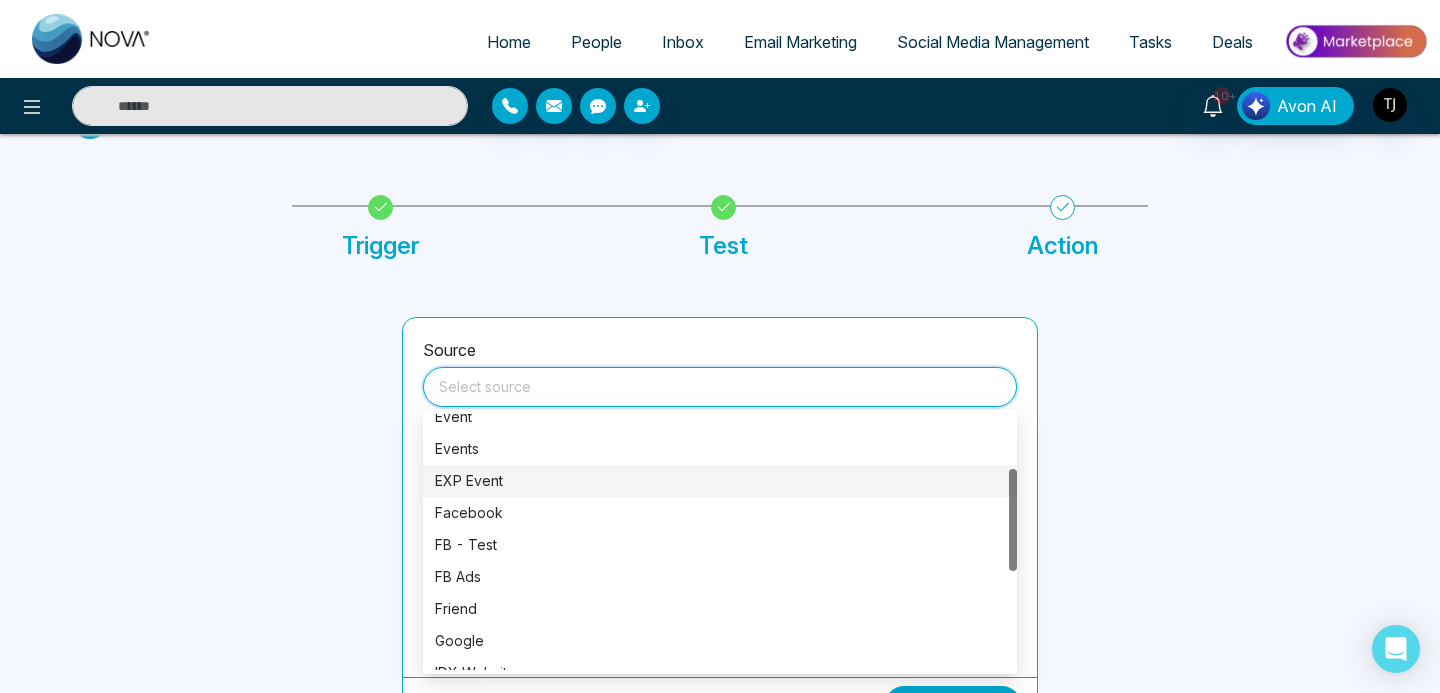 scroll, scrollTop: 145, scrollLeft: 0, axis: vertical 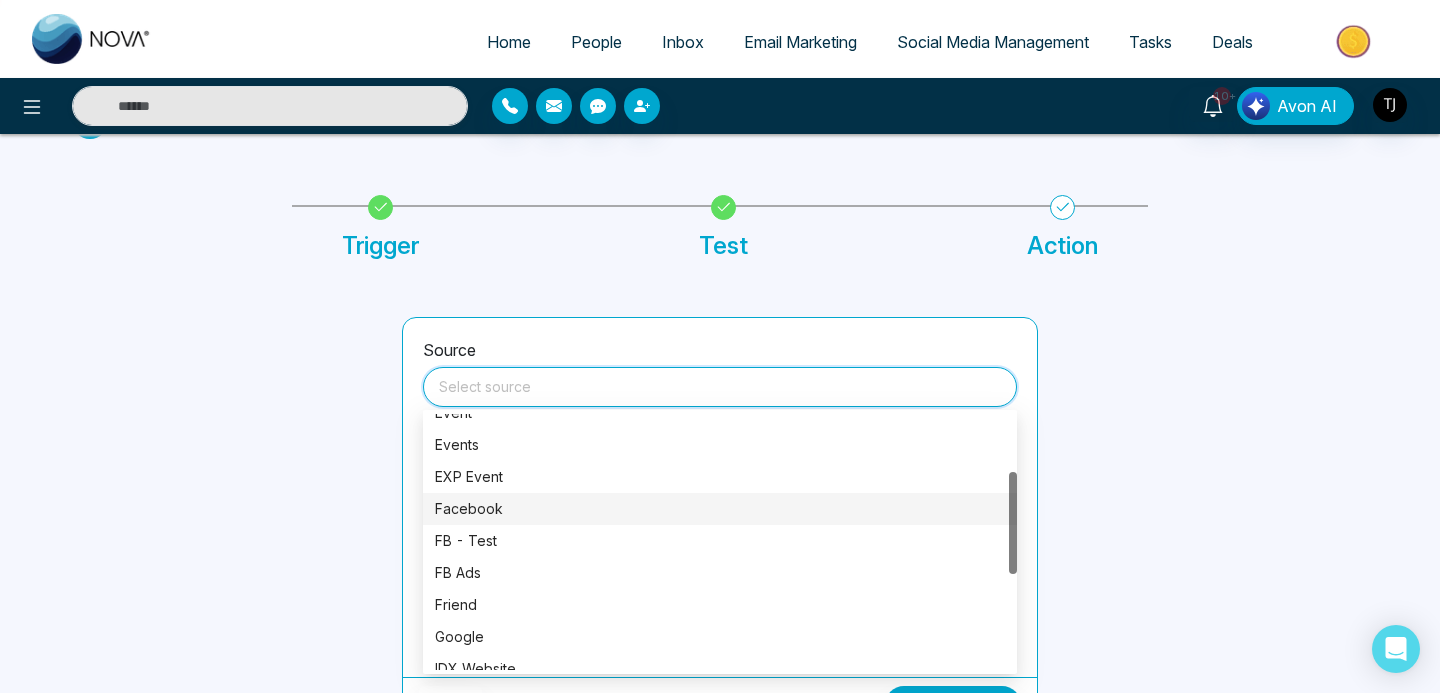 click on "Facebook" at bounding box center [720, 509] 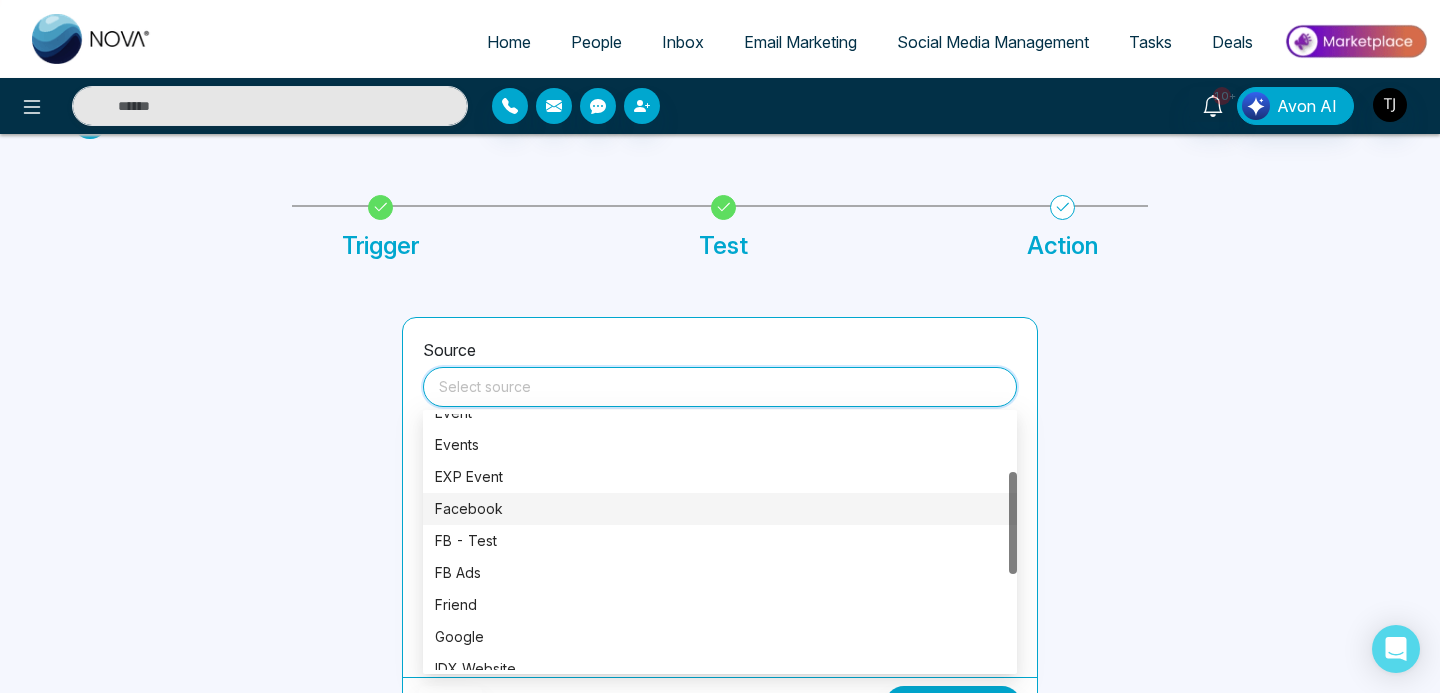type on "********" 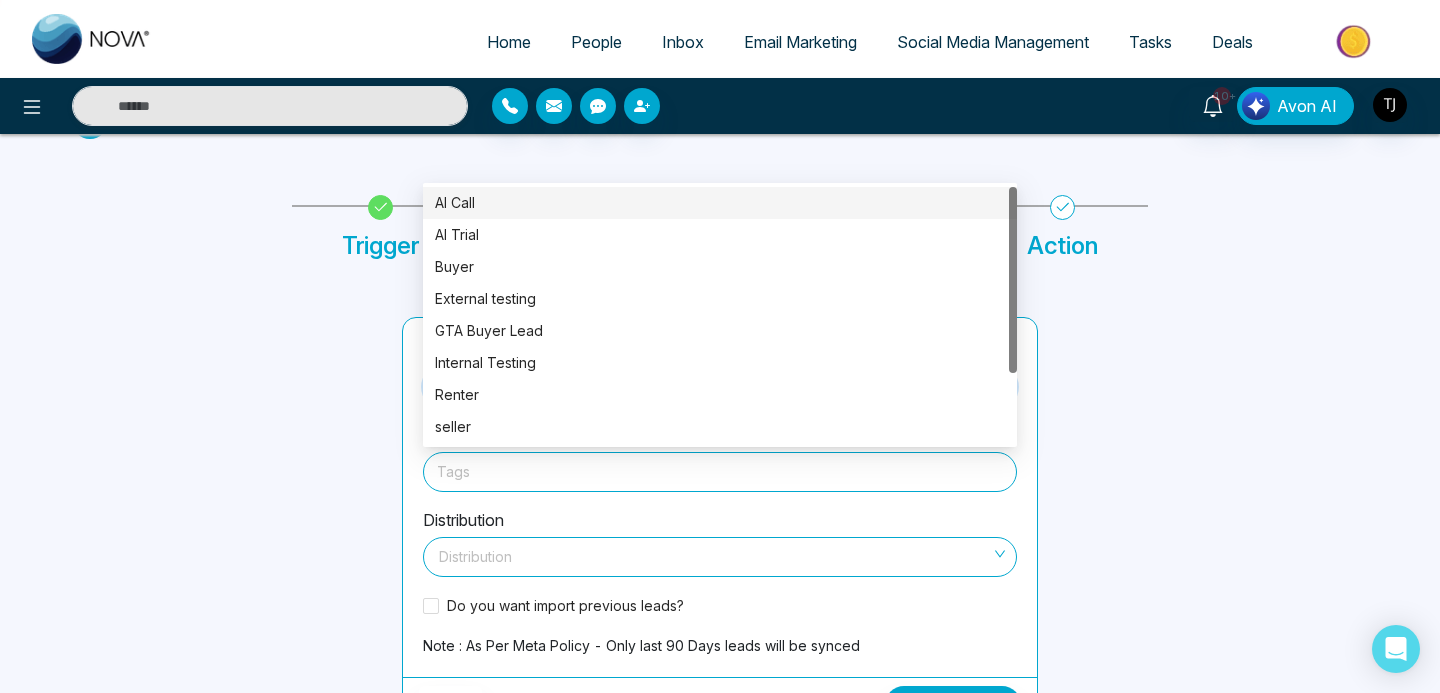 click at bounding box center (720, 471) 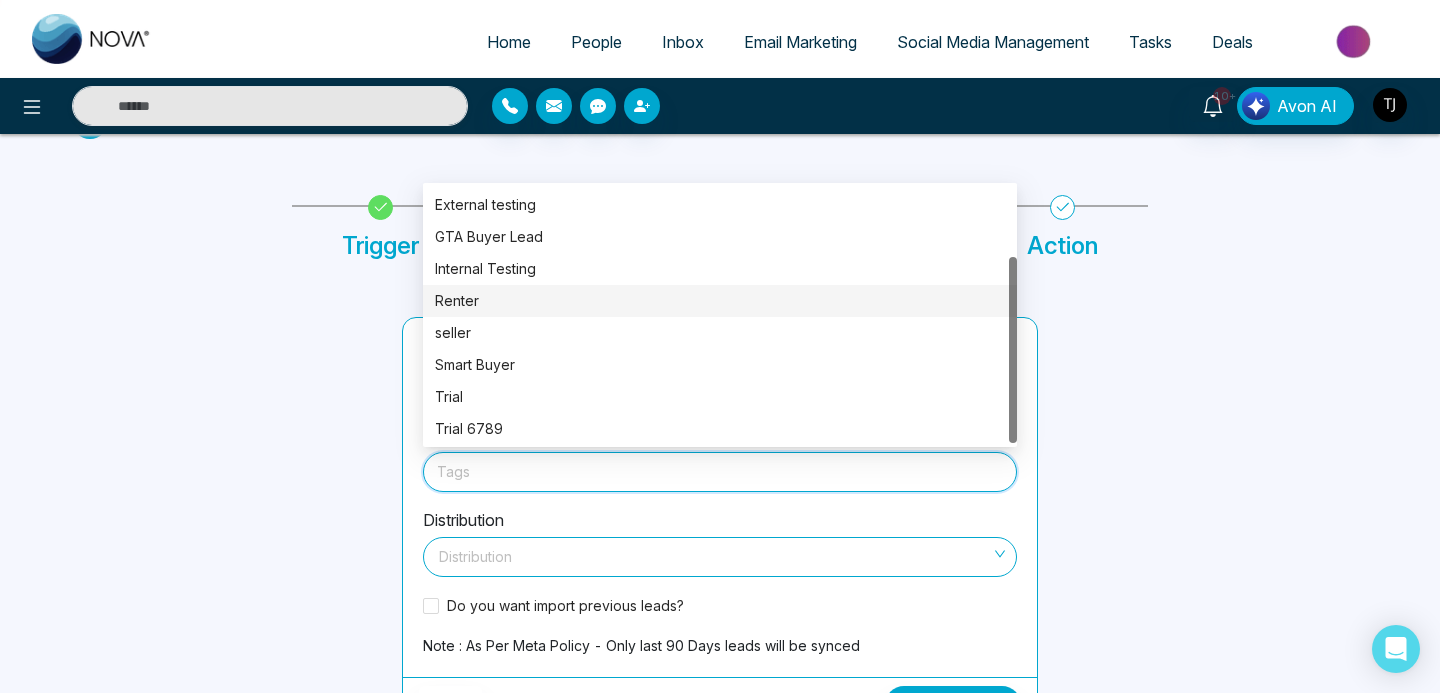 scroll, scrollTop: 96, scrollLeft: 0, axis: vertical 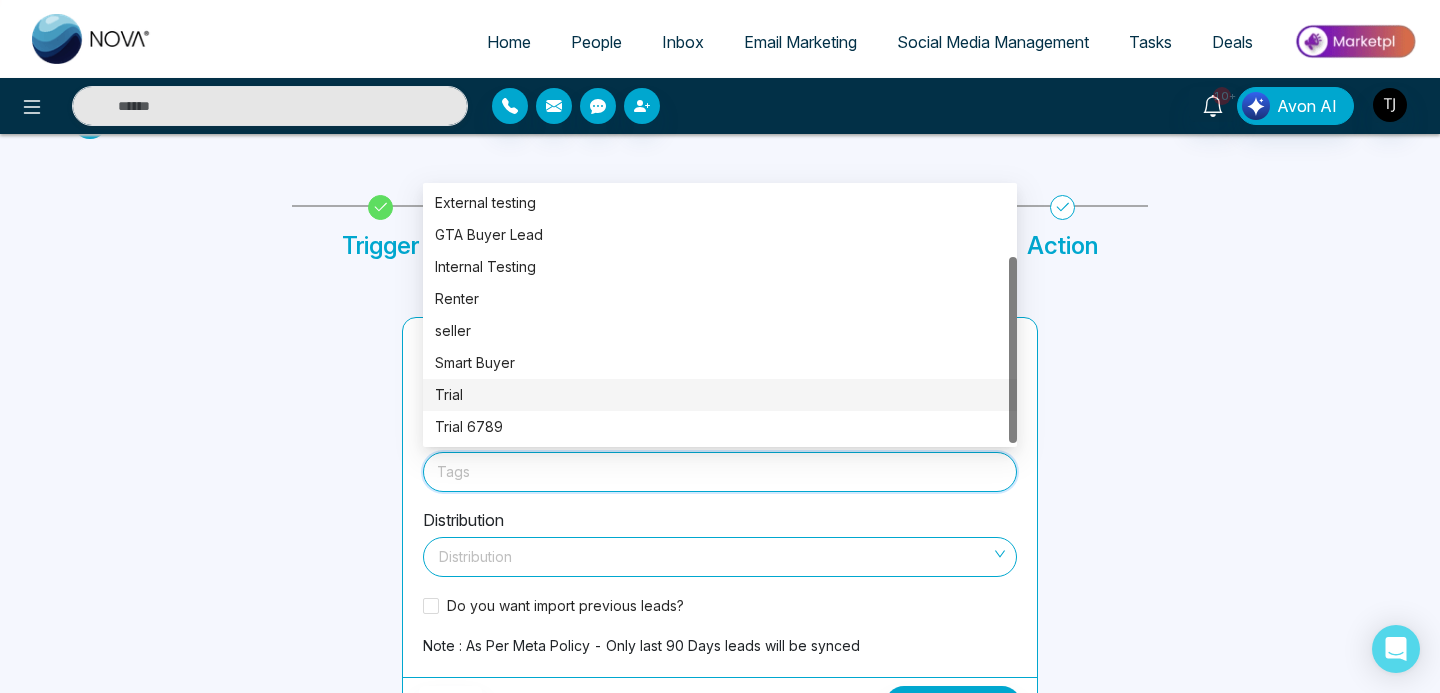 click on "Trial" at bounding box center (720, 395) 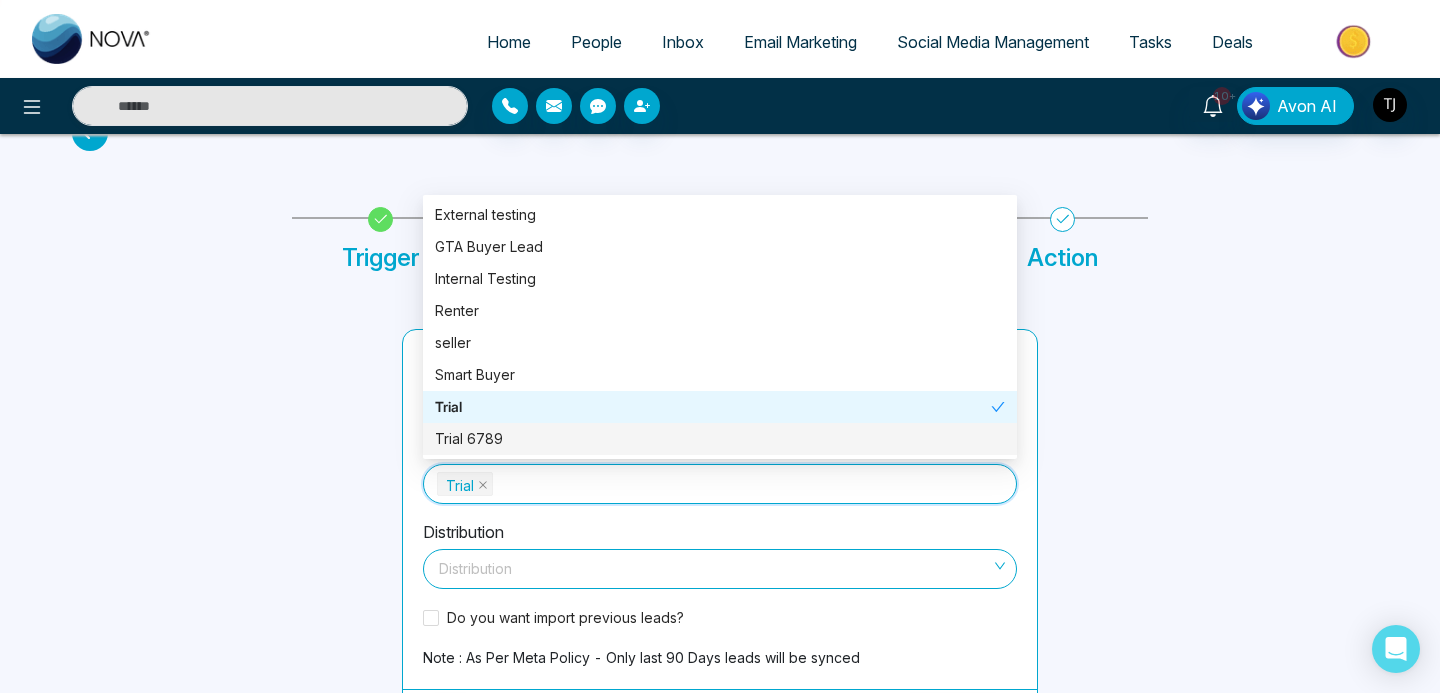 scroll, scrollTop: 0, scrollLeft: 0, axis: both 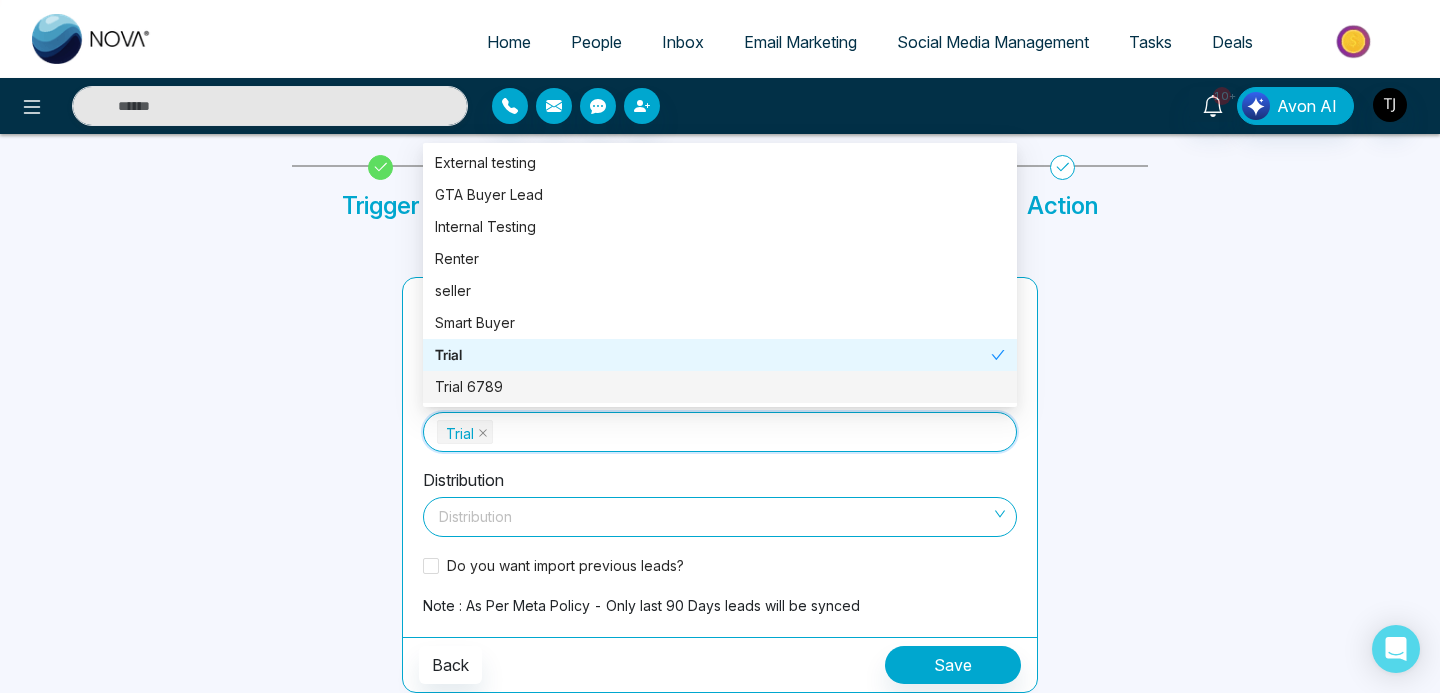 type on "*" 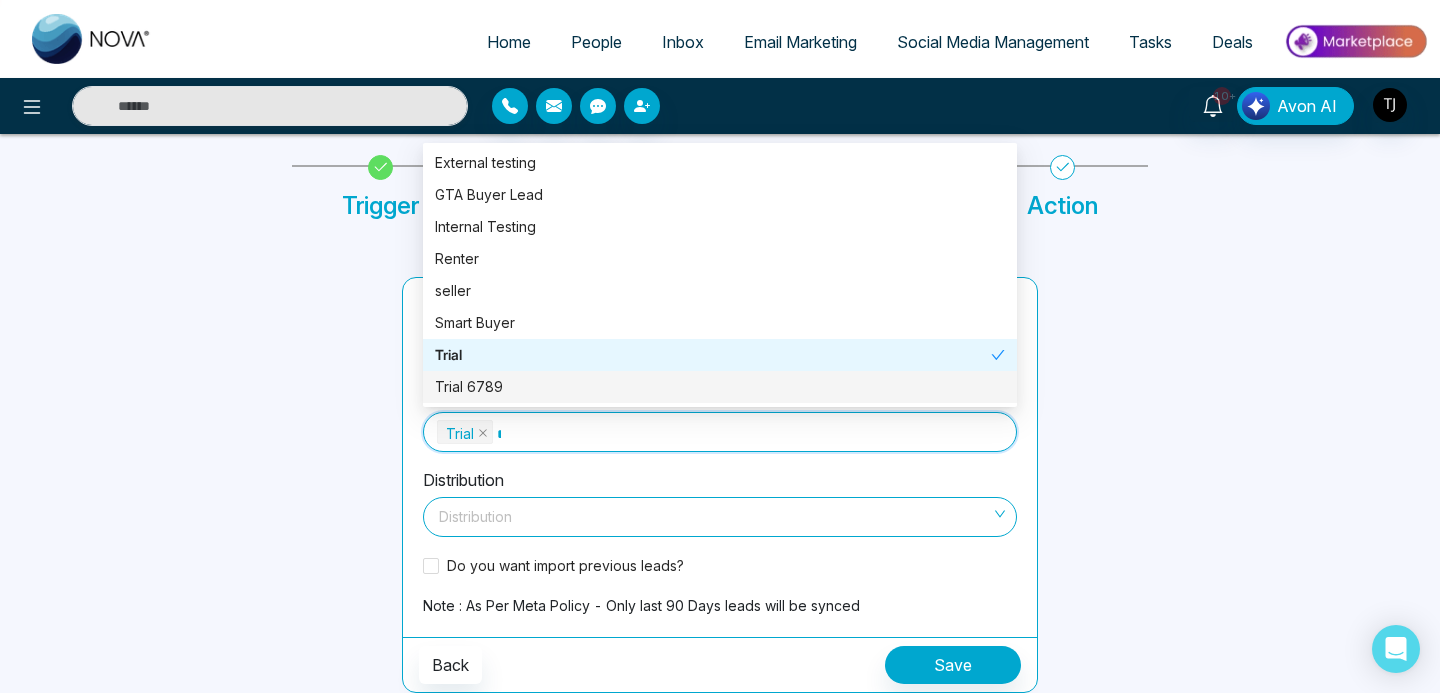scroll, scrollTop: 0, scrollLeft: 0, axis: both 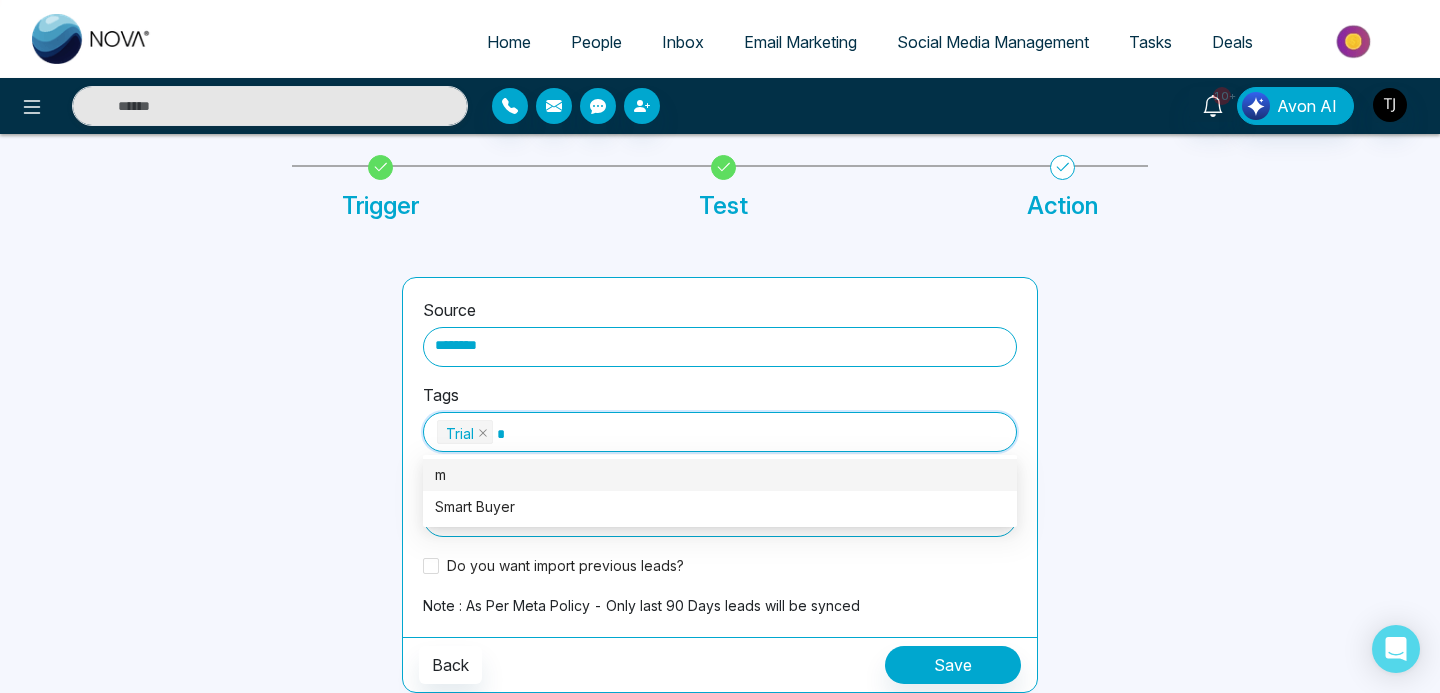 type 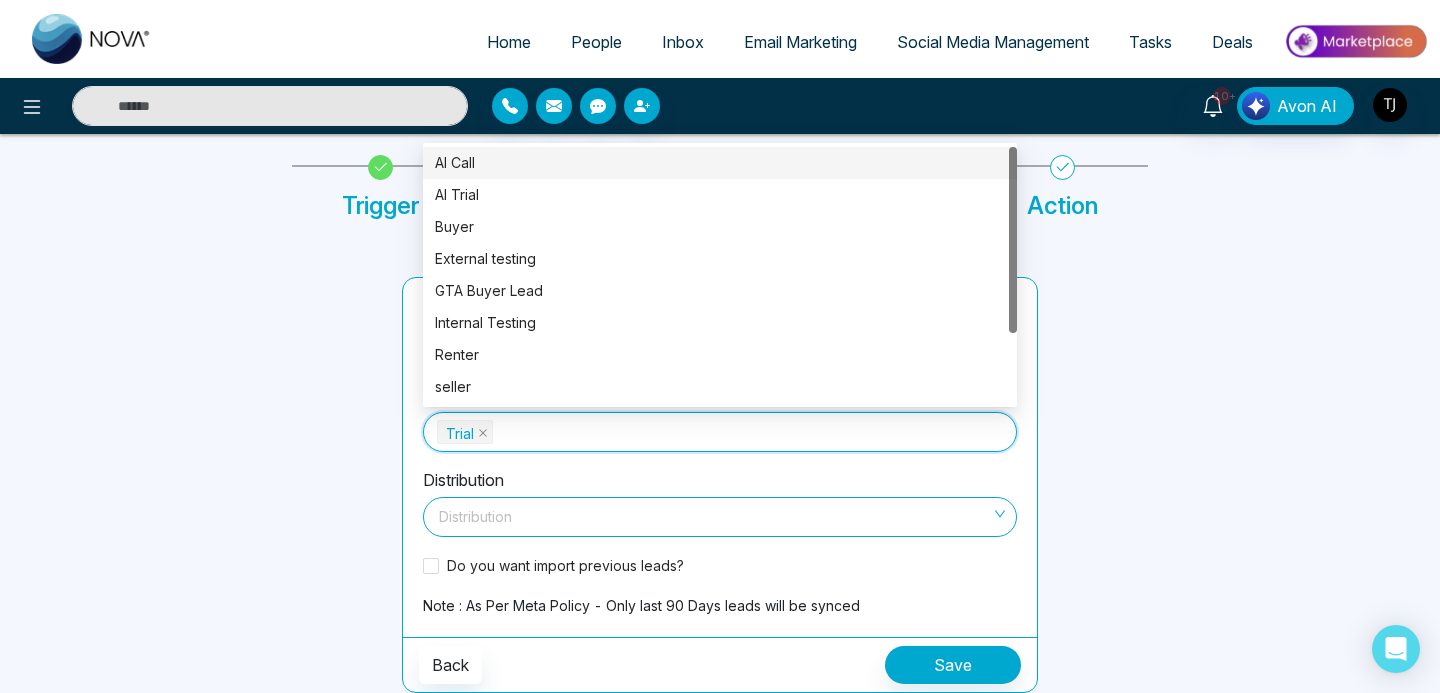 click at bounding box center (713, 513) 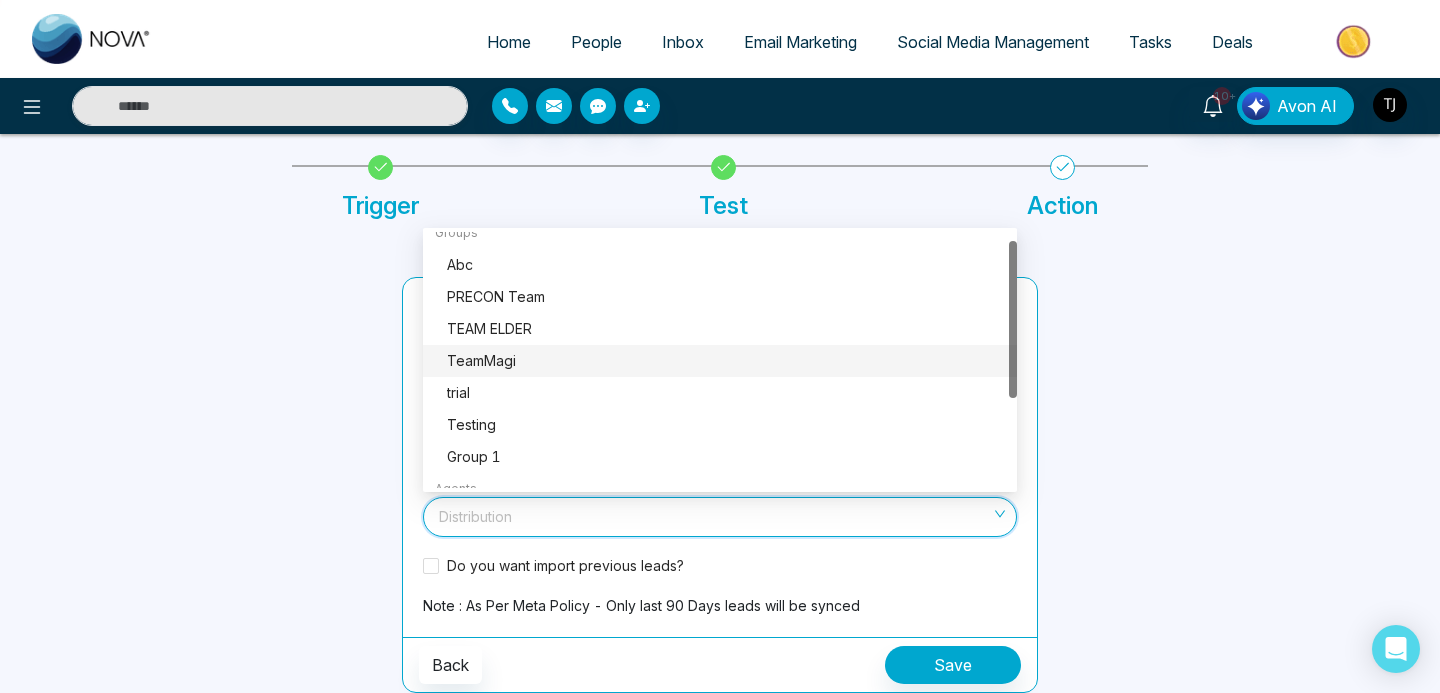 scroll, scrollTop: 0, scrollLeft: 0, axis: both 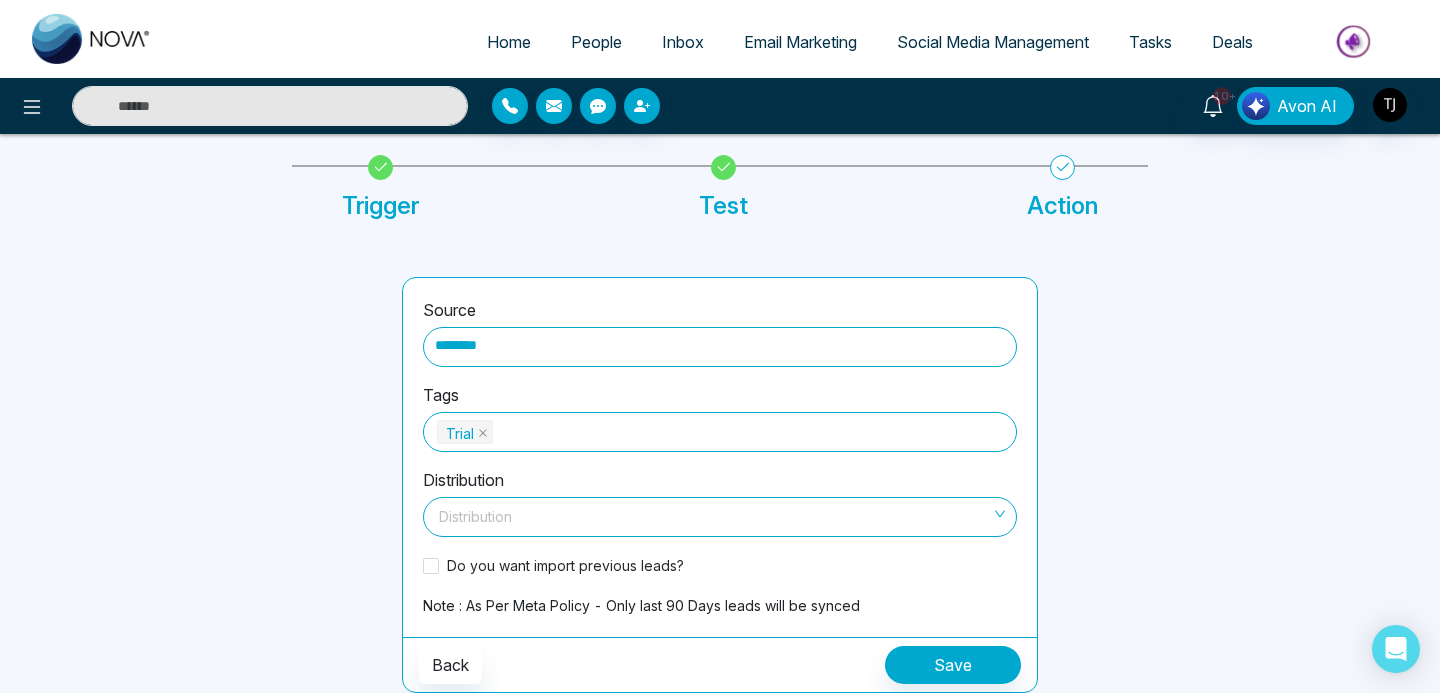 click at bounding box center (1215, 485) 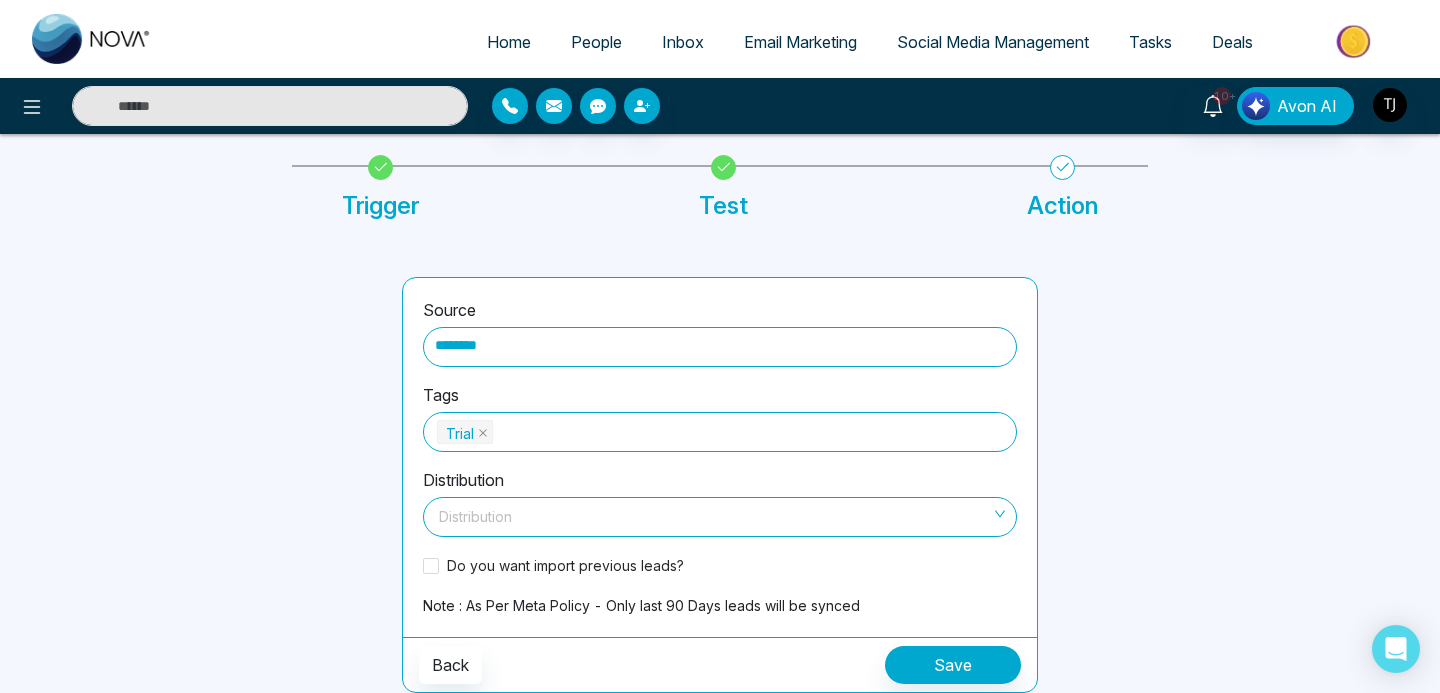 click at bounding box center (713, 517) 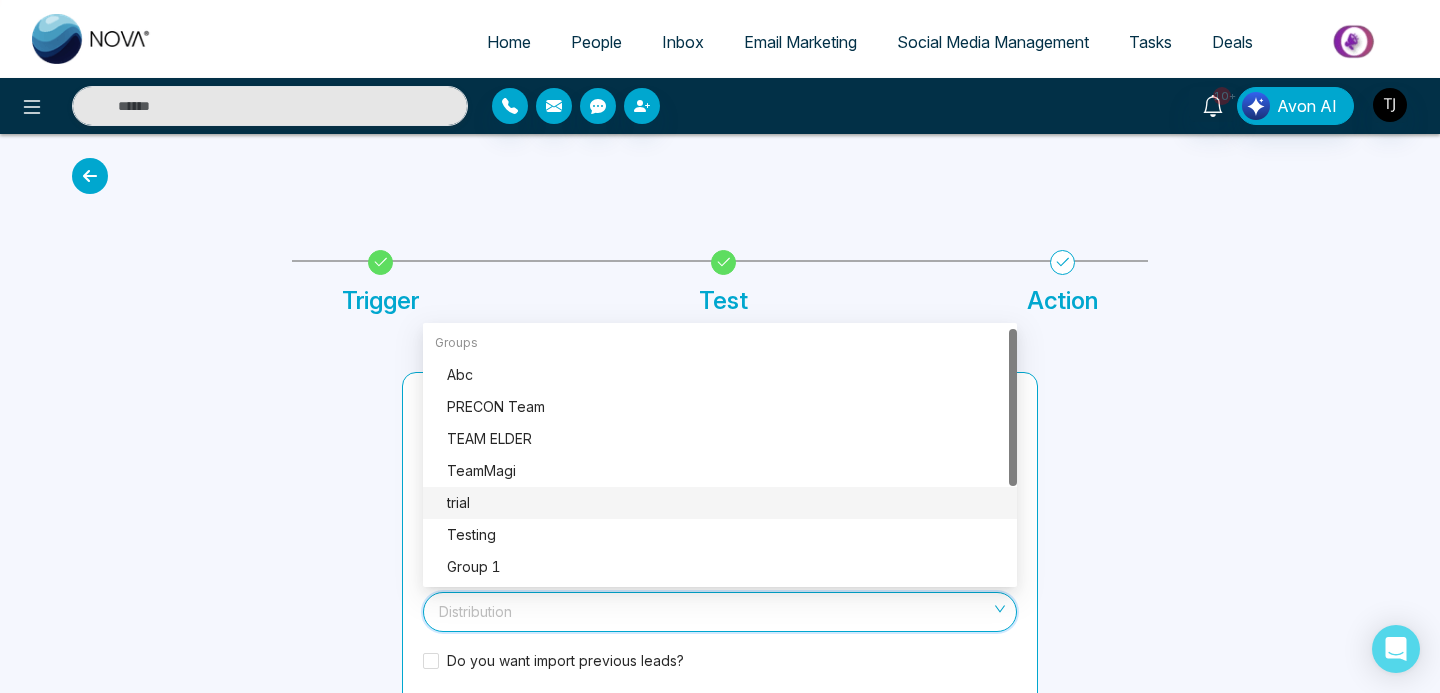 scroll, scrollTop: 24, scrollLeft: 0, axis: vertical 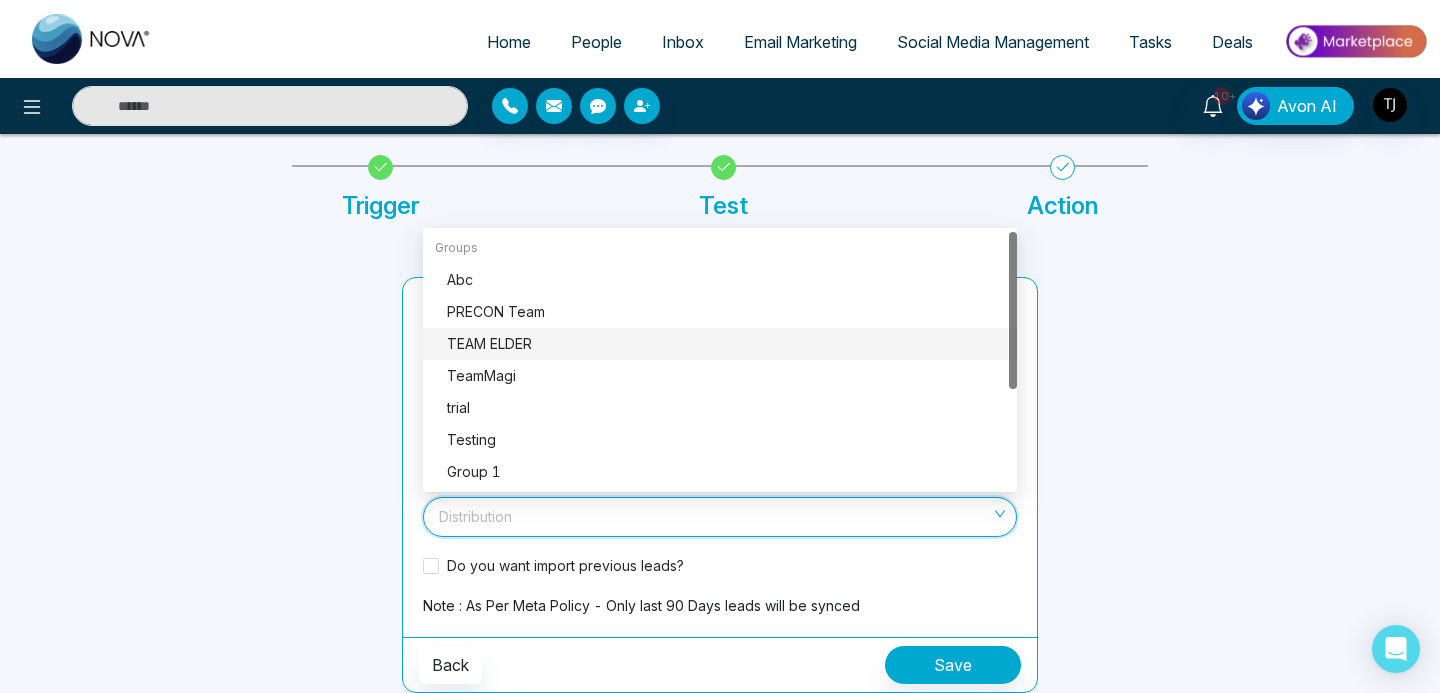 click at bounding box center [1215, 485] 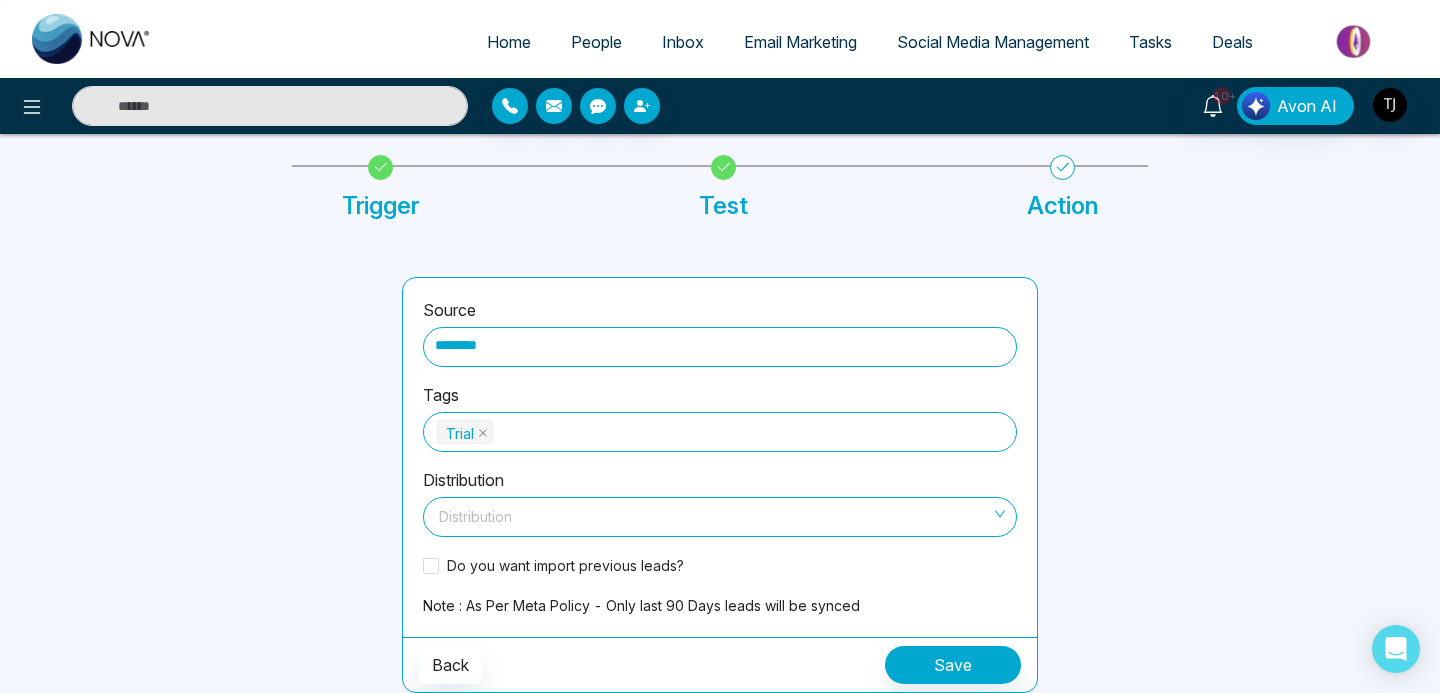 click on "People" at bounding box center [596, 42] 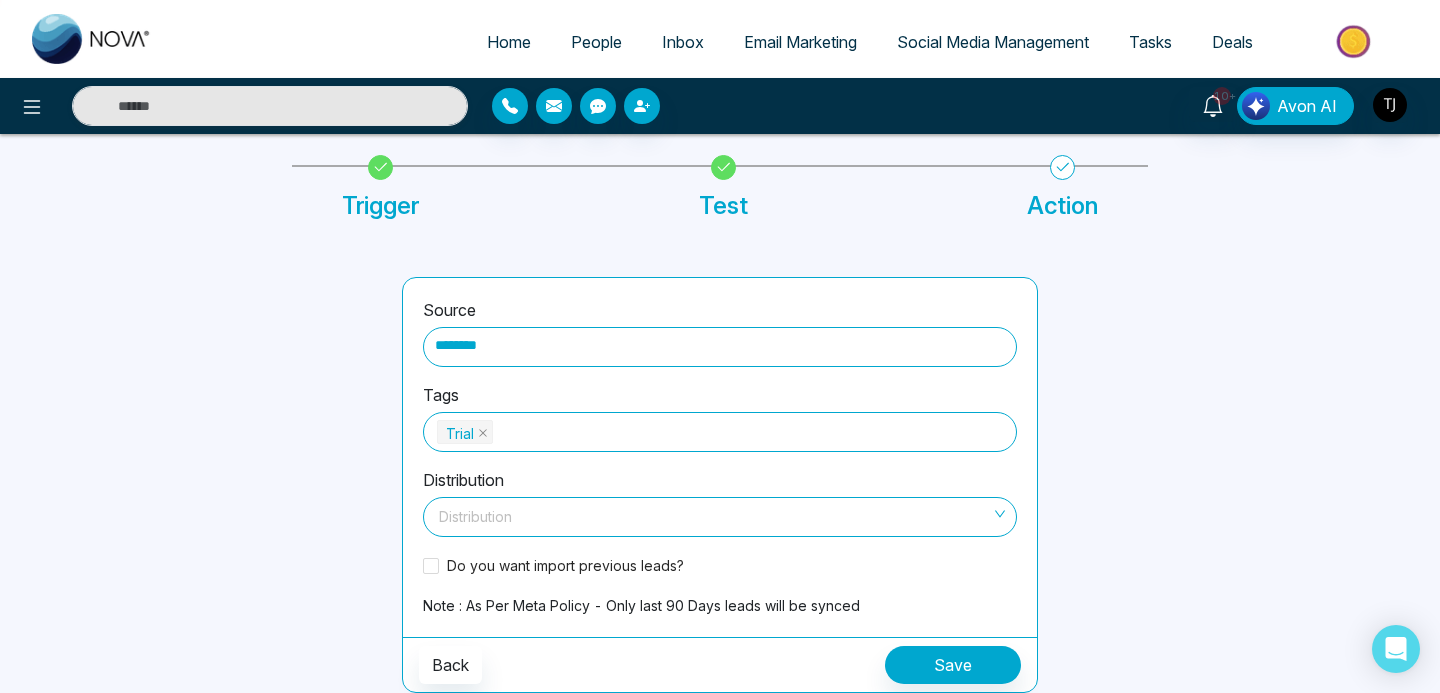 scroll, scrollTop: 0, scrollLeft: 0, axis: both 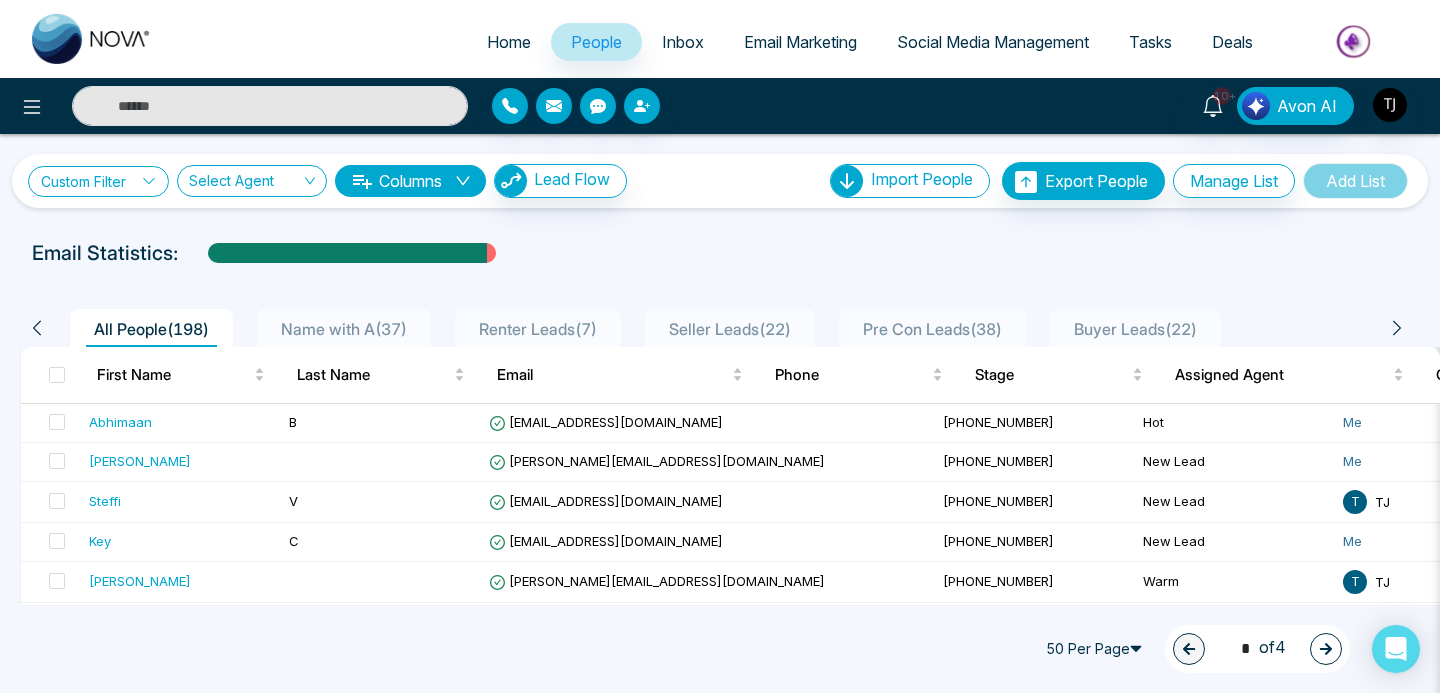click on "Custom Filter" at bounding box center (98, 181) 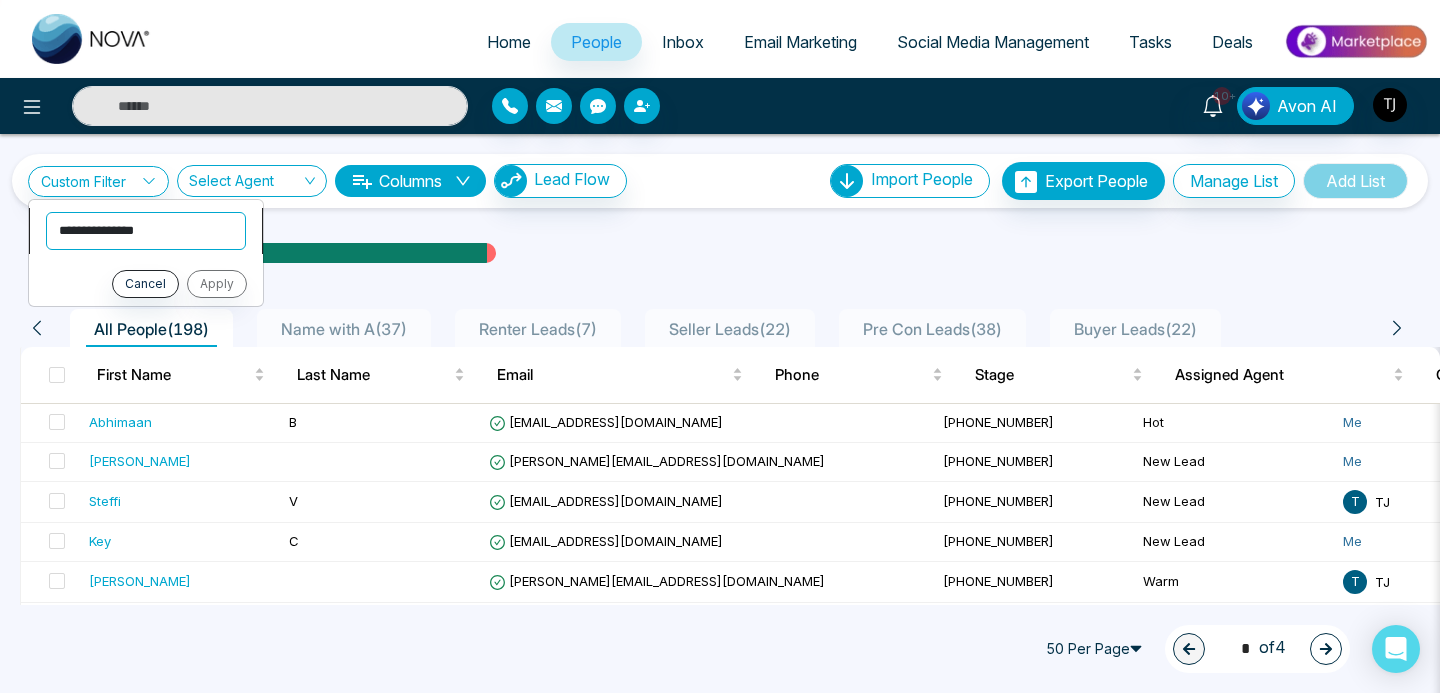 click on "**********" at bounding box center (146, 231) 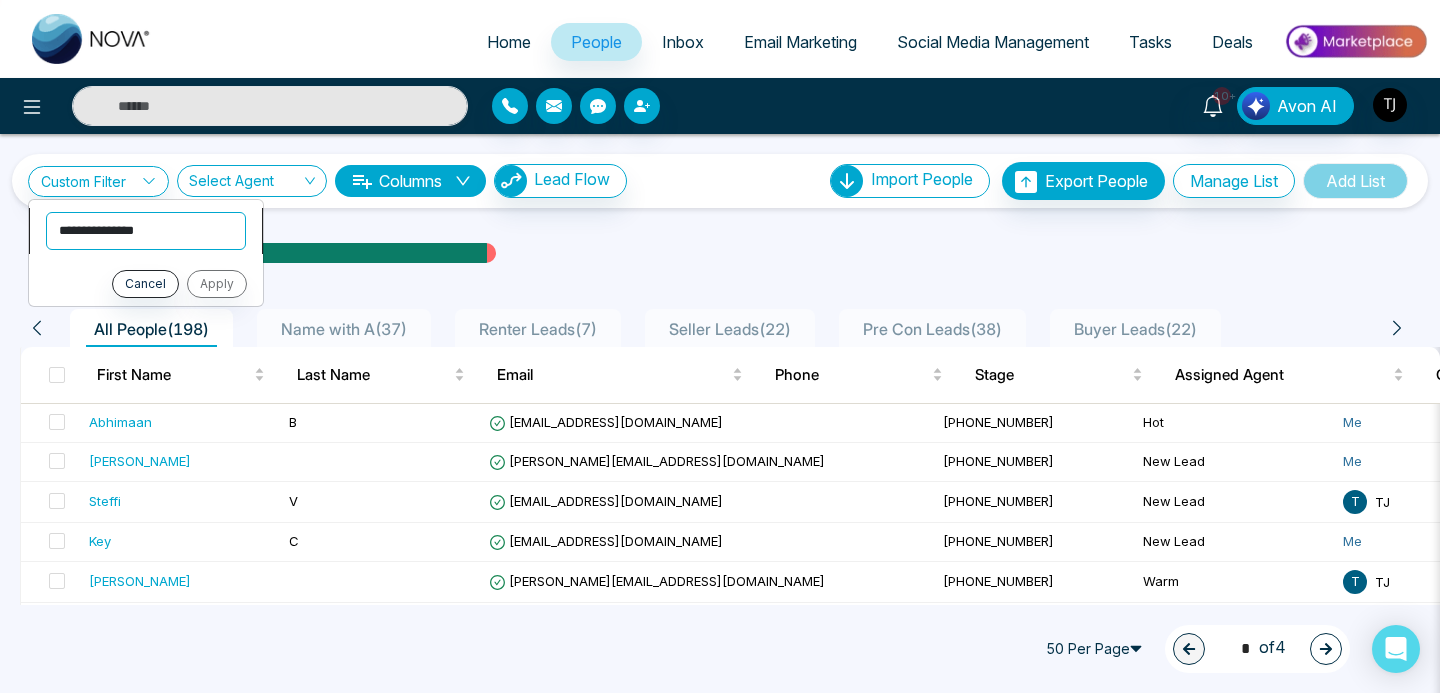 select on "****" 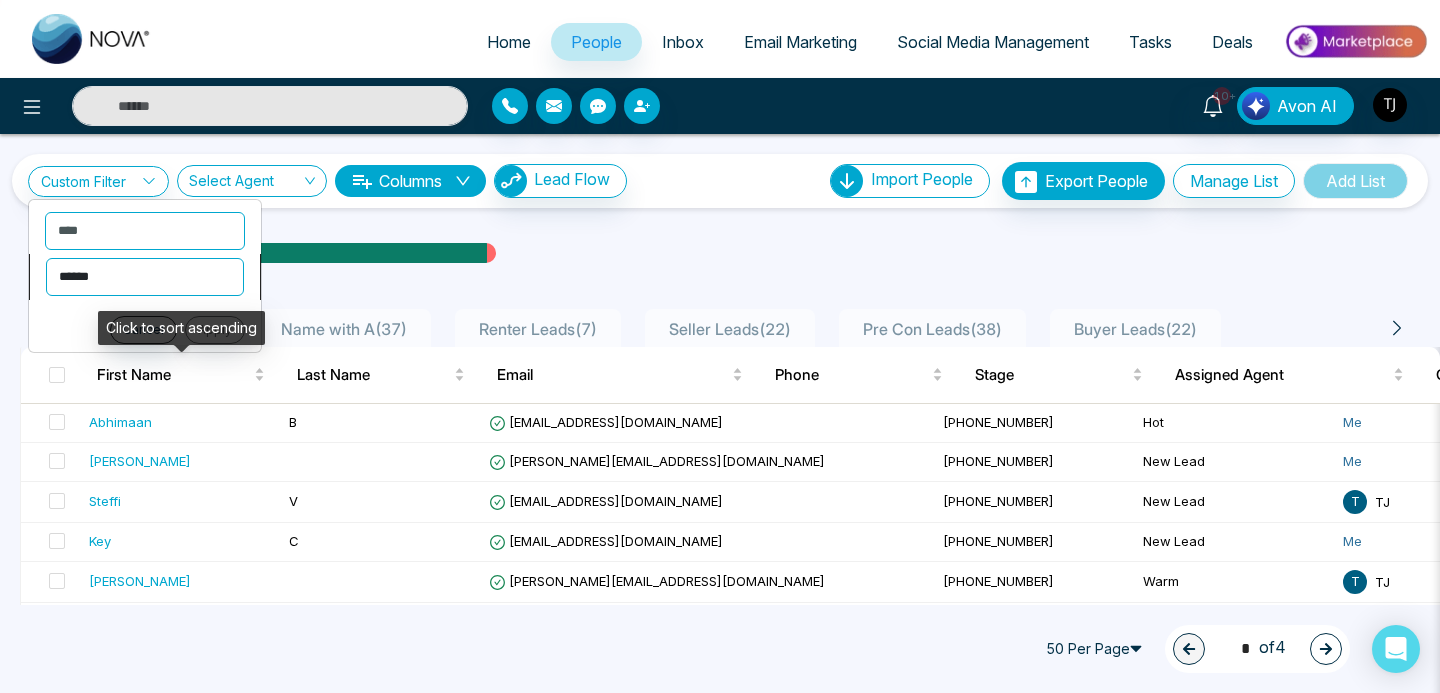 click on "**********" at bounding box center (145, 277) 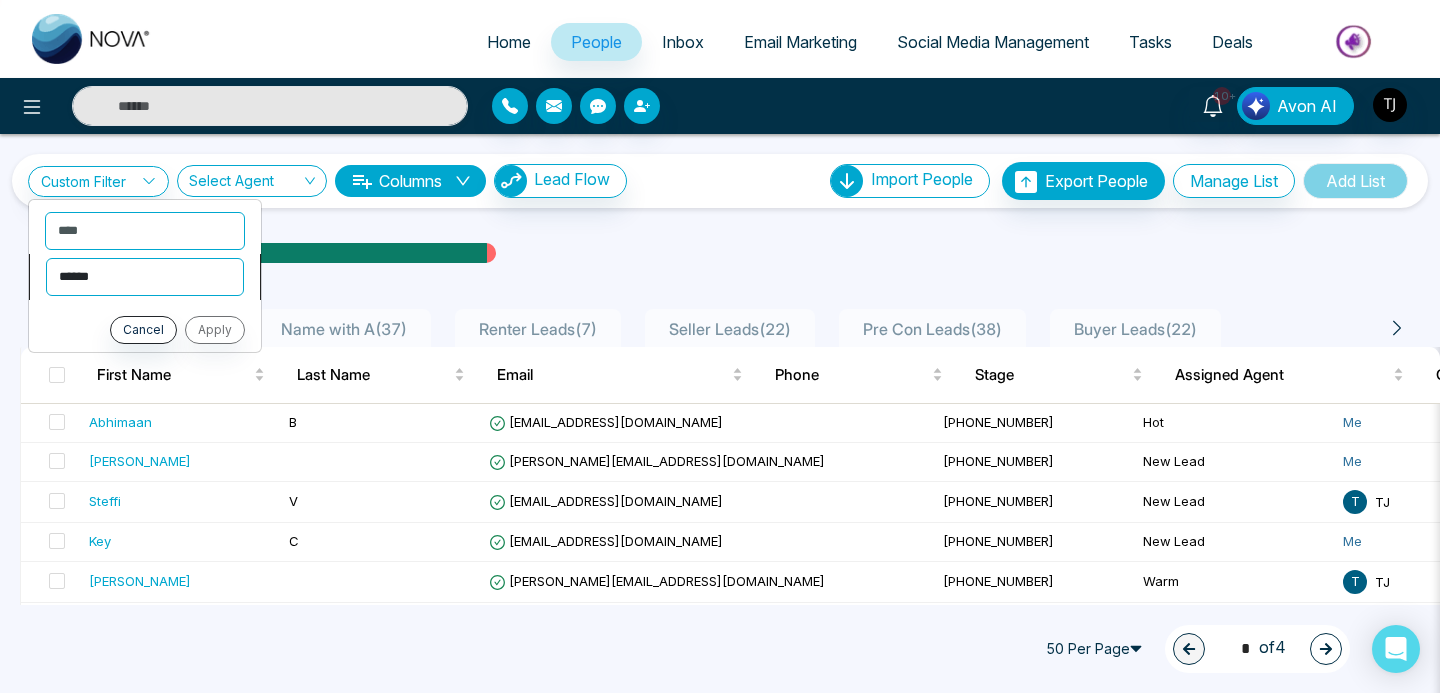 select on "*******" 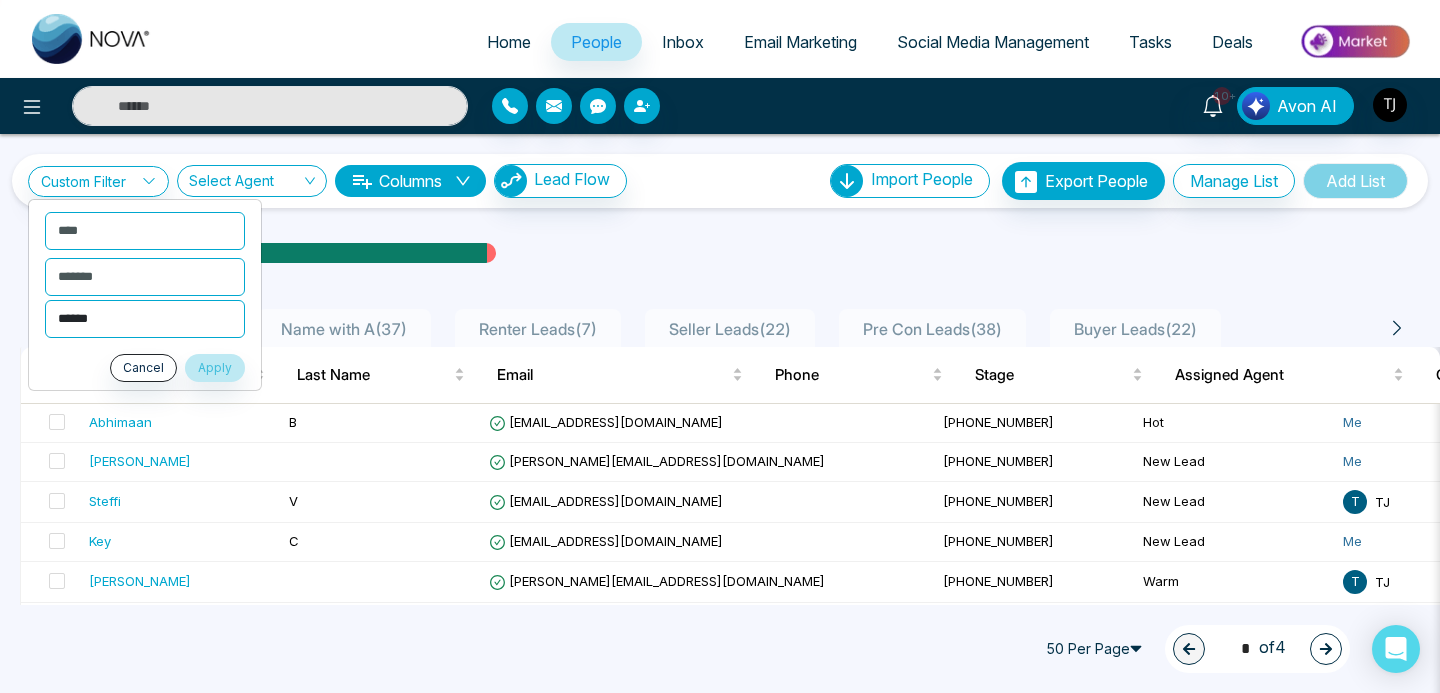 click on "**********" at bounding box center (145, 319) 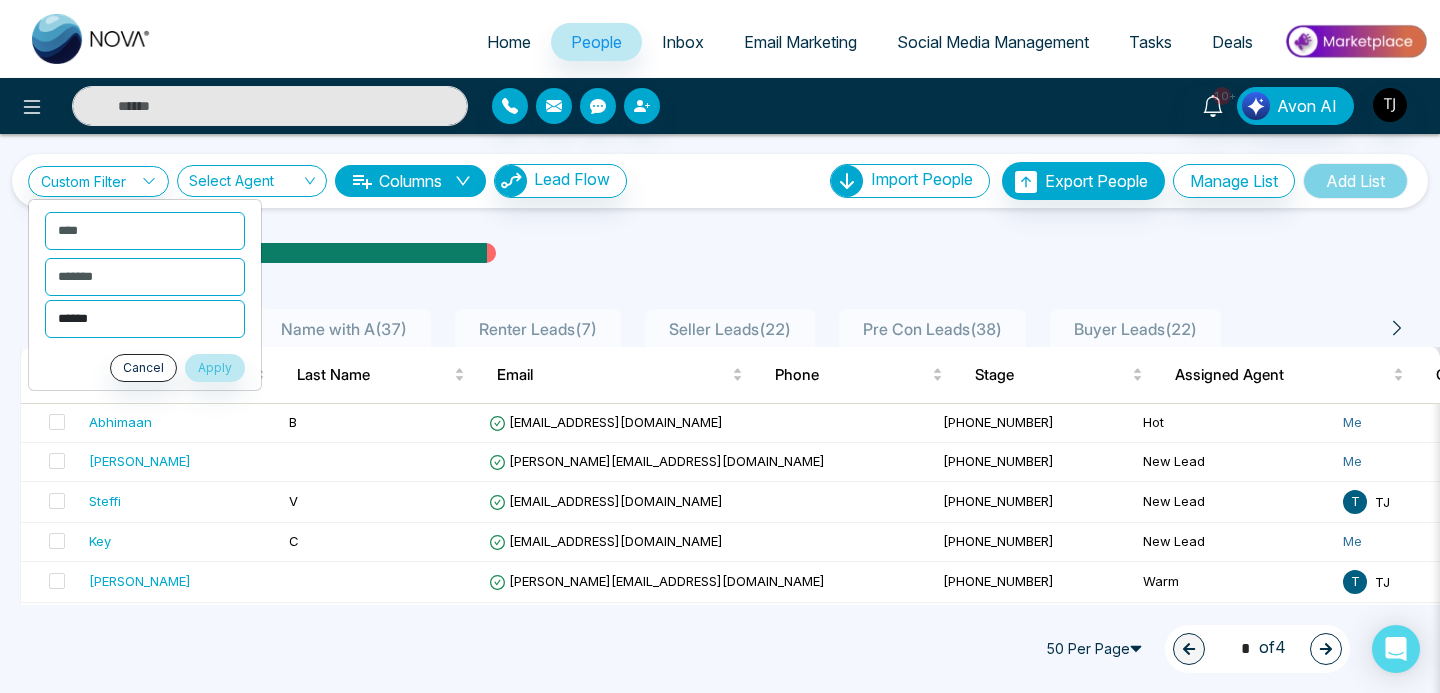 select on "*****" 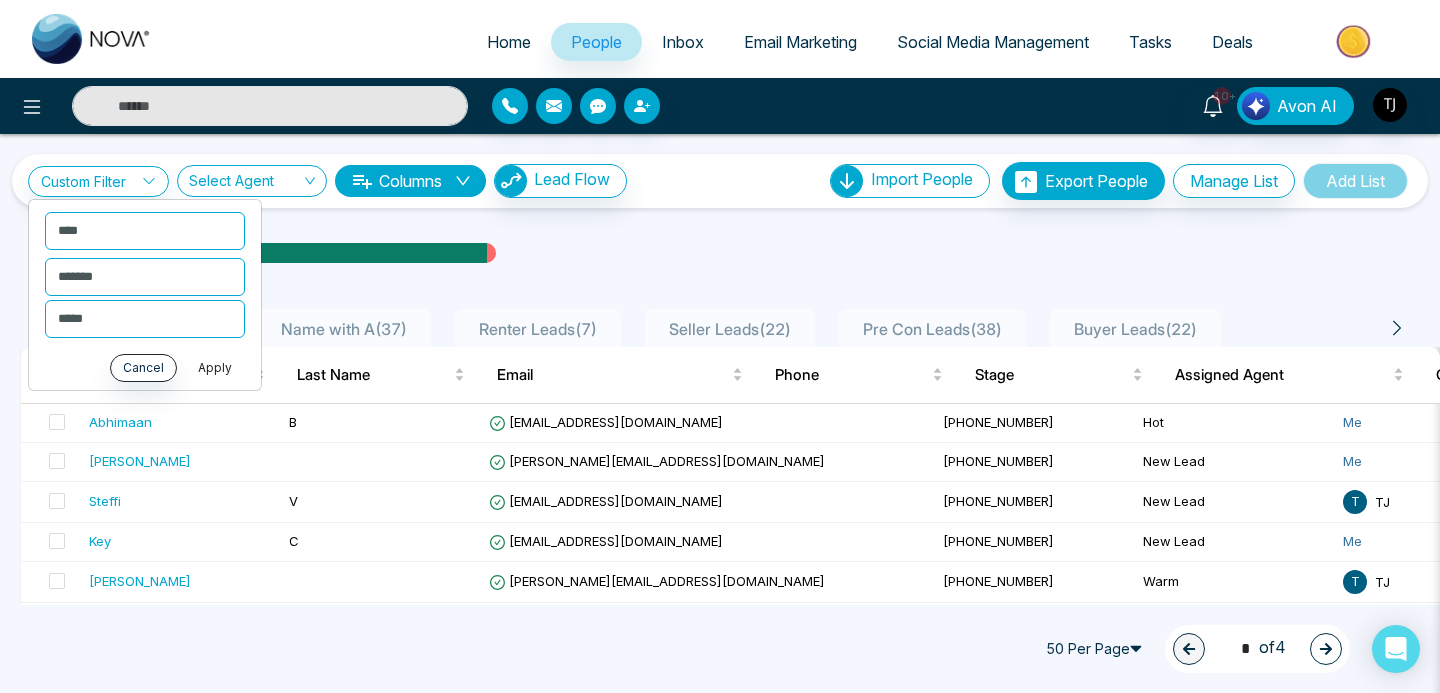 click on "Apply" at bounding box center (215, 368) 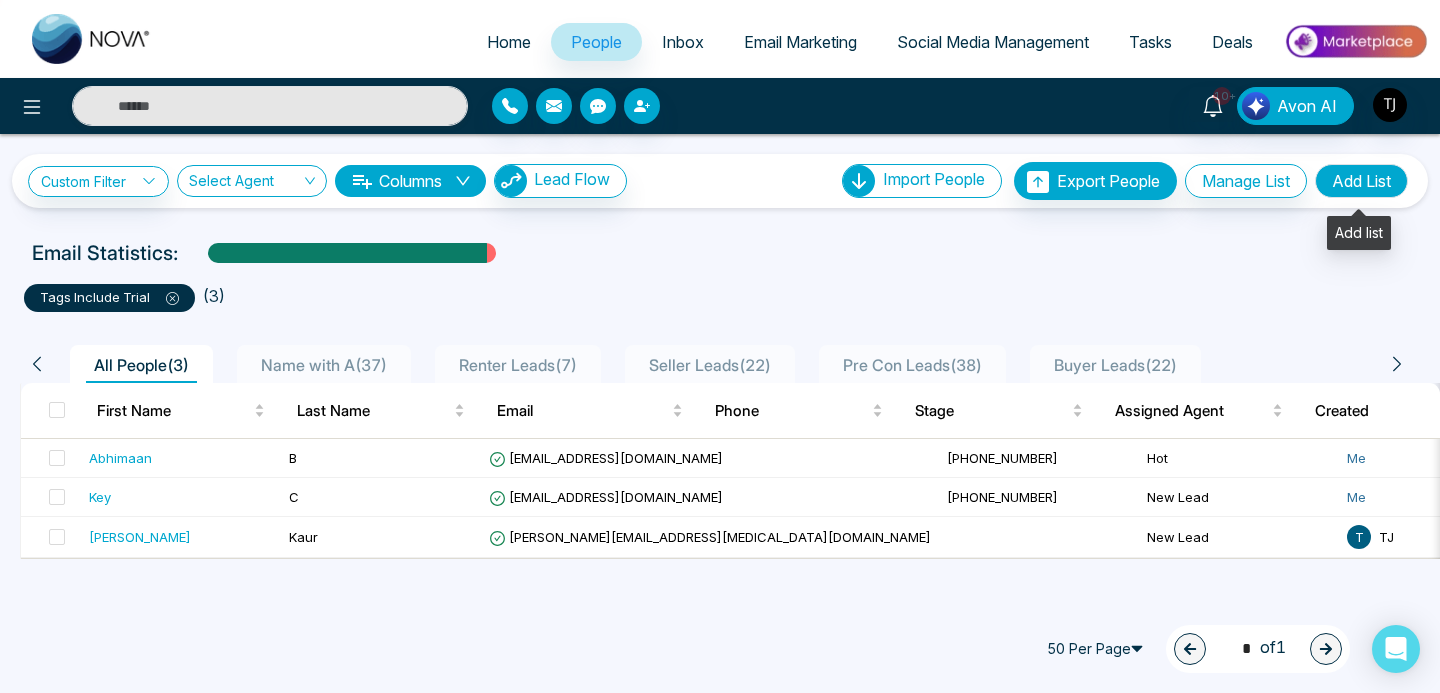click on "Add List" at bounding box center [1361, 181] 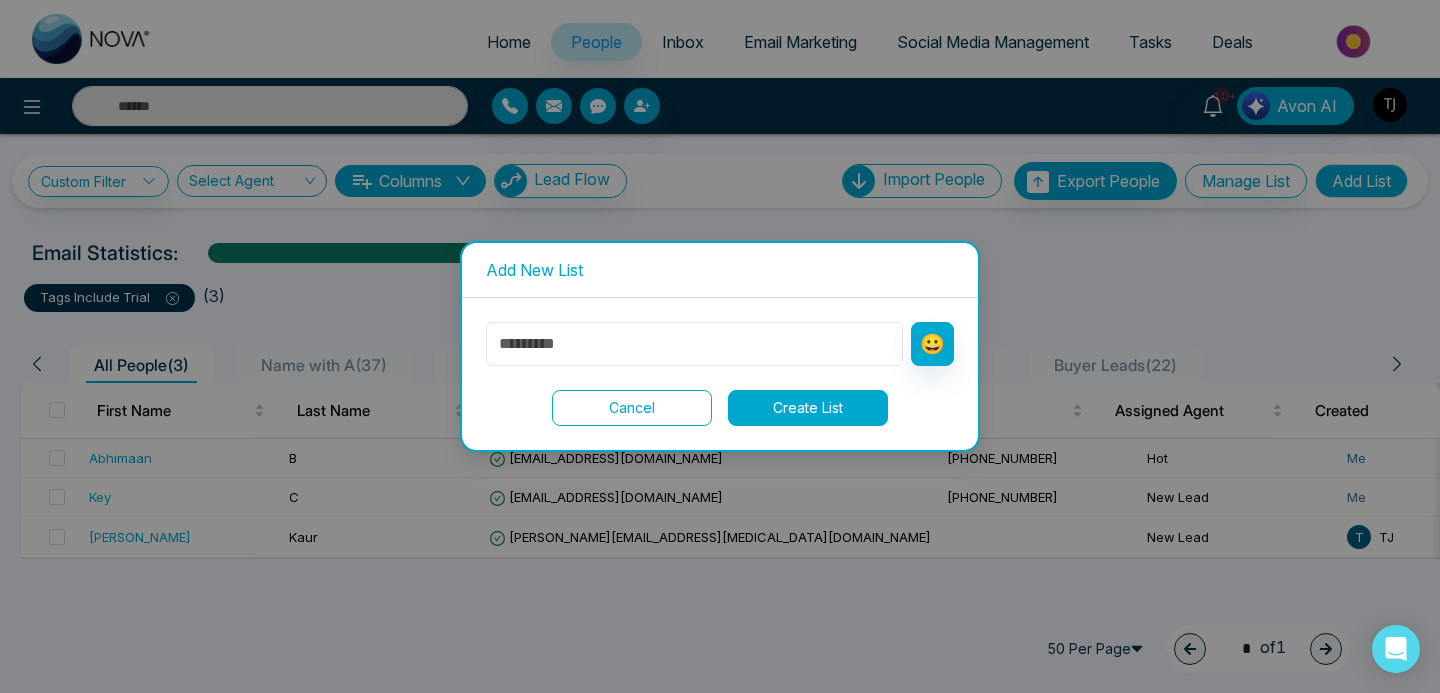 click at bounding box center (694, 344) 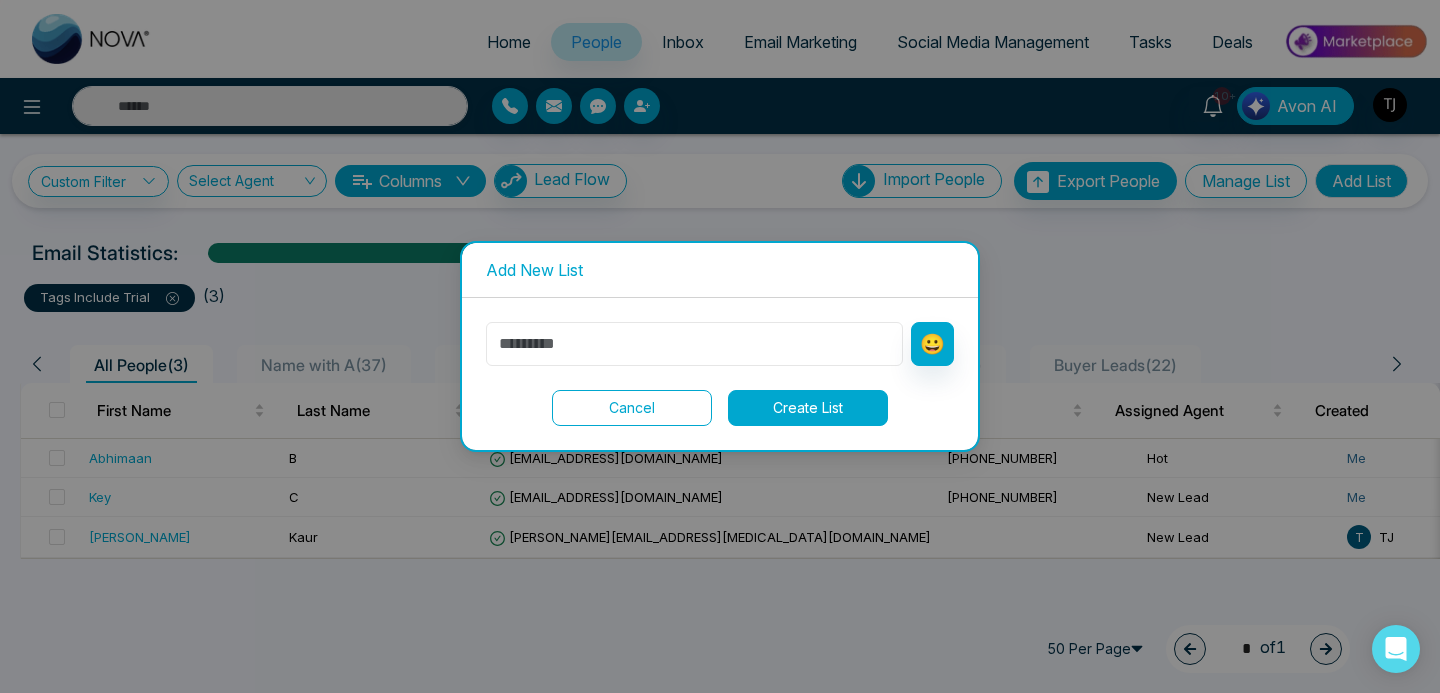 click at bounding box center [694, 344] 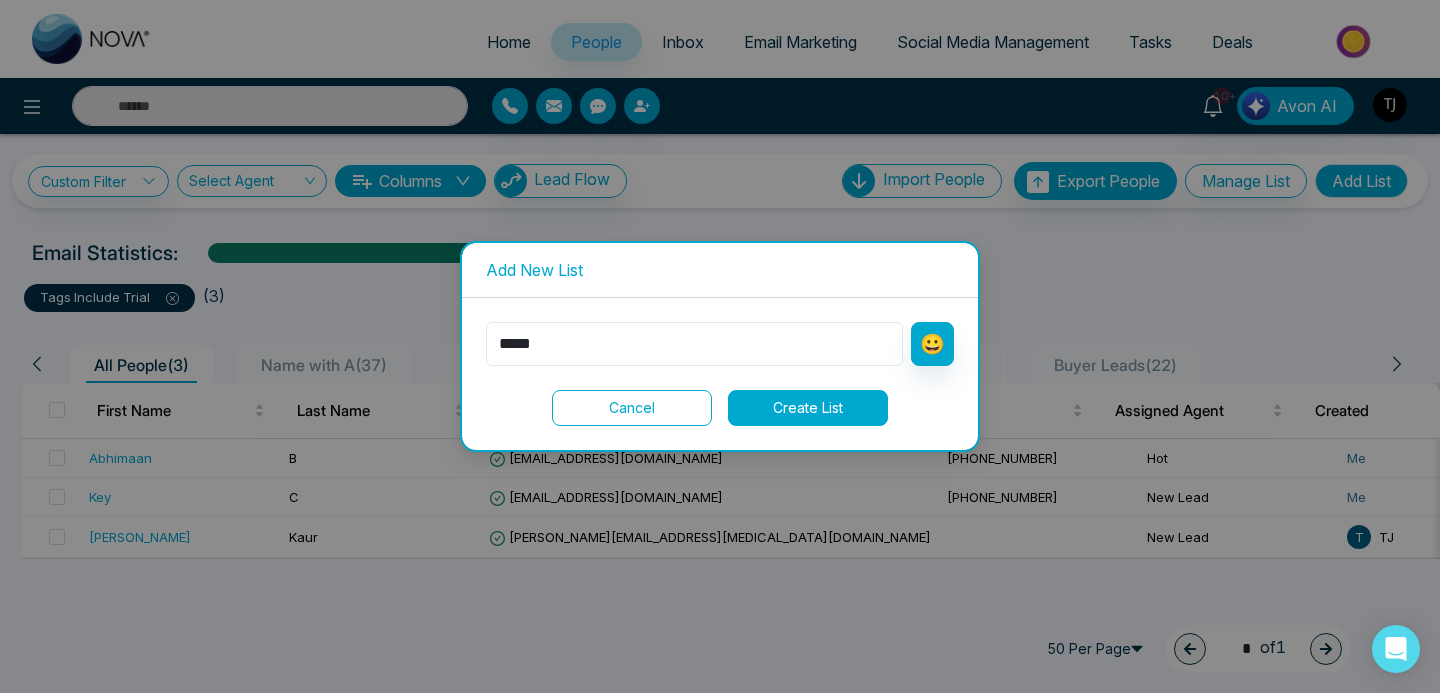 type on "*****" 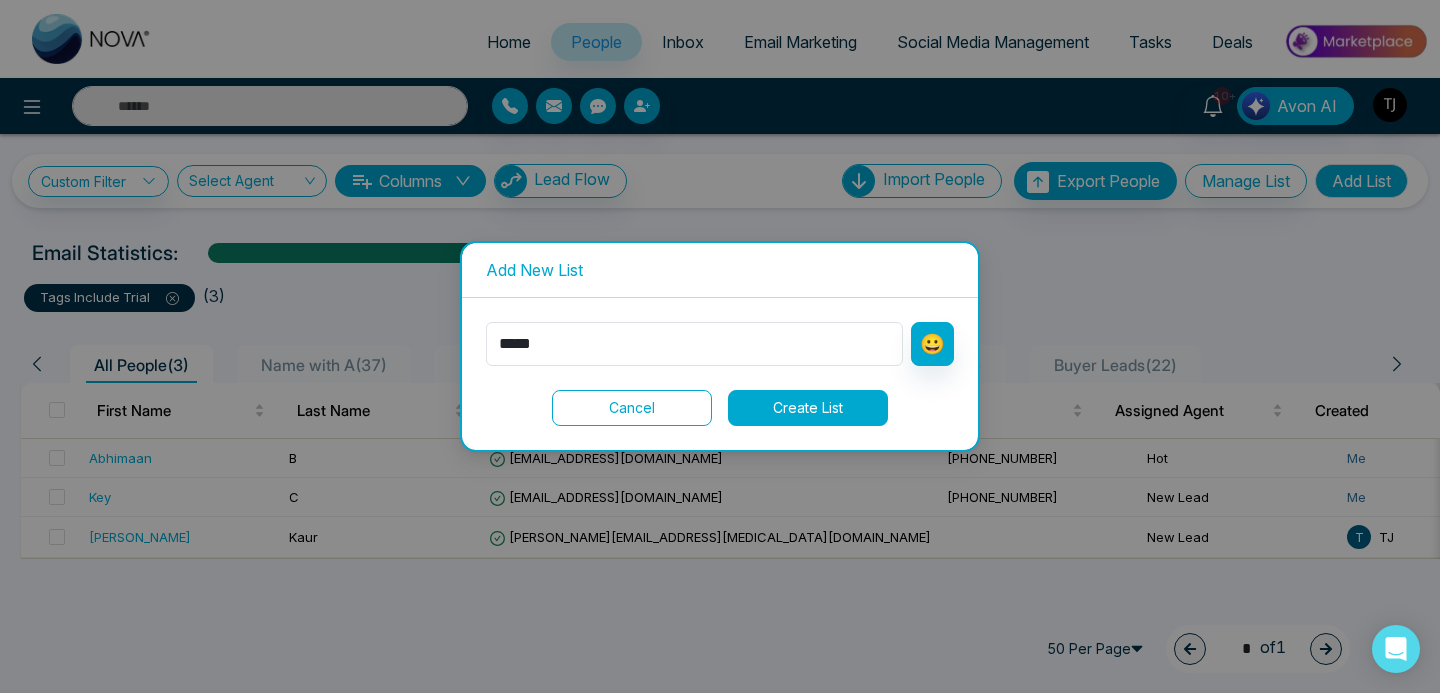 click on "Create List" at bounding box center [808, 408] 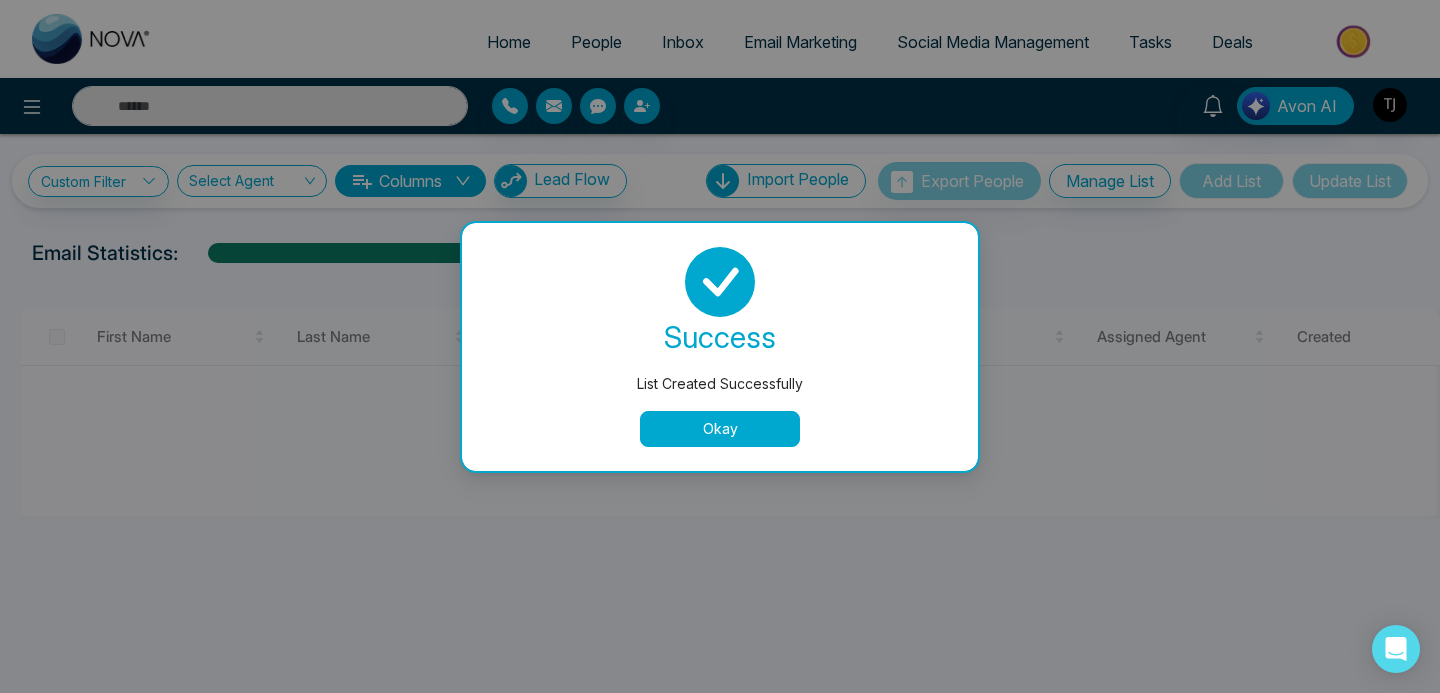 click on "Okay" at bounding box center [720, 429] 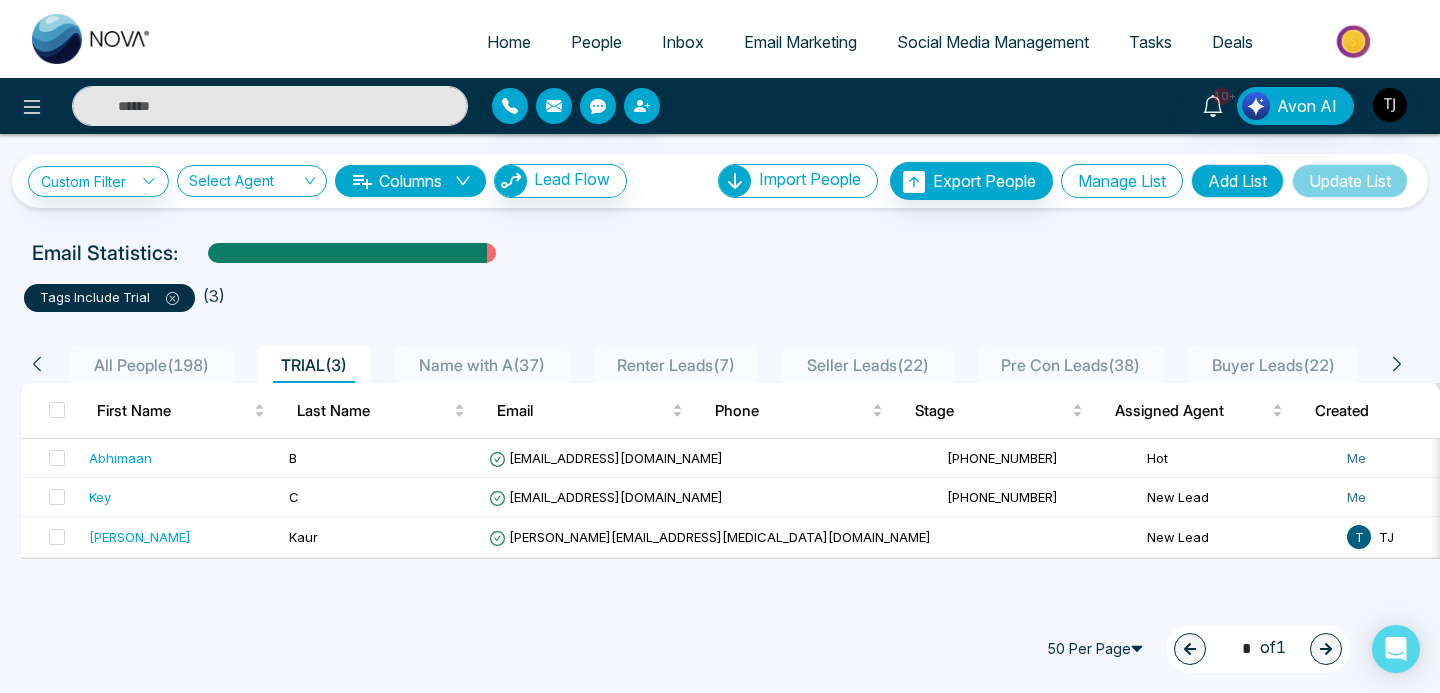 click on "Manage List" at bounding box center (1122, 181) 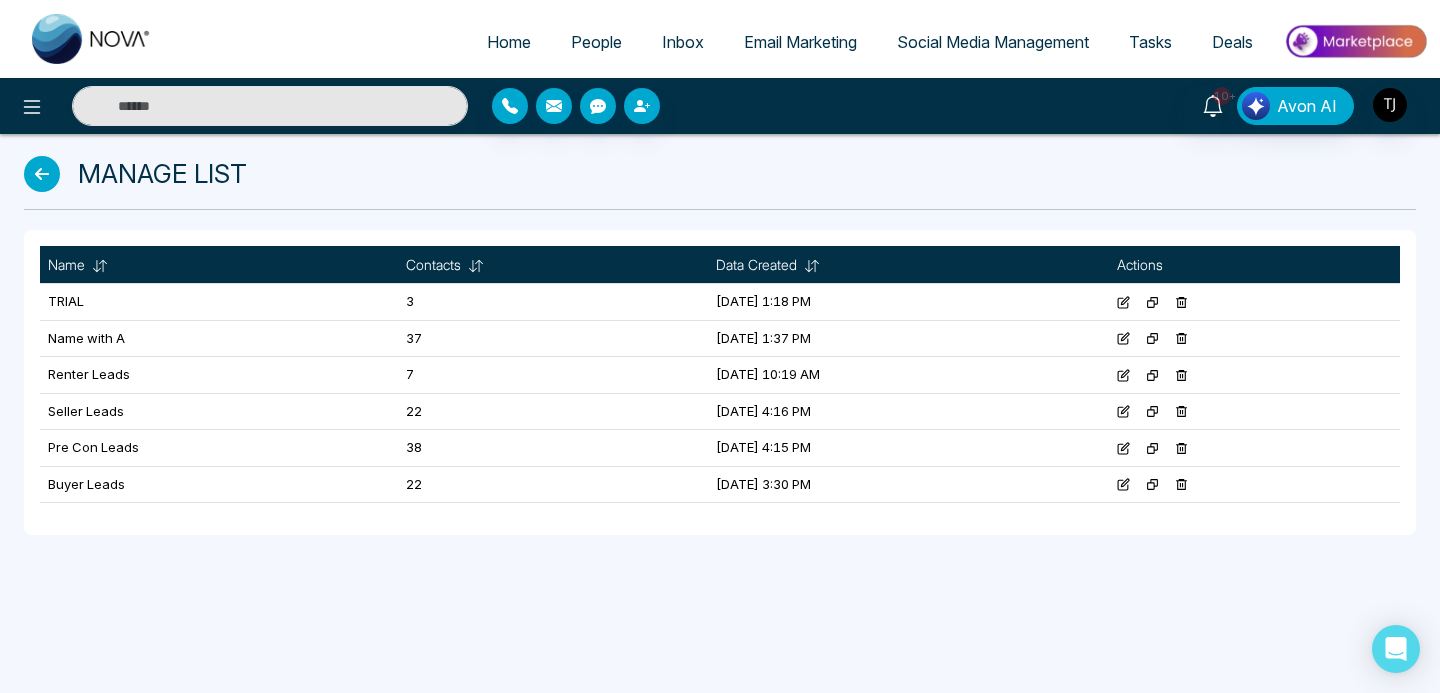 click 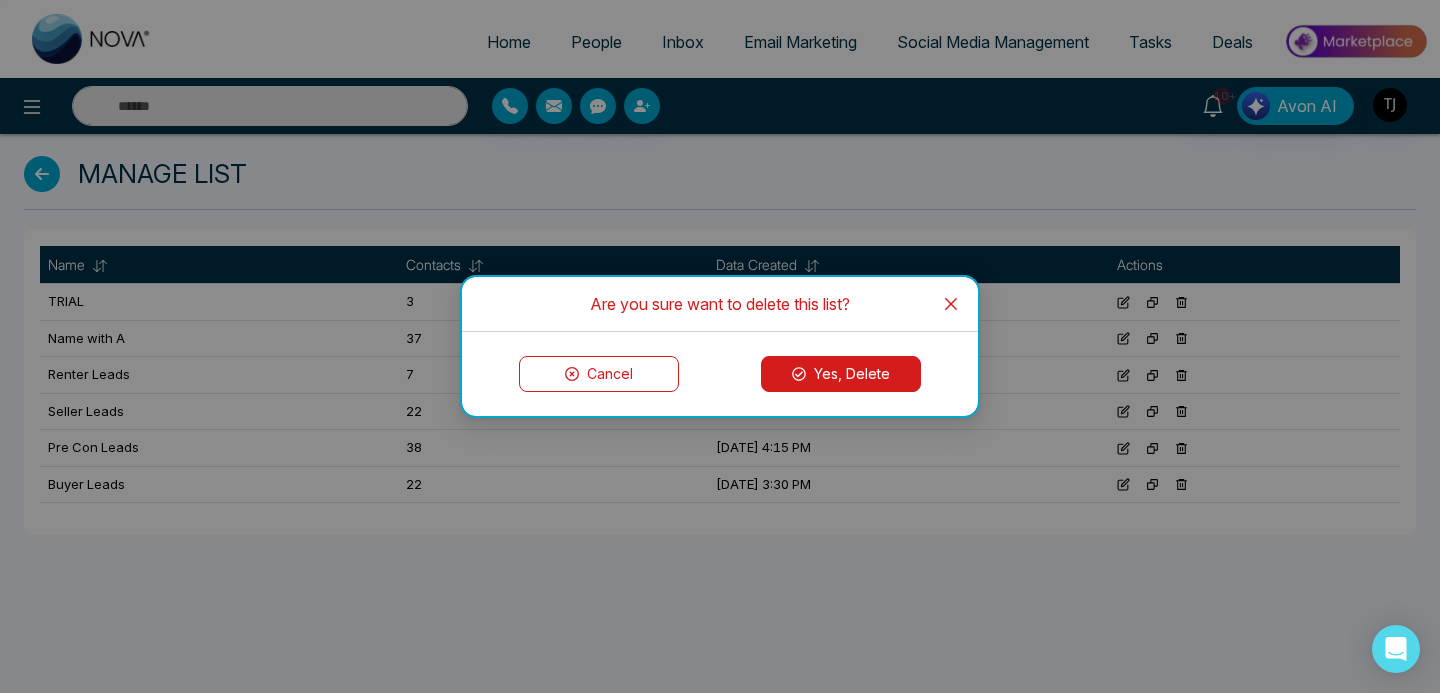 click on "Yes, Delete" at bounding box center (841, 374) 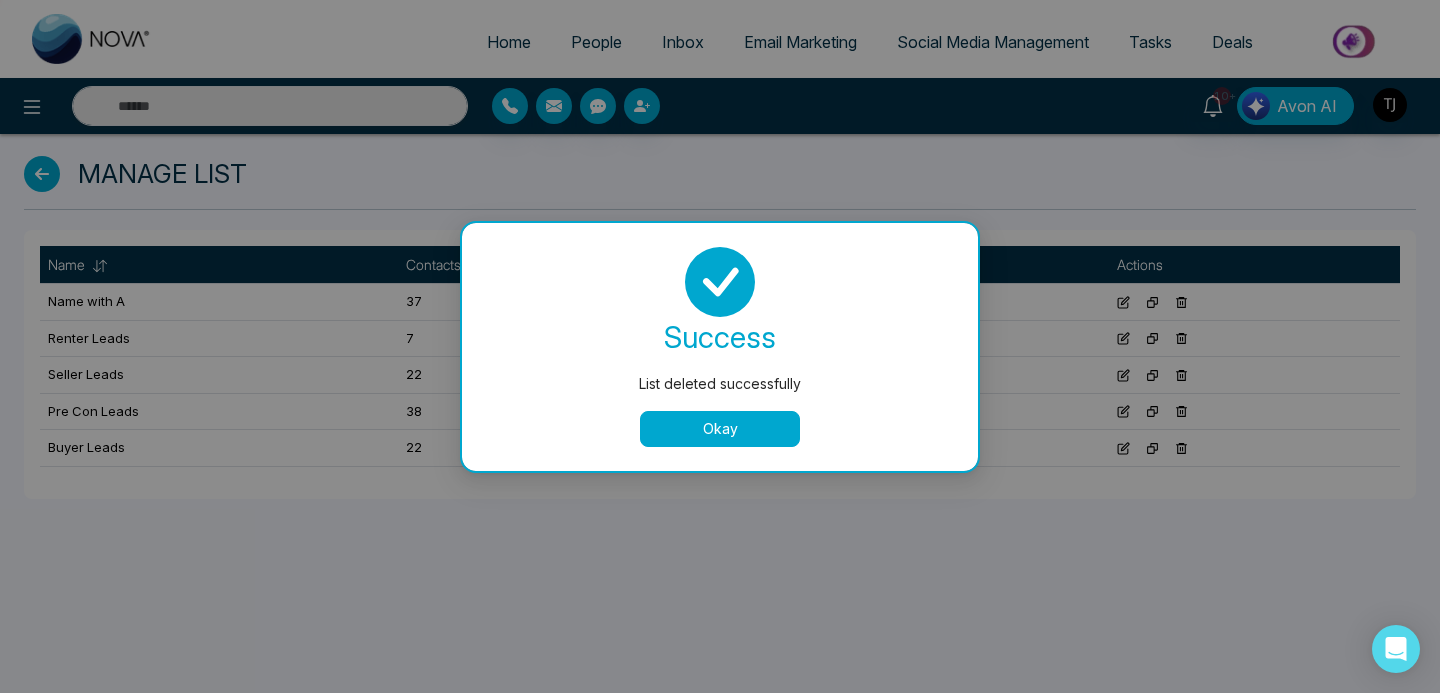click on "Okay" at bounding box center [720, 429] 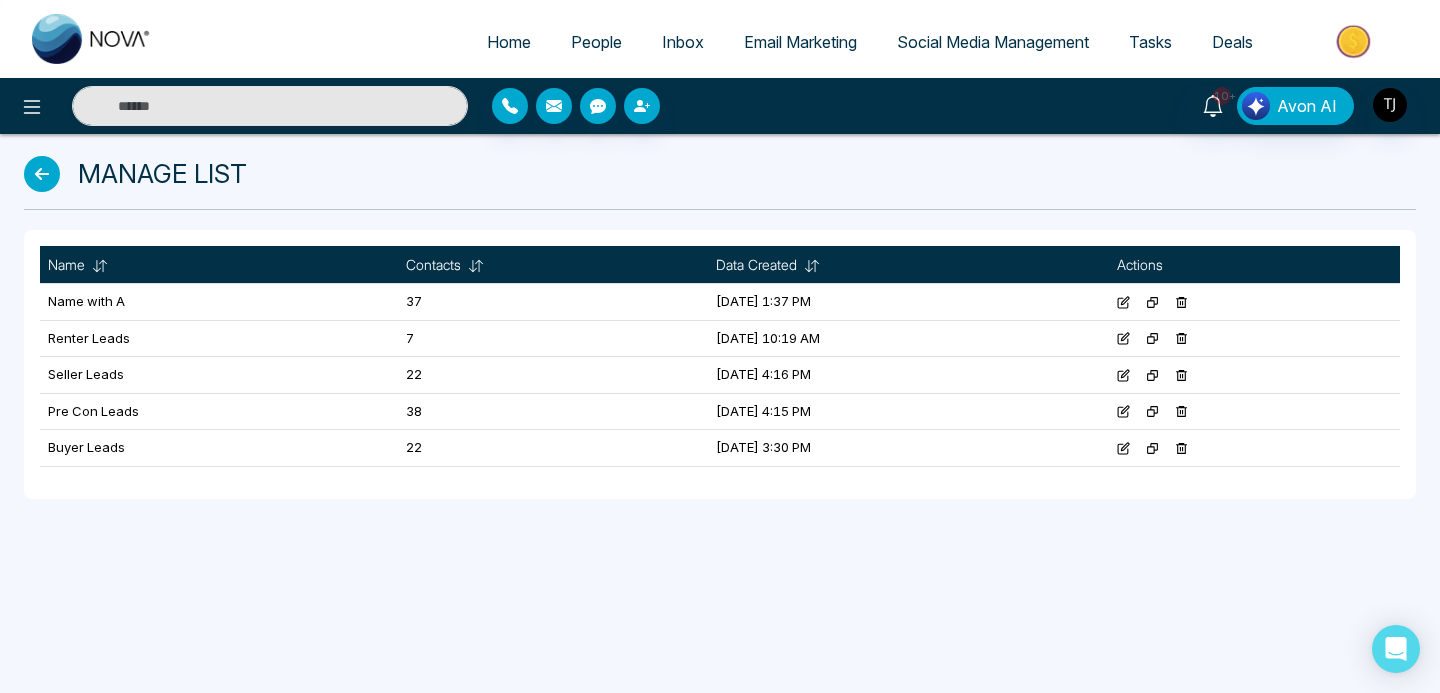 click 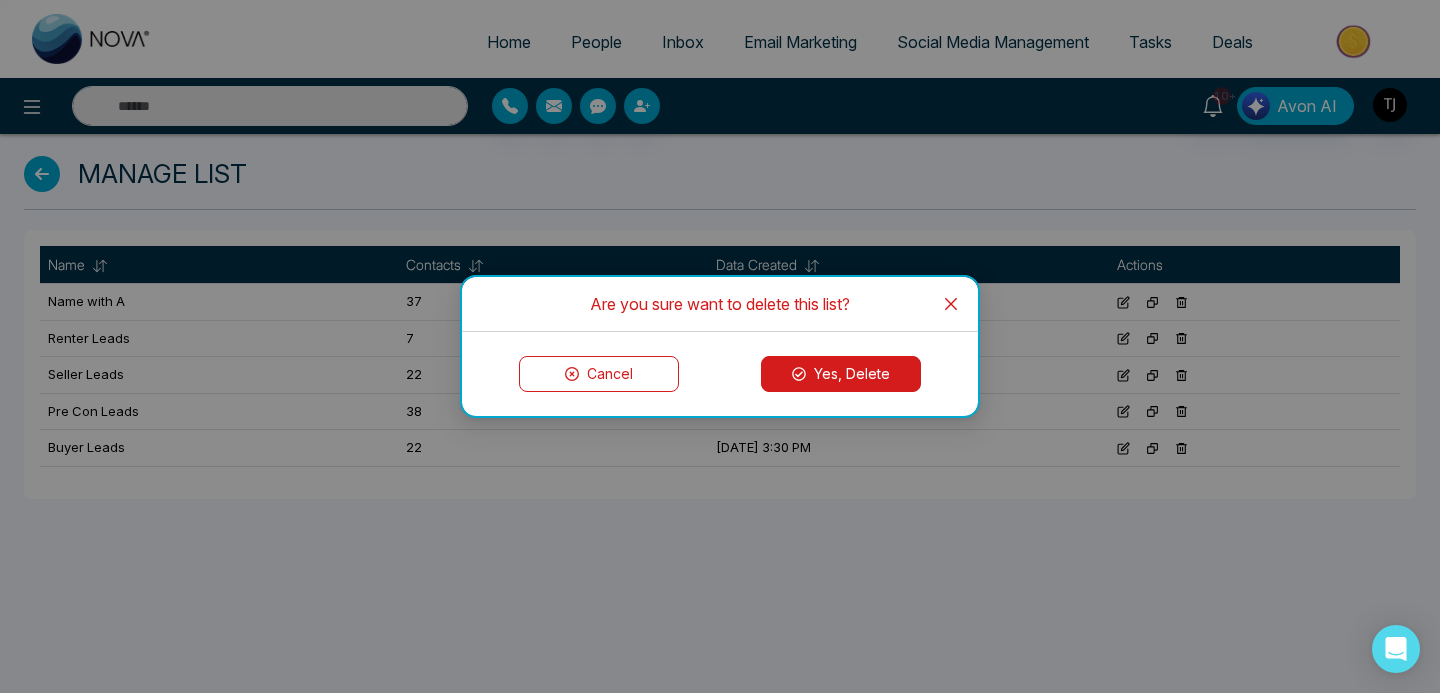 click on "Yes, Delete" at bounding box center [841, 374] 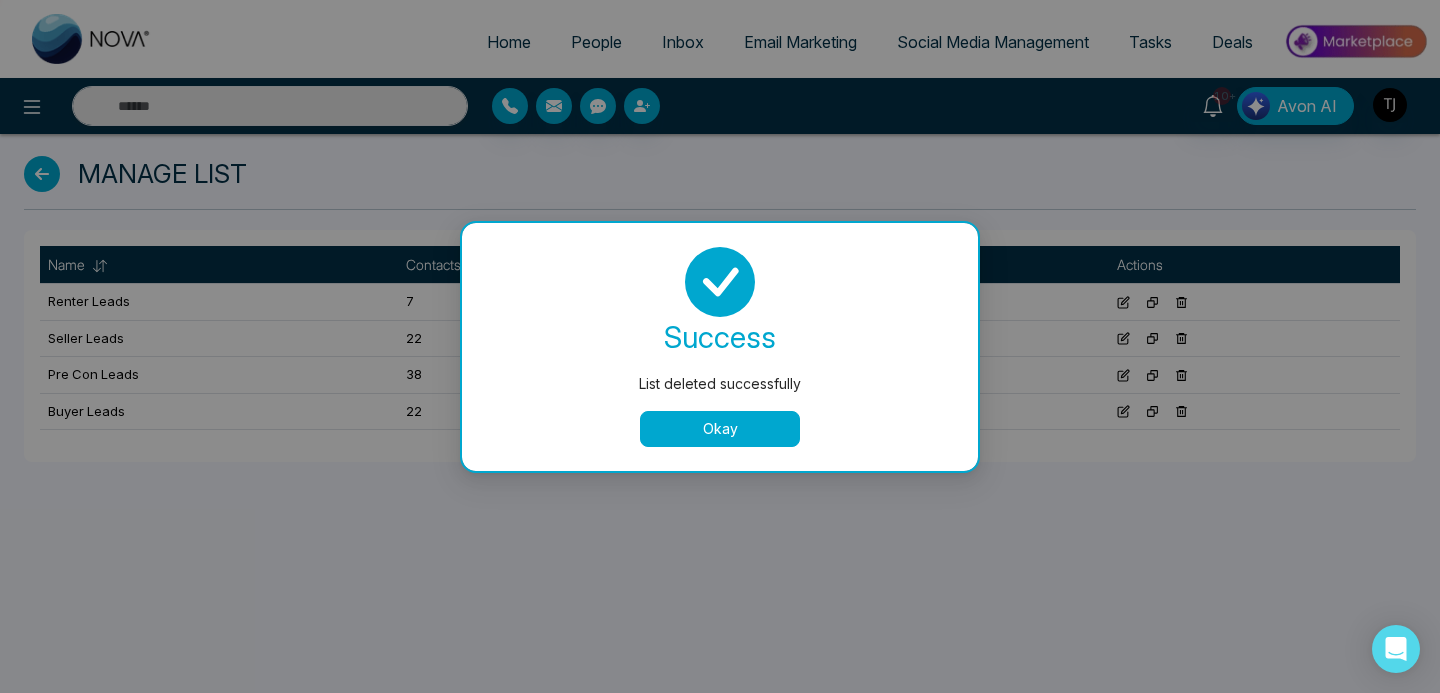 click on "Okay" at bounding box center [720, 429] 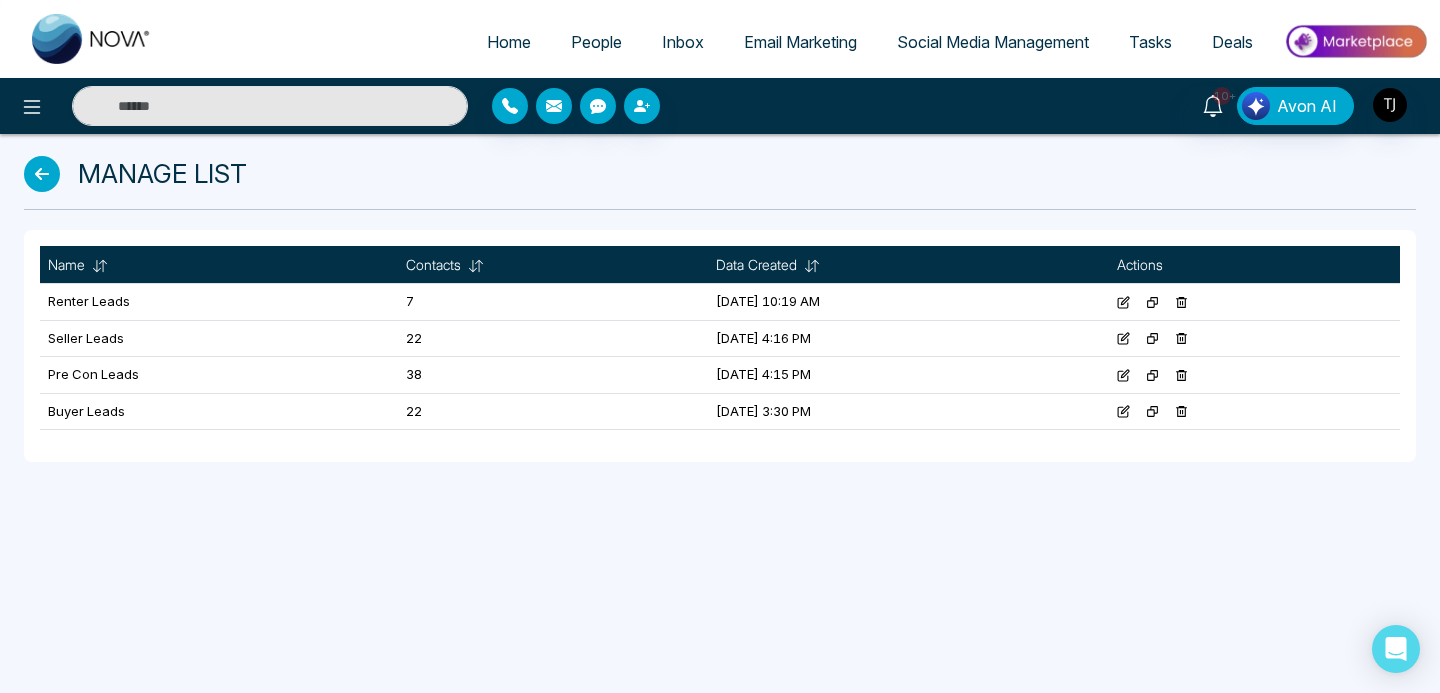 click on "Home" at bounding box center (509, 42) 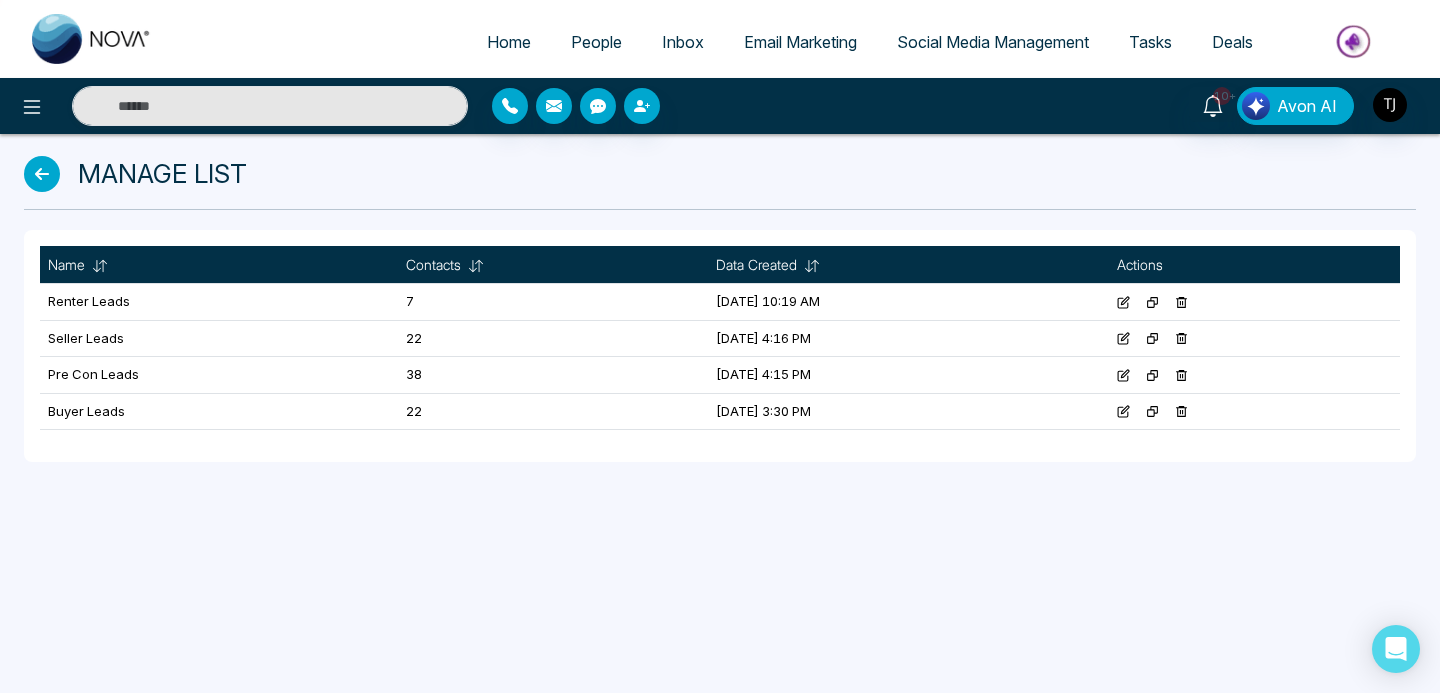 select on "*" 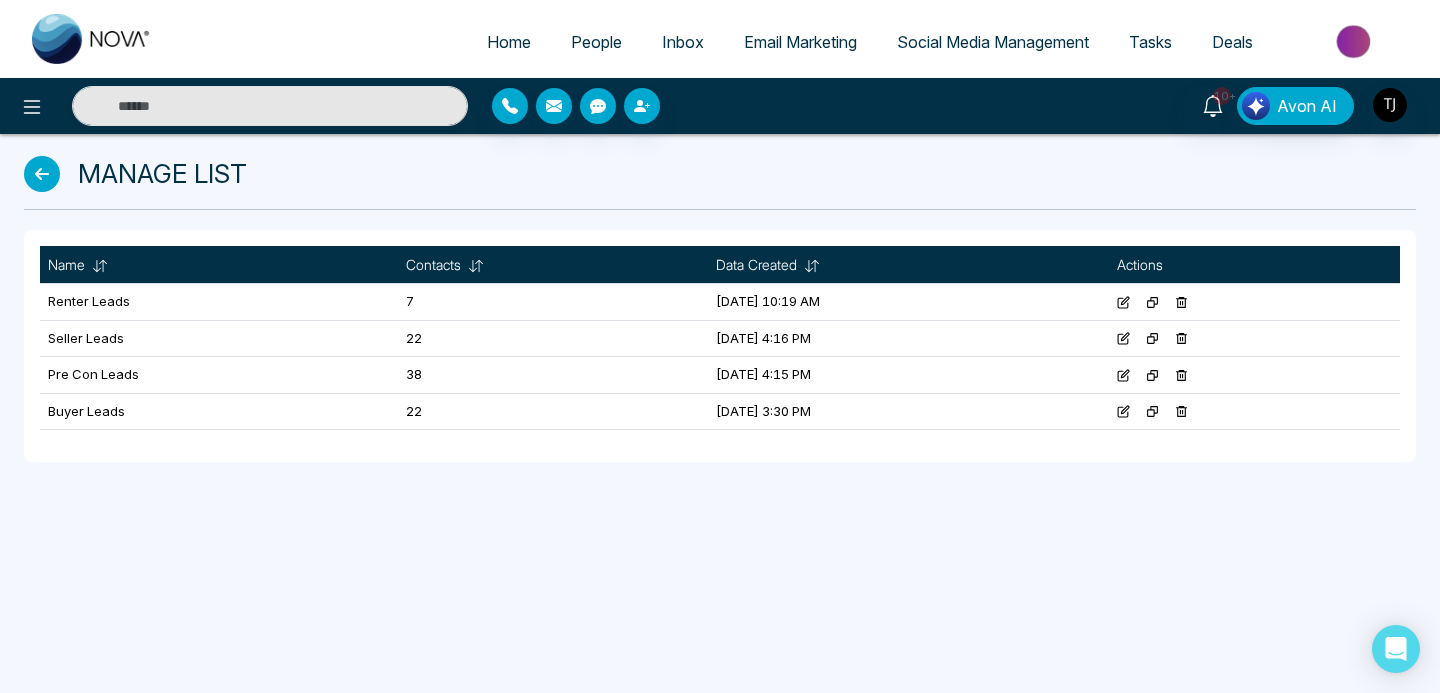select on "*" 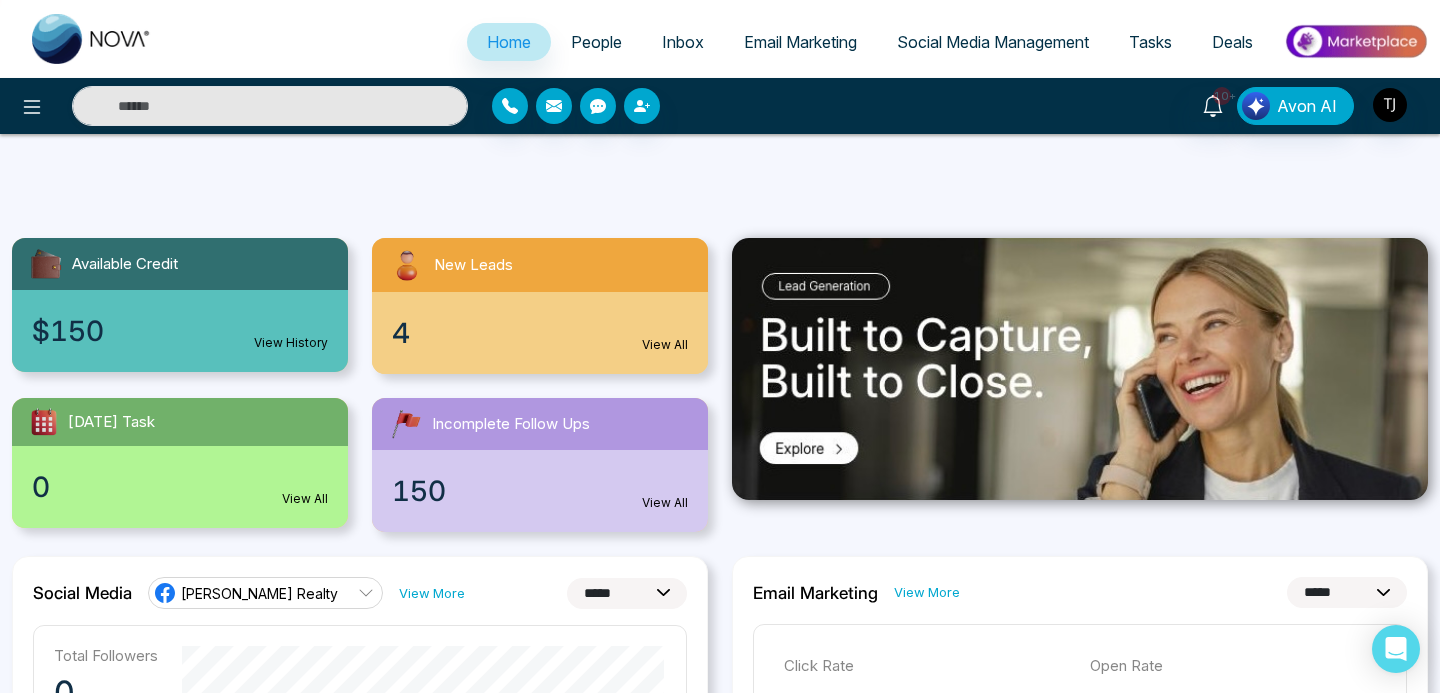 scroll, scrollTop: 0, scrollLeft: 0, axis: both 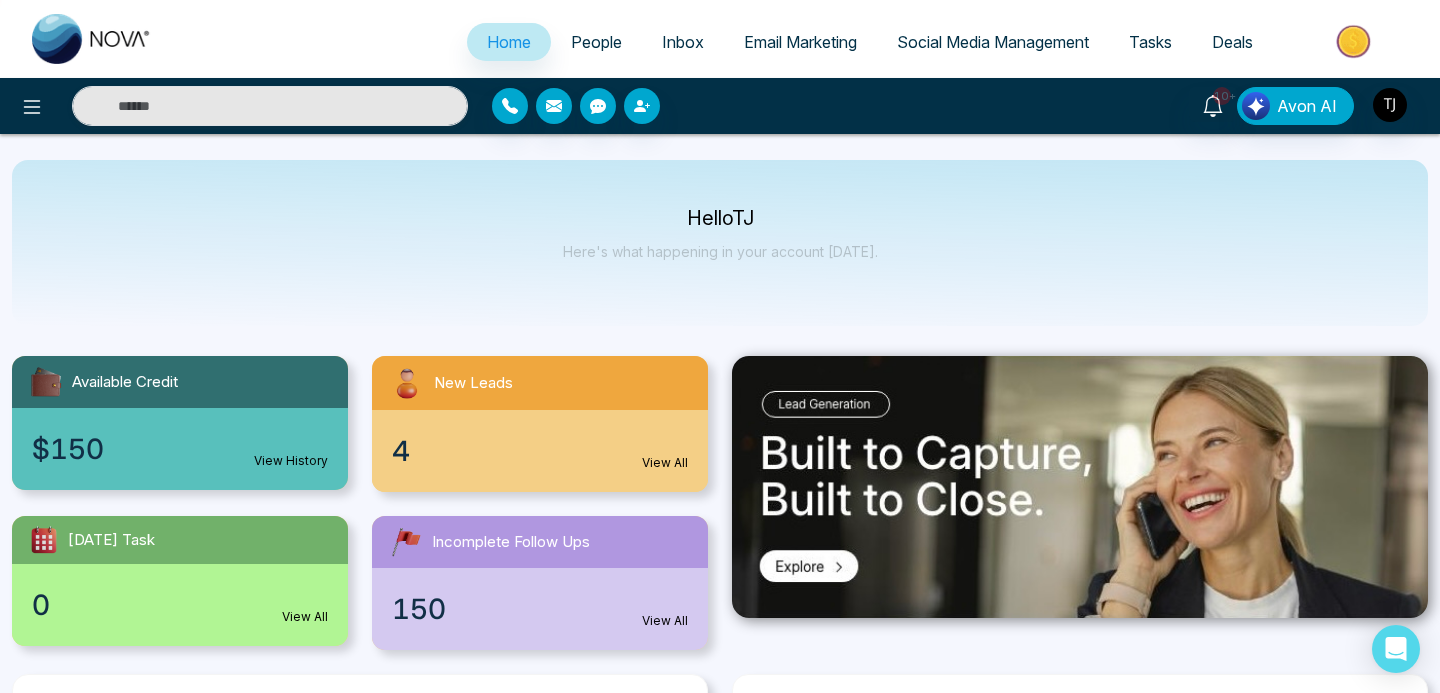 click on "People" at bounding box center [596, 42] 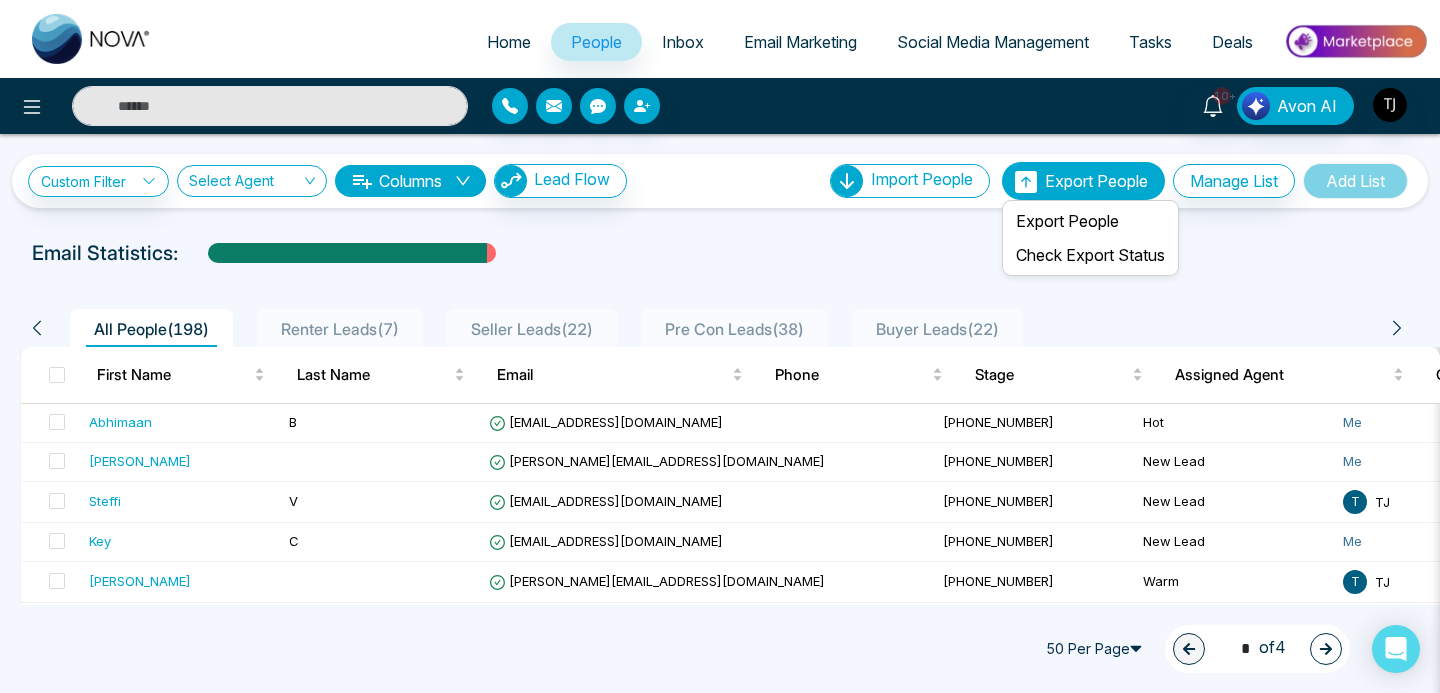 click on "Export People" at bounding box center (1096, 181) 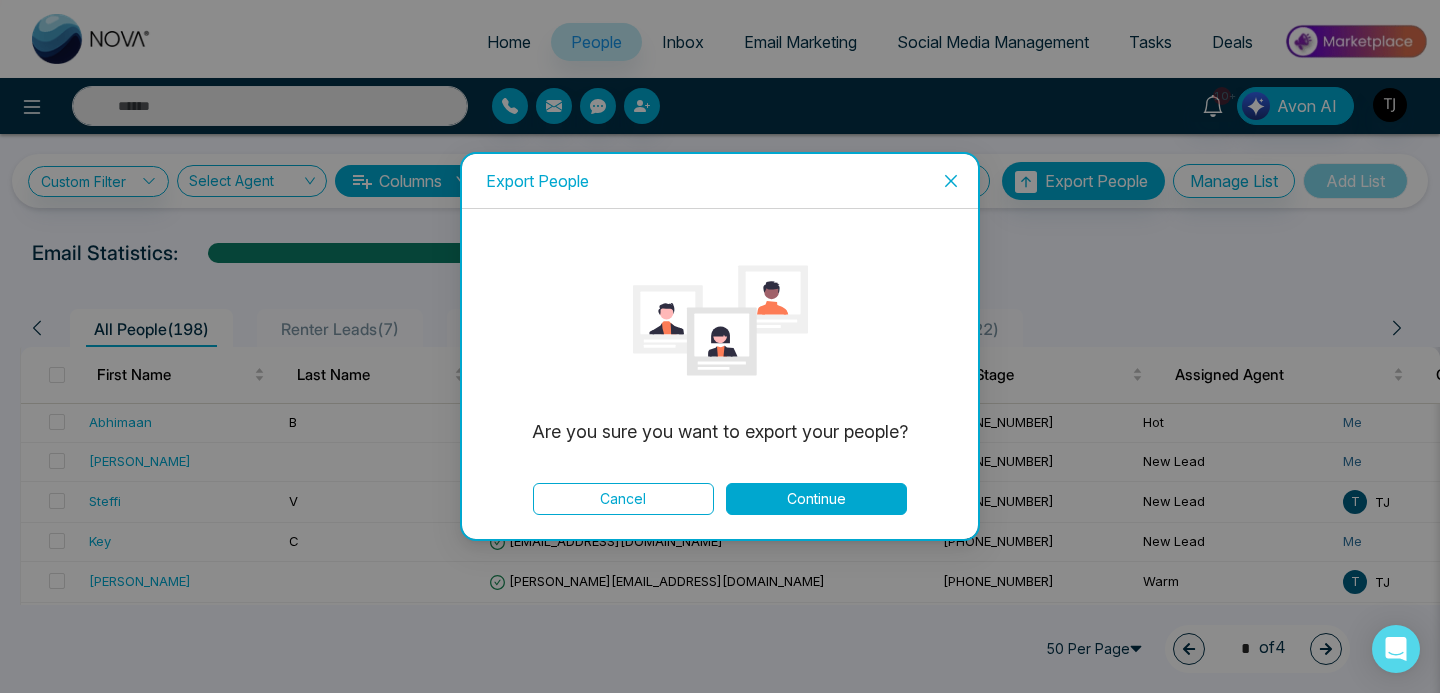 click on "Continue" at bounding box center [816, 499] 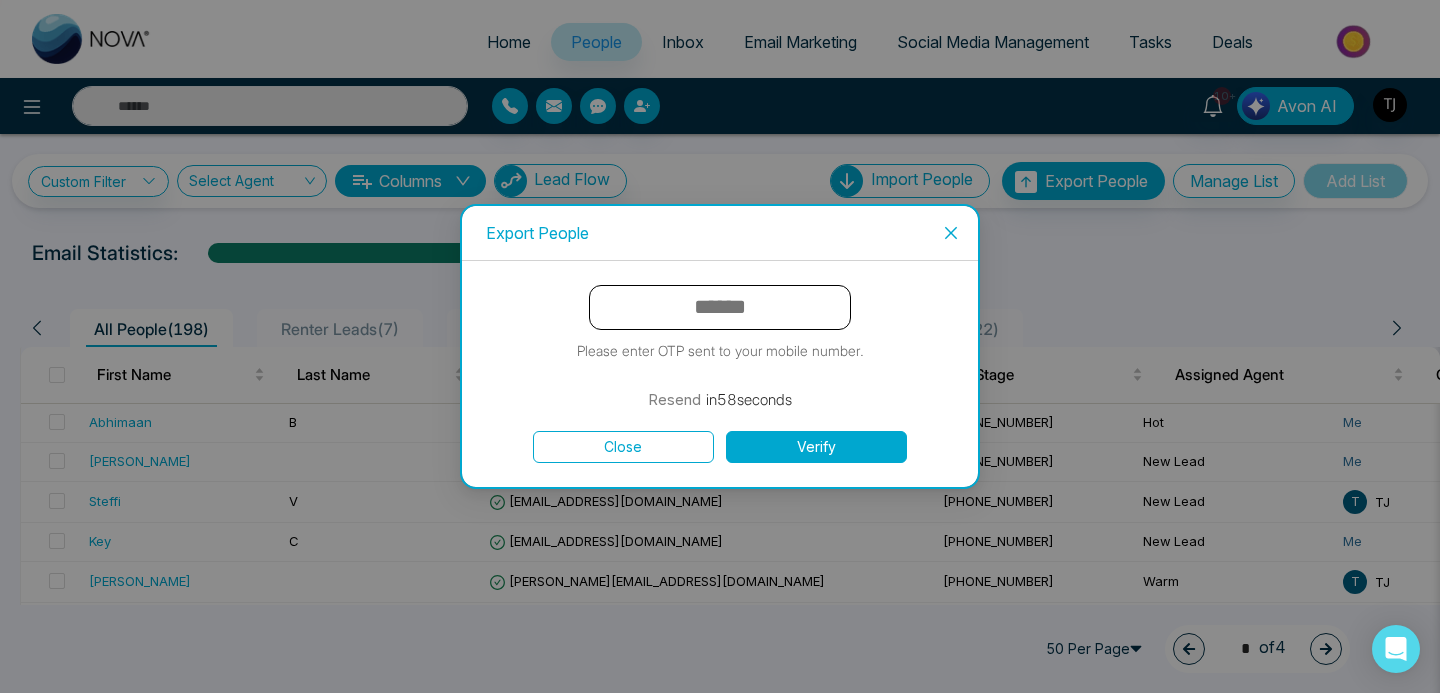 click at bounding box center [720, 307] 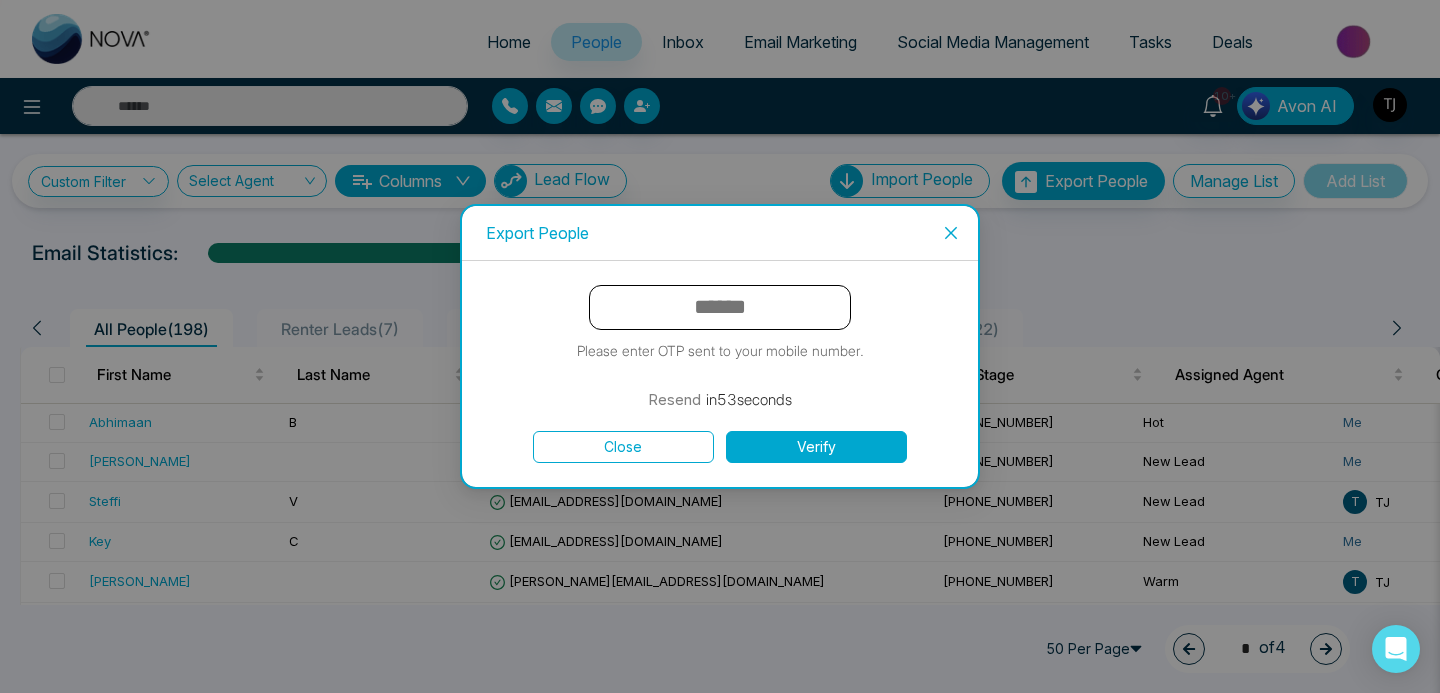 click 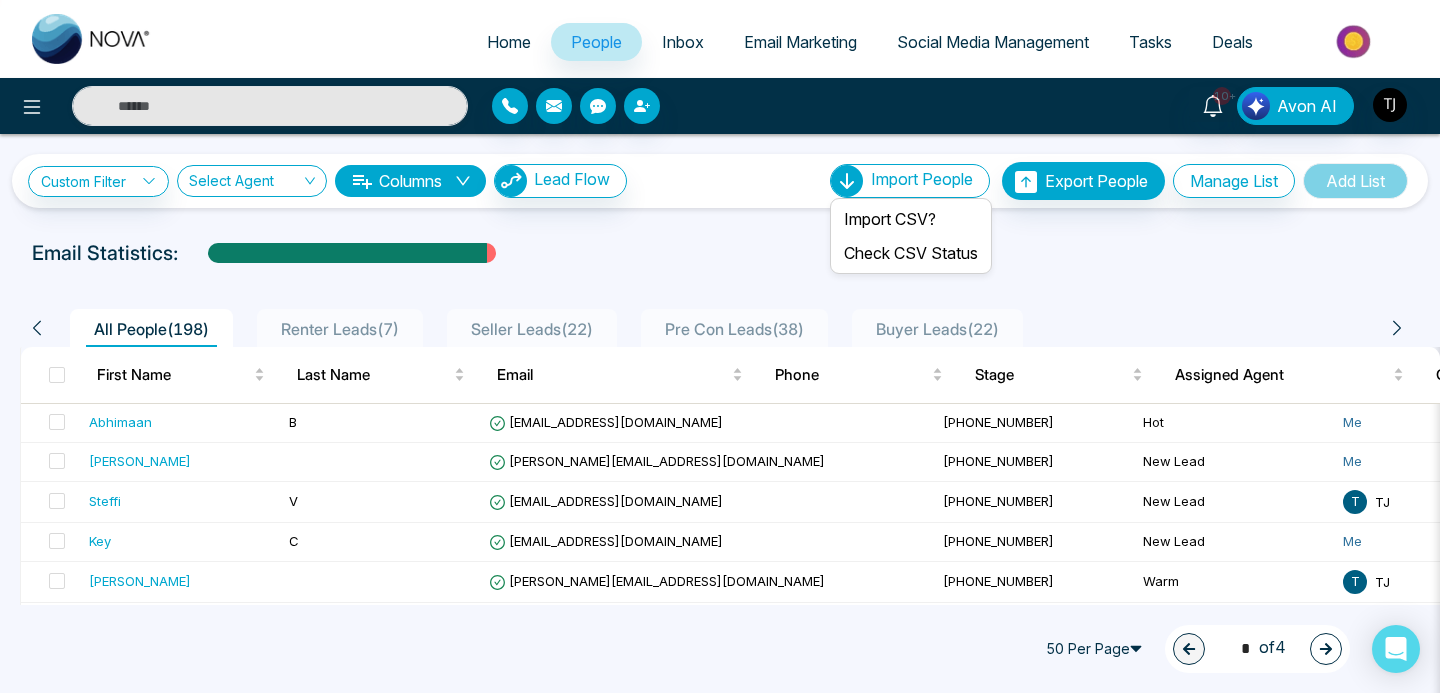 click on "Import People" at bounding box center (922, 179) 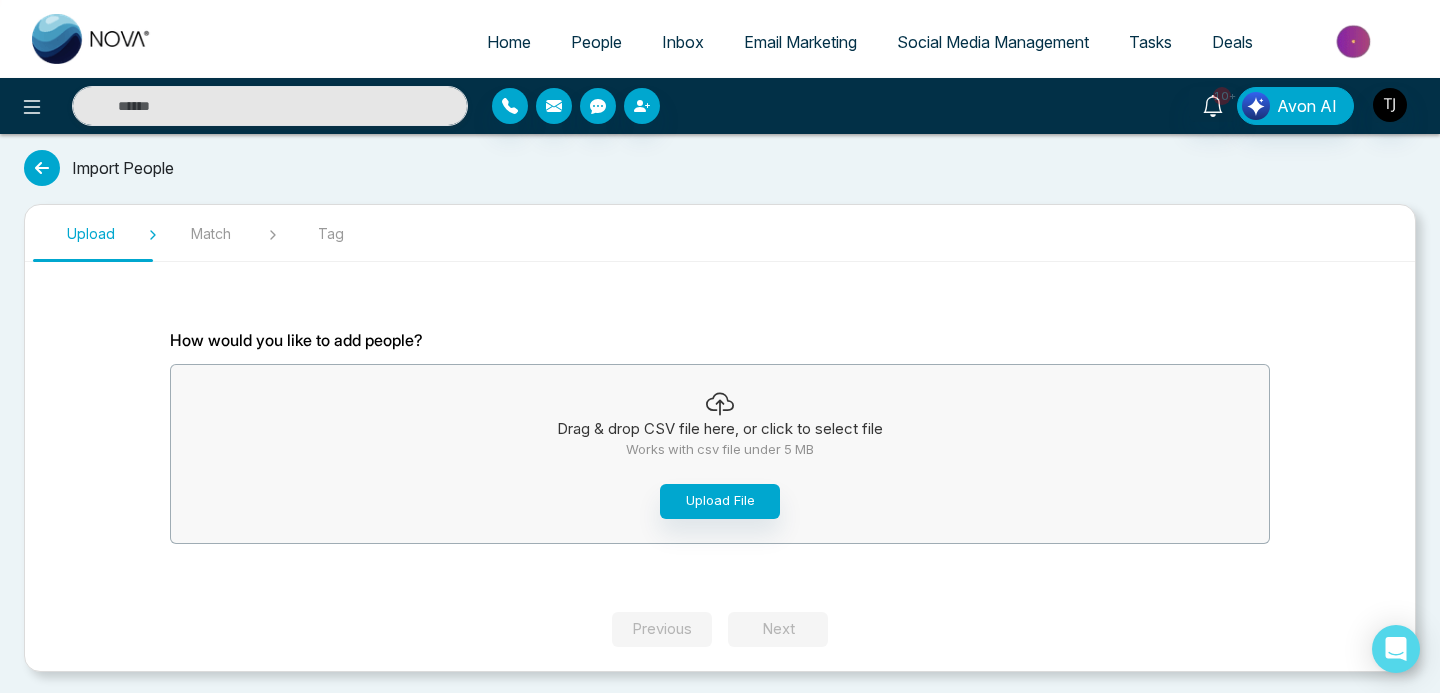 click at bounding box center (42, 168) 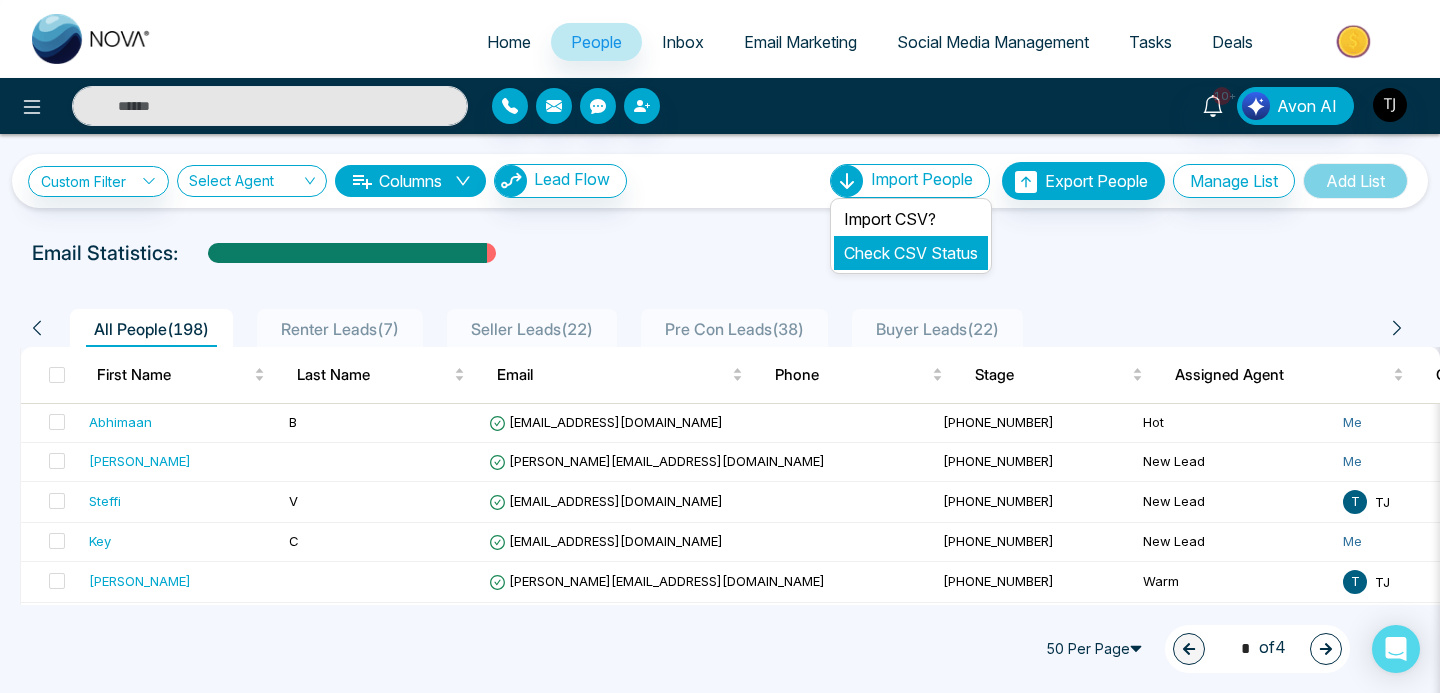 click on "Check CSV Status" at bounding box center (911, 253) 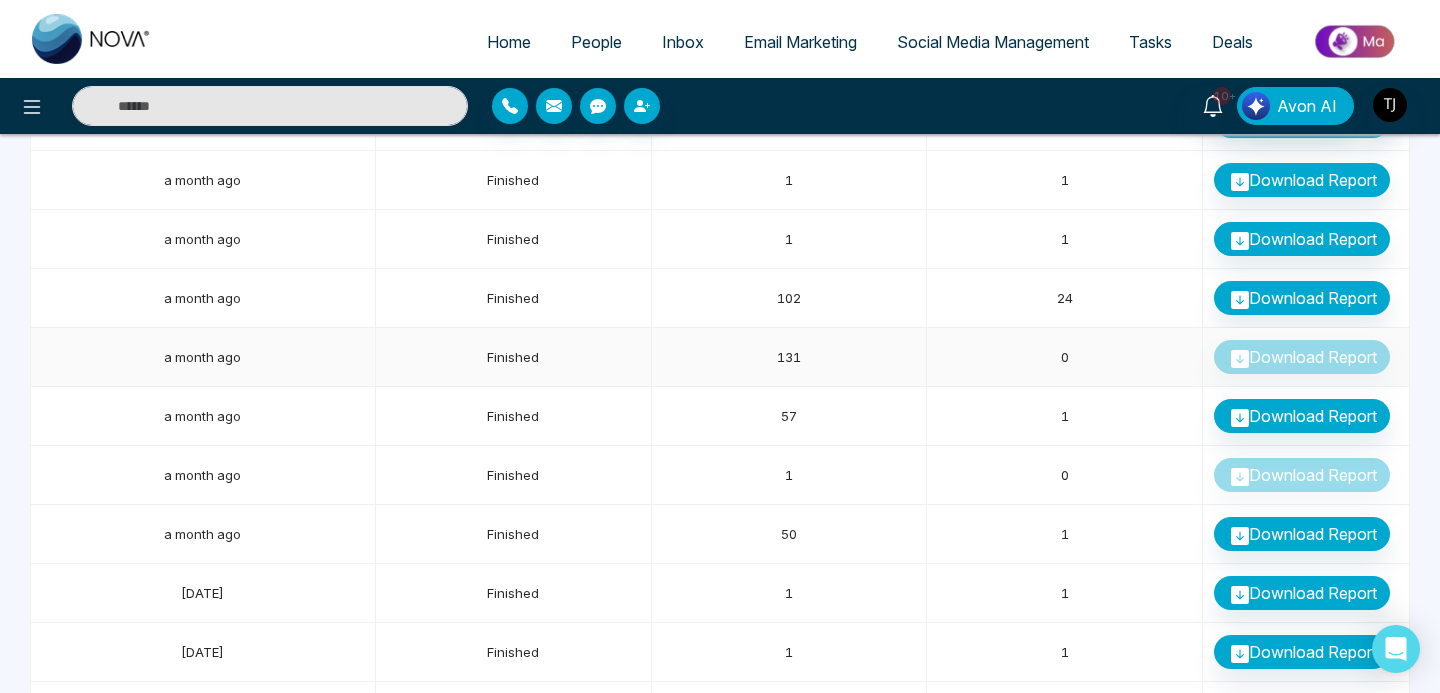 scroll, scrollTop: 389, scrollLeft: 0, axis: vertical 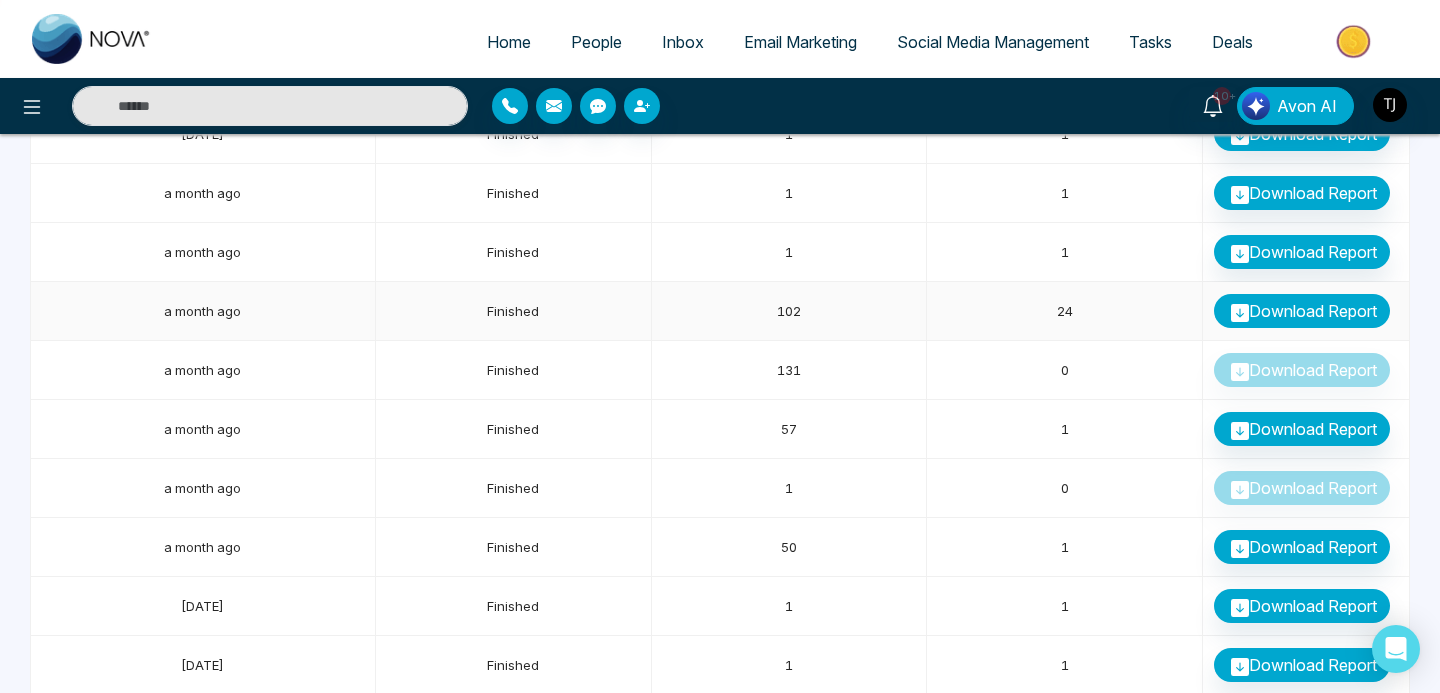 click on "Download Report" at bounding box center (1302, 311) 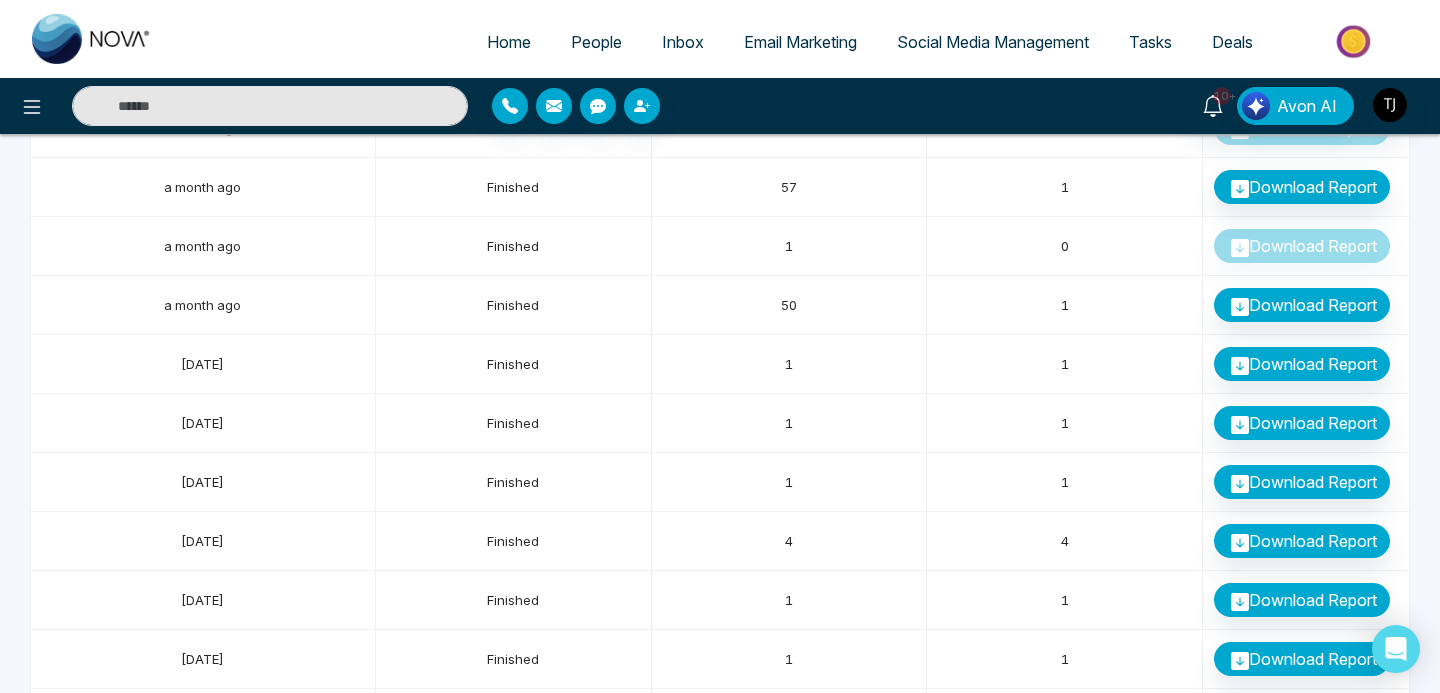 scroll, scrollTop: 0, scrollLeft: 0, axis: both 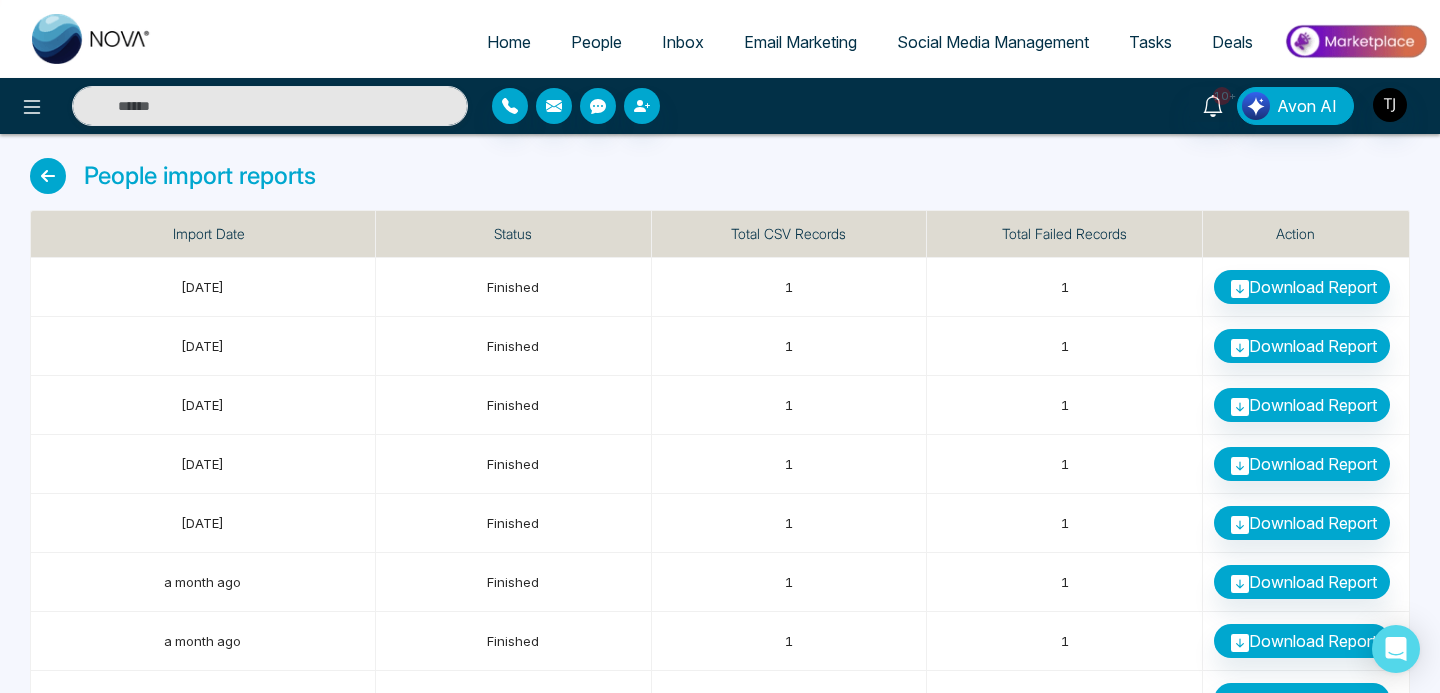 click on "People" at bounding box center [596, 42] 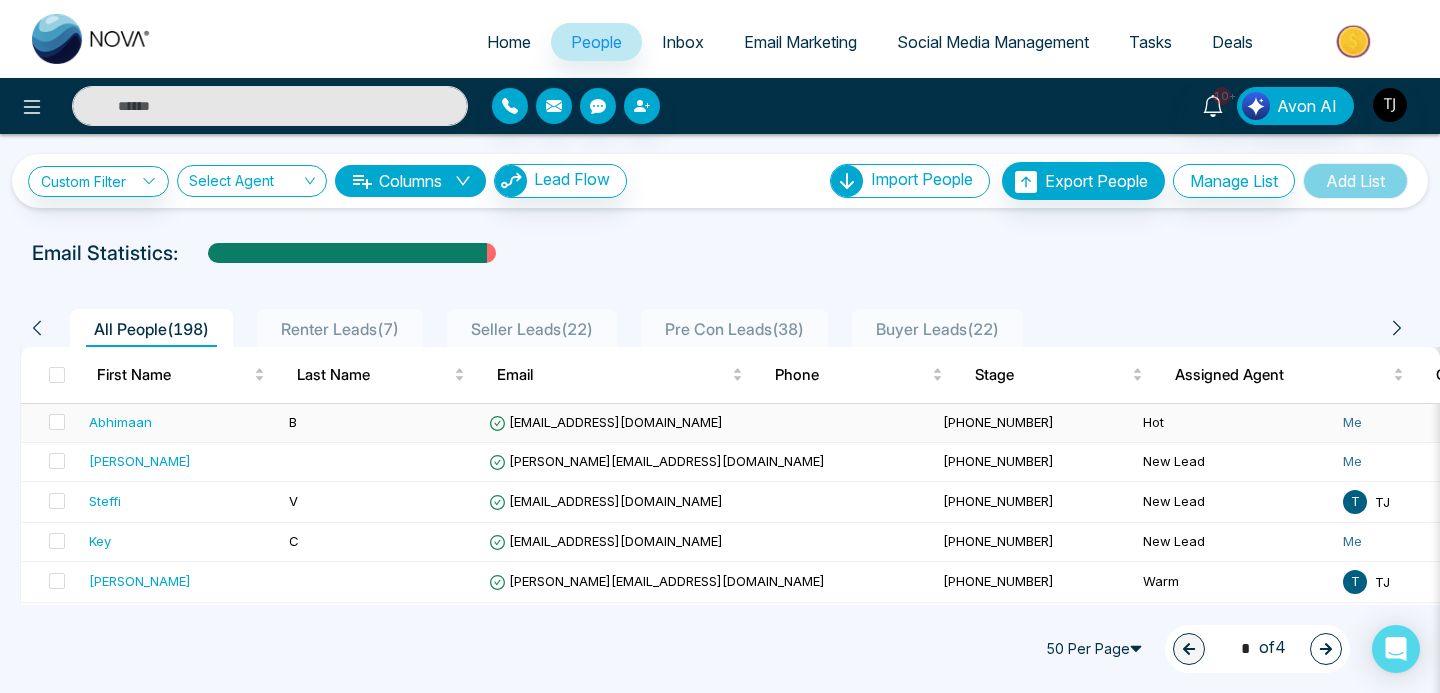 click on "Abhimaan" at bounding box center (120, 422) 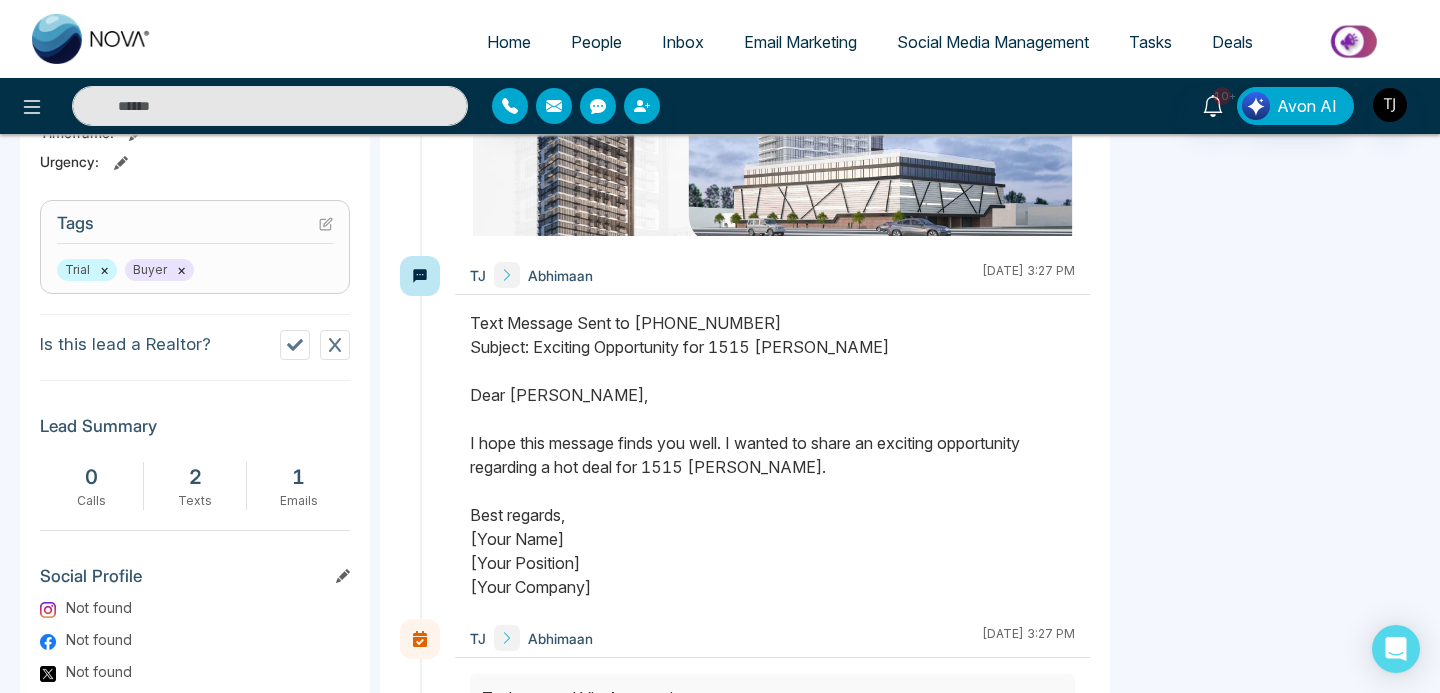 scroll, scrollTop: 774, scrollLeft: 0, axis: vertical 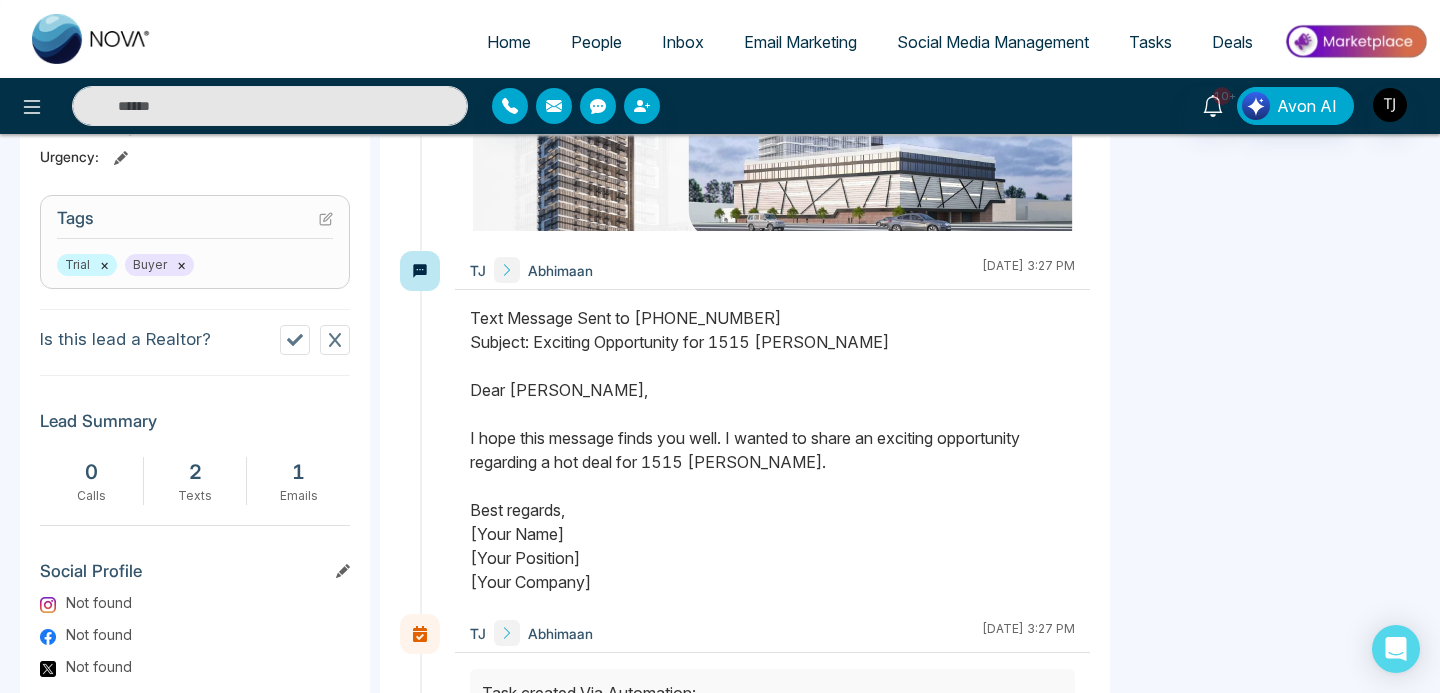 click on "Trial   × Buyer   ×" at bounding box center (195, 265) 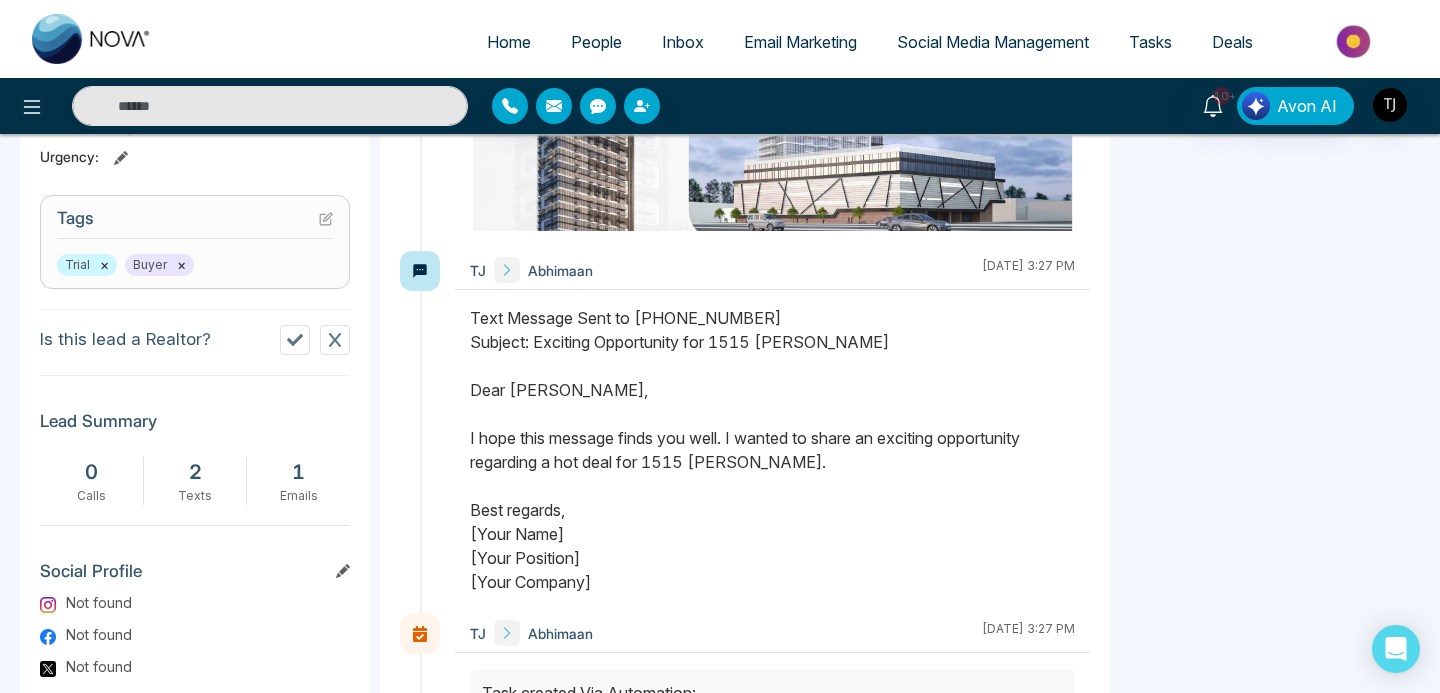 click on "Tags Trial   × Buyer   ×" at bounding box center [195, 242] 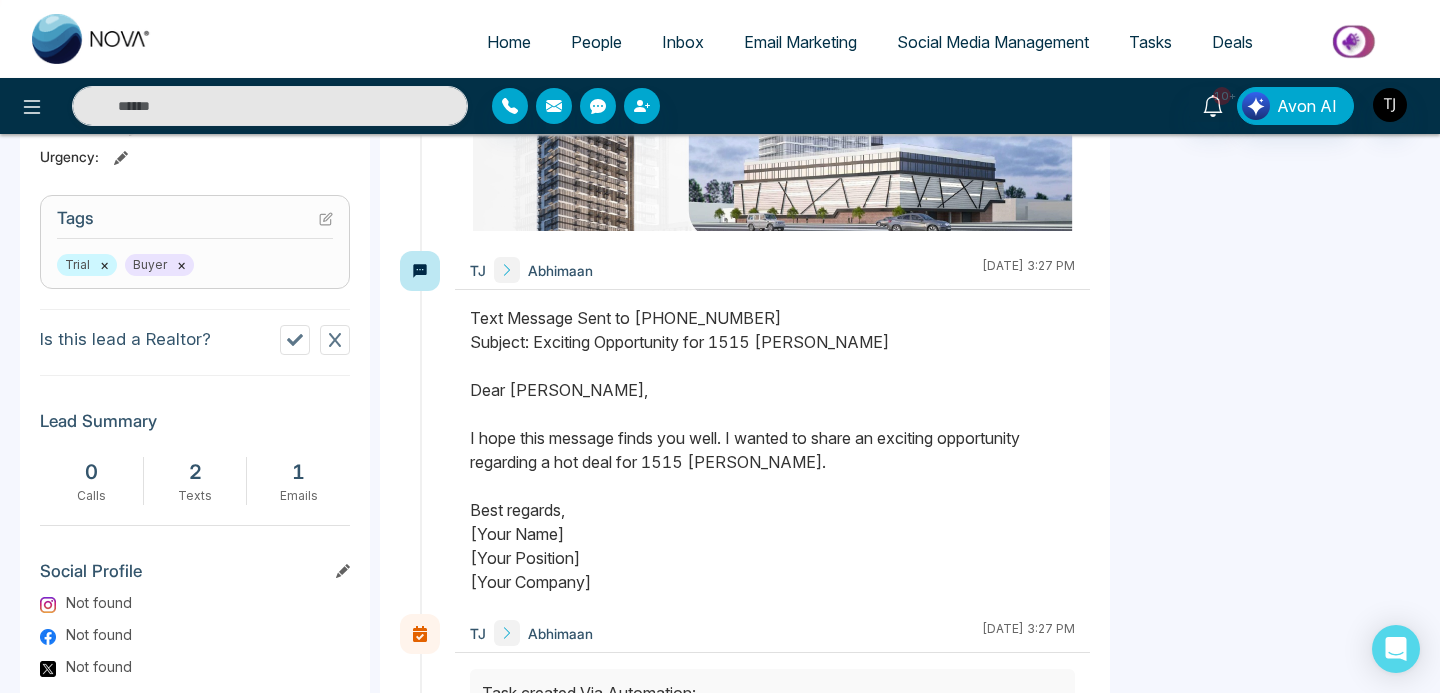 click on "Tags" at bounding box center [195, 223] 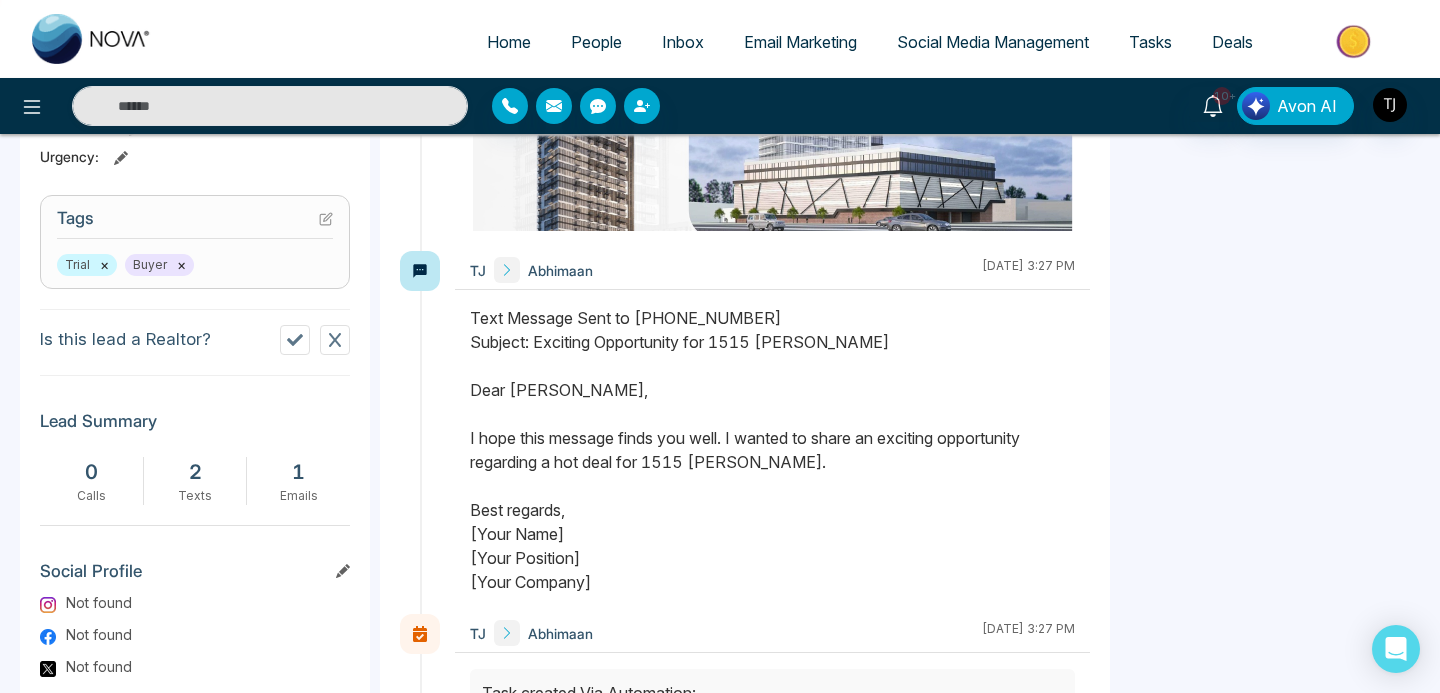 click 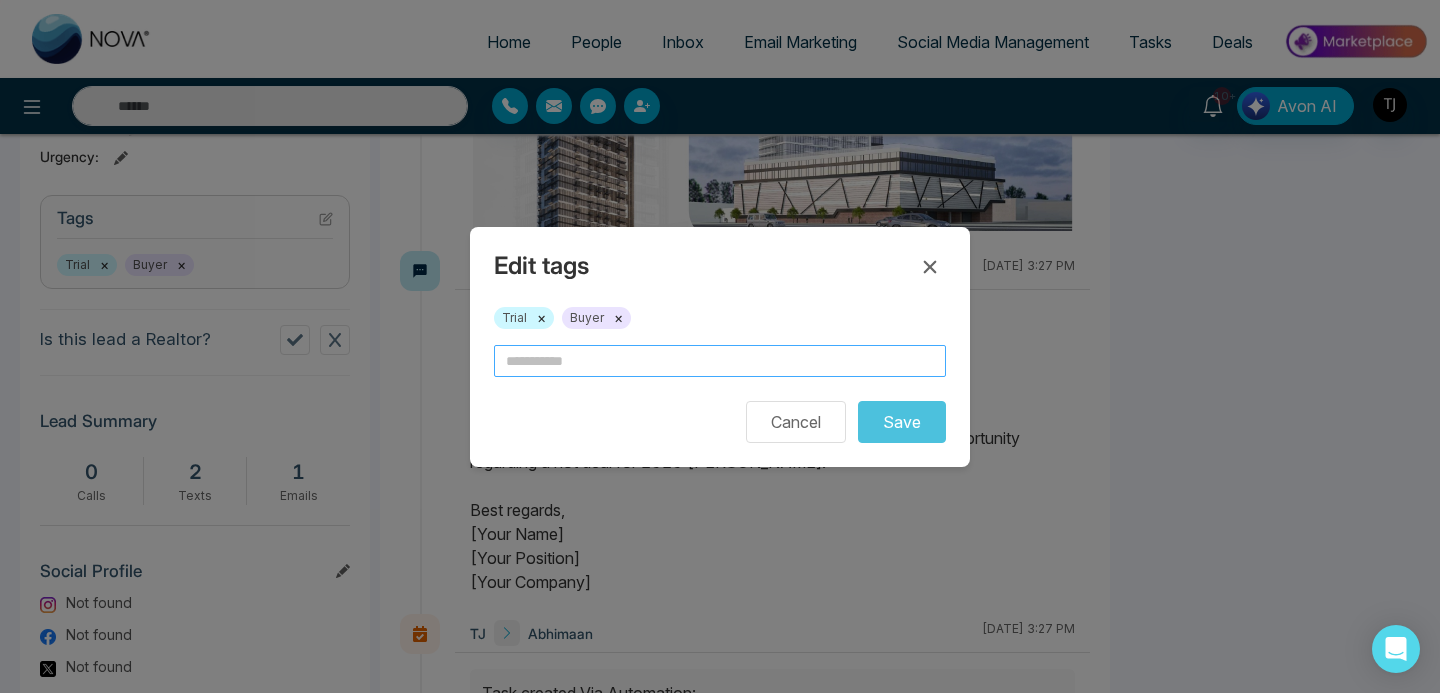 click at bounding box center [720, 361] 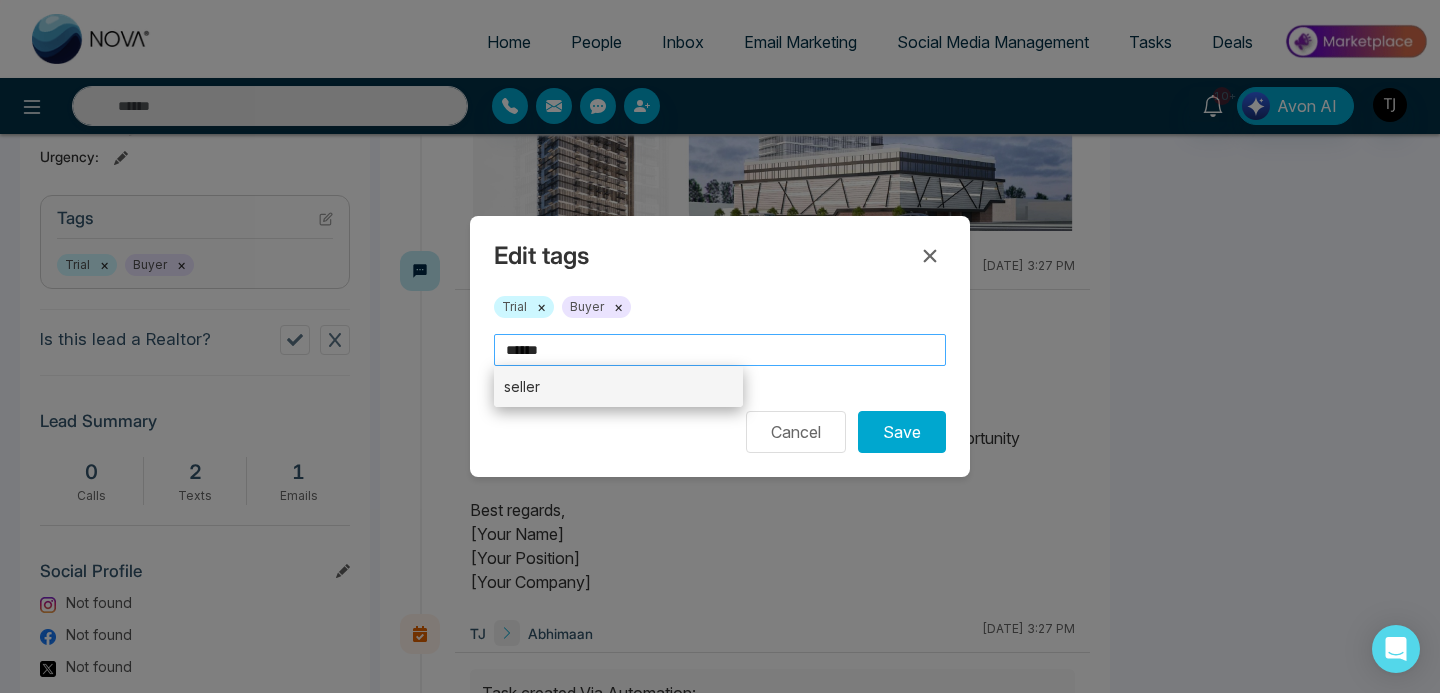 type on "******" 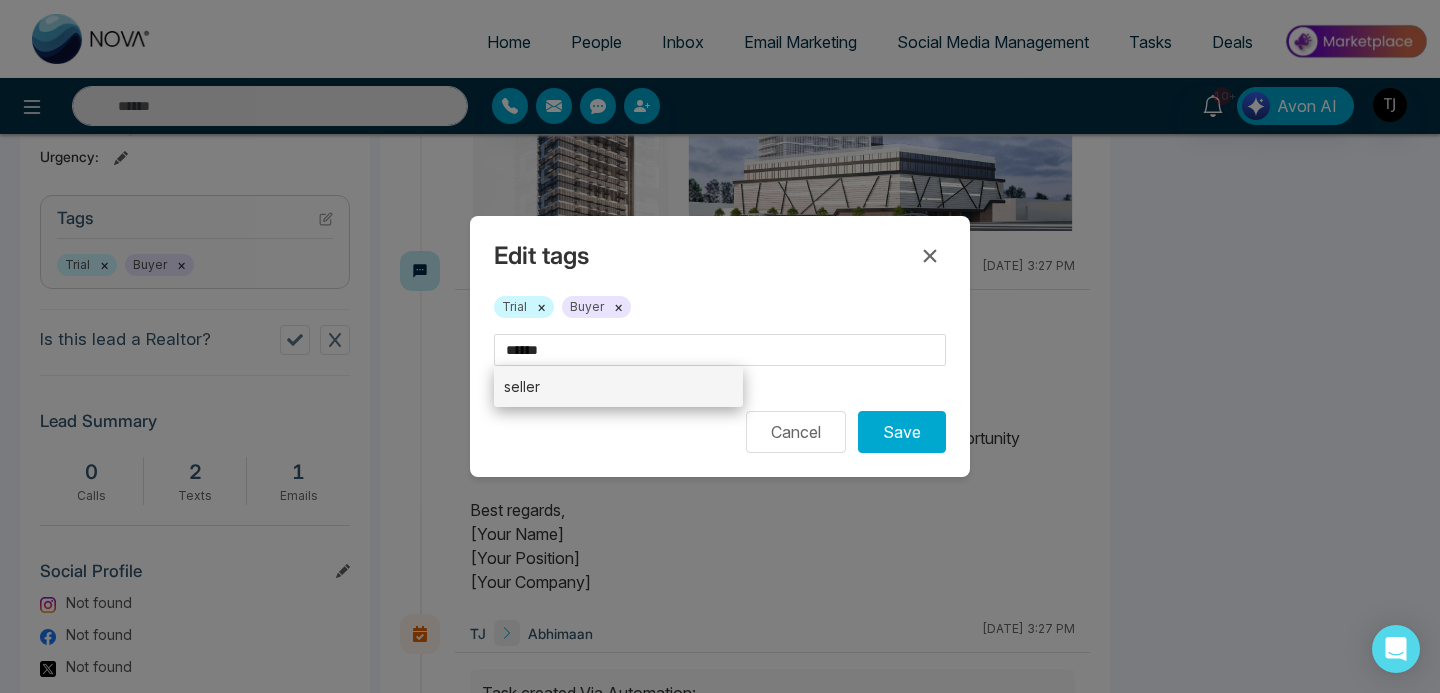 click on "seller" at bounding box center (618, 386) 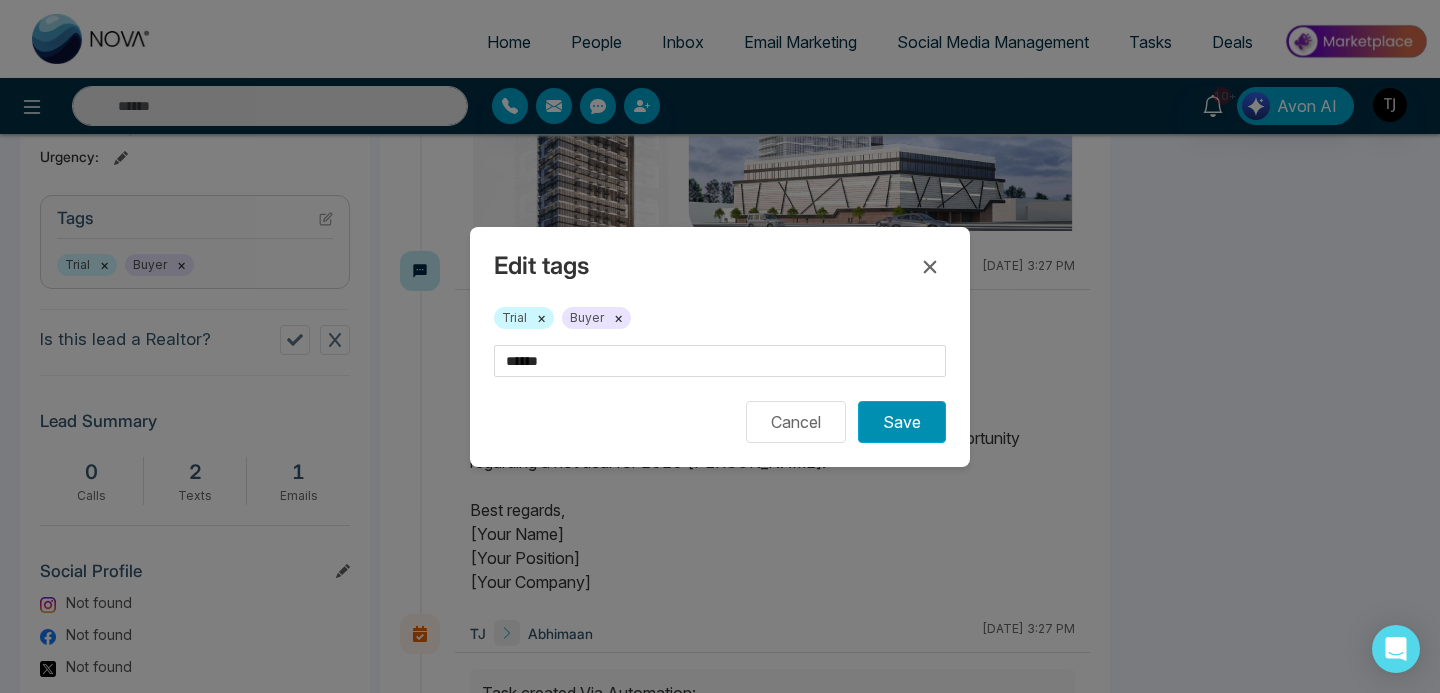 click on "Save" at bounding box center (902, 422) 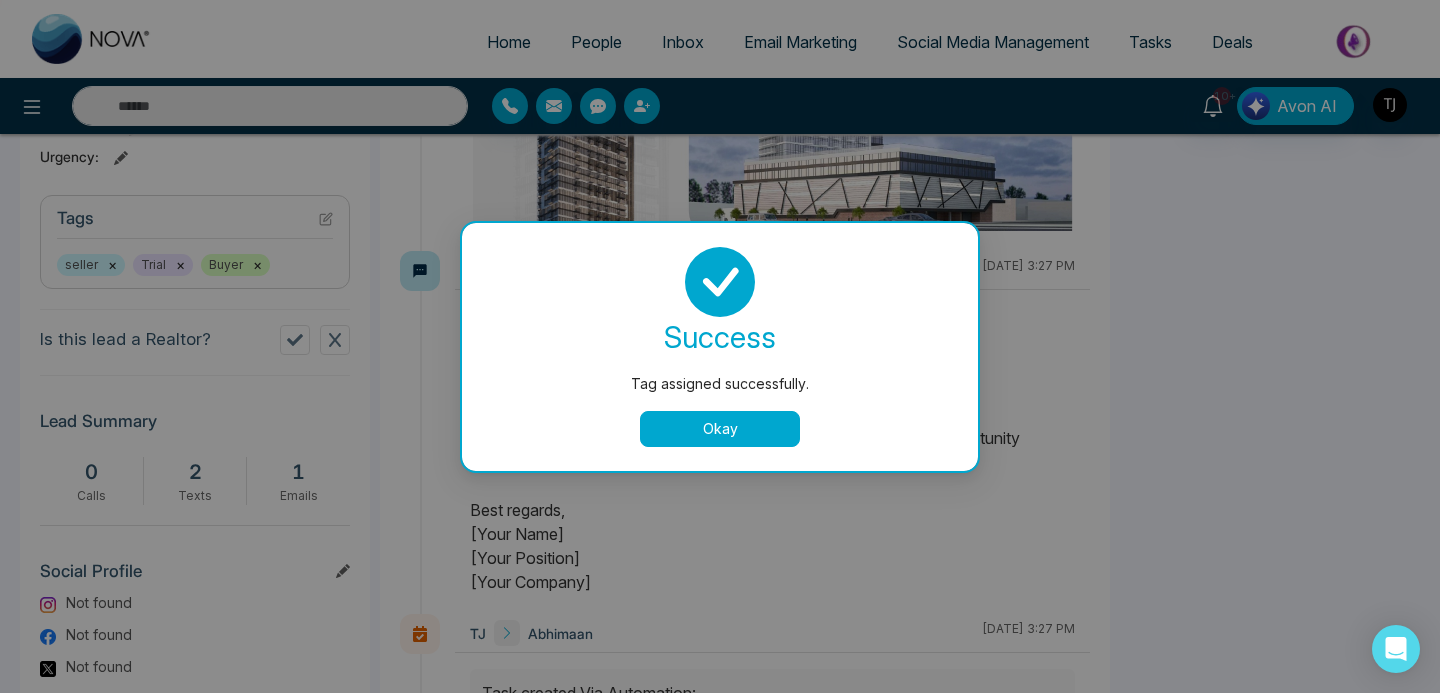click on "Okay" at bounding box center [720, 429] 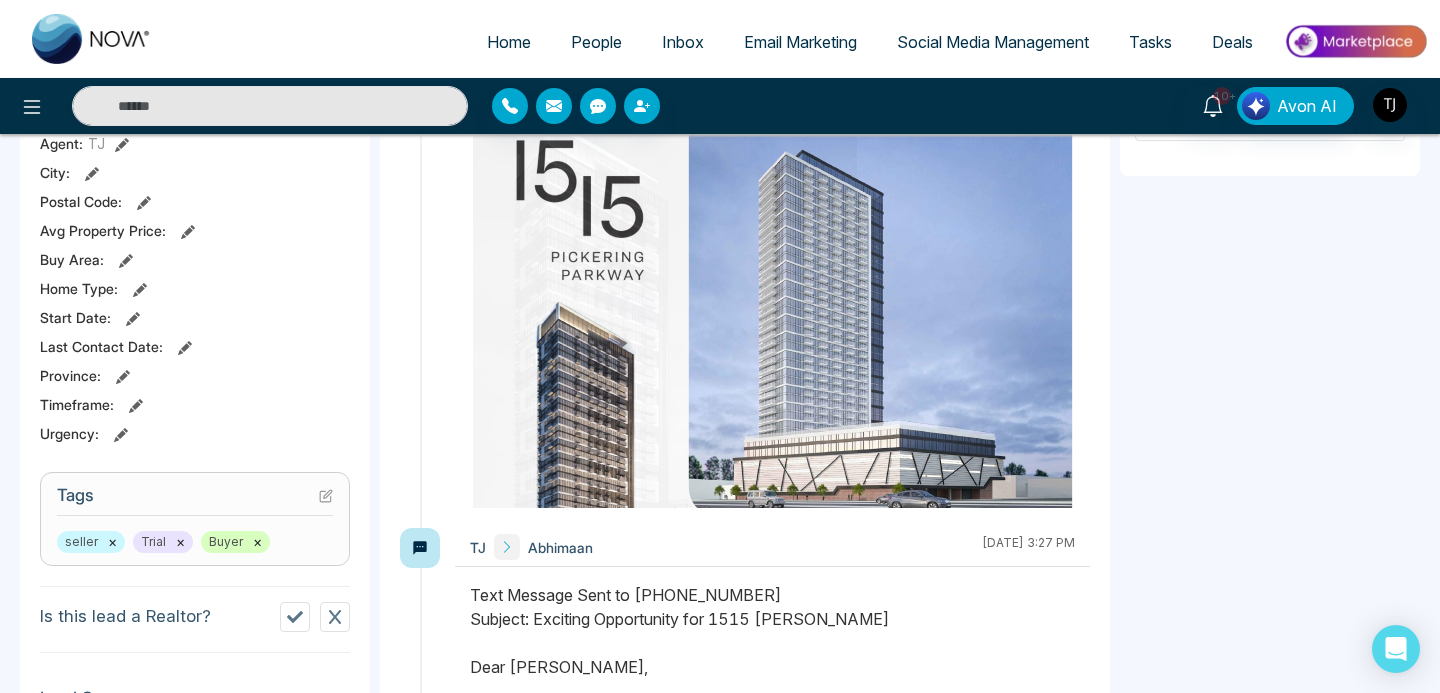 scroll, scrollTop: 0, scrollLeft: 0, axis: both 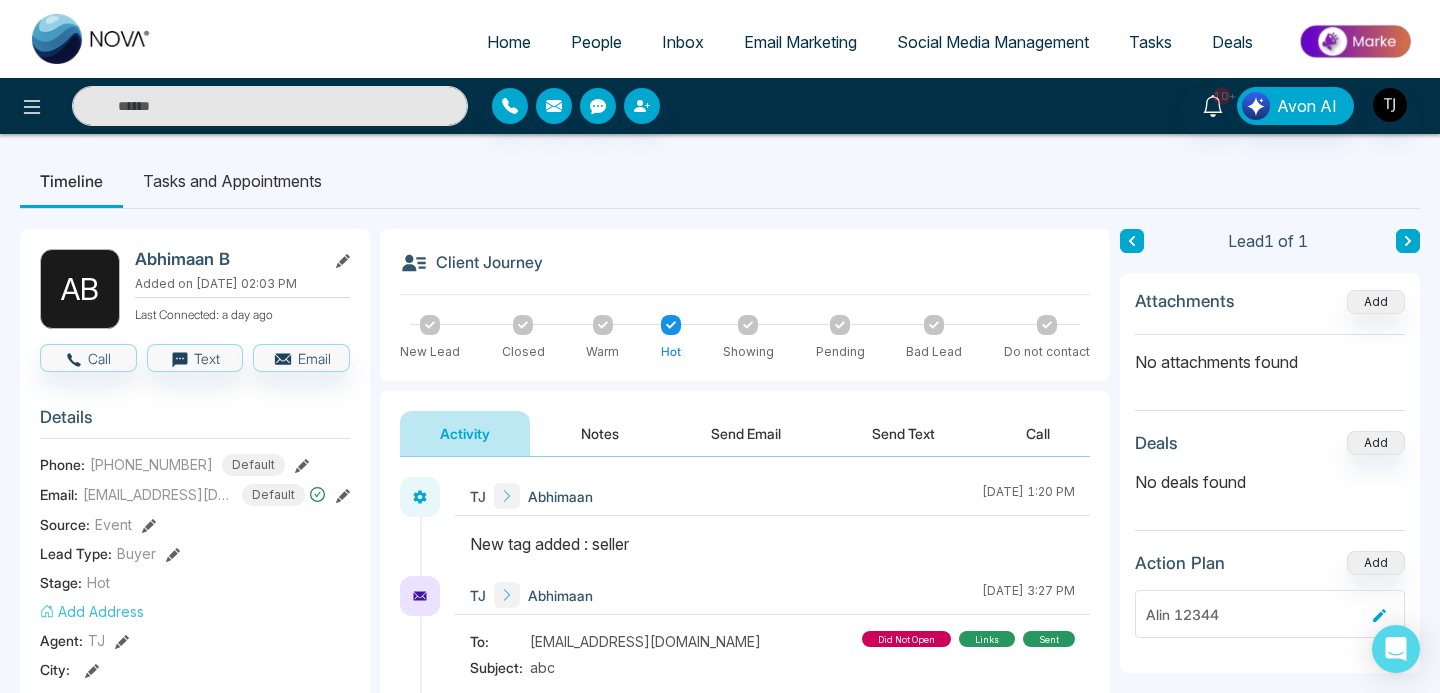 click on "Notes" at bounding box center (600, 433) 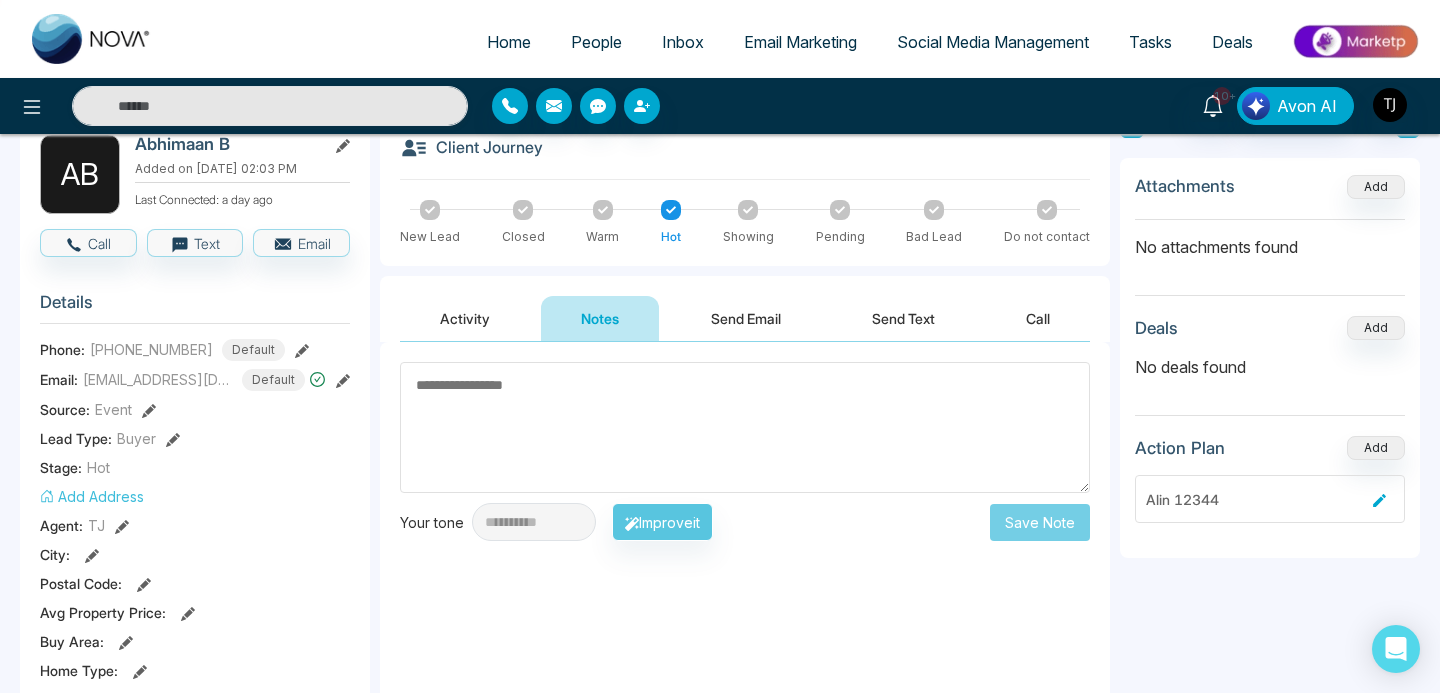 scroll, scrollTop: 164, scrollLeft: 0, axis: vertical 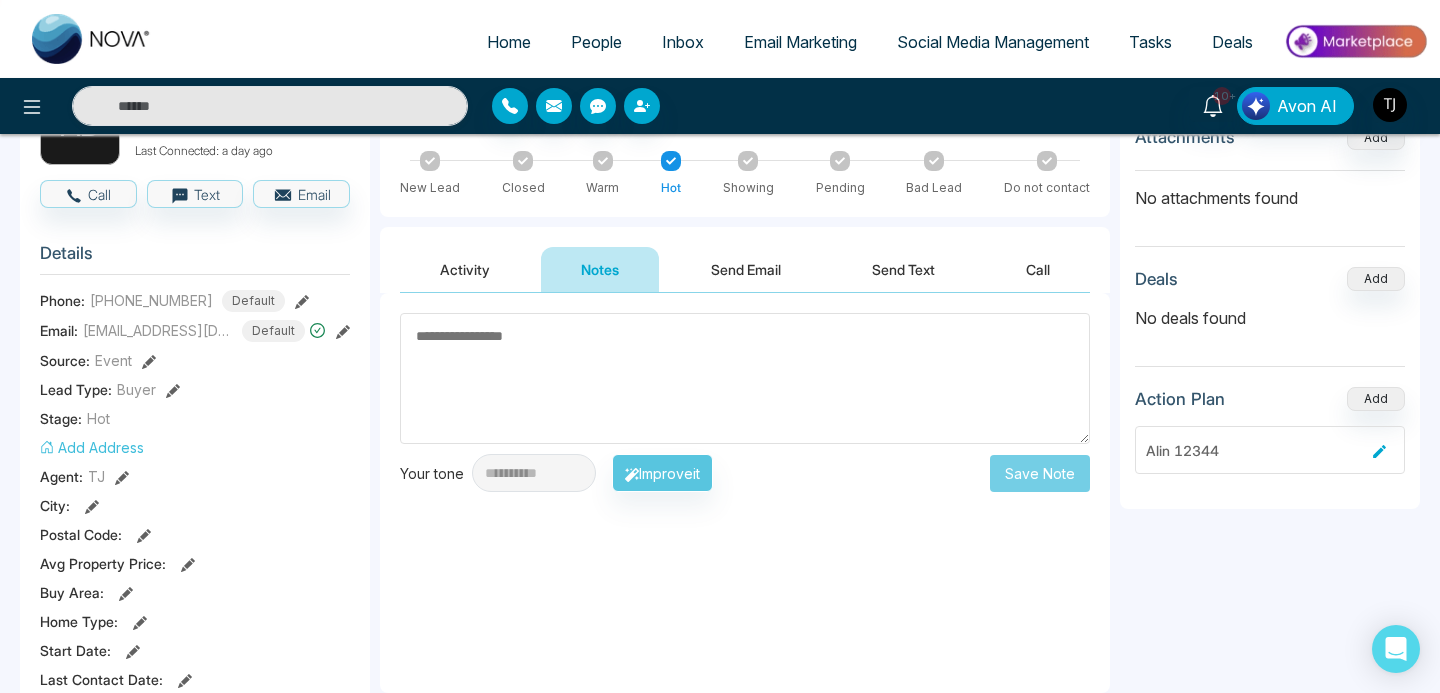 click at bounding box center [745, 378] 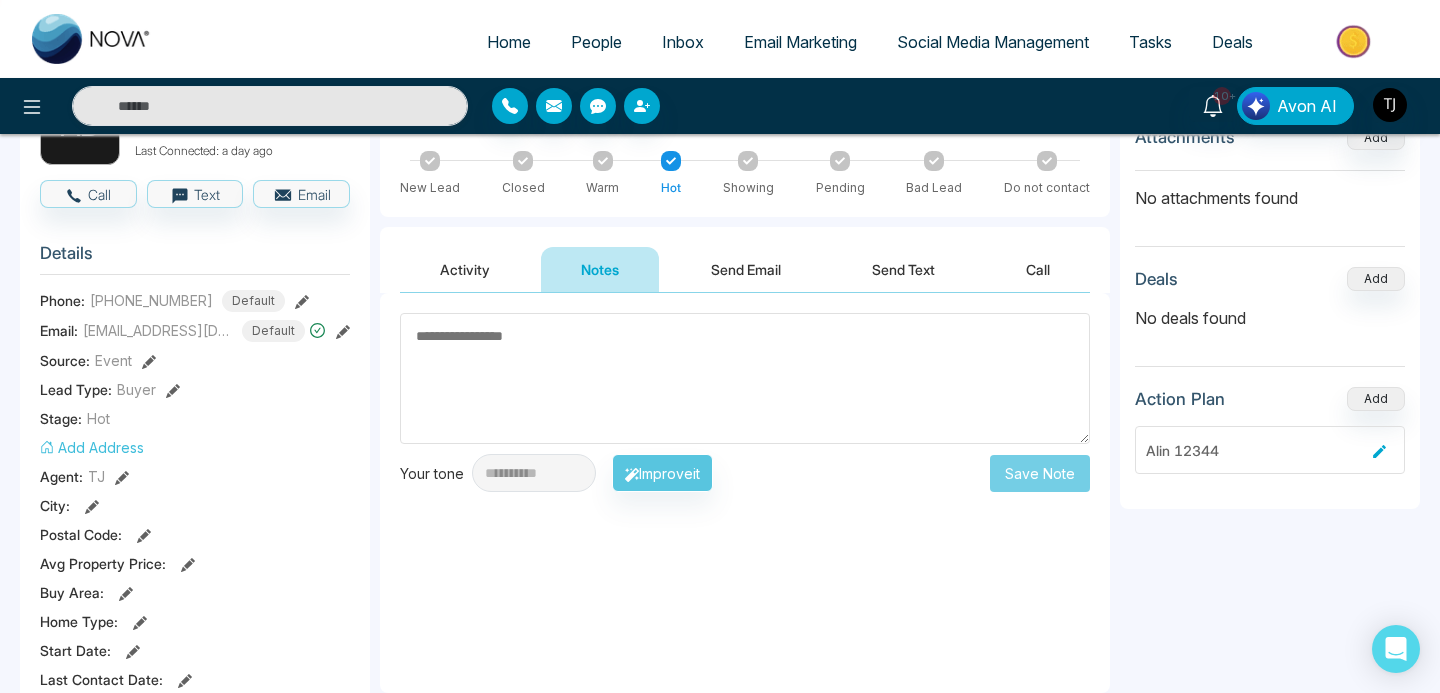 click on "Send Email" at bounding box center (746, 269) 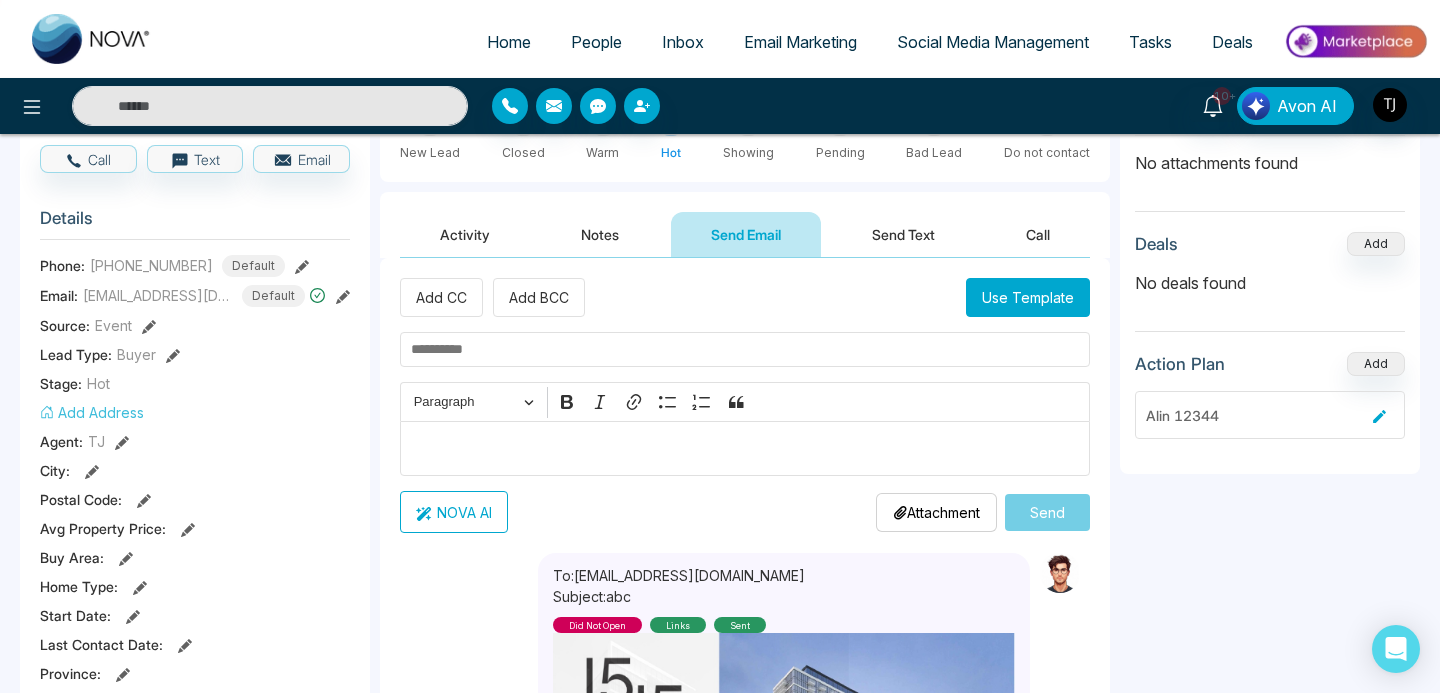 scroll, scrollTop: 242, scrollLeft: 0, axis: vertical 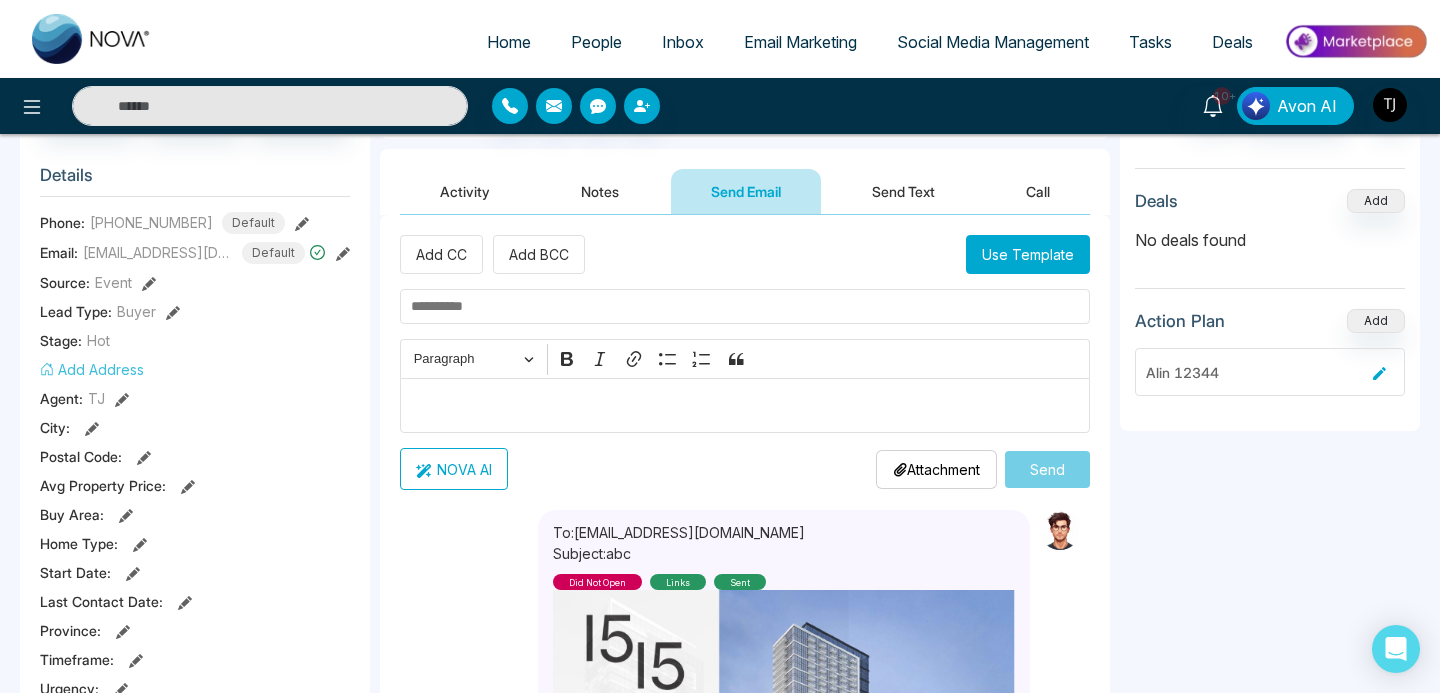 click on "Send Text" at bounding box center [903, 191] 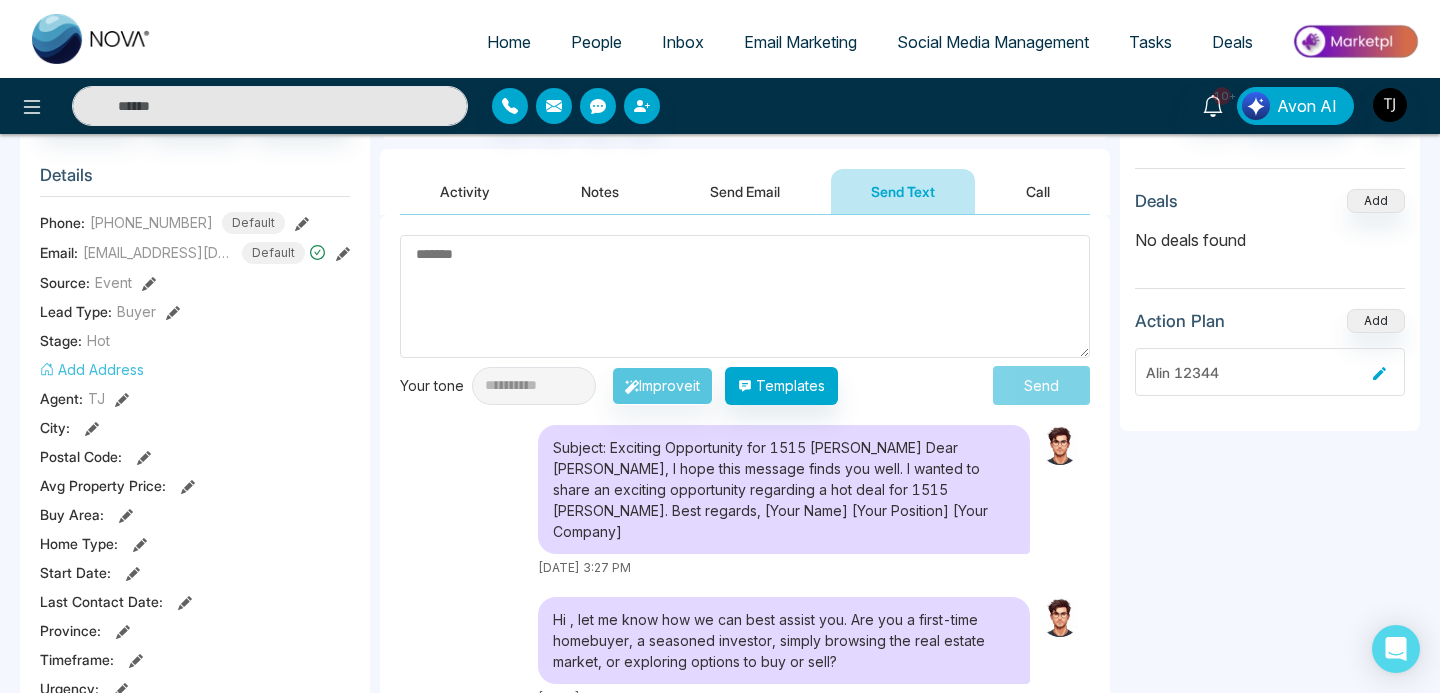 click on "Call" at bounding box center (1038, 191) 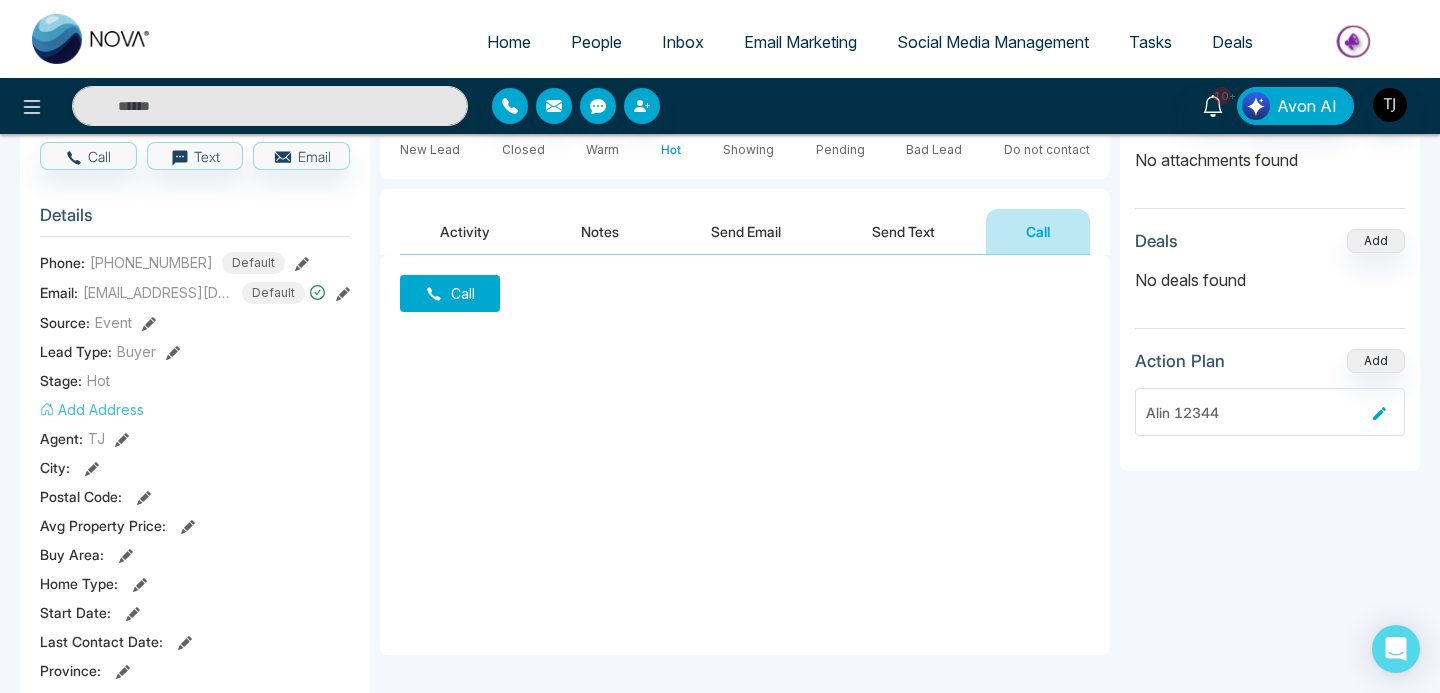 scroll, scrollTop: 0, scrollLeft: 0, axis: both 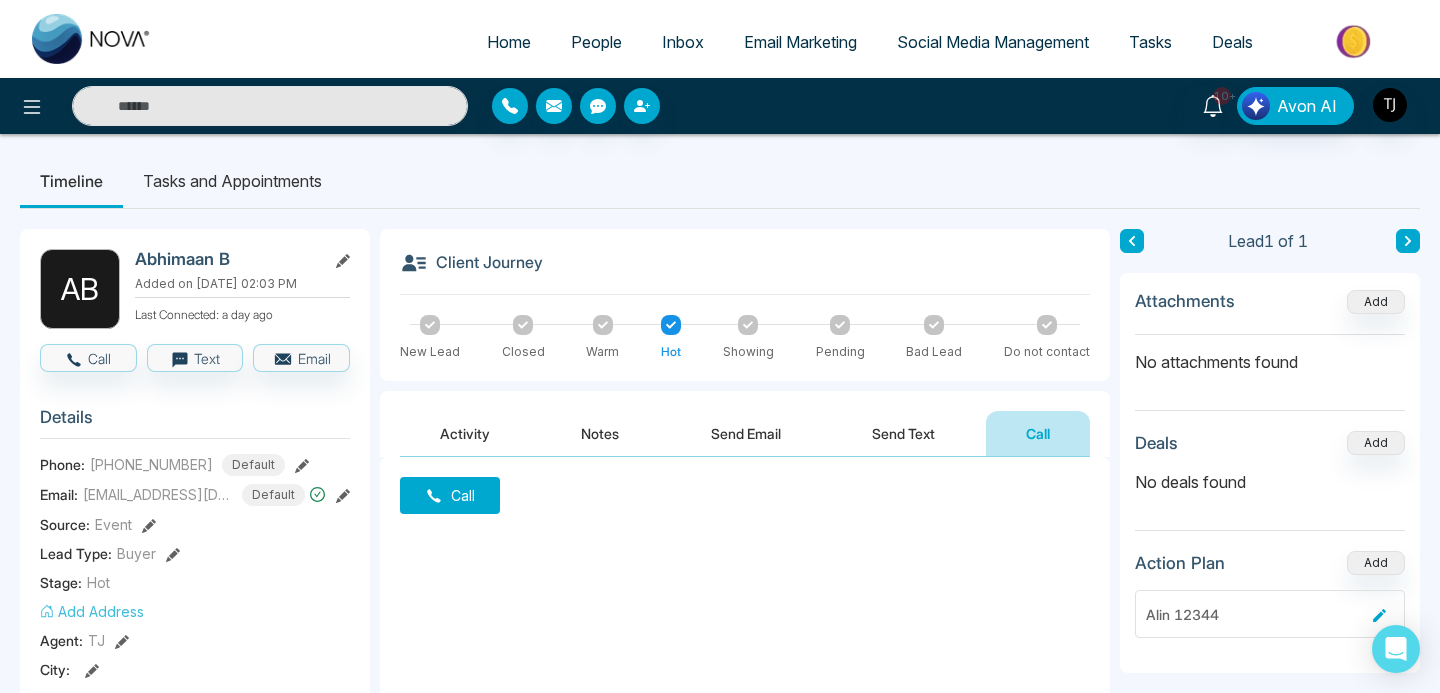 click on "Send Email" at bounding box center (746, 433) 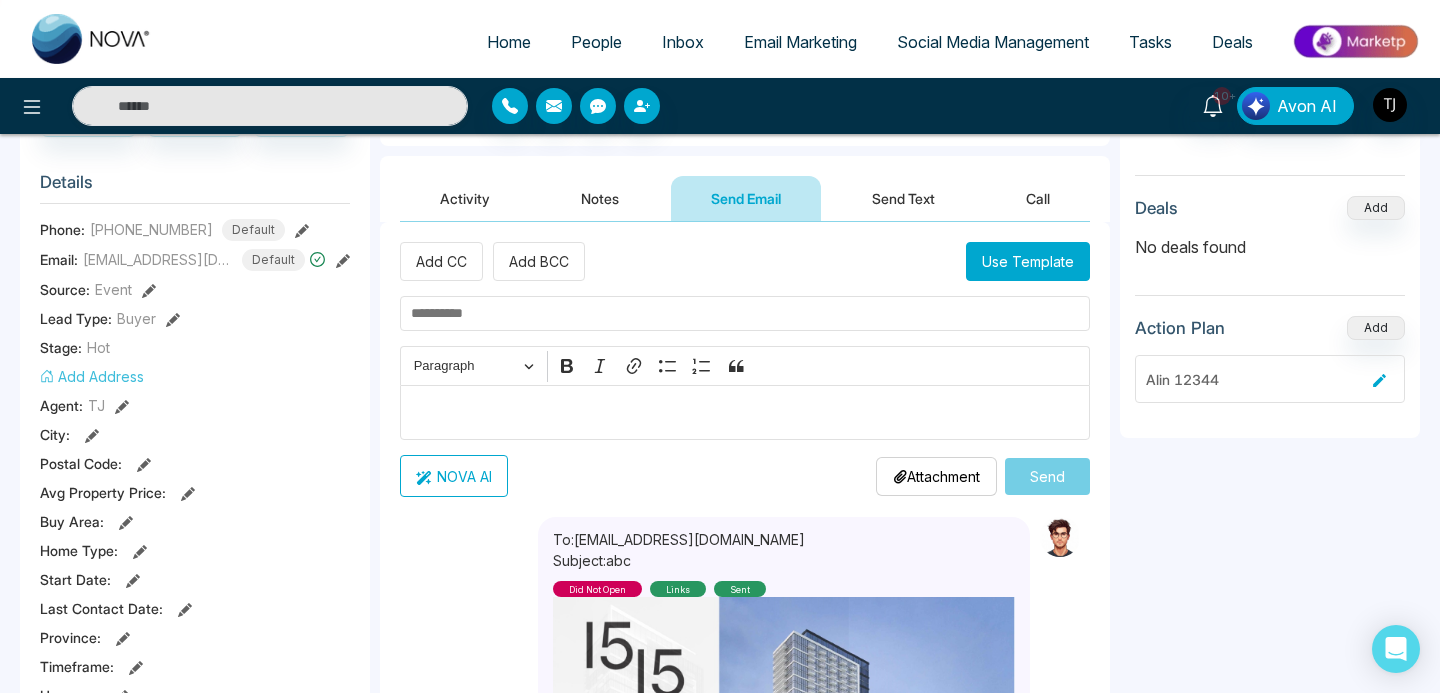 scroll, scrollTop: 236, scrollLeft: 0, axis: vertical 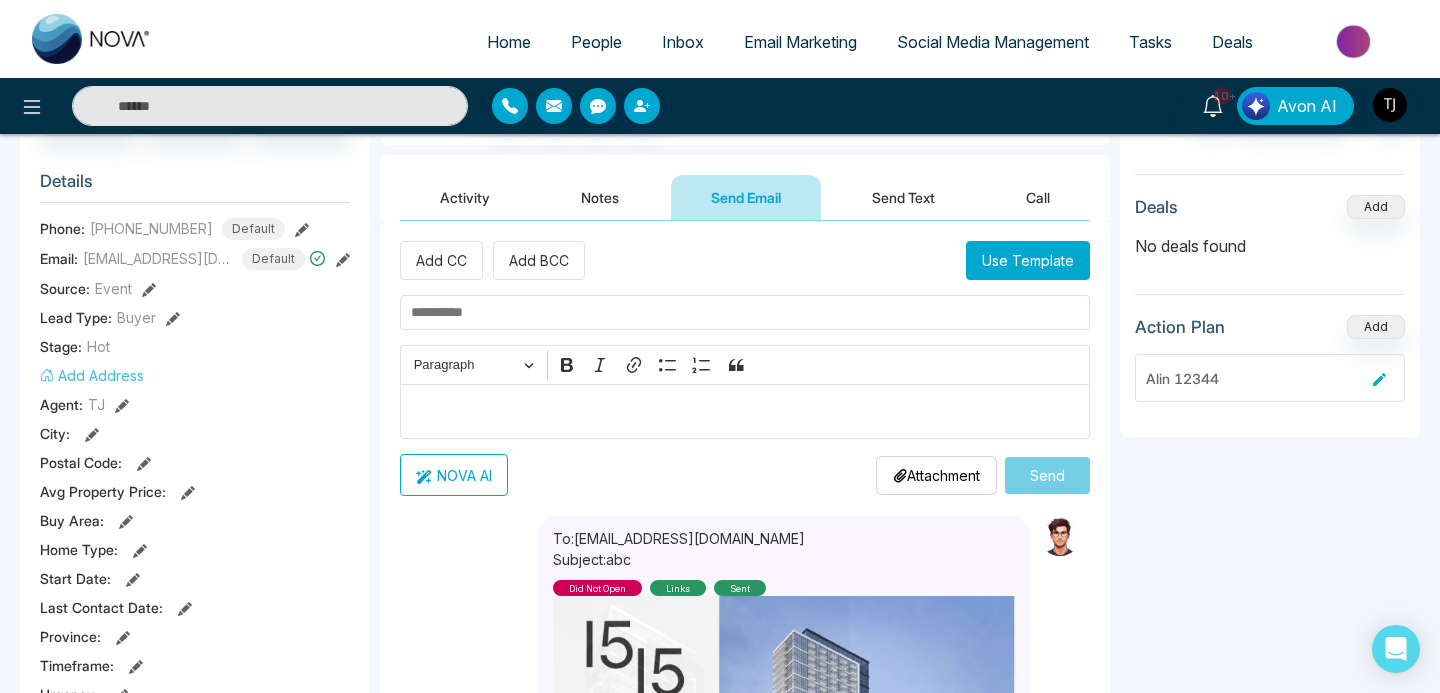 click at bounding box center [745, 312] 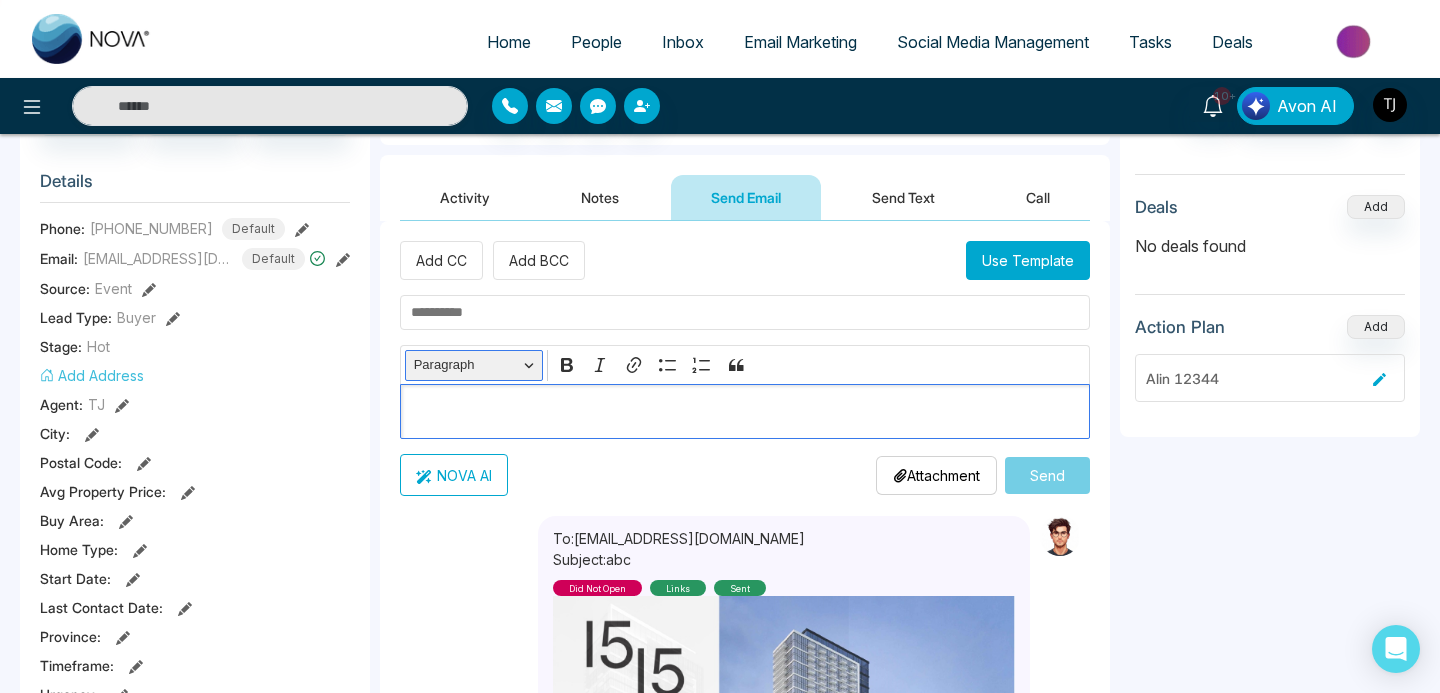 click on "Paragraph" at bounding box center (466, 365) 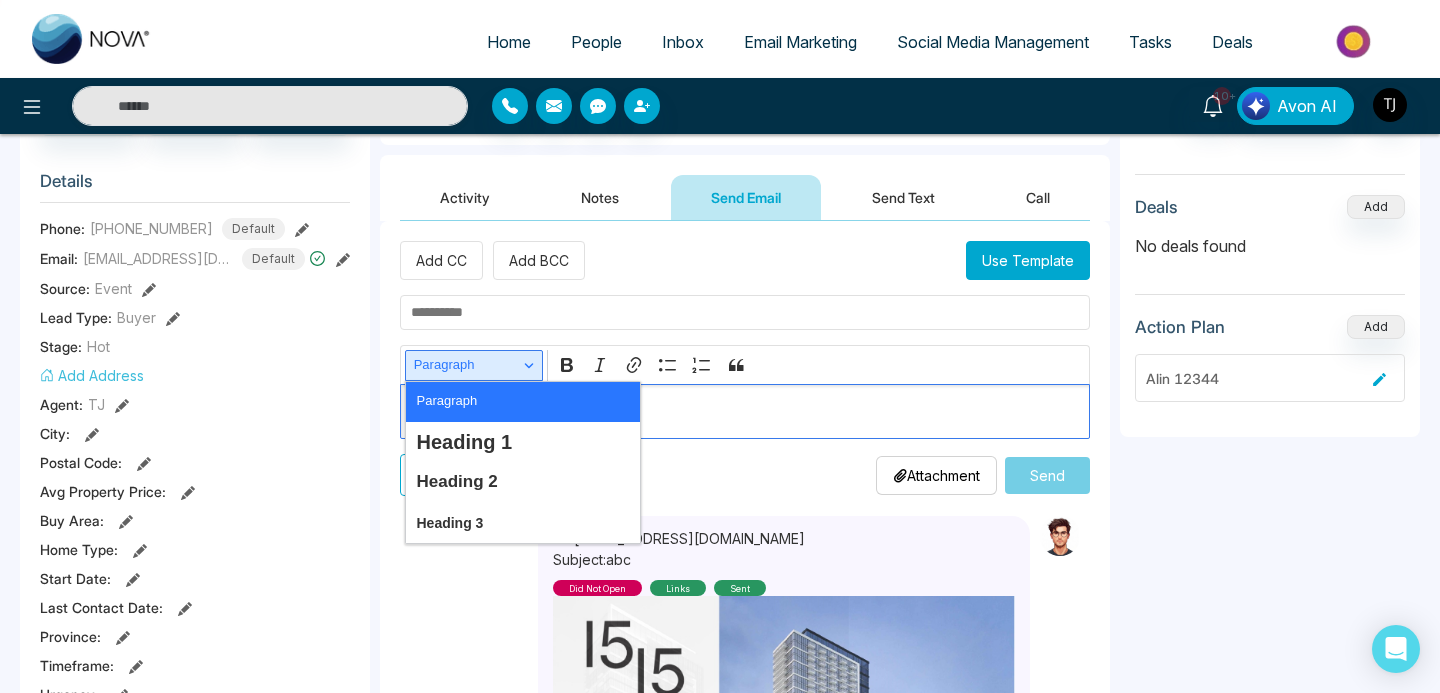 click on "Paragraph" at bounding box center (466, 365) 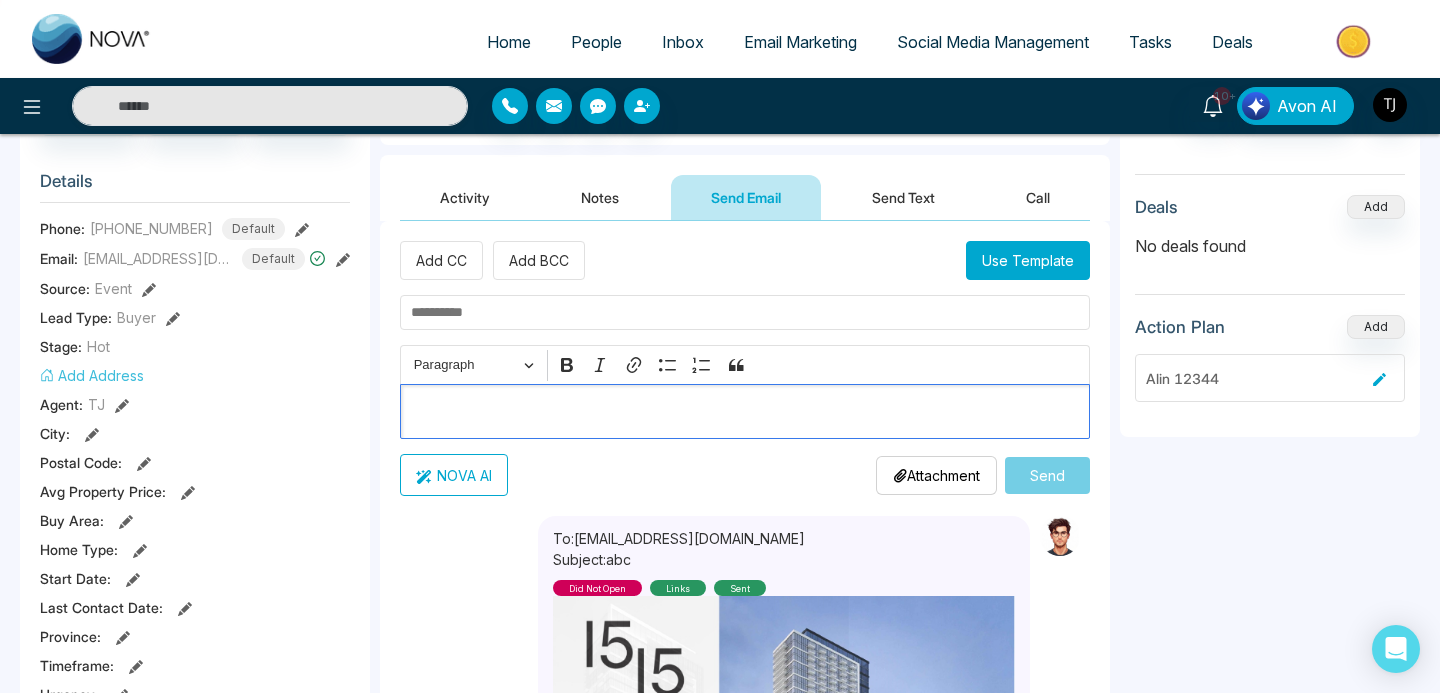 click at bounding box center [745, 412] 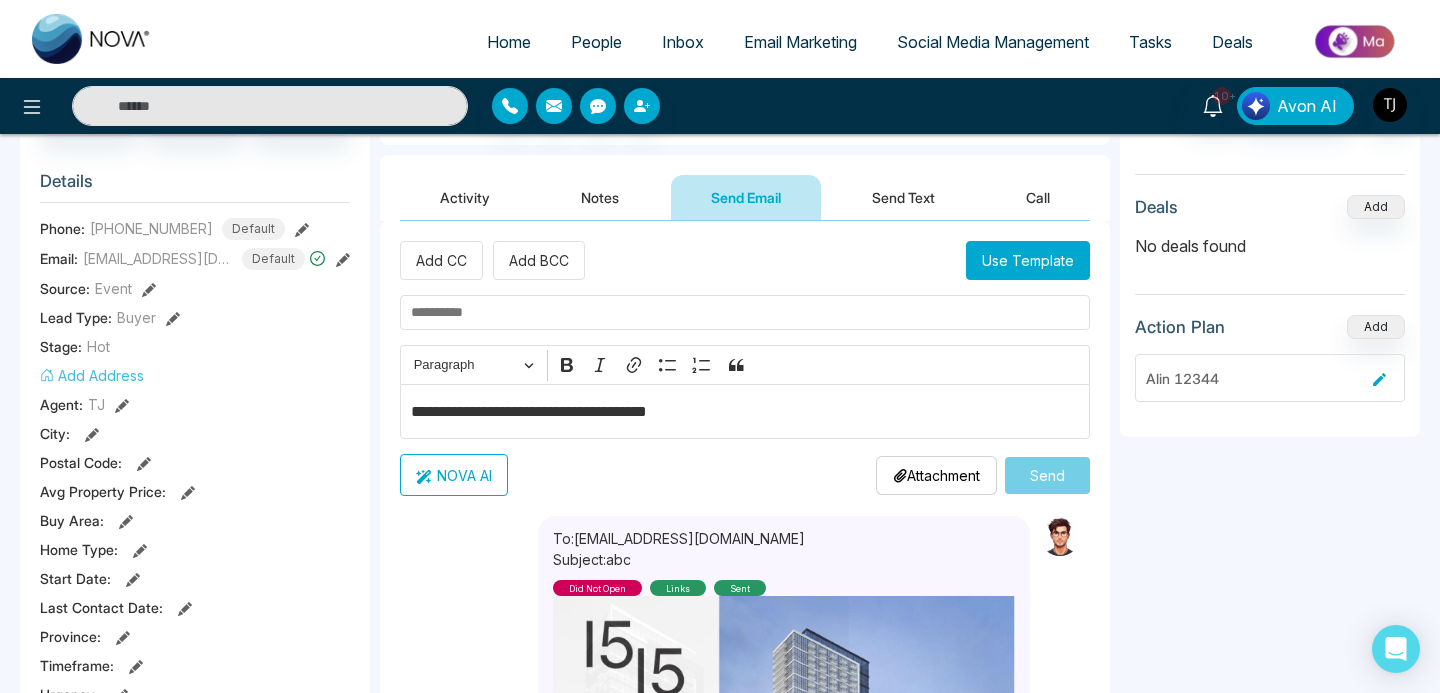 click on "NOVA AI" at bounding box center [454, 475] 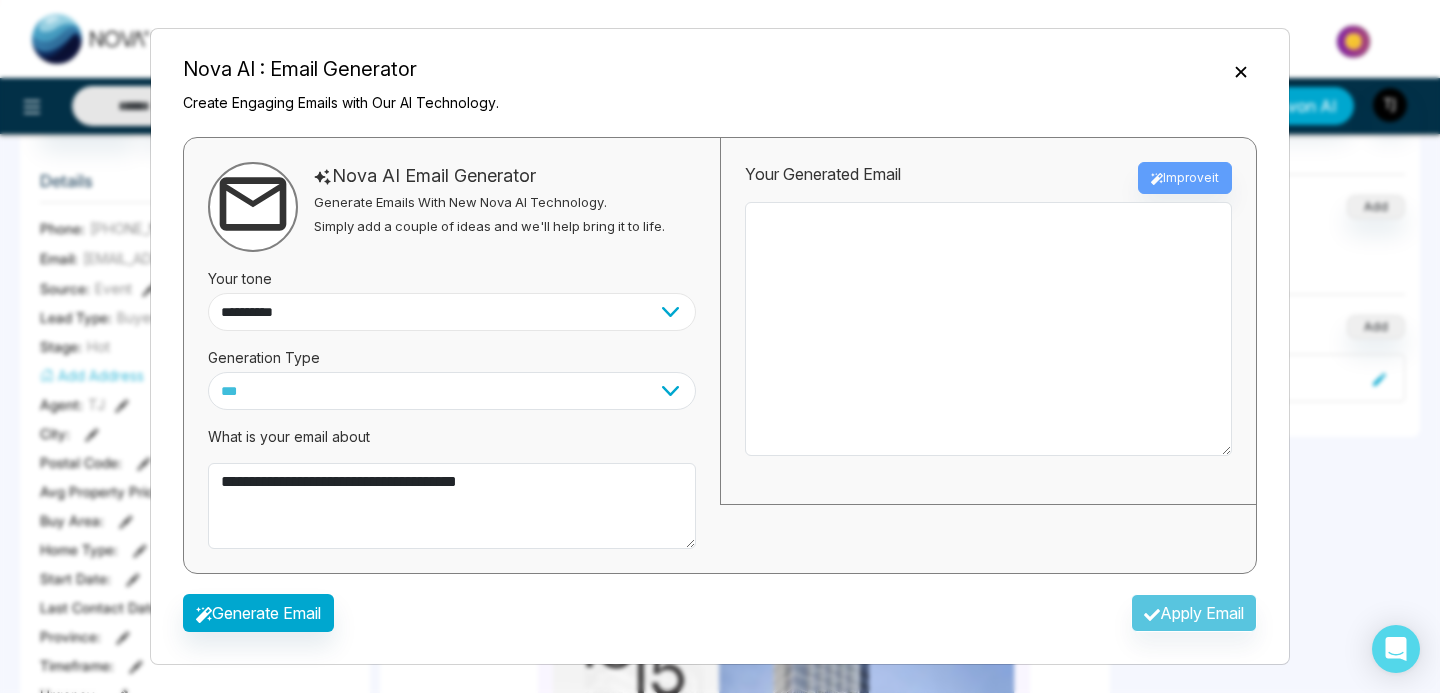 click on "**********" at bounding box center (452, 312) 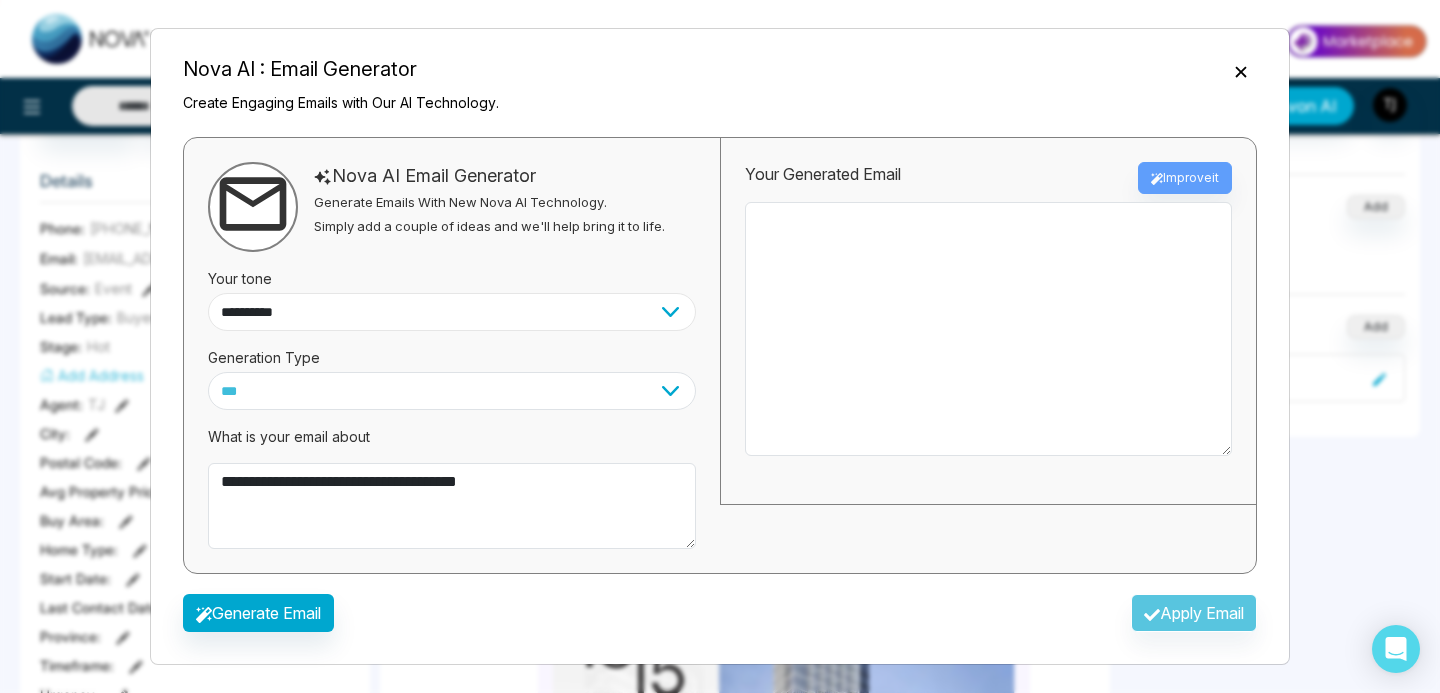 select on "*******" 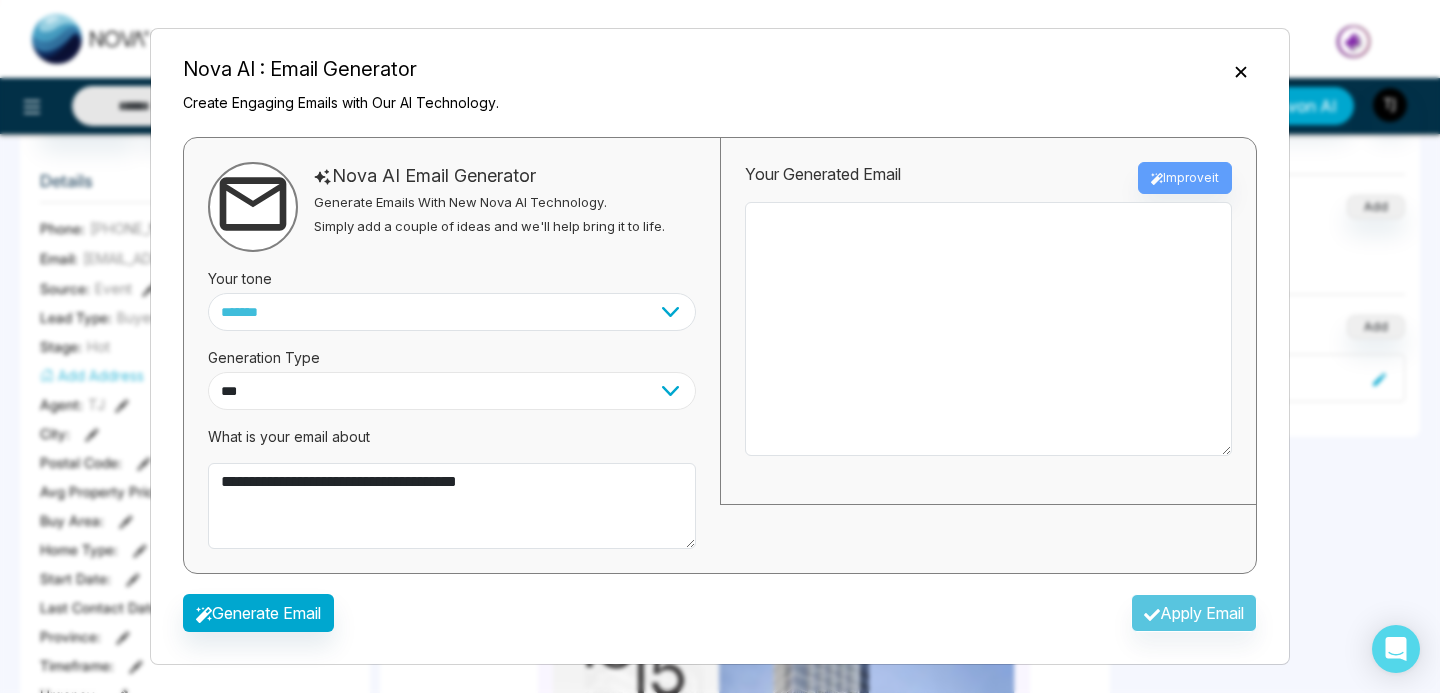 click on "*** ***** ******* ******* ********" at bounding box center [452, 391] 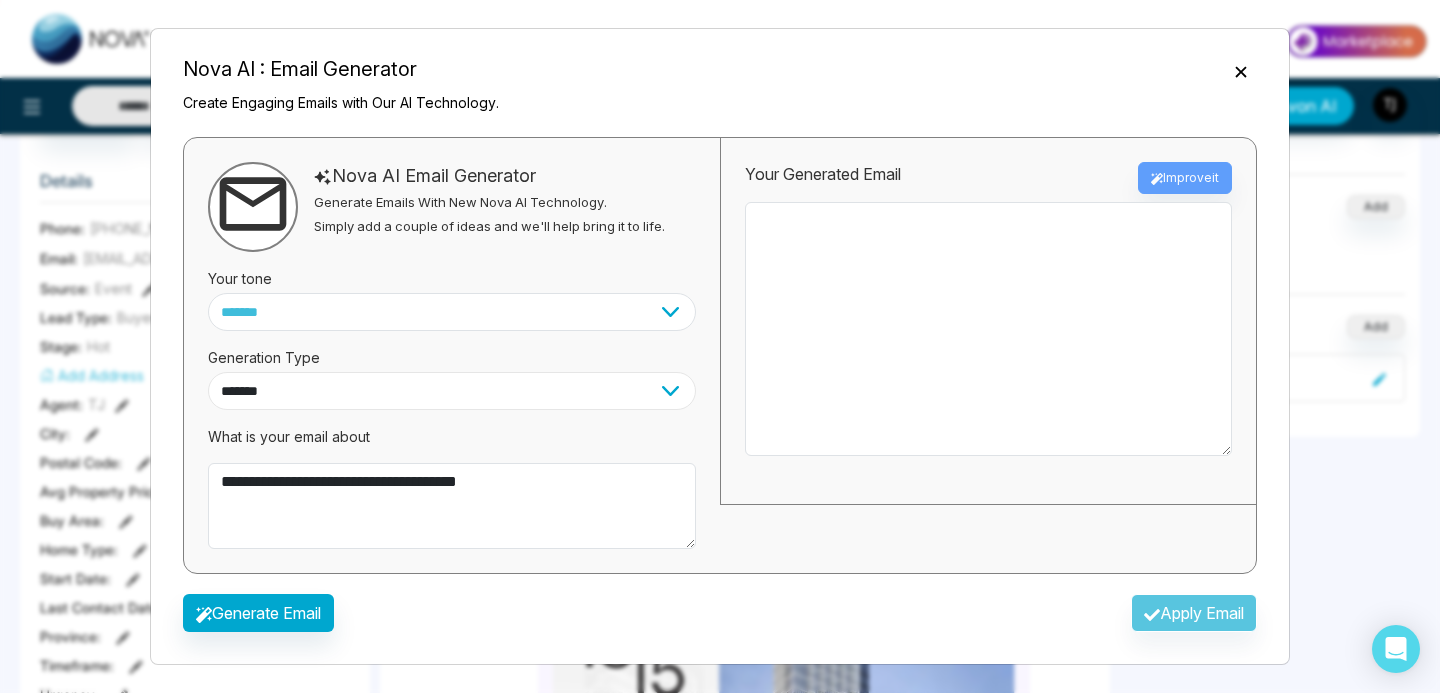 click on "*** ***** ******* ******* ********" at bounding box center (452, 391) 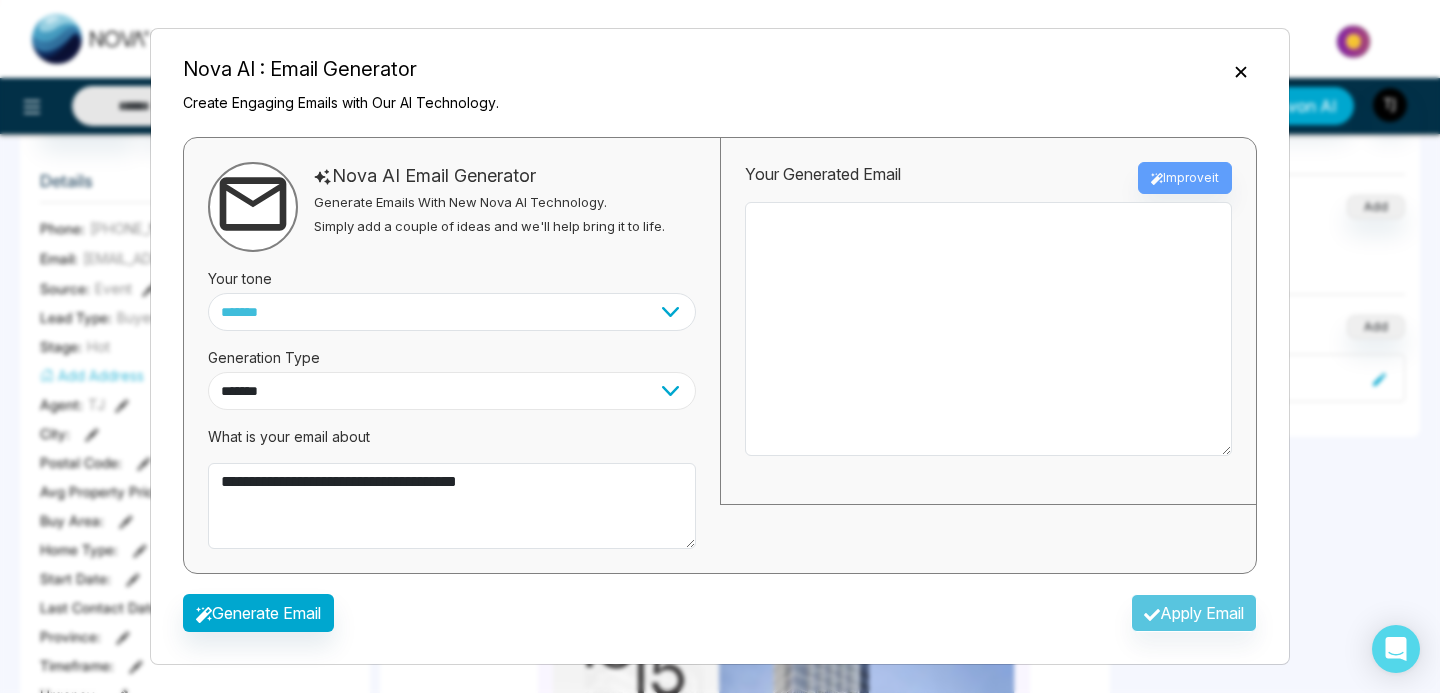 select on "********" 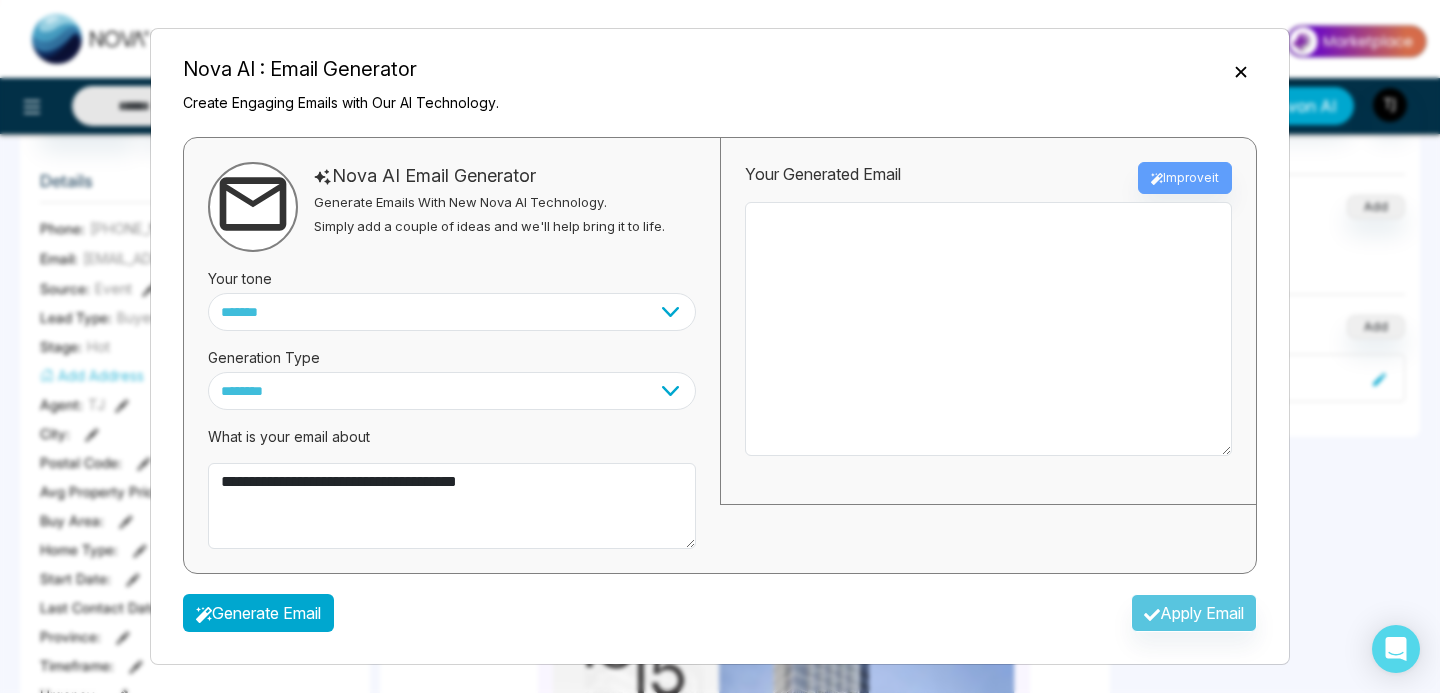 click on "Generate Email" at bounding box center [258, 613] 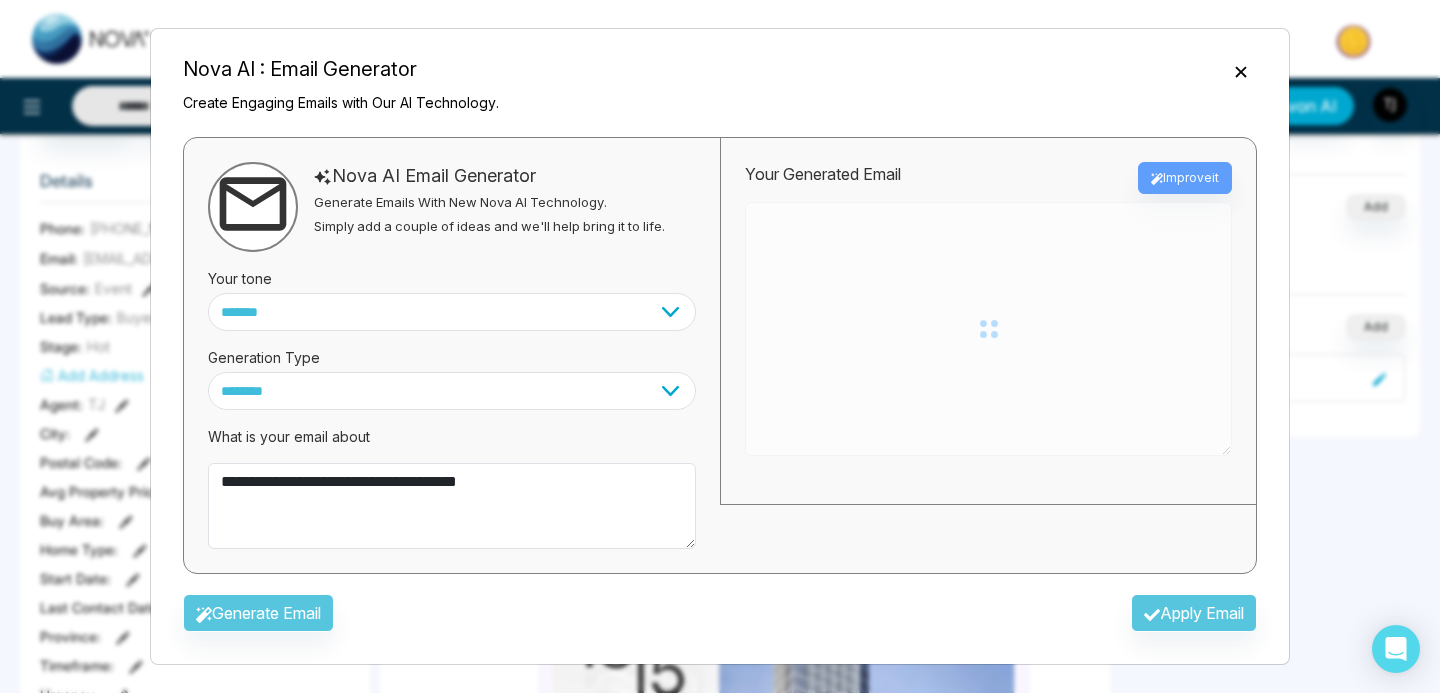 type on "**********" 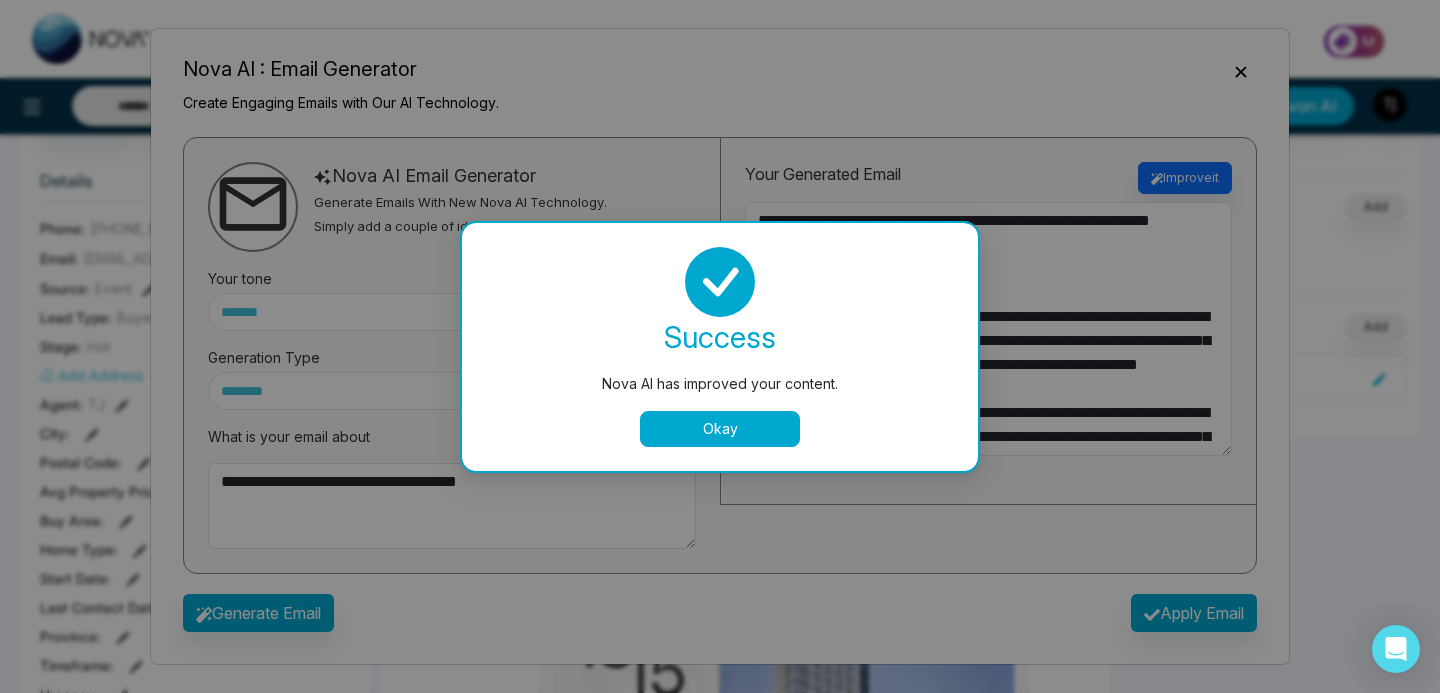 click on "Okay" at bounding box center [720, 429] 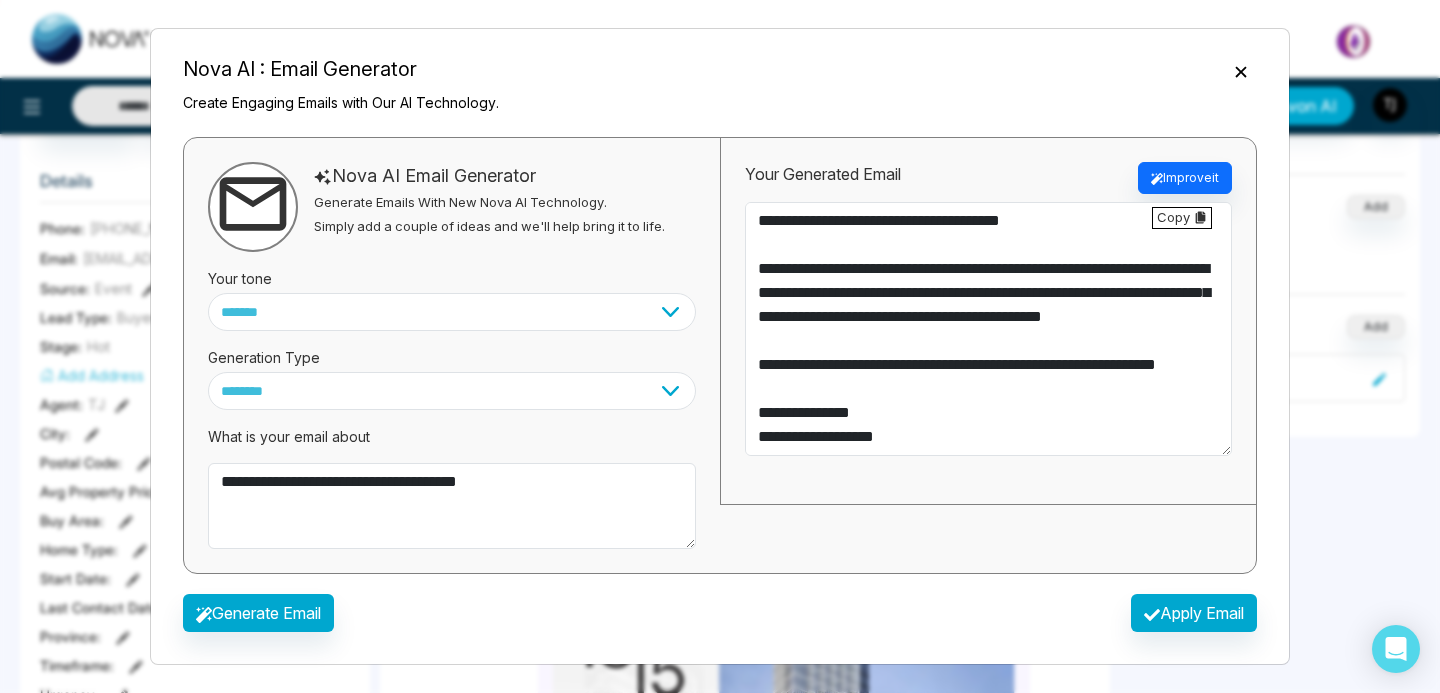 scroll, scrollTop: 384, scrollLeft: 0, axis: vertical 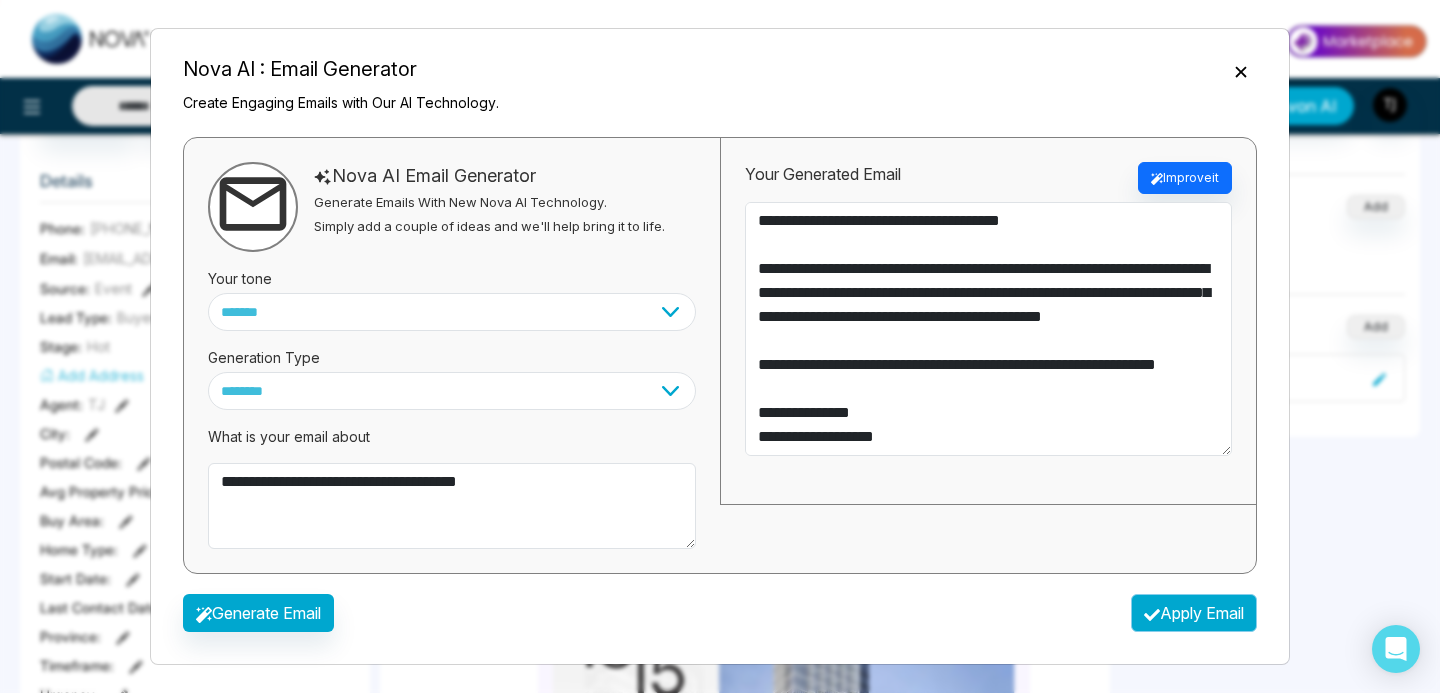 click on "Apply Email" at bounding box center [1194, 613] 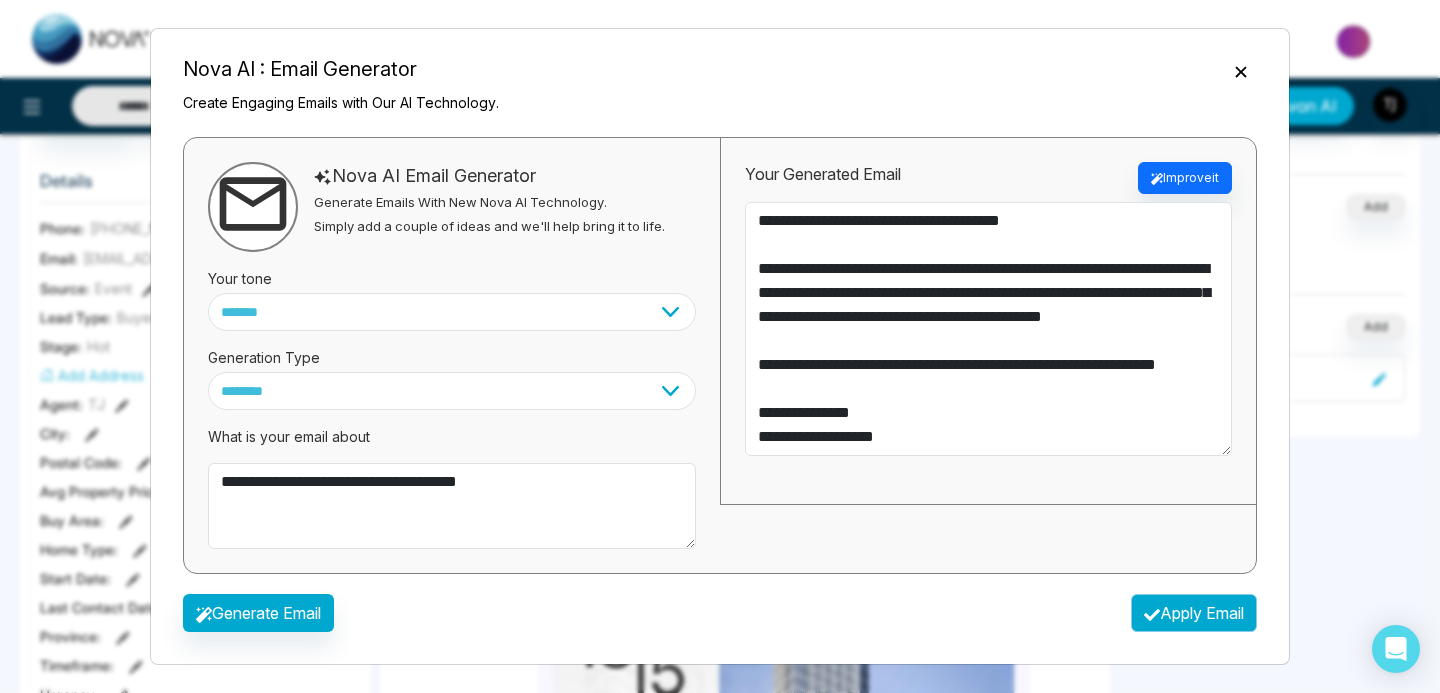 type on "**********" 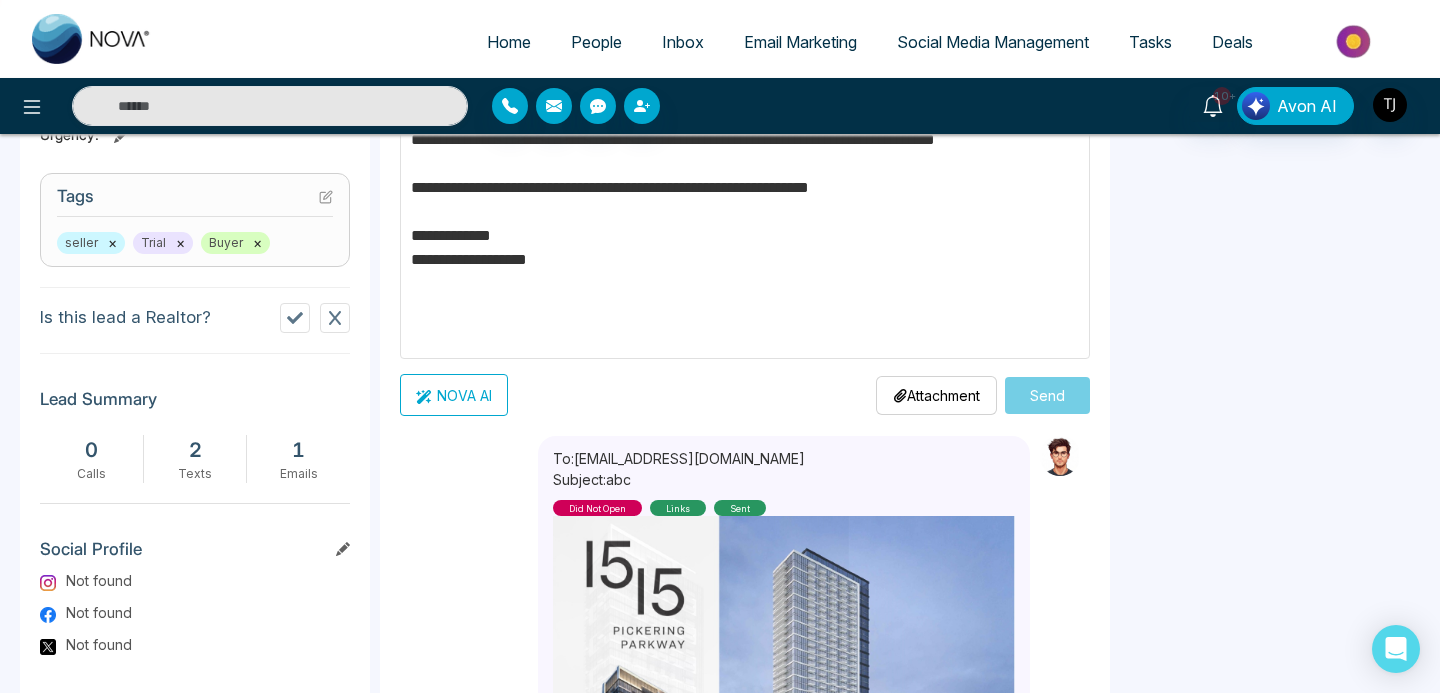 scroll, scrollTop: 845, scrollLeft: 0, axis: vertical 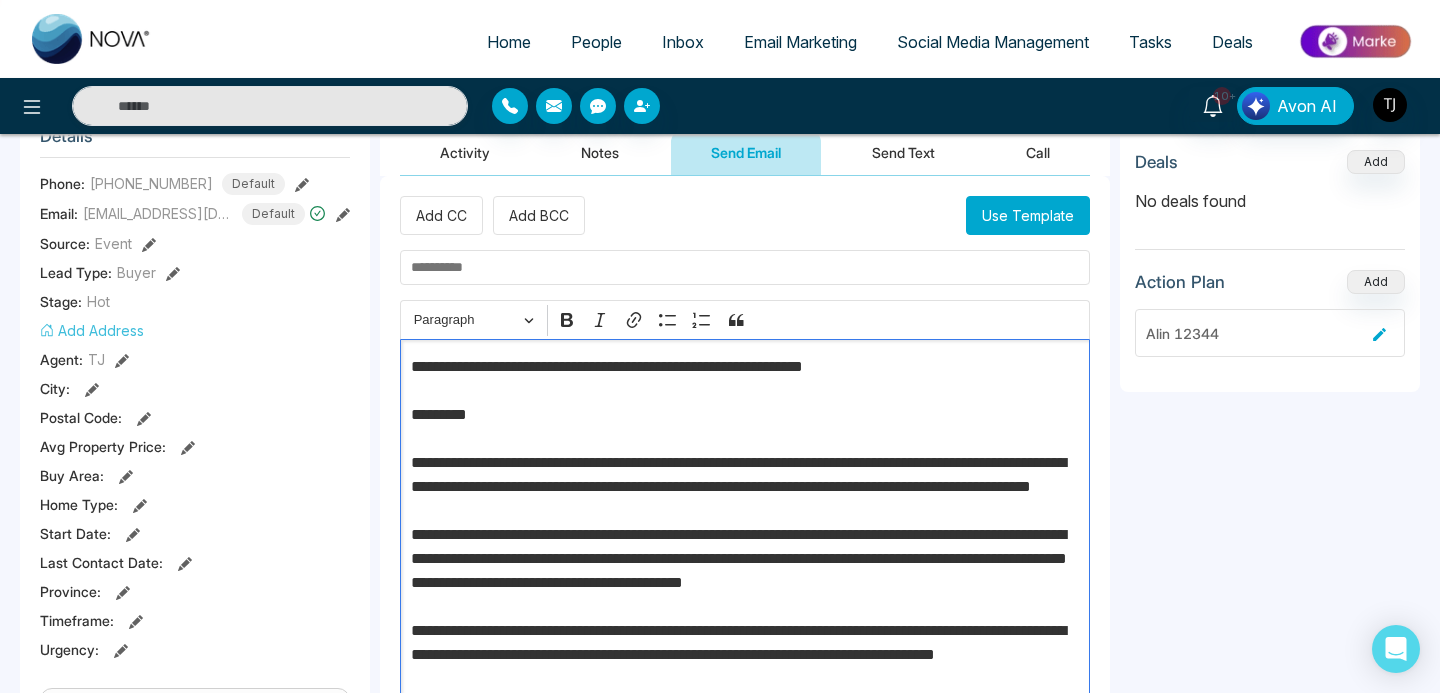 click on "**********" at bounding box center [745, 607] 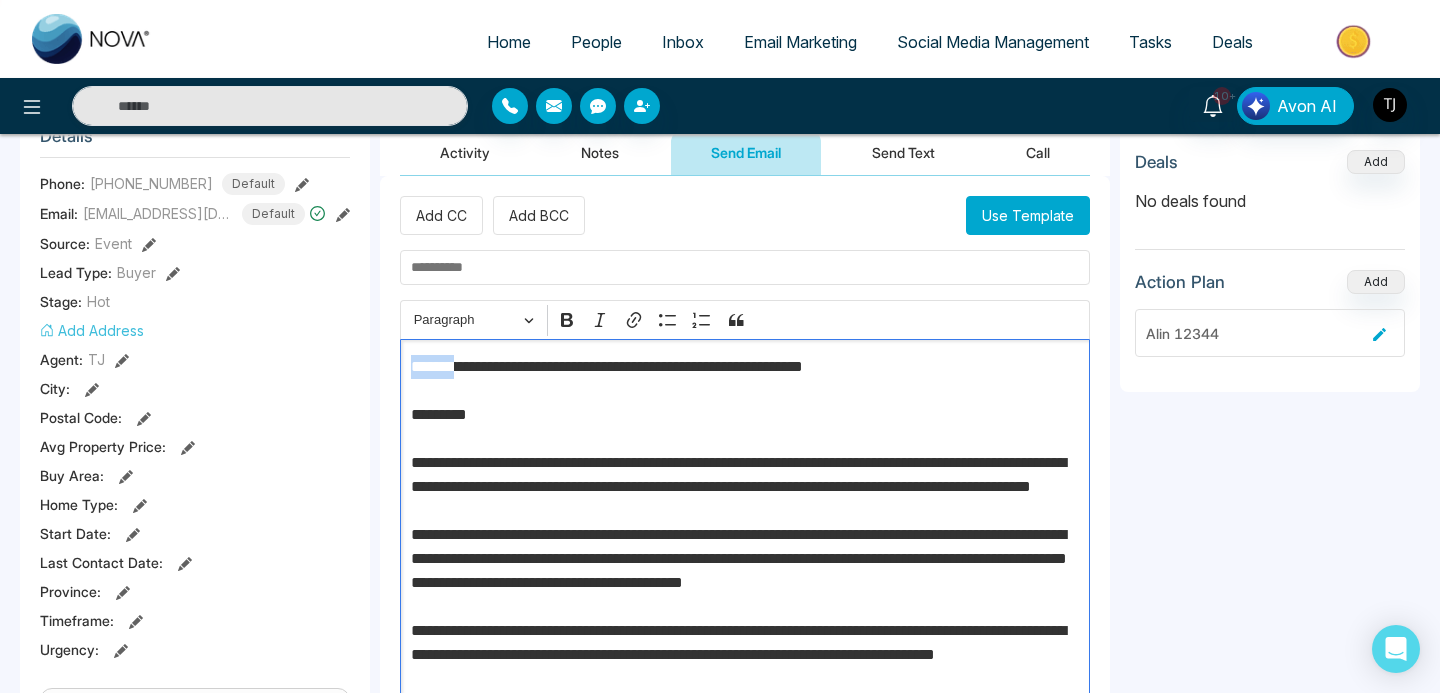 click on "**********" at bounding box center (745, 607) 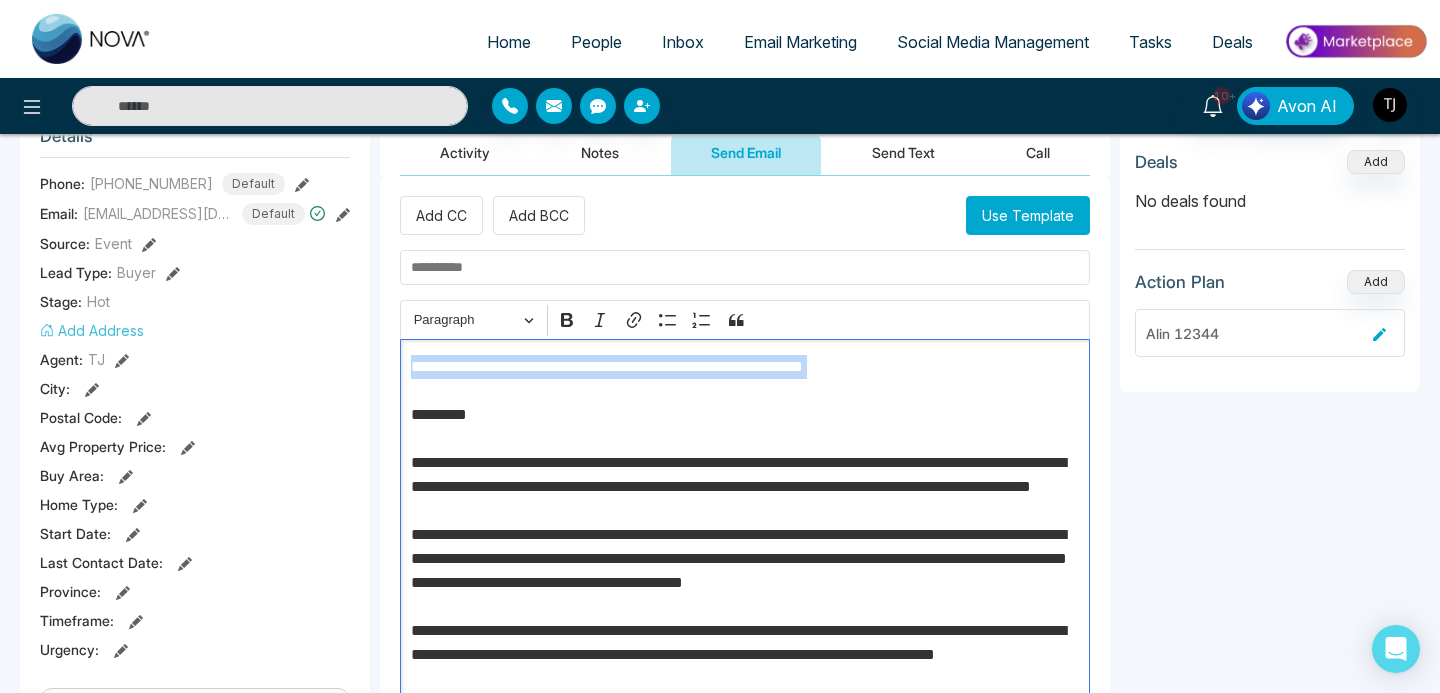 click on "**********" at bounding box center [745, 607] 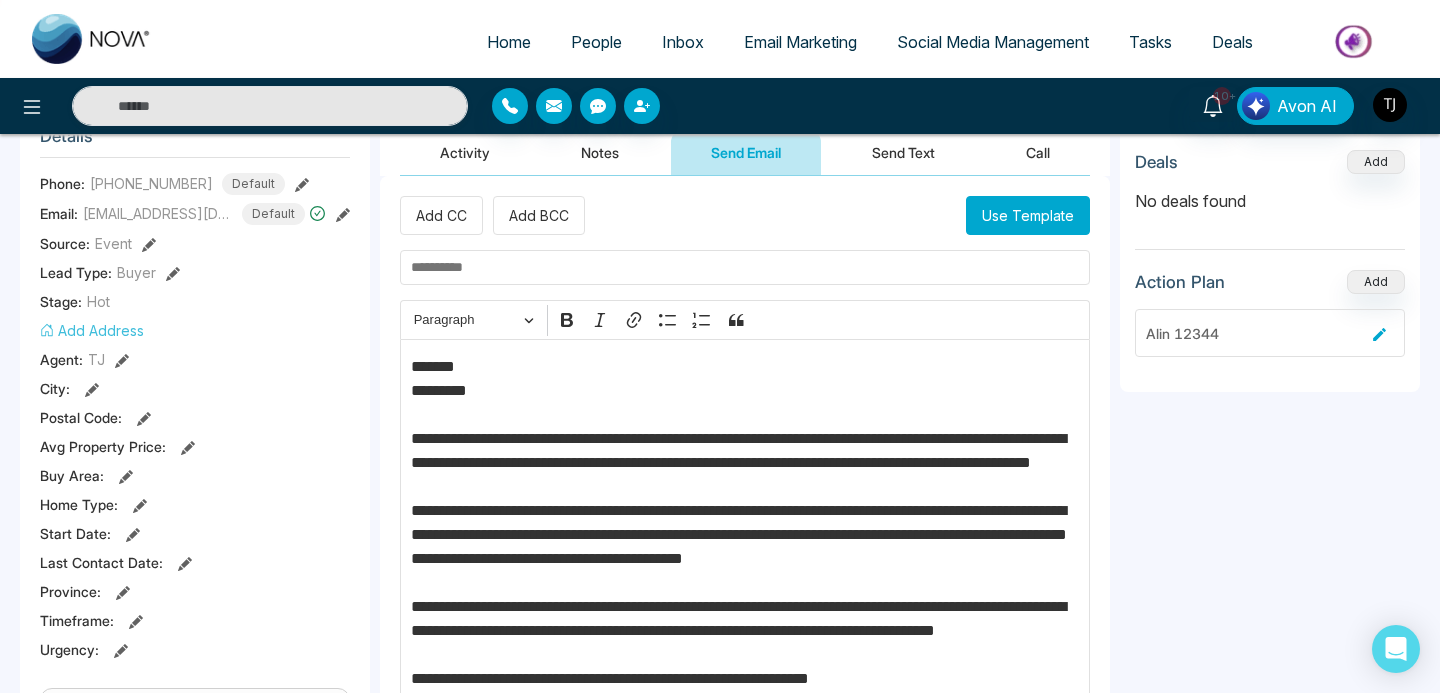 click at bounding box center (745, 267) 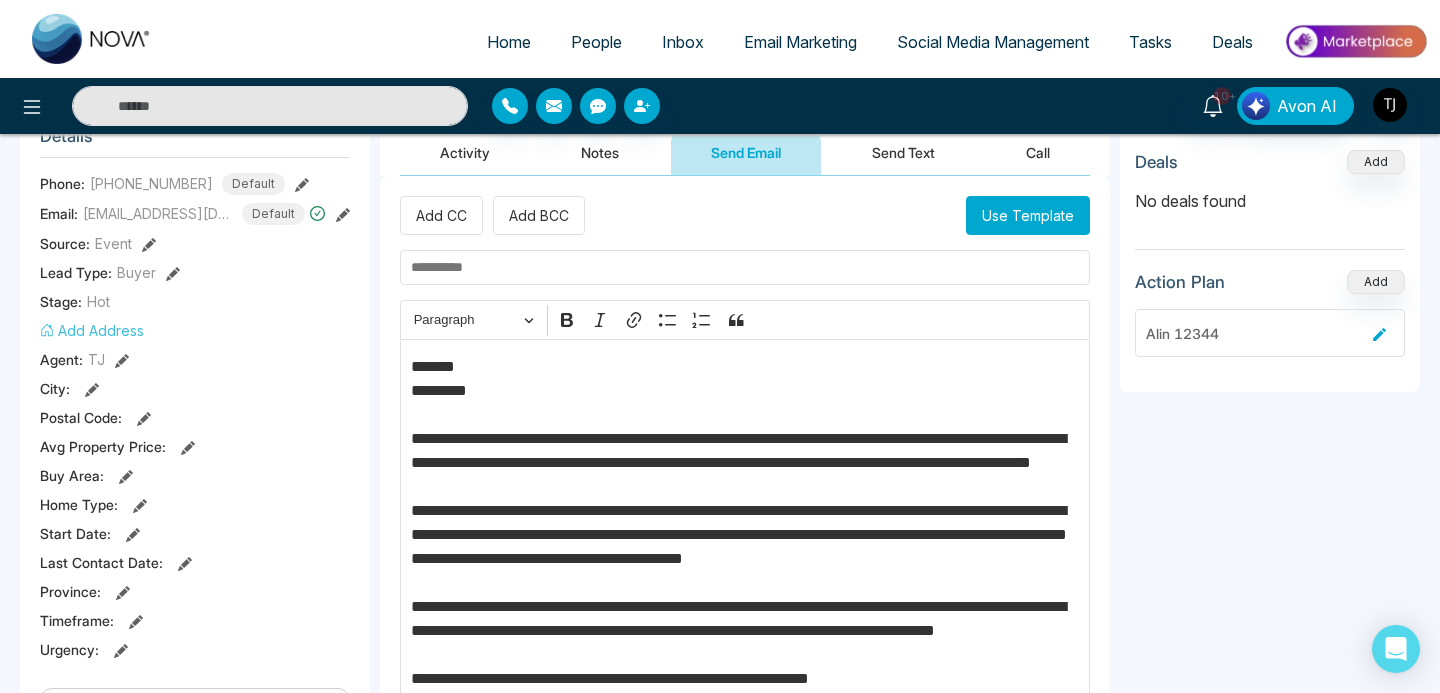 paste on "**********" 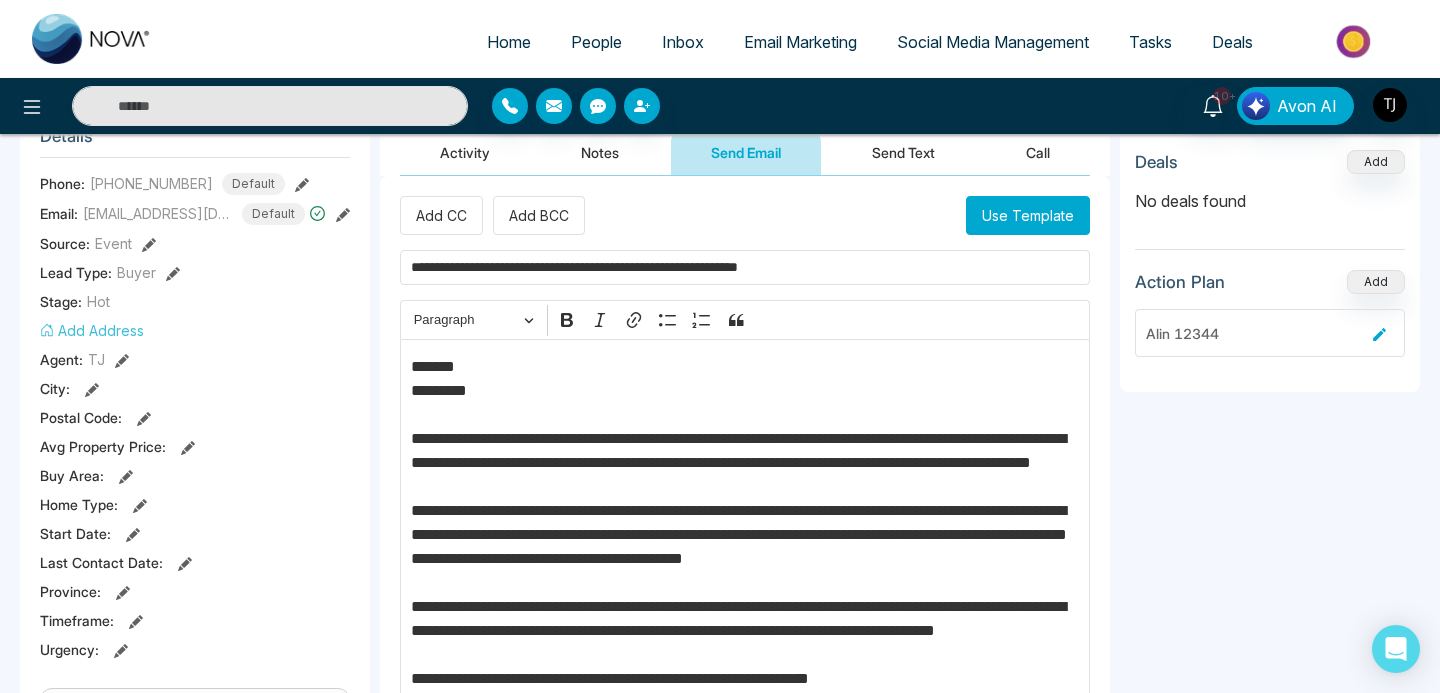 drag, startPoint x: 469, startPoint y: 267, endPoint x: 368, endPoint y: 269, distance: 101.0198 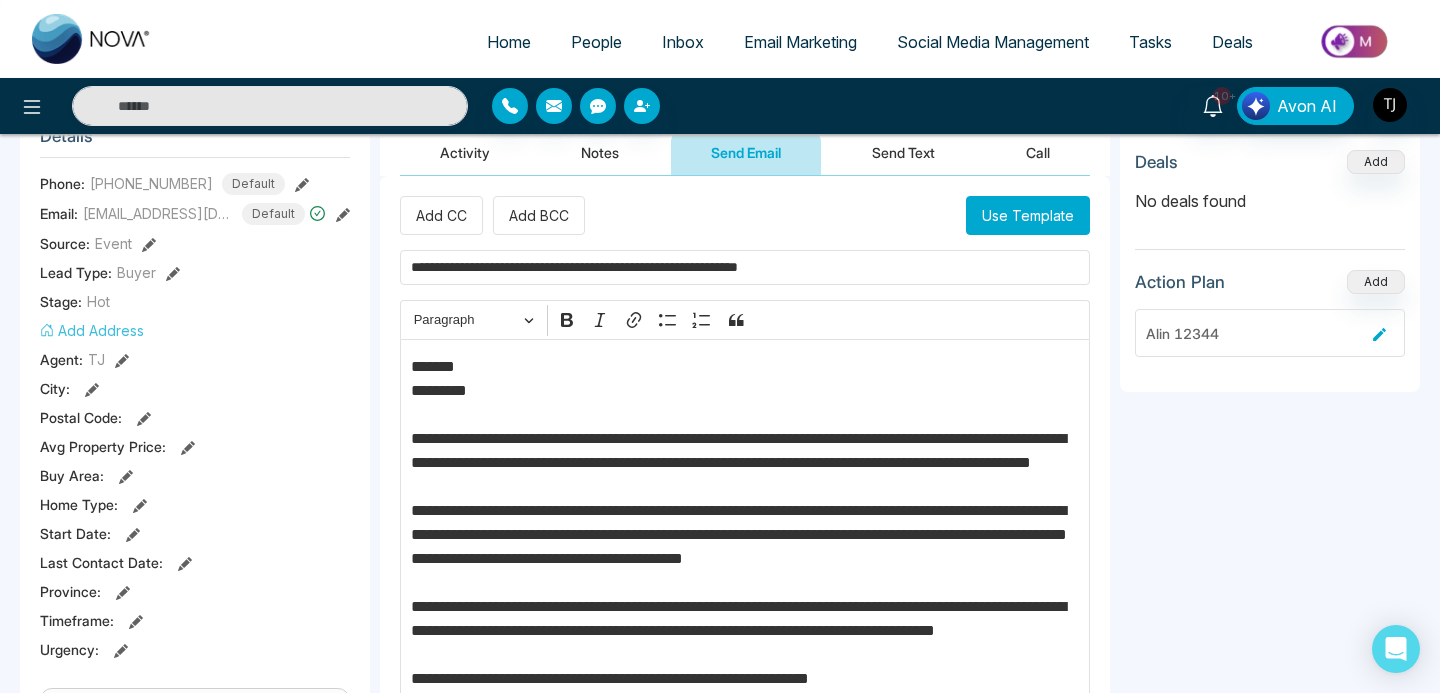click on "**********" at bounding box center [720, 642] 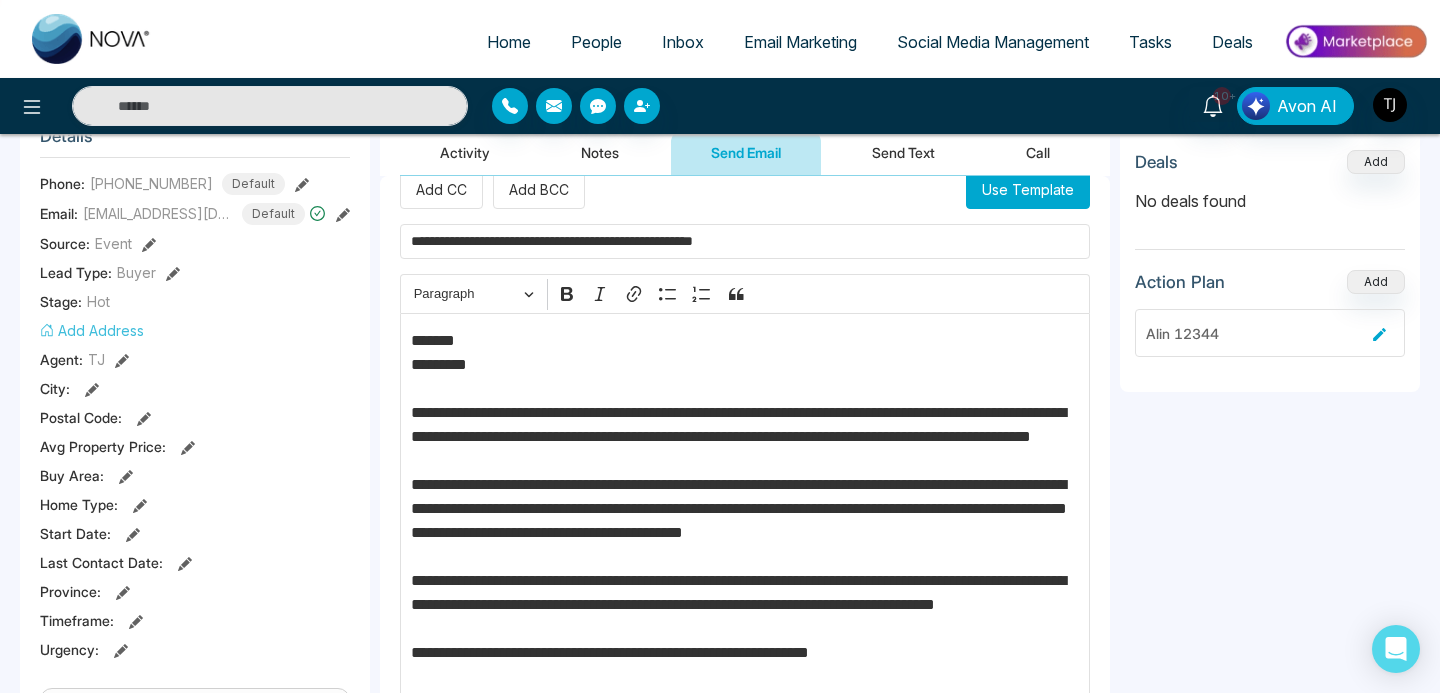 scroll, scrollTop: 28, scrollLeft: 0, axis: vertical 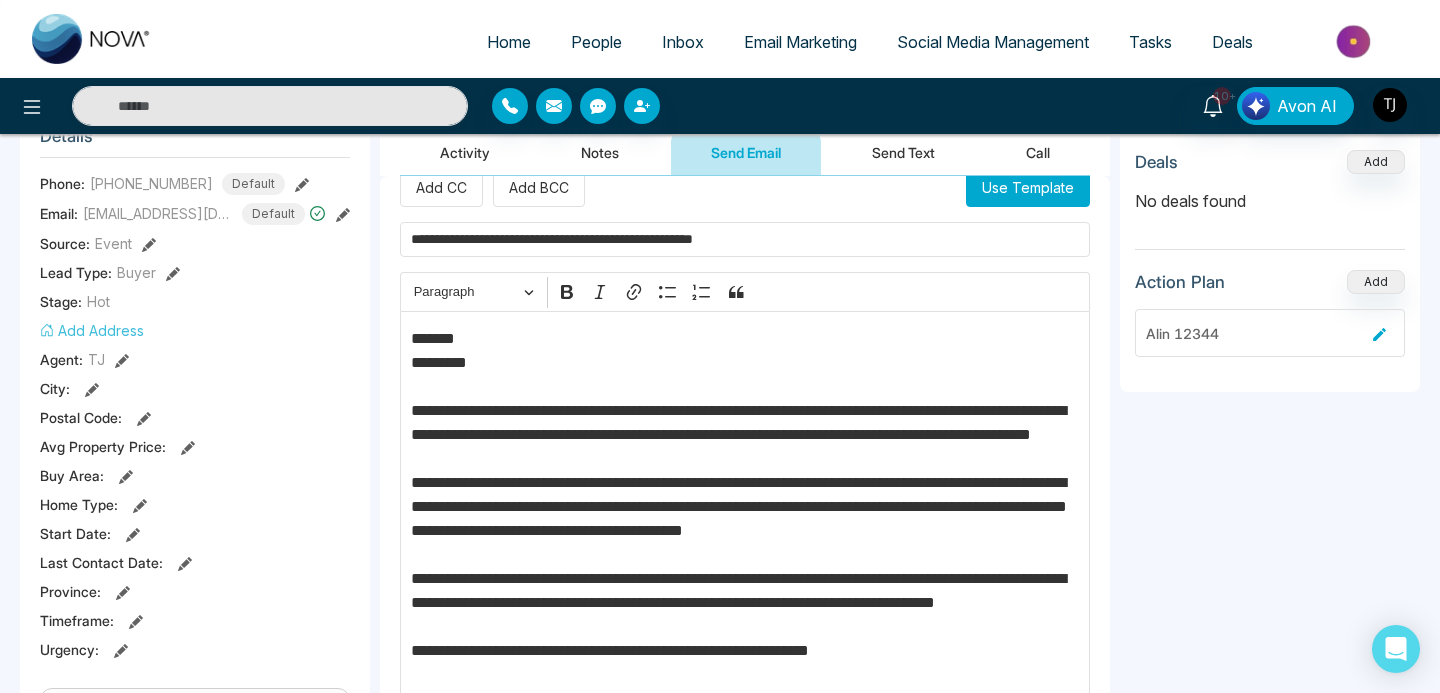 type on "**********" 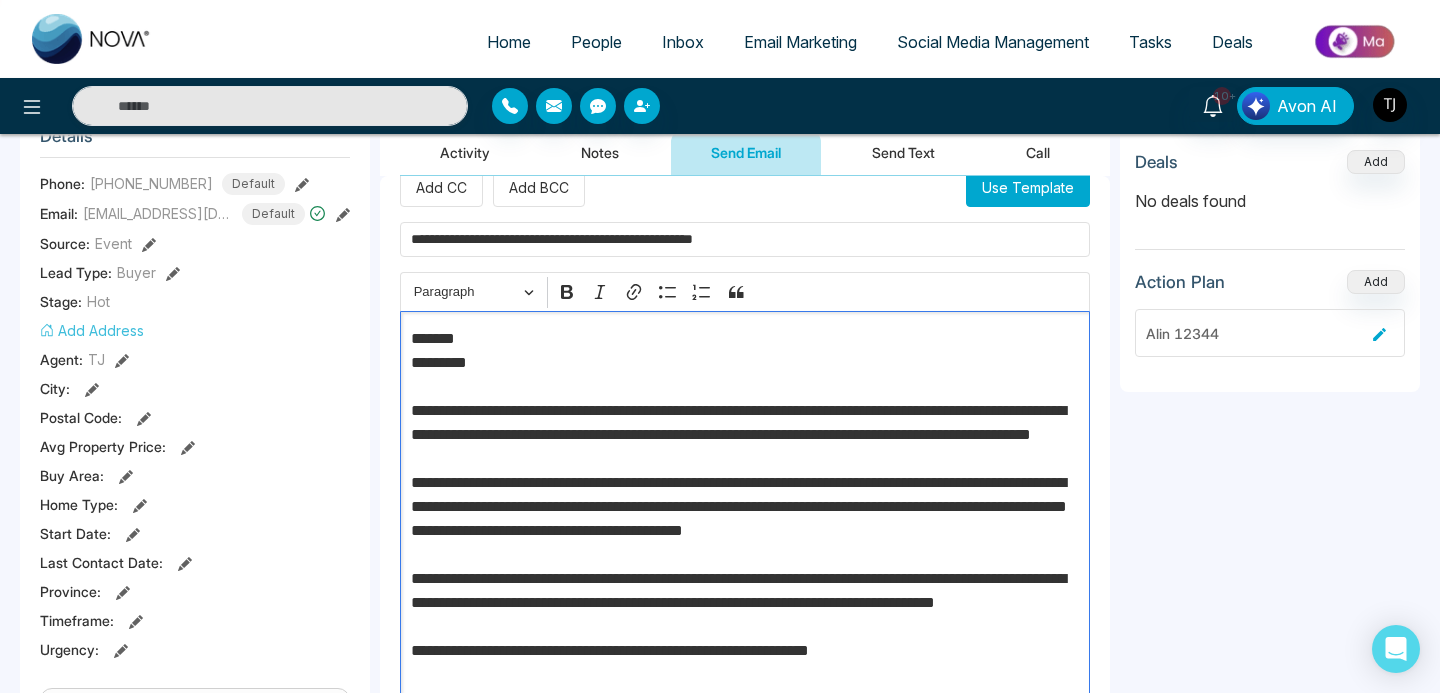 click on "**********" at bounding box center (745, 567) 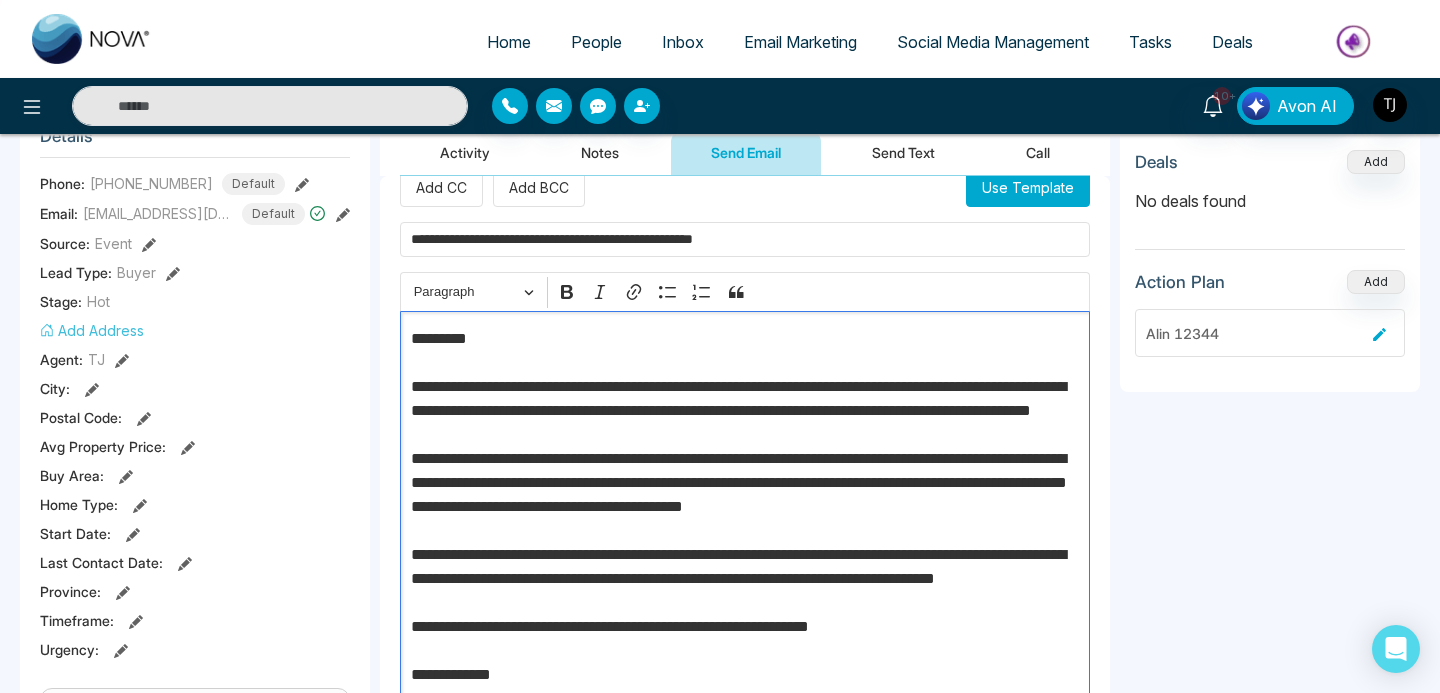 scroll, scrollTop: 412, scrollLeft: 0, axis: vertical 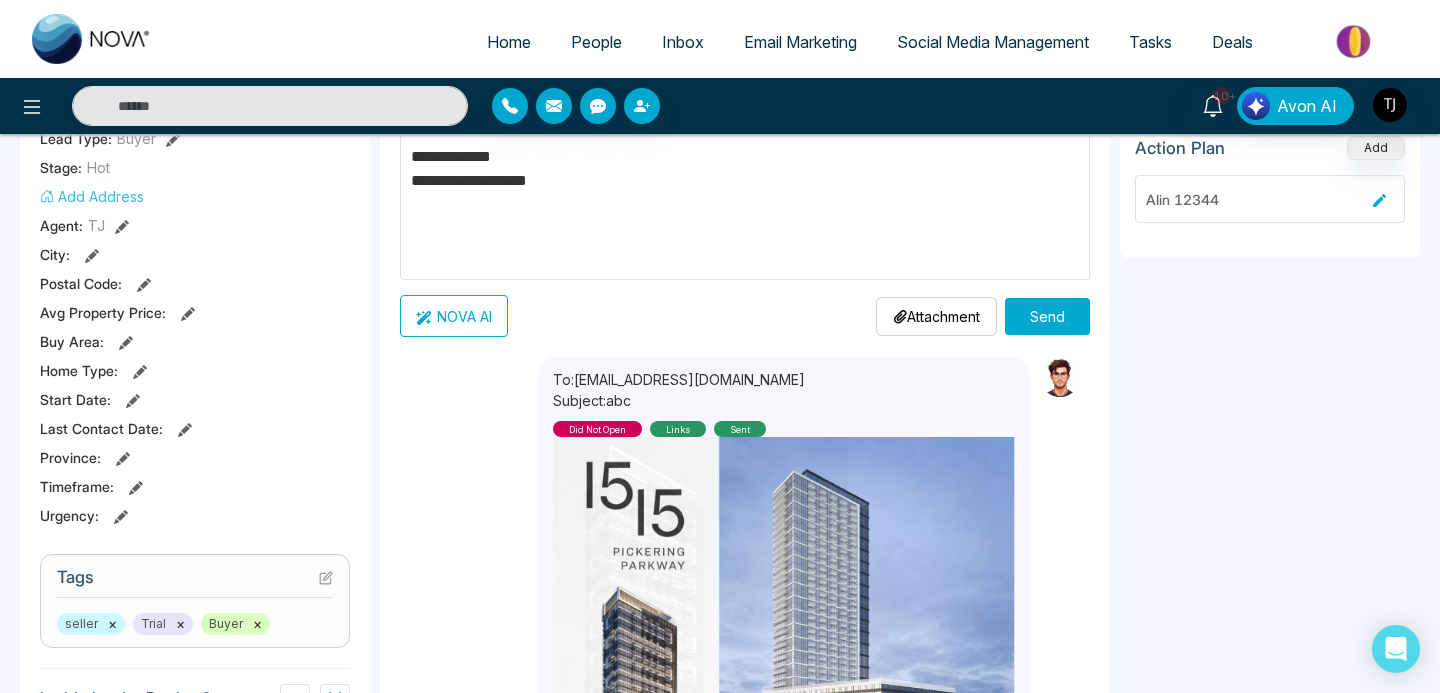 click on "Send" at bounding box center (1047, 316) 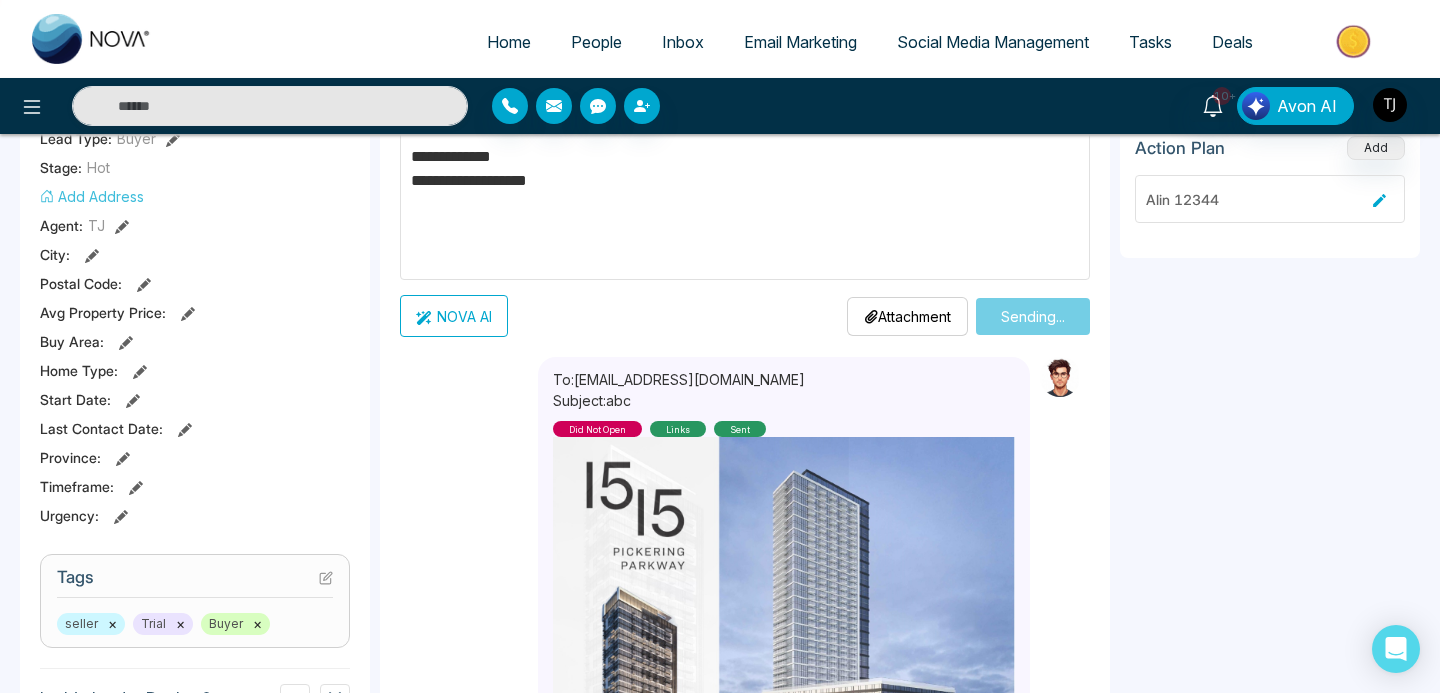 type 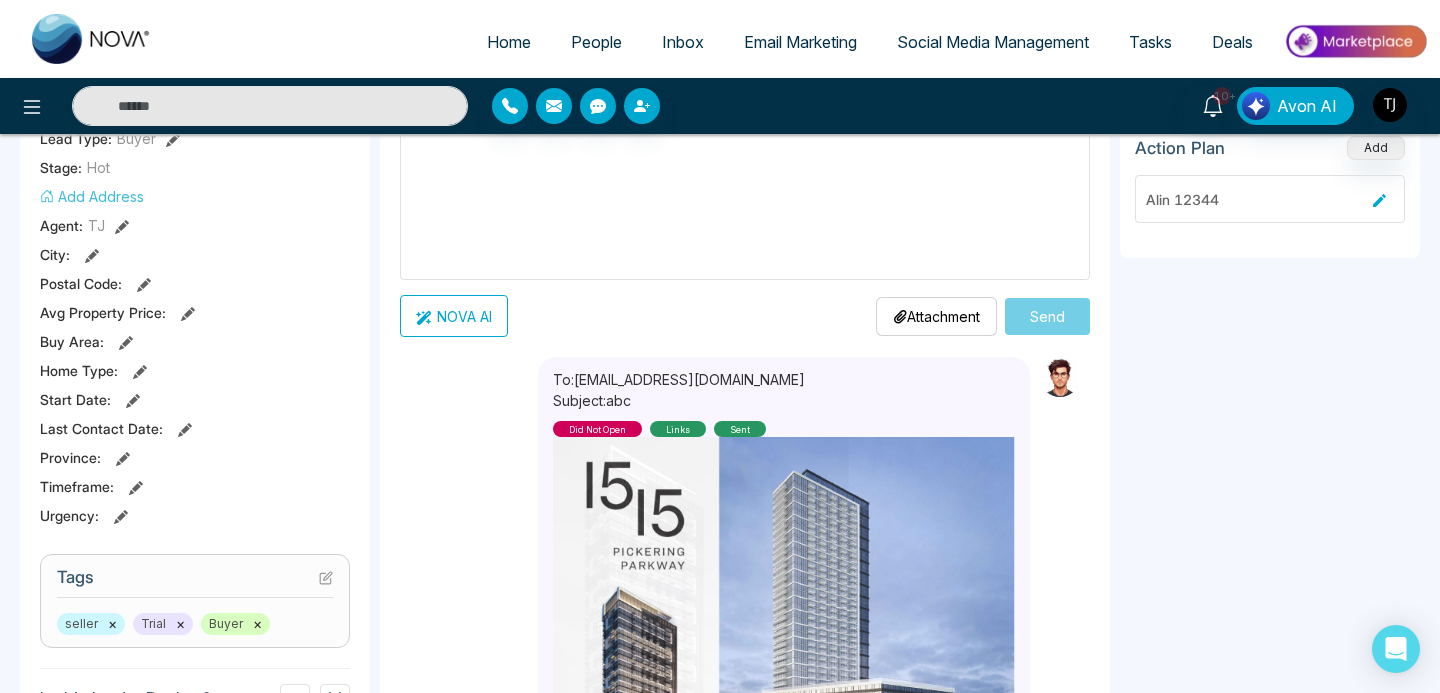 scroll, scrollTop: 0, scrollLeft: 0, axis: both 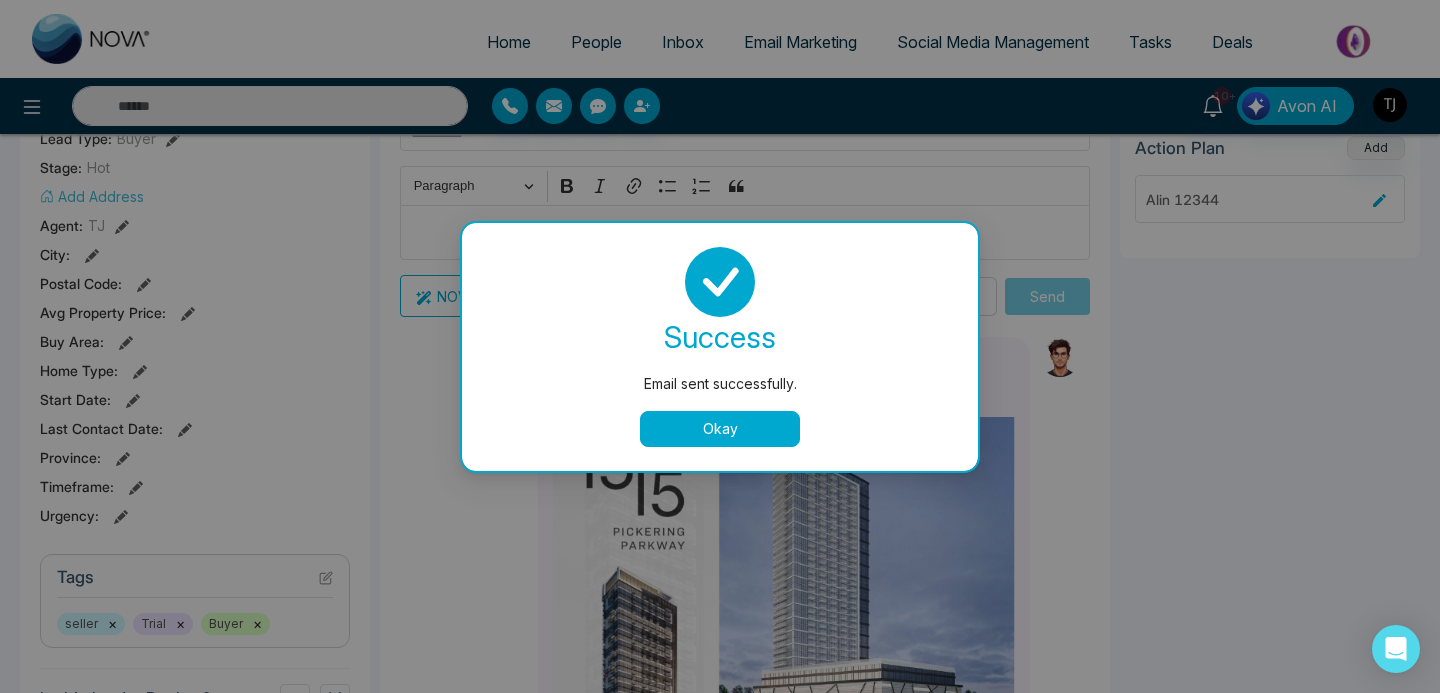 click on "Okay" at bounding box center [720, 429] 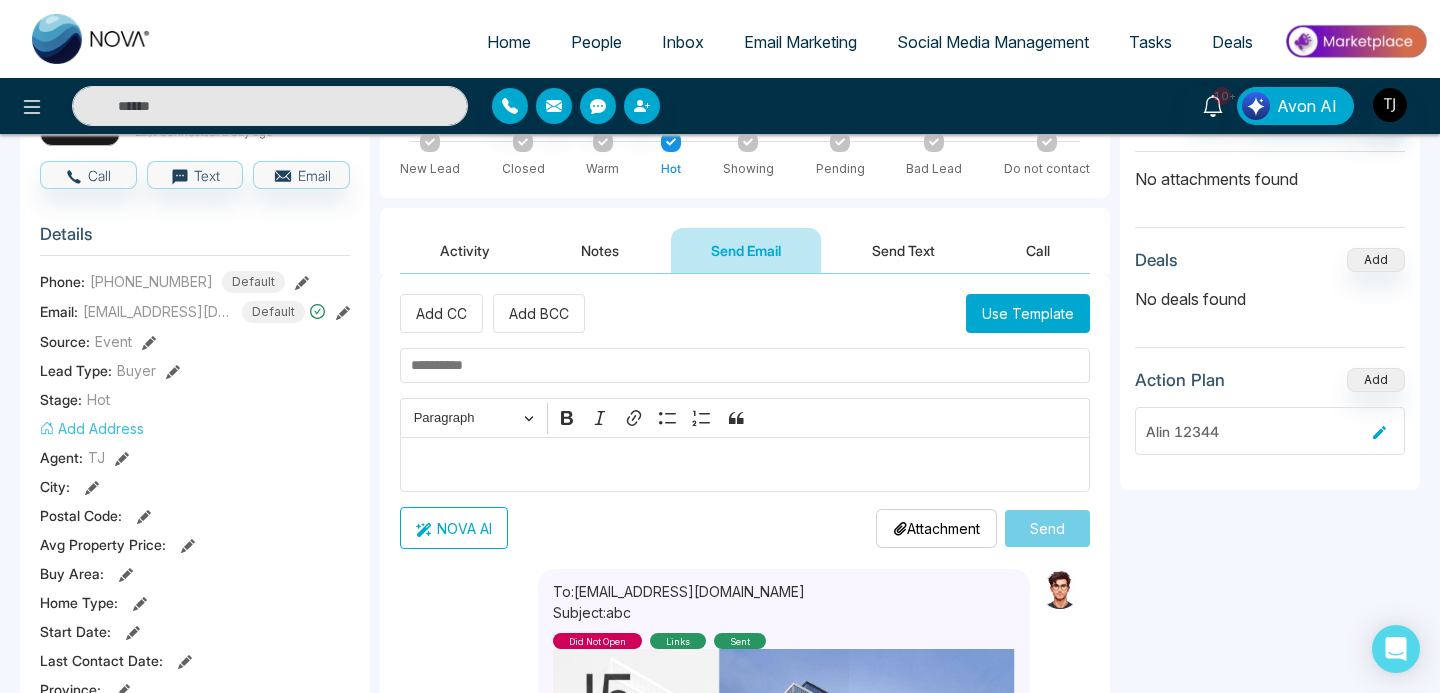 scroll, scrollTop: 0, scrollLeft: 0, axis: both 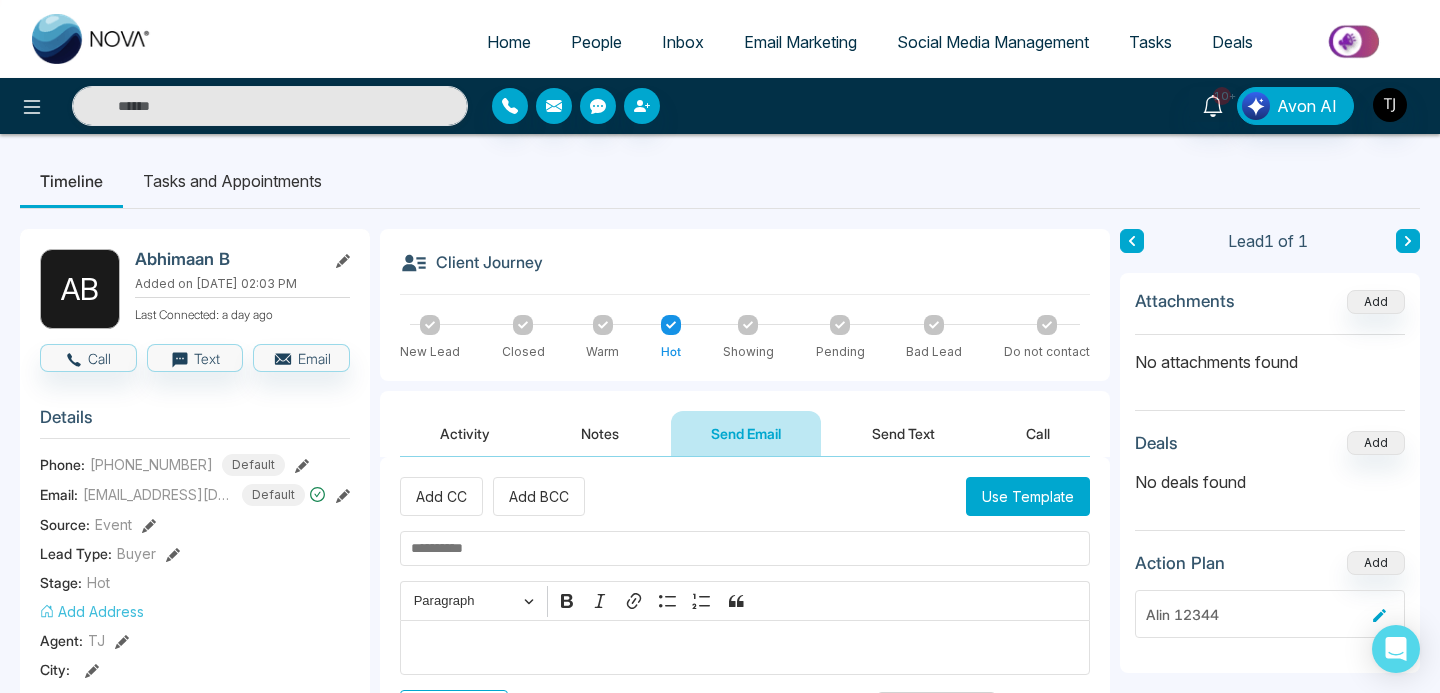 click on "Notes" at bounding box center (600, 433) 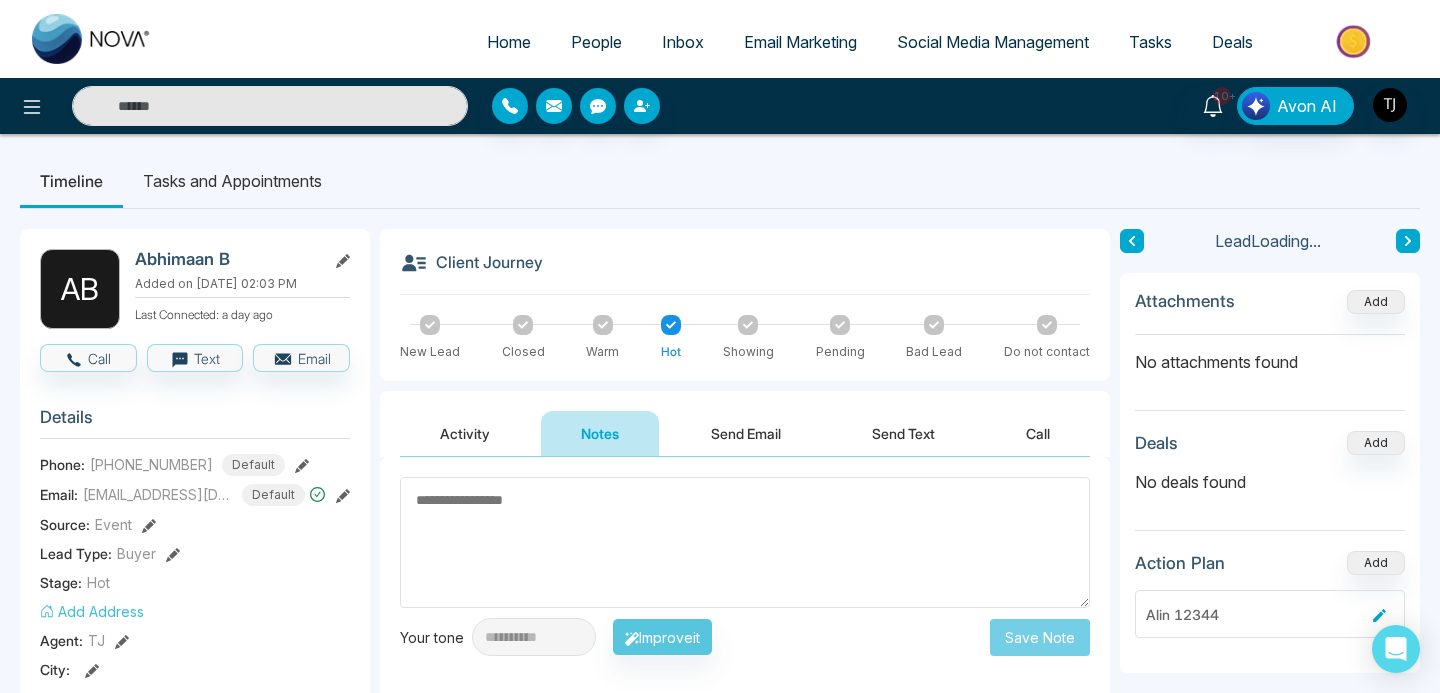 click on "Send Email" at bounding box center (746, 433) 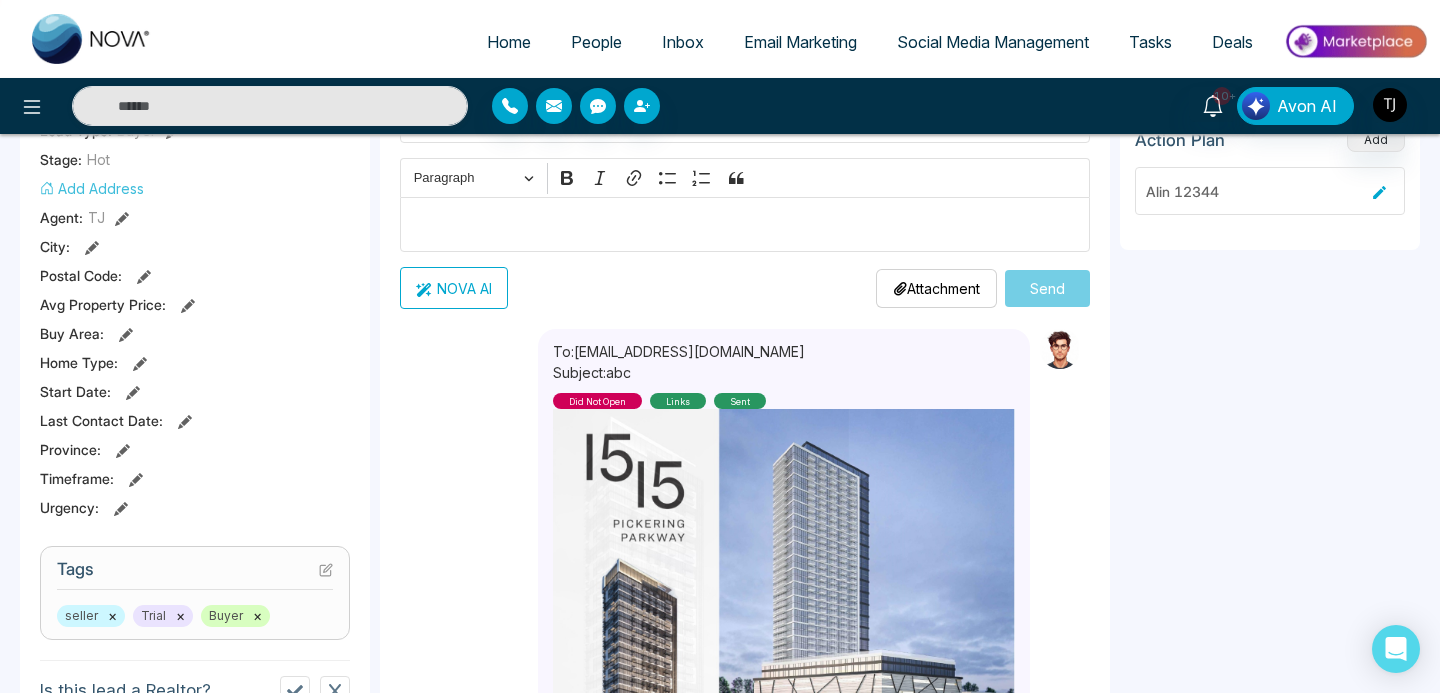 scroll, scrollTop: 611, scrollLeft: 0, axis: vertical 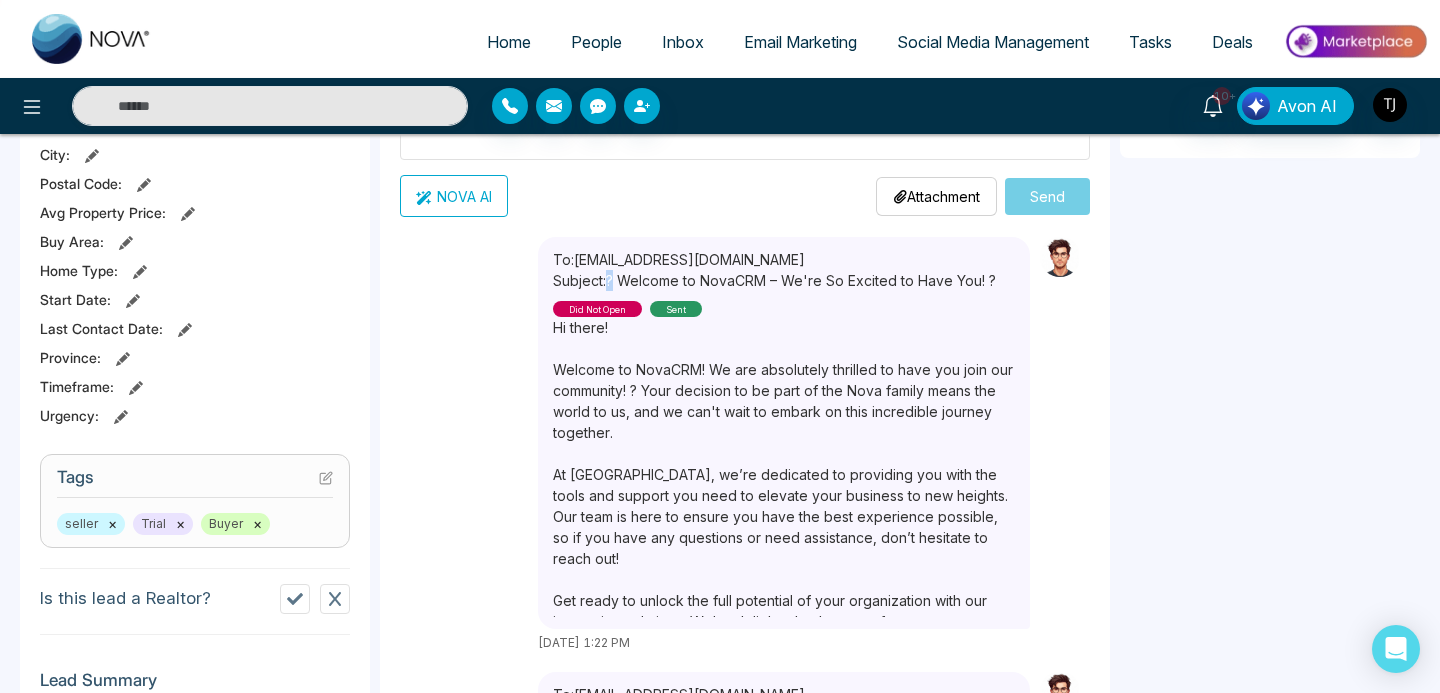 click on "Subject:  ? Welcome to NovaCRM – We're So Excited to Have You! ?" at bounding box center [774, 280] 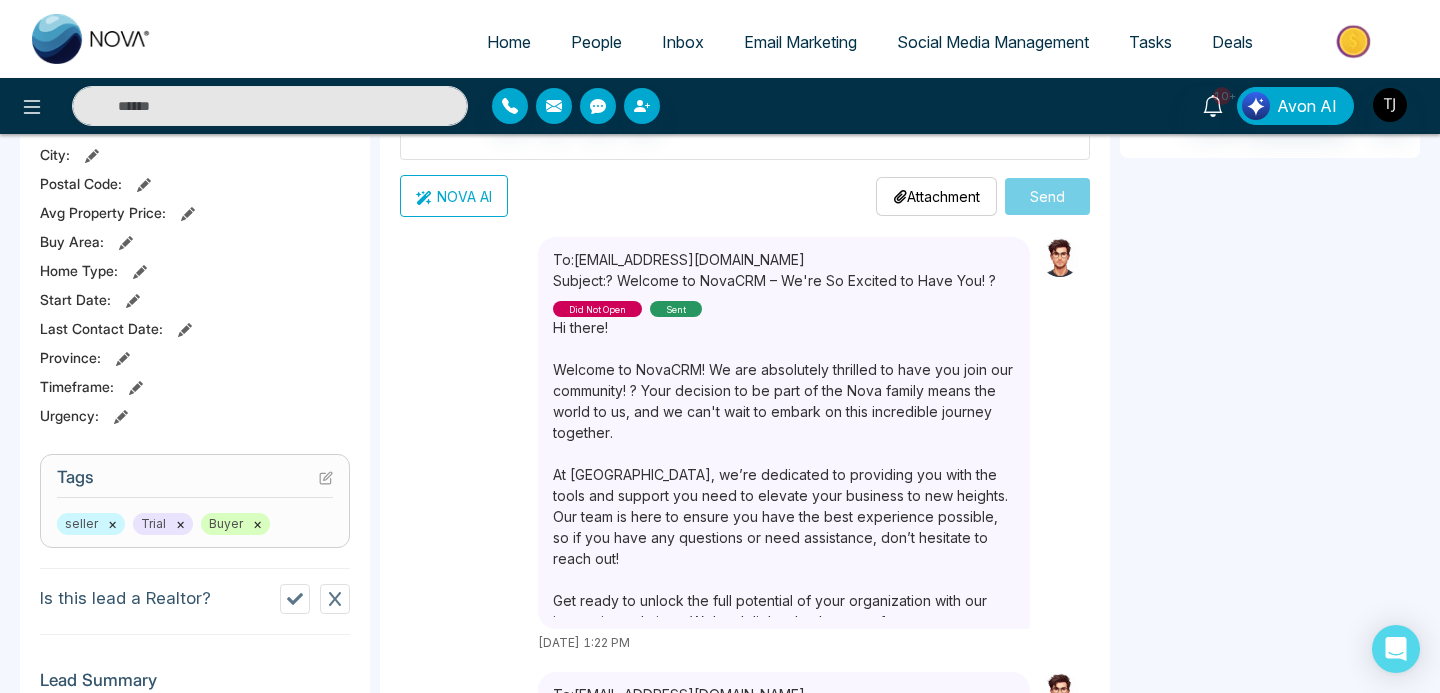 click on "Subject:  ? Welcome to NovaCRM – We're So Excited to Have You! ?" at bounding box center [774, 280] 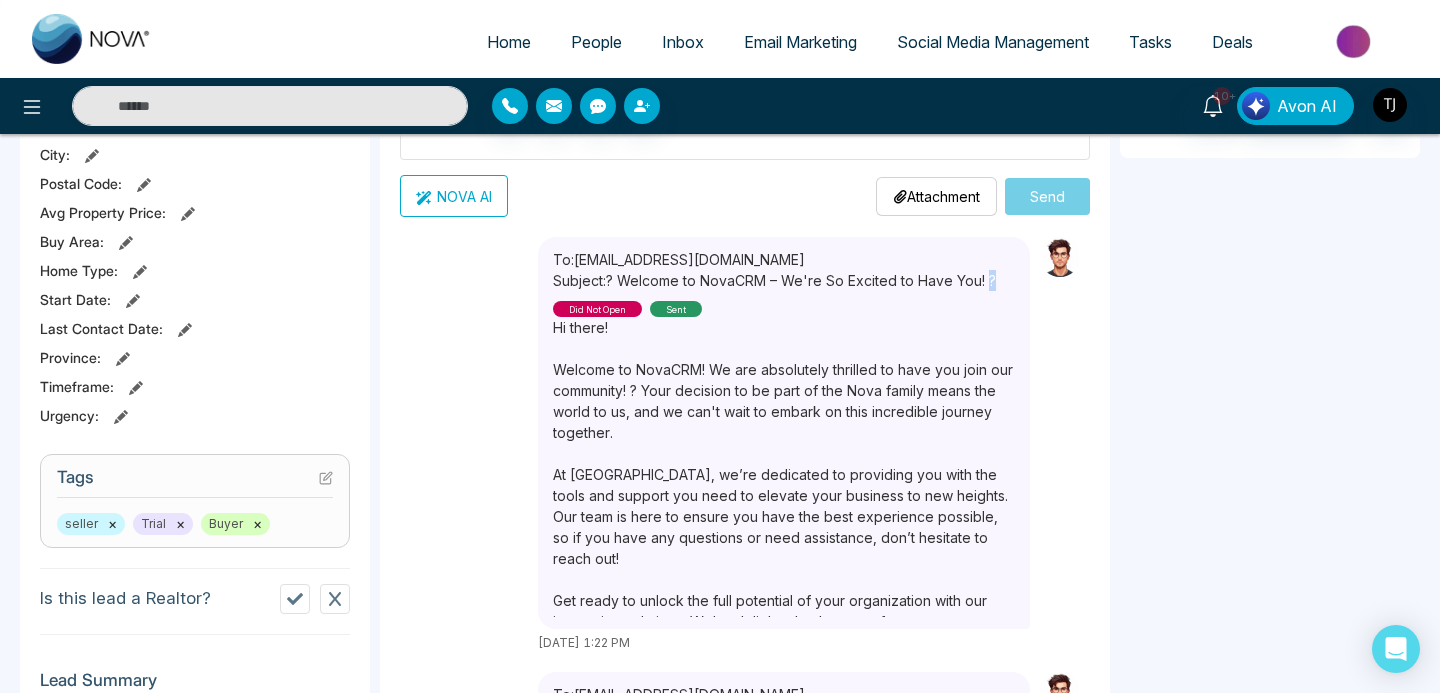click on "To:  [EMAIL_ADDRESS][DOMAIN_NAME] Subject:  ? Welcome to NovaCRM – We're So Excited to Have You! ? did not open sent" at bounding box center [784, 283] 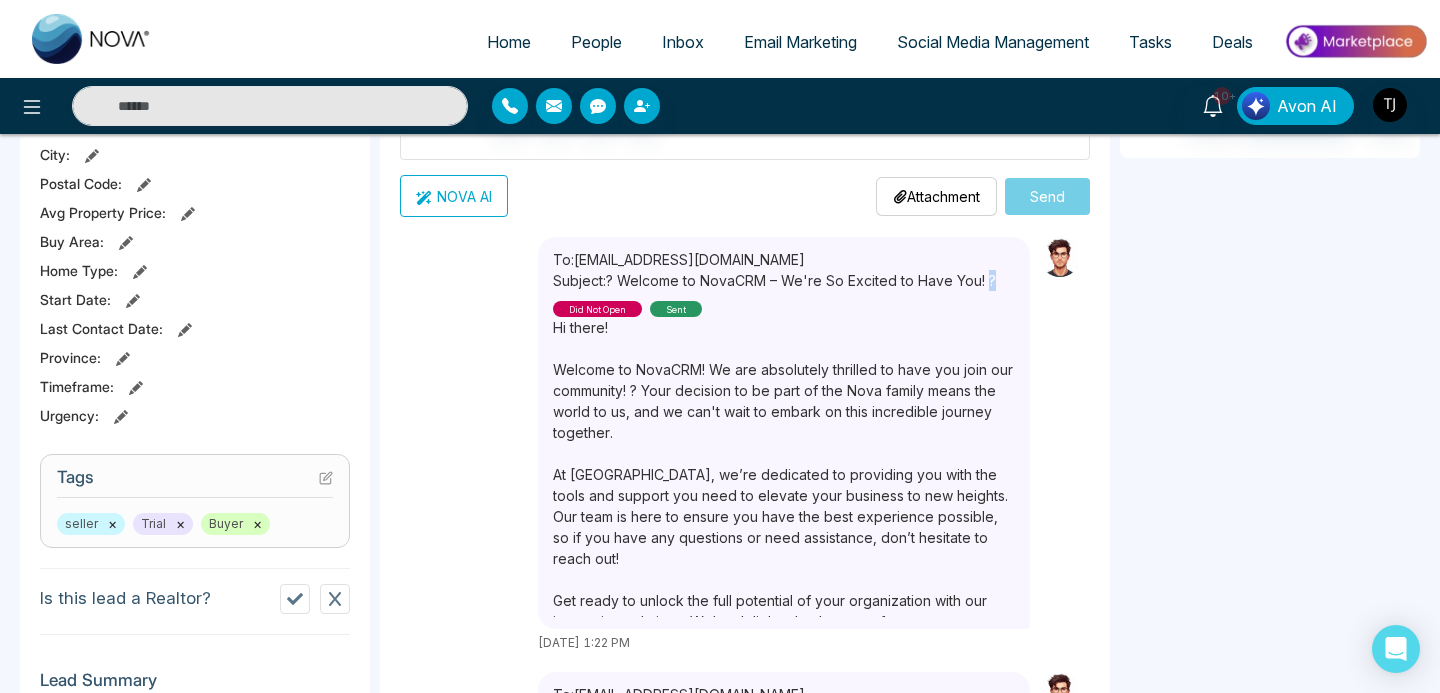 click on "To:  [EMAIL_ADDRESS][DOMAIN_NAME] Subject:  ? Welcome to NovaCRM – We're So Excited to Have You! ? did not open sent" at bounding box center [784, 283] 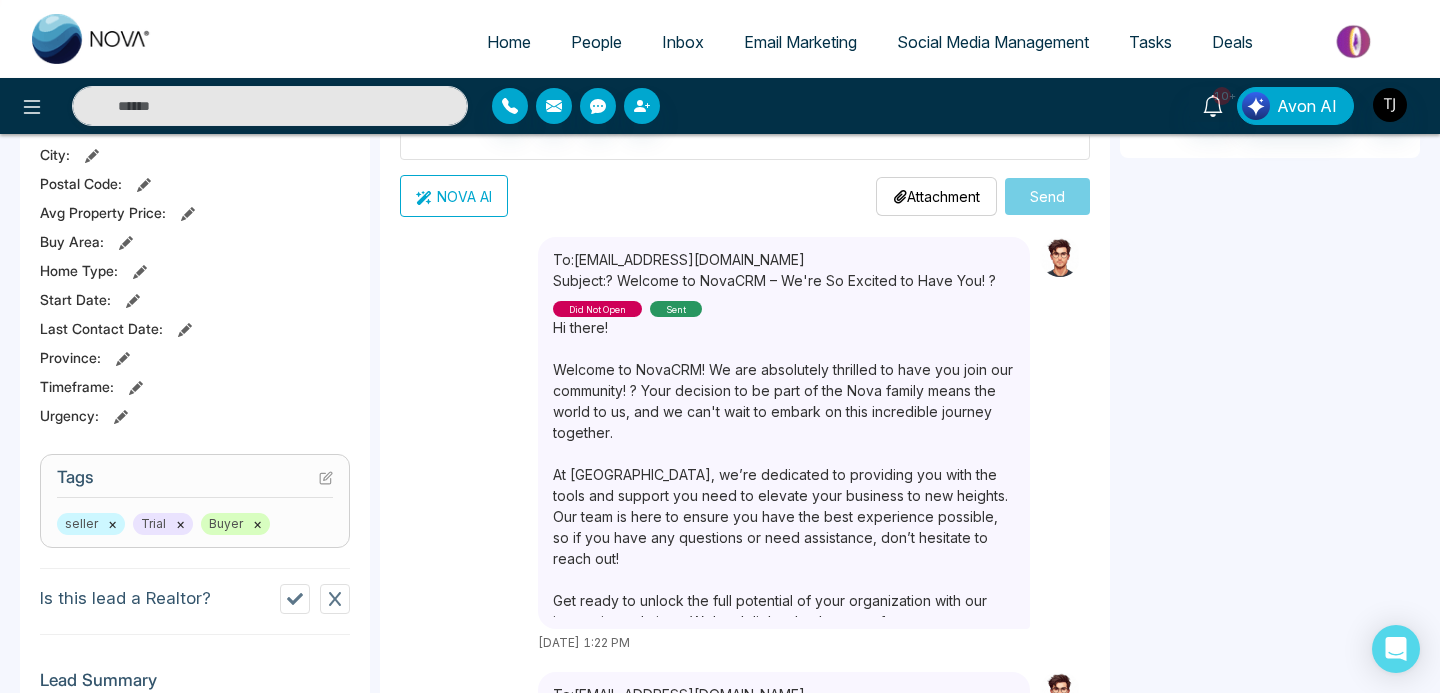click on "To:  [EMAIL_ADDRESS][DOMAIN_NAME] Subject:  ? Welcome to NovaCRM – We're So Excited to Have You! ? did not open sent" at bounding box center (784, 283) 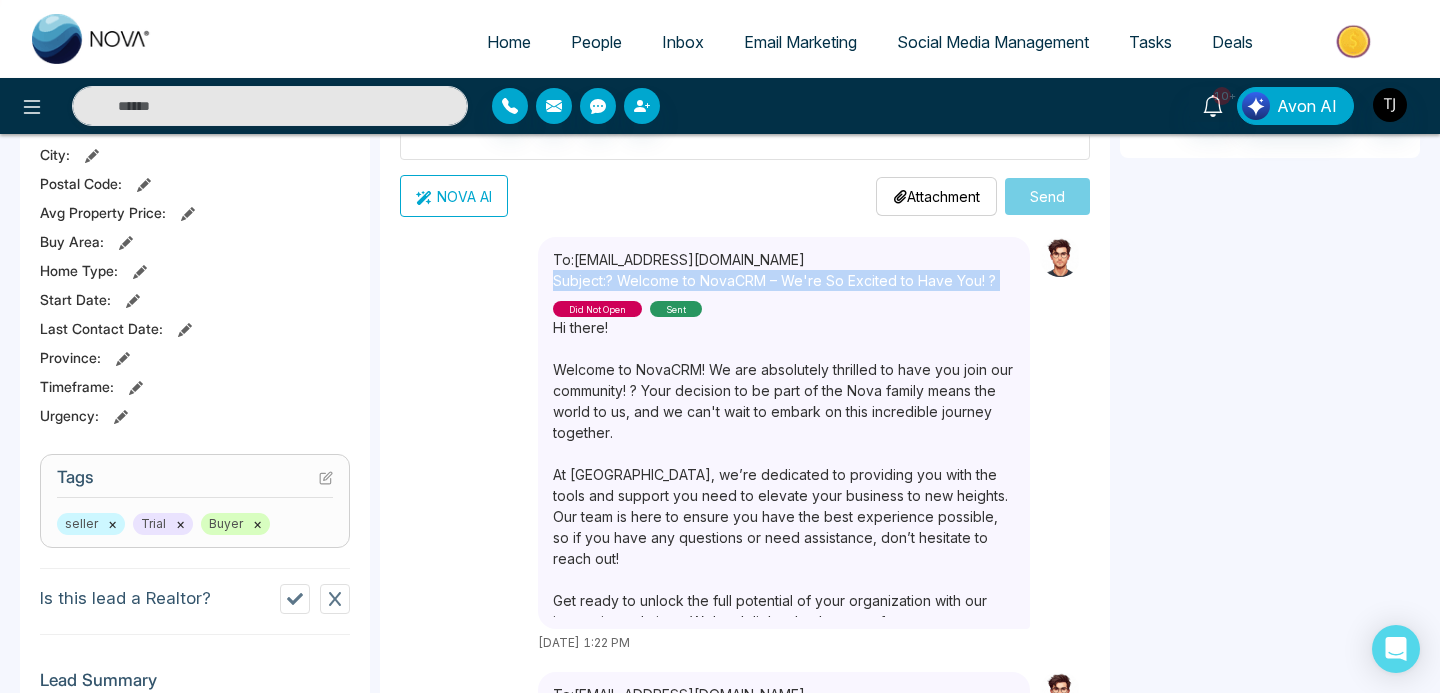 click on "To:  [EMAIL_ADDRESS][DOMAIN_NAME] Subject:  ? Welcome to NovaCRM – We're So Excited to Have You! ? did not open sent" at bounding box center (784, 283) 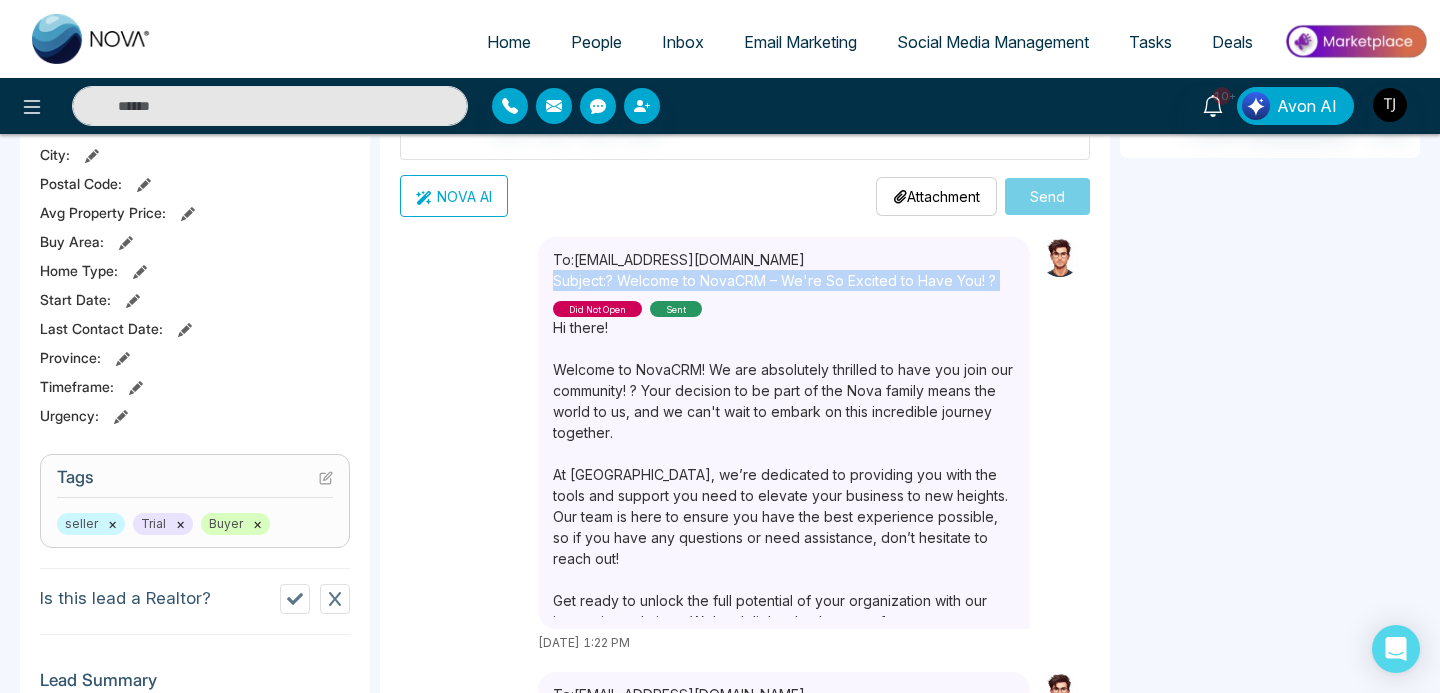 click on "To:  [EMAIL_ADDRESS][DOMAIN_NAME] Subject:  ? Welcome to NovaCRM – We're So Excited to Have You! ? did not open sent" at bounding box center [784, 283] 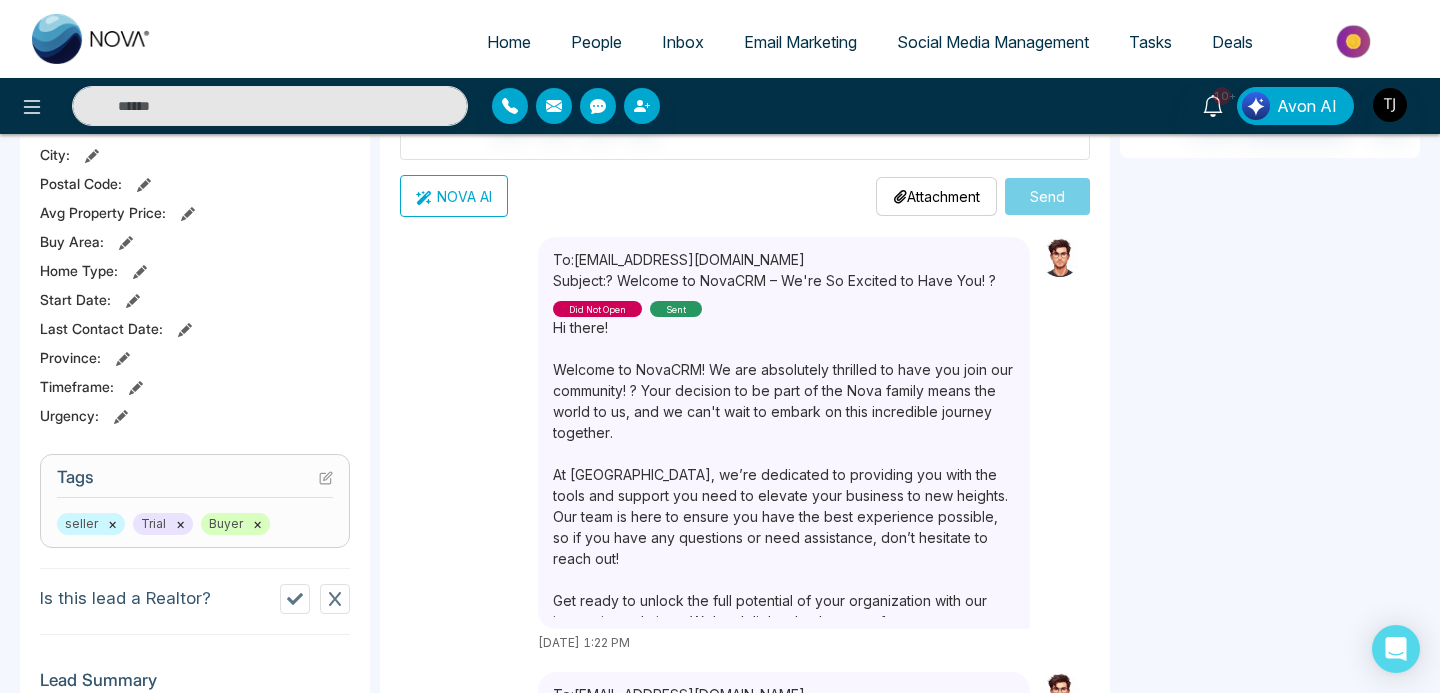 click on "To:  [EMAIL_ADDRESS][DOMAIN_NAME] Subject:  ? Welcome to NovaCRM – We're So Excited to Have You! ? did not open sent" at bounding box center (784, 283) 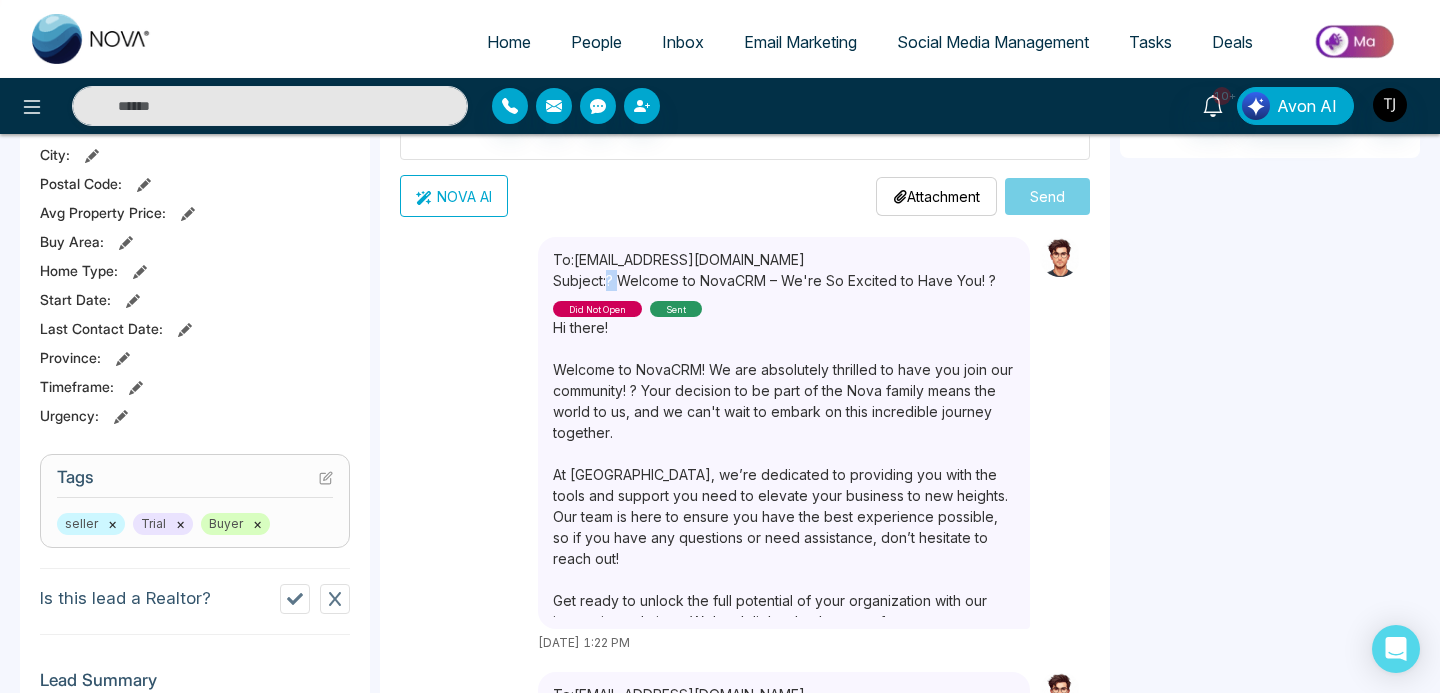 drag, startPoint x: 613, startPoint y: 279, endPoint x: 624, endPoint y: 278, distance: 11.045361 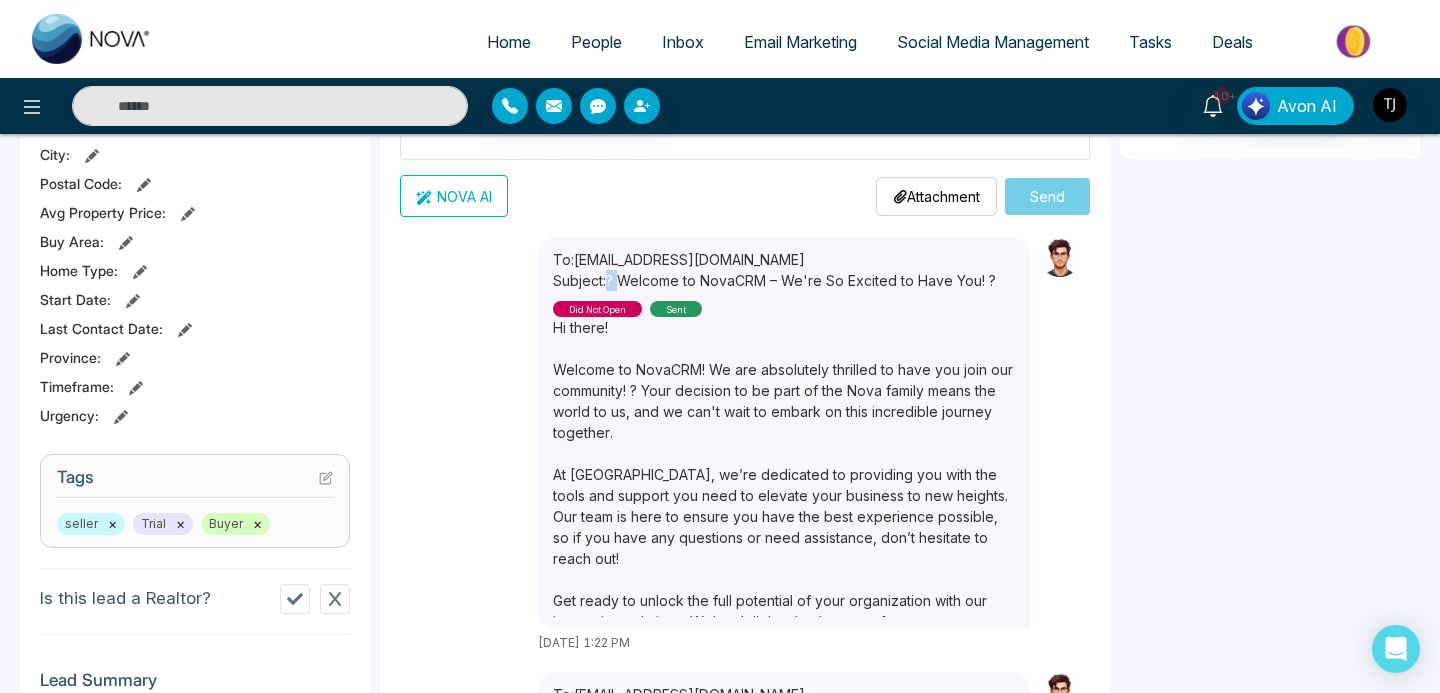 click on "Subject:  ? Welcome to NovaCRM – We're So Excited to Have You! ?" at bounding box center [774, 280] 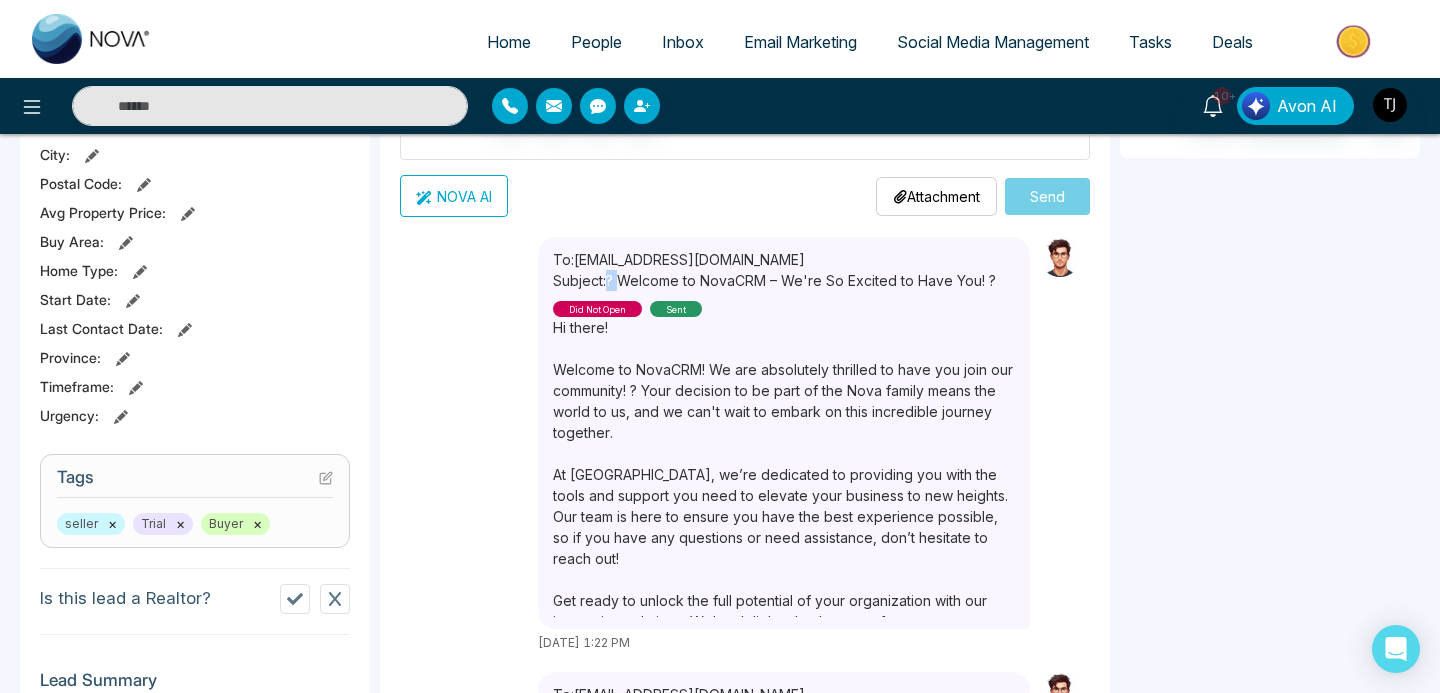 scroll, scrollTop: 37, scrollLeft: 0, axis: vertical 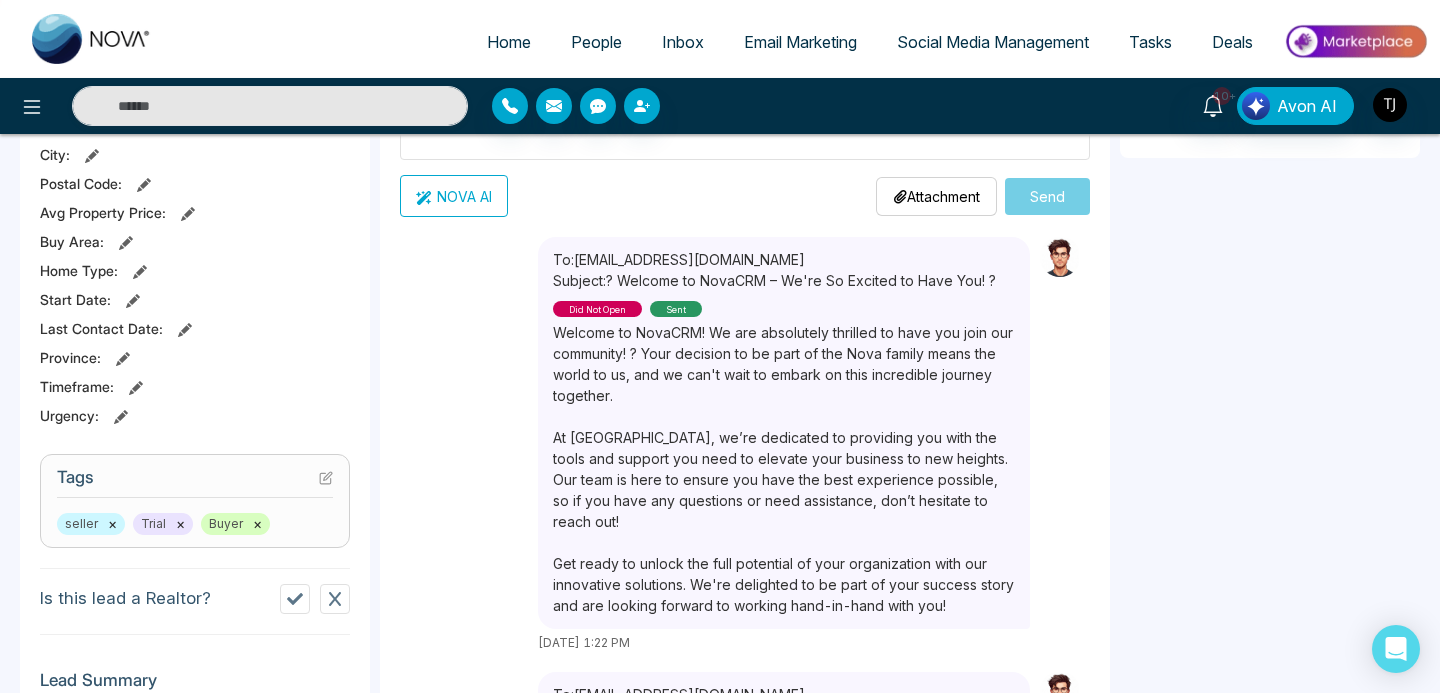 click on "Lead  1 of 1 Attachments Add No attachments found Deals Add No deals found Action Plan Add Alin  12344" at bounding box center (1270, 407) 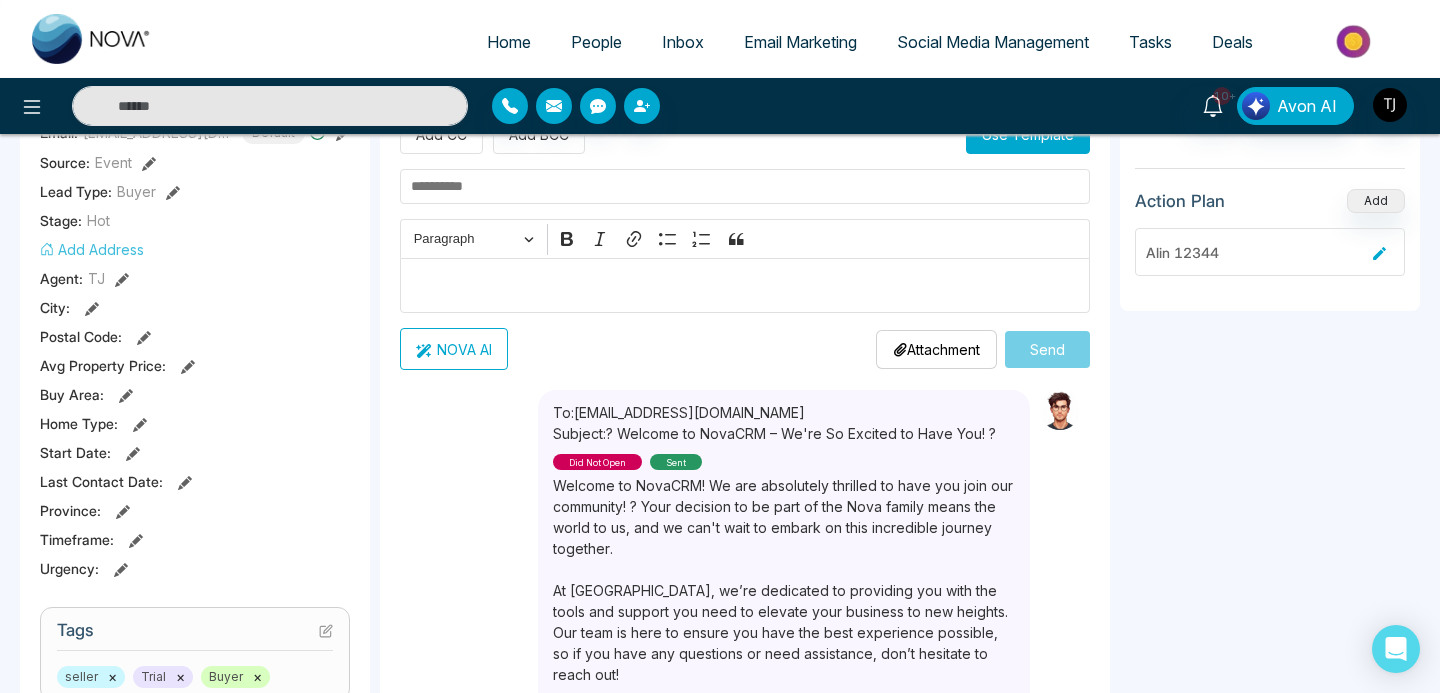 scroll, scrollTop: 357, scrollLeft: 0, axis: vertical 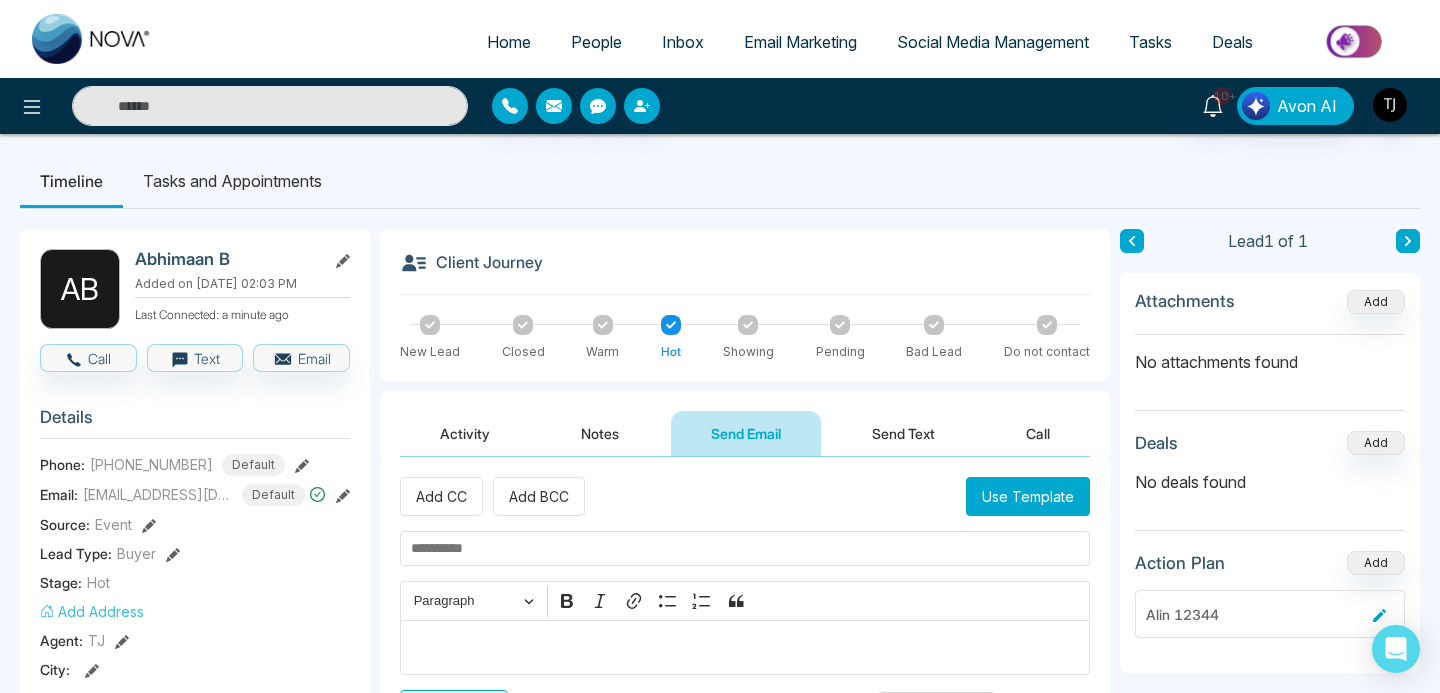 click on "Email Marketing" at bounding box center (800, 42) 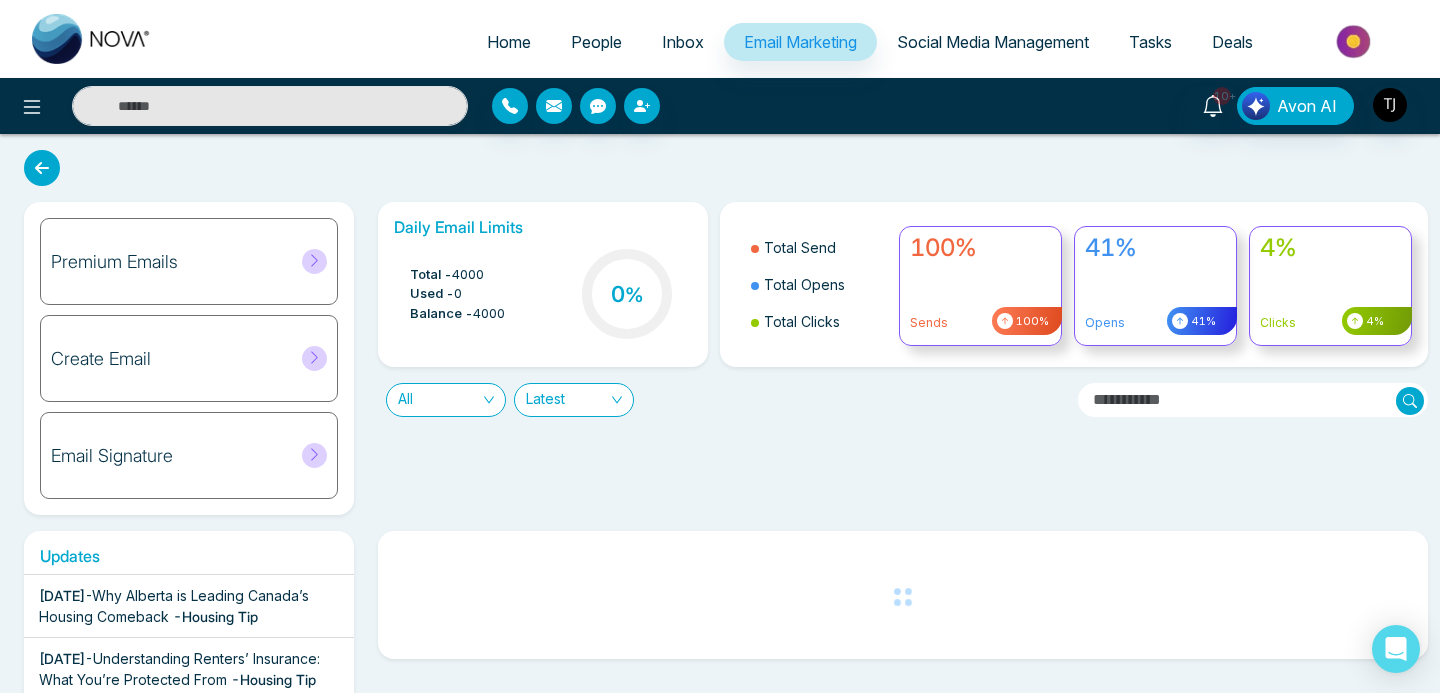 click on "Email Signature" at bounding box center (189, 455) 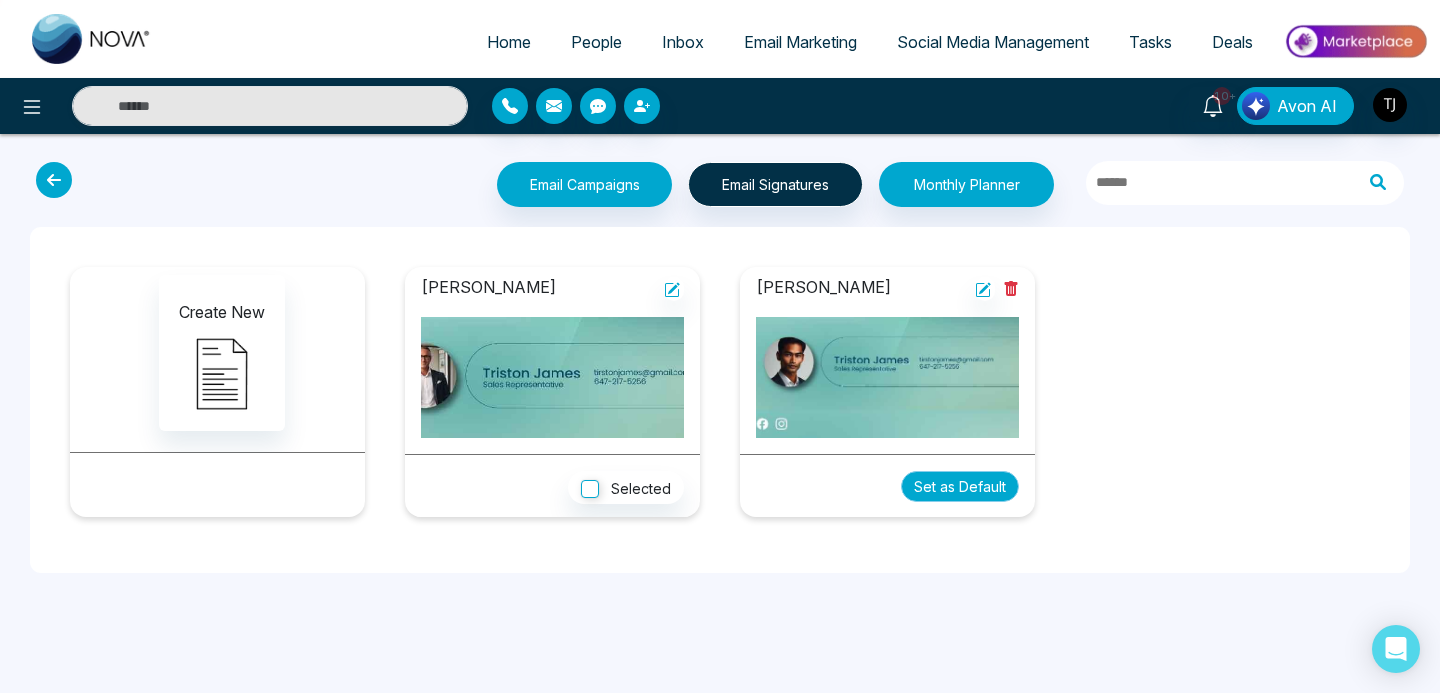 click on "Set as Default" at bounding box center [960, 486] 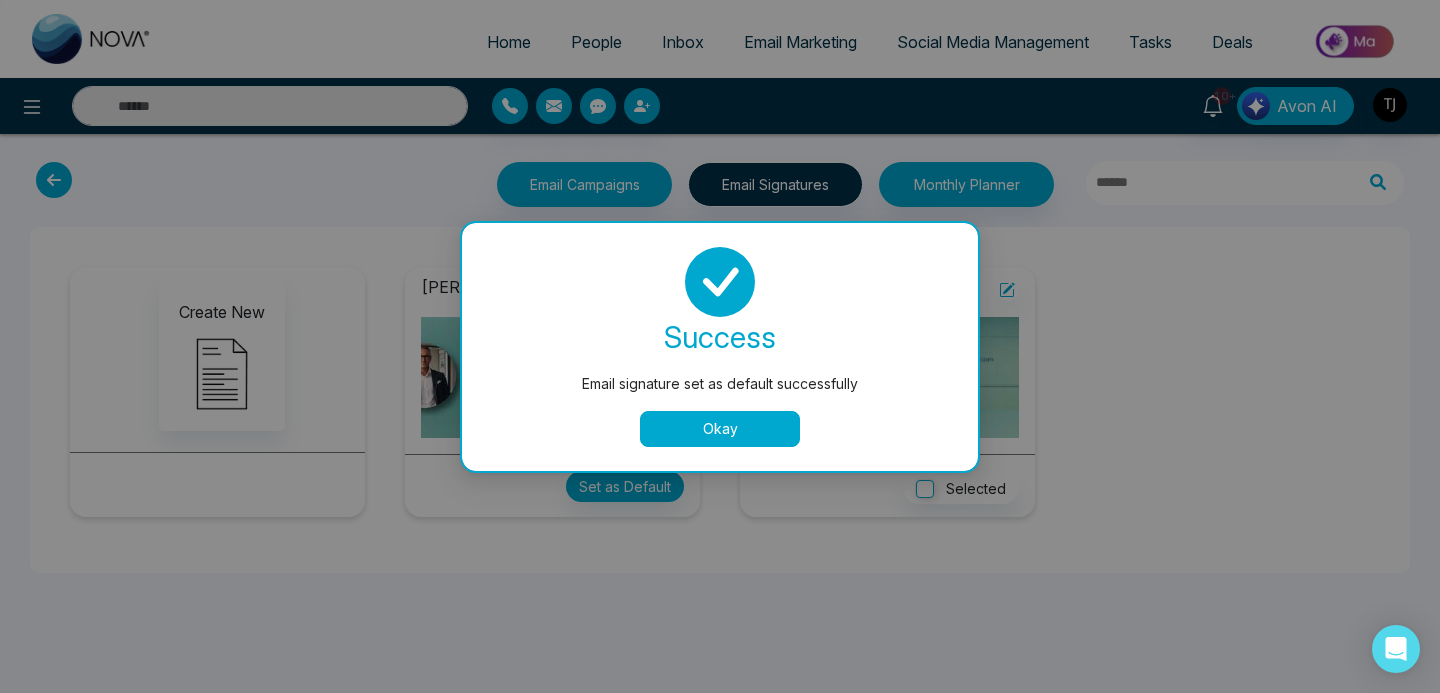 click on "Okay" at bounding box center (720, 429) 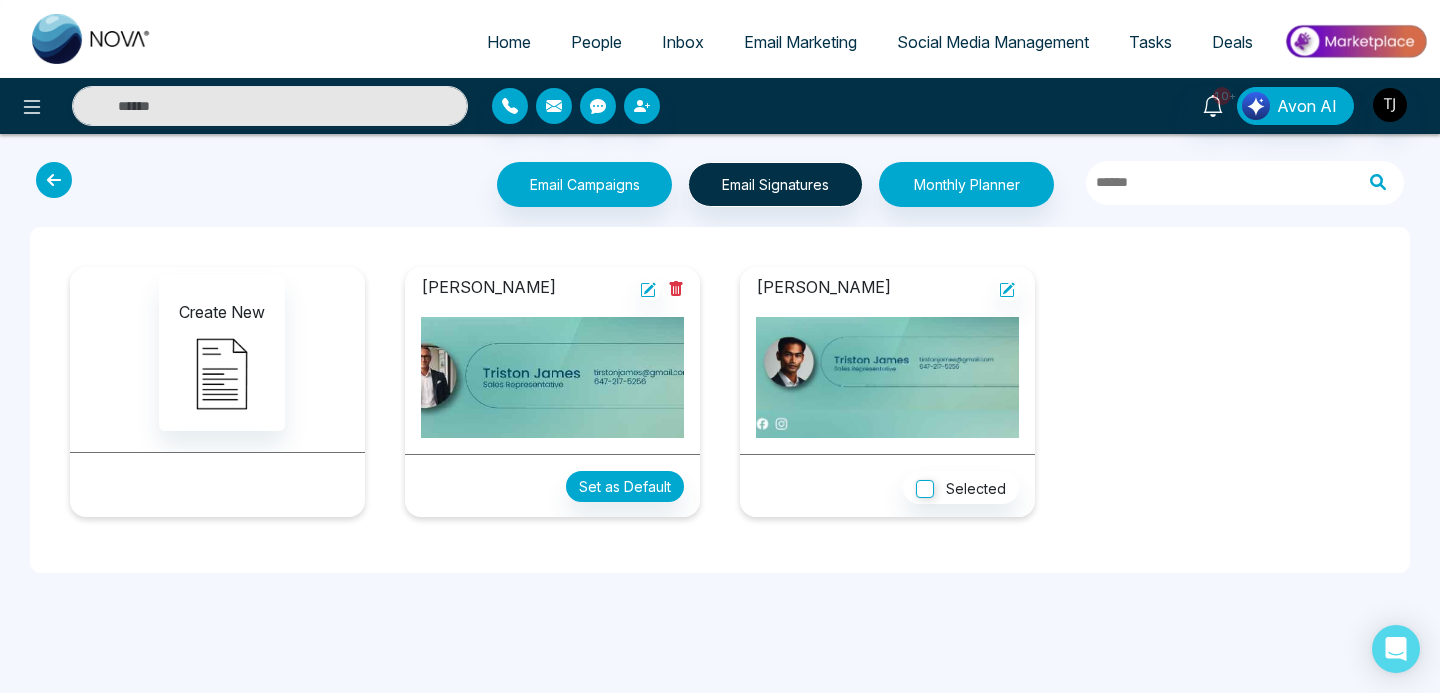 click on "Home People Inbox Email Marketing Social Media Management Tasks Deals" at bounding box center (800, 43) 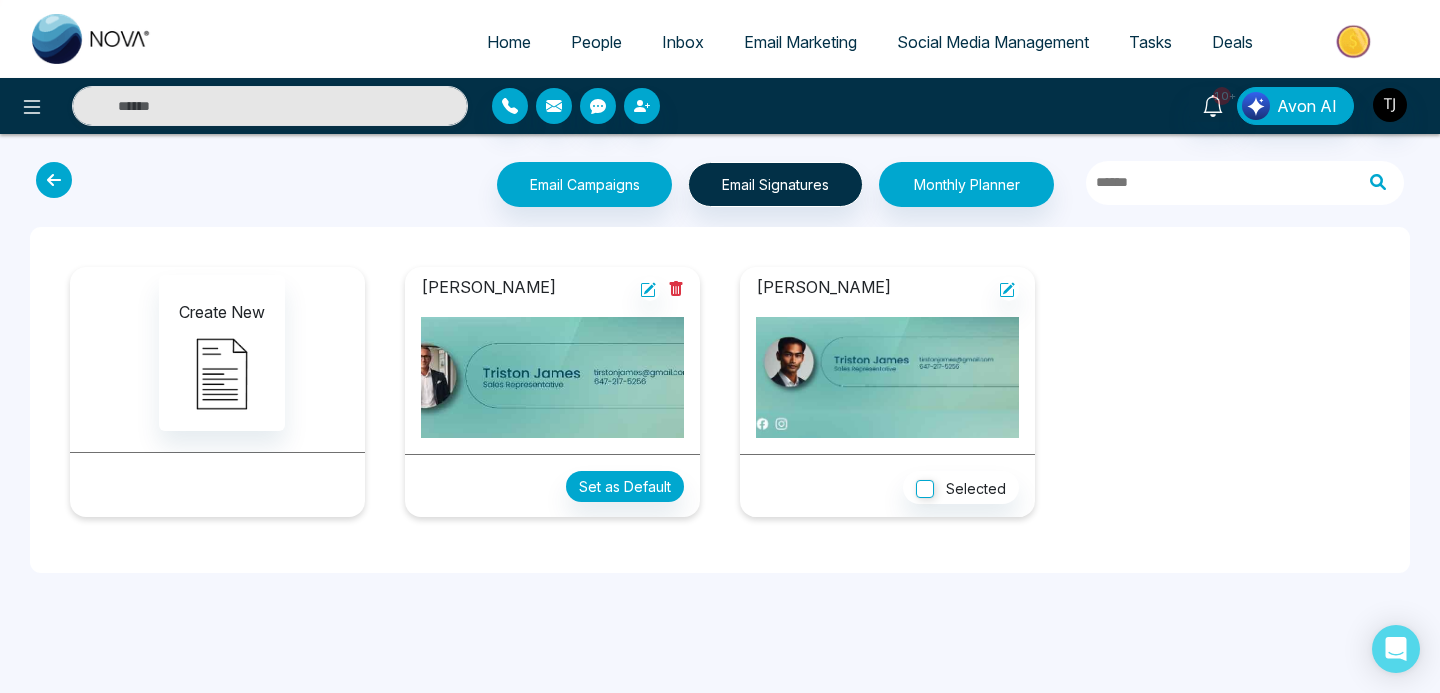 click on "People" at bounding box center (596, 42) 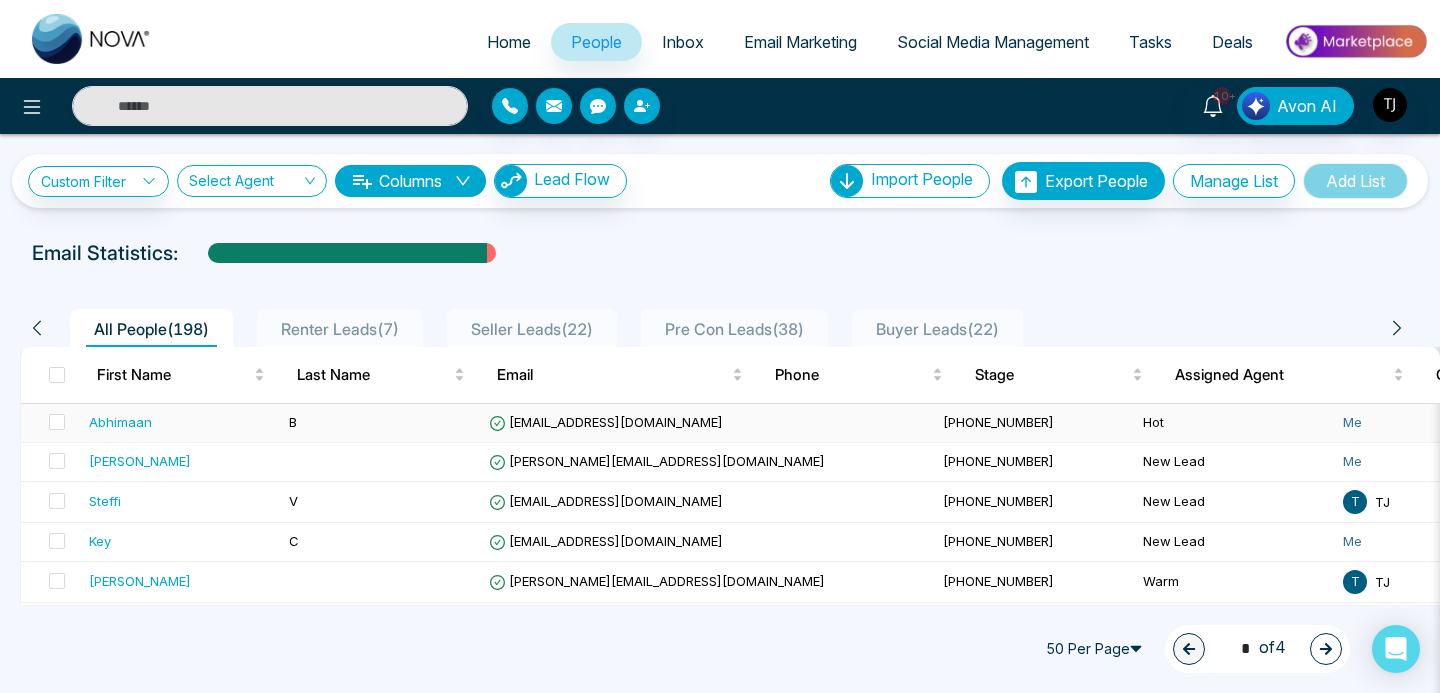 click on "Abhimaan" at bounding box center [120, 422] 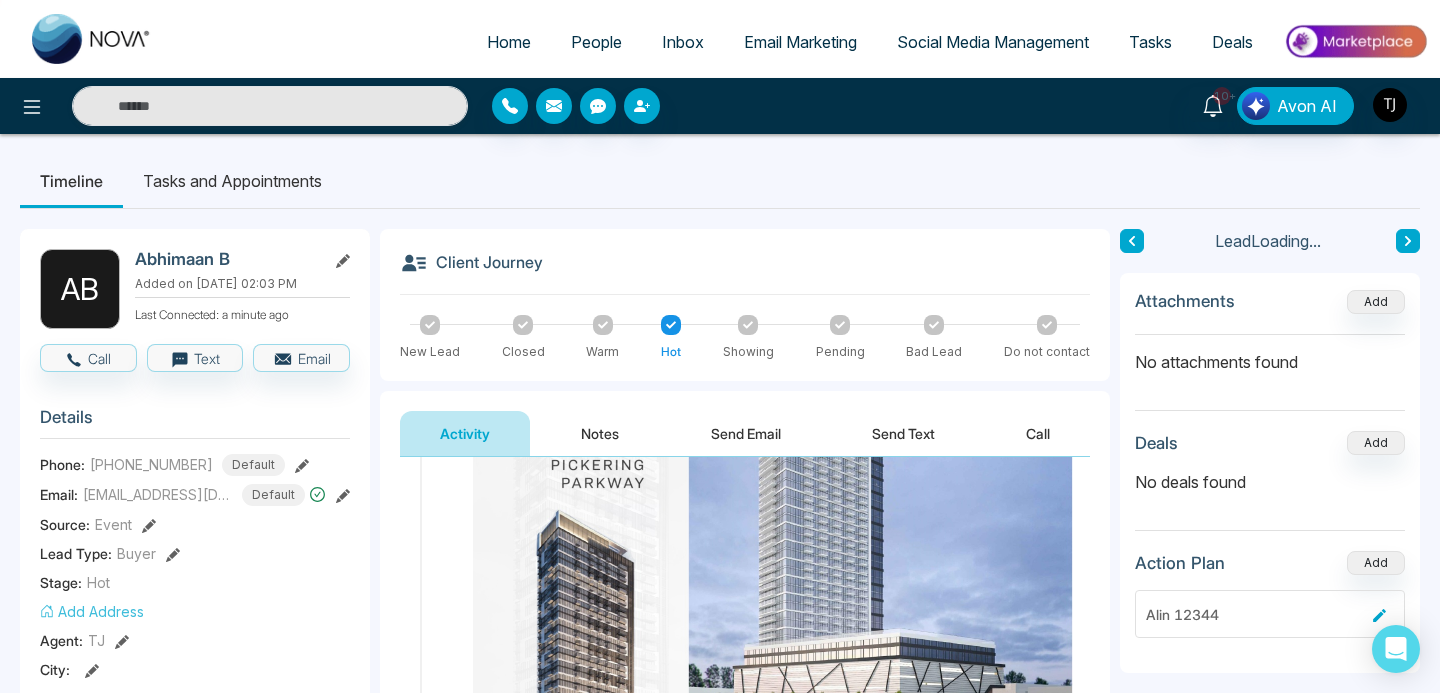scroll, scrollTop: 469, scrollLeft: 0, axis: vertical 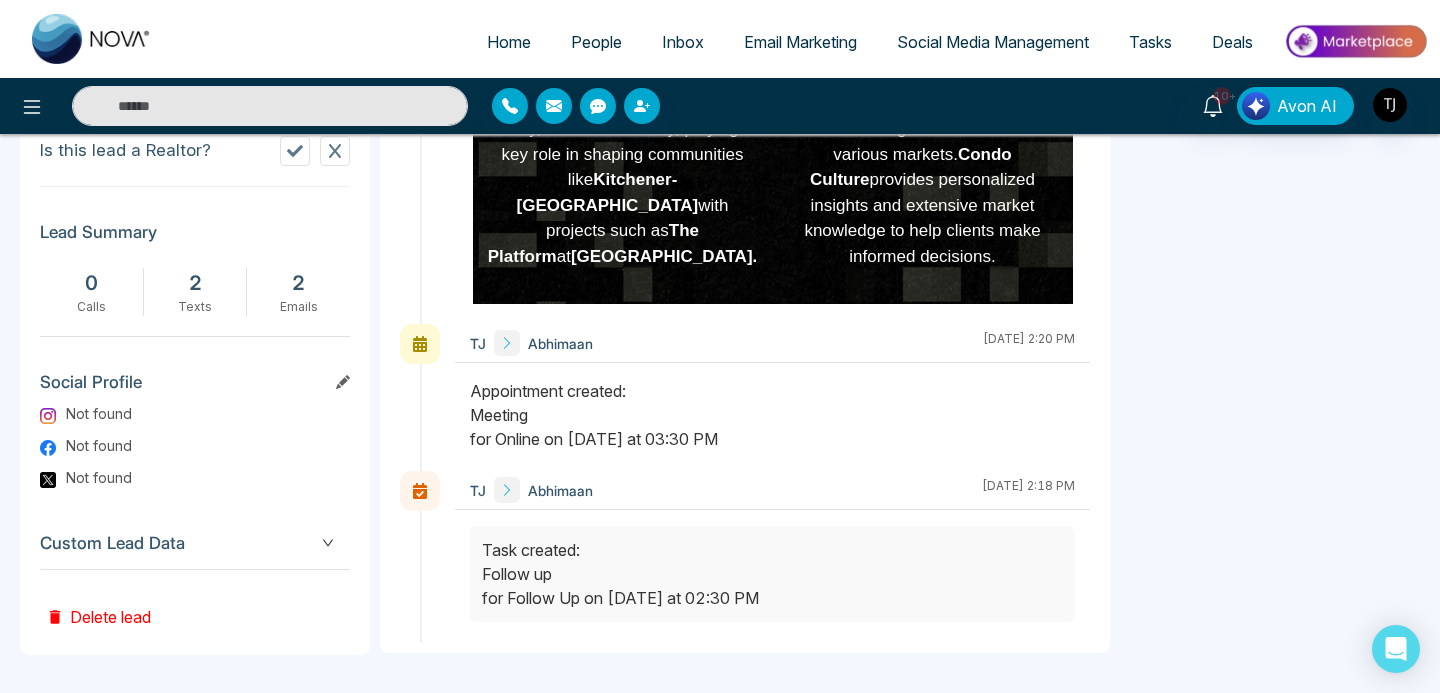 click on "People" at bounding box center [596, 42] 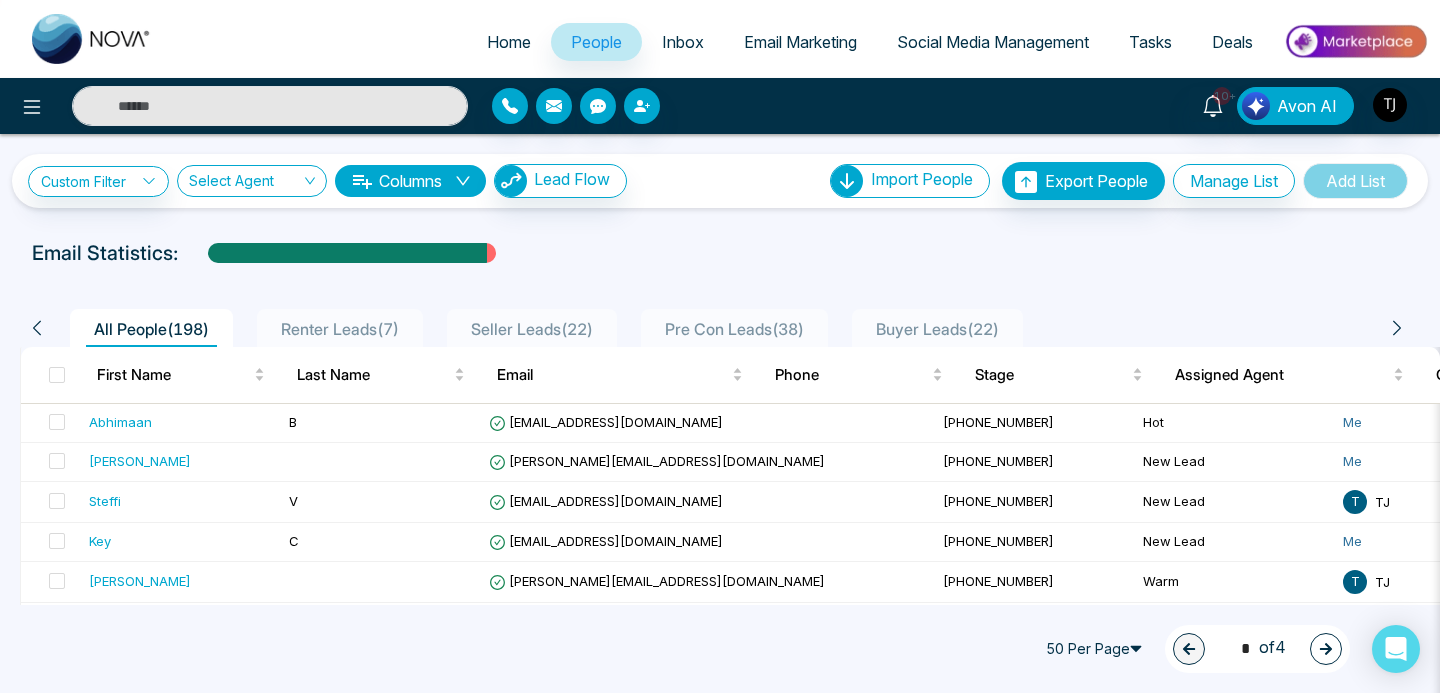 click on "Email Marketing" at bounding box center (800, 42) 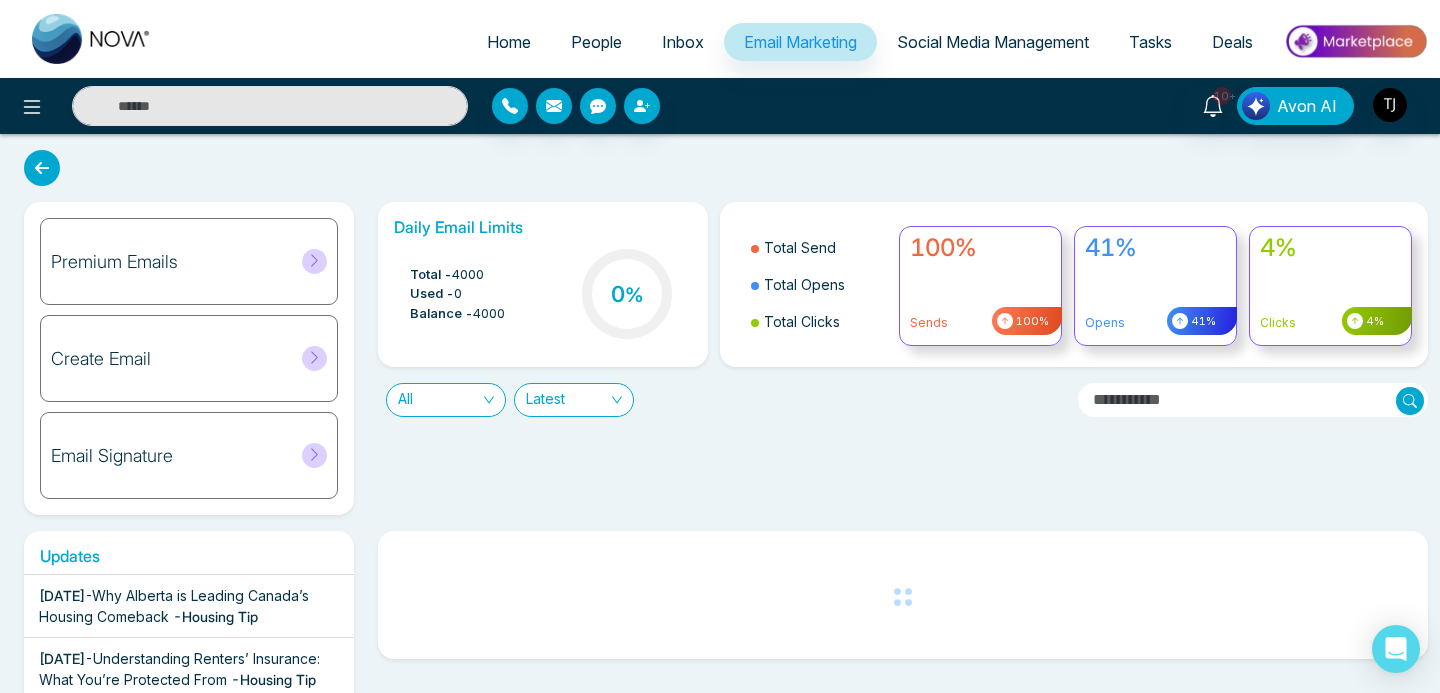 click on "Premium Emails" at bounding box center (189, 261) 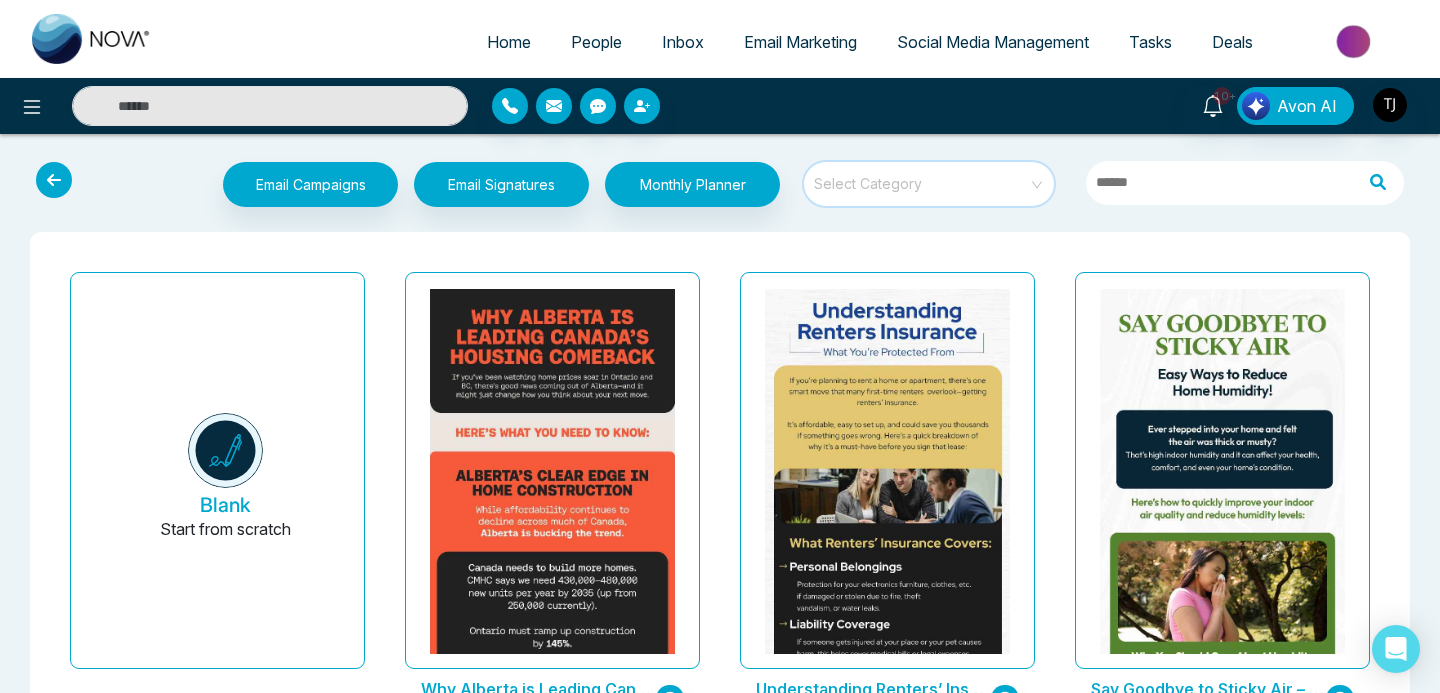 click at bounding box center (922, 177) 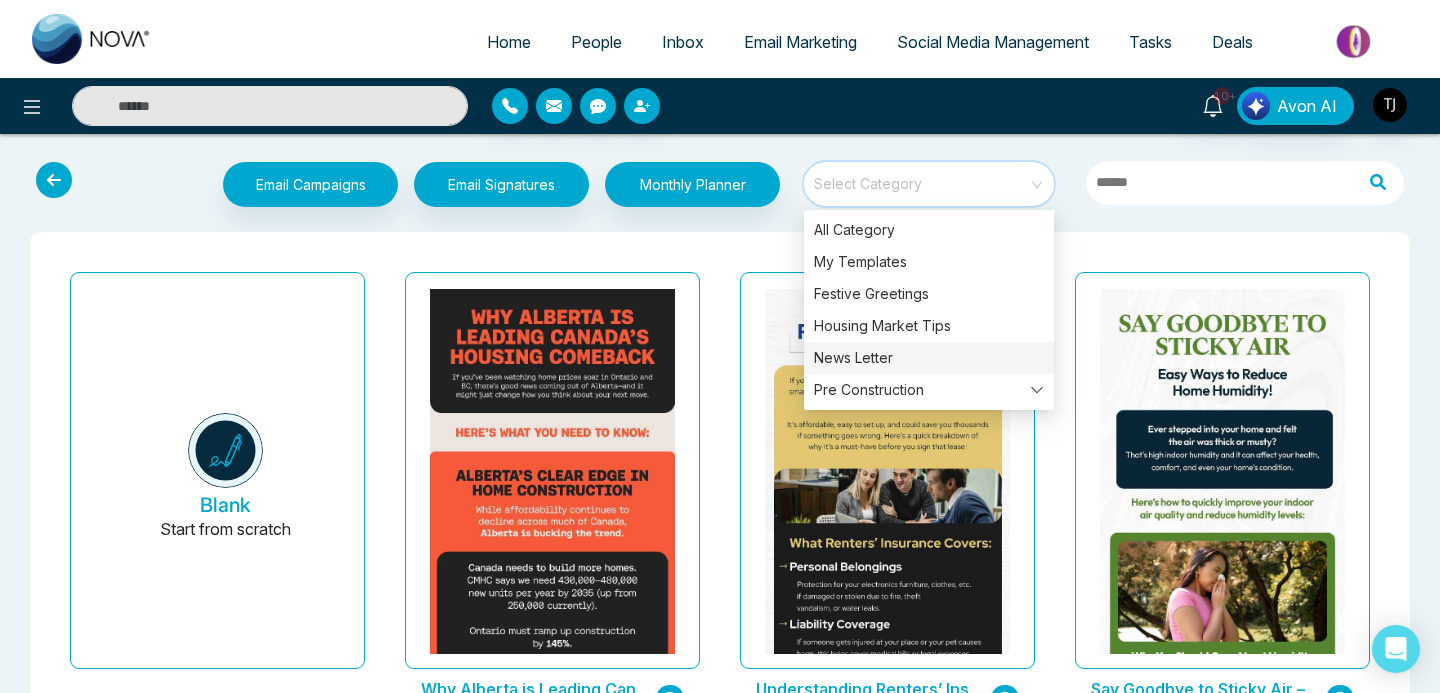 click on "News Letter" at bounding box center [929, 358] 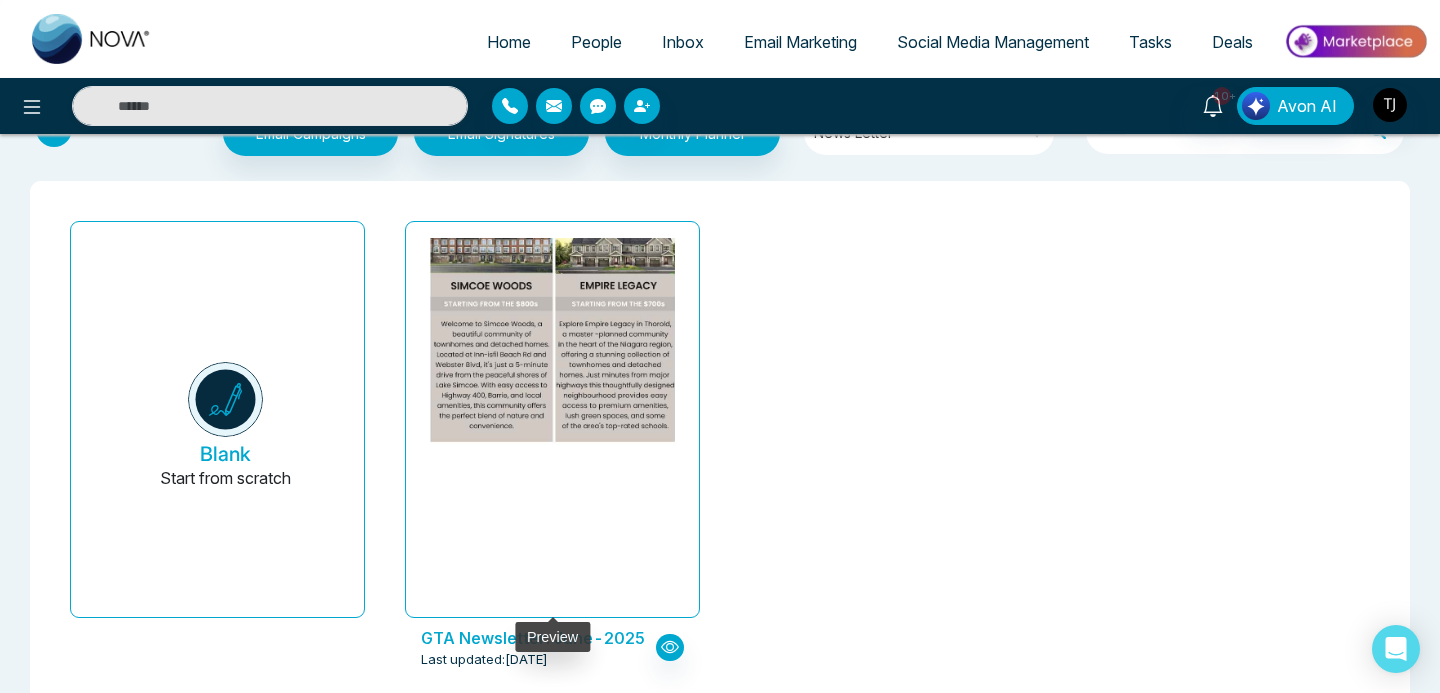 click at bounding box center (553, -299) 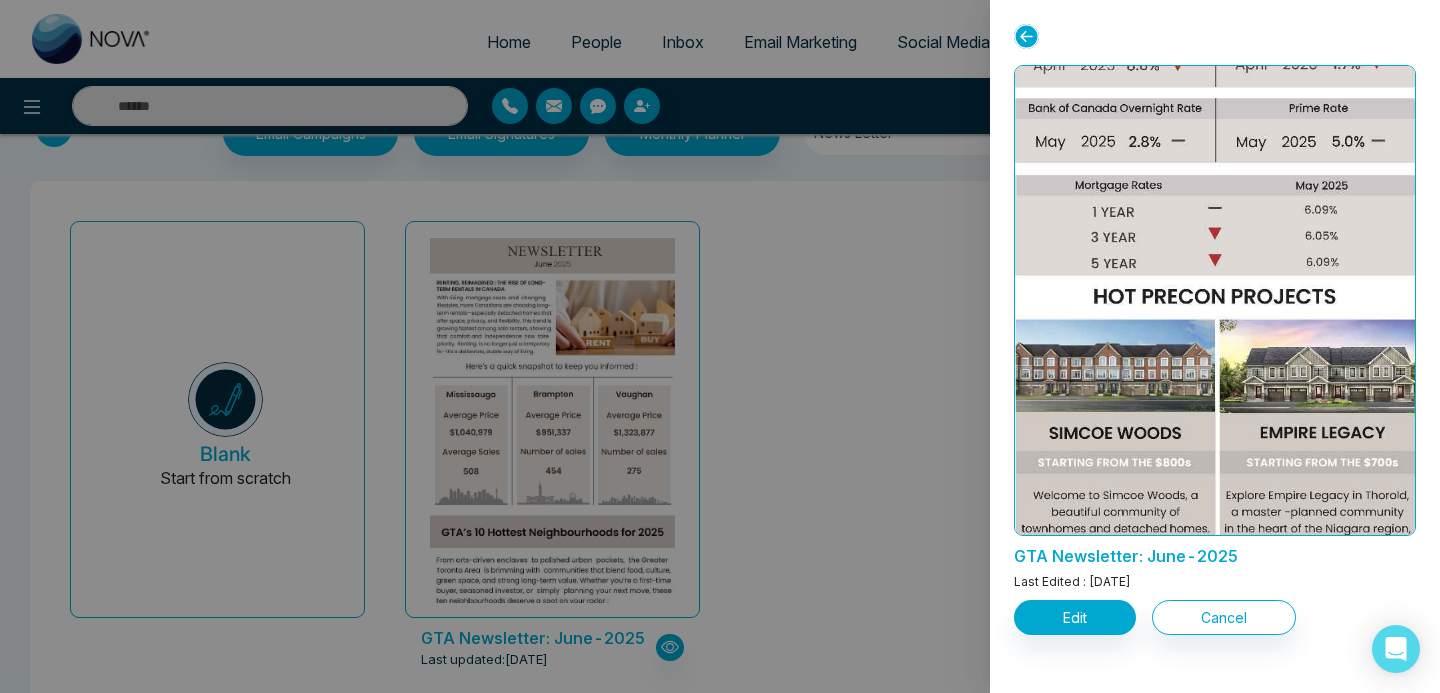 scroll, scrollTop: 2004, scrollLeft: 0, axis: vertical 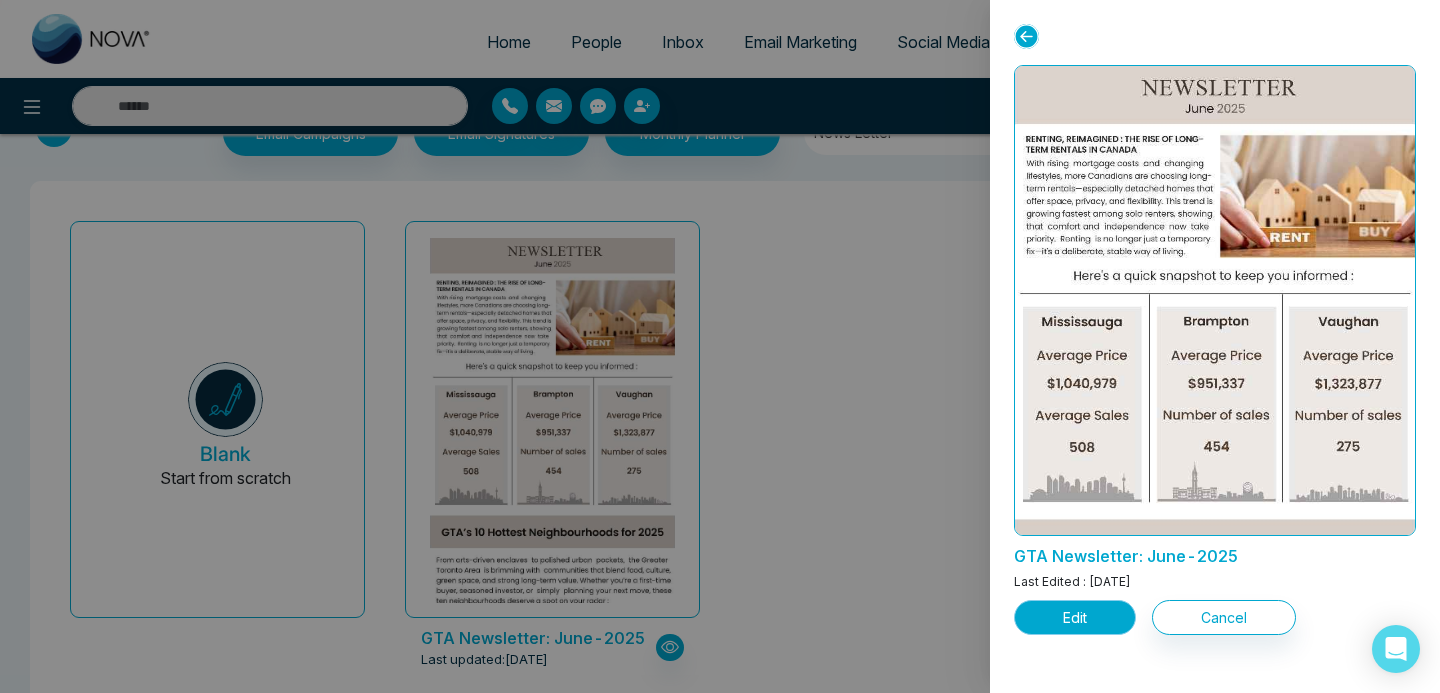 click on "Edit" at bounding box center [1075, 617] 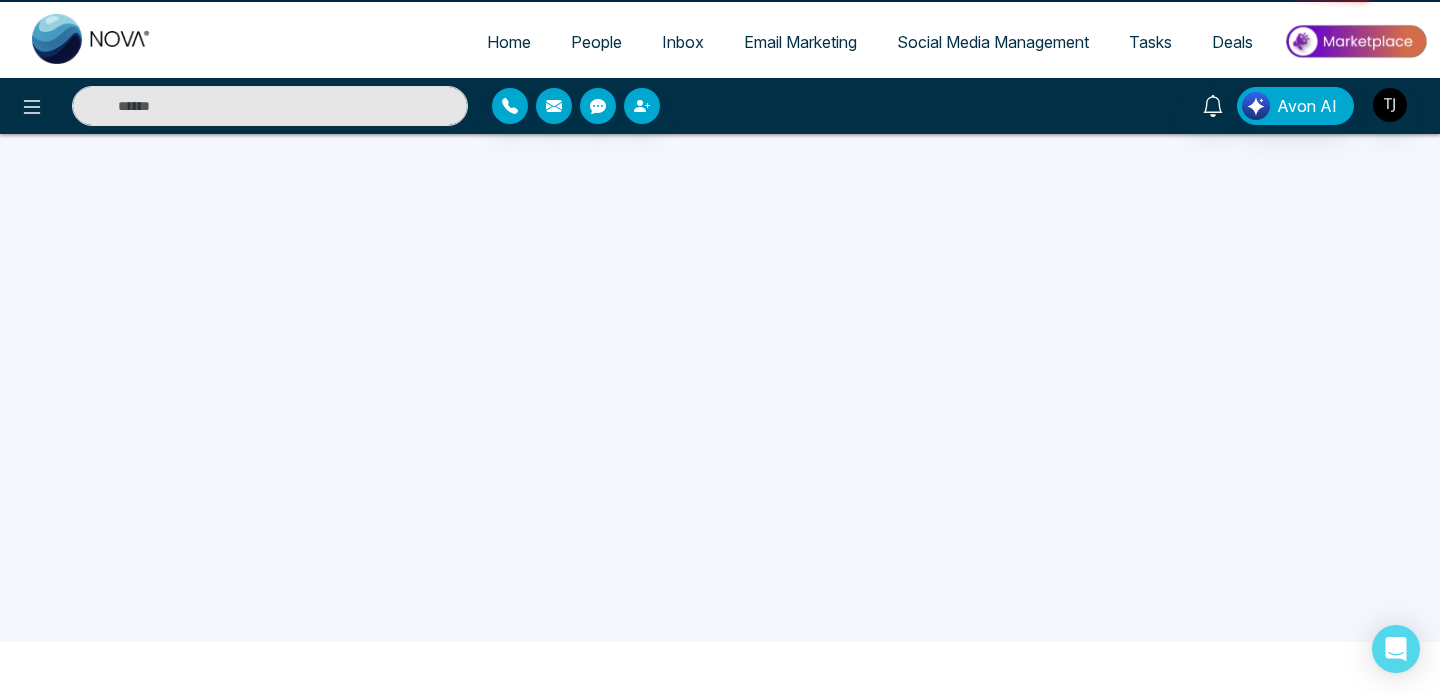 scroll, scrollTop: 0, scrollLeft: 0, axis: both 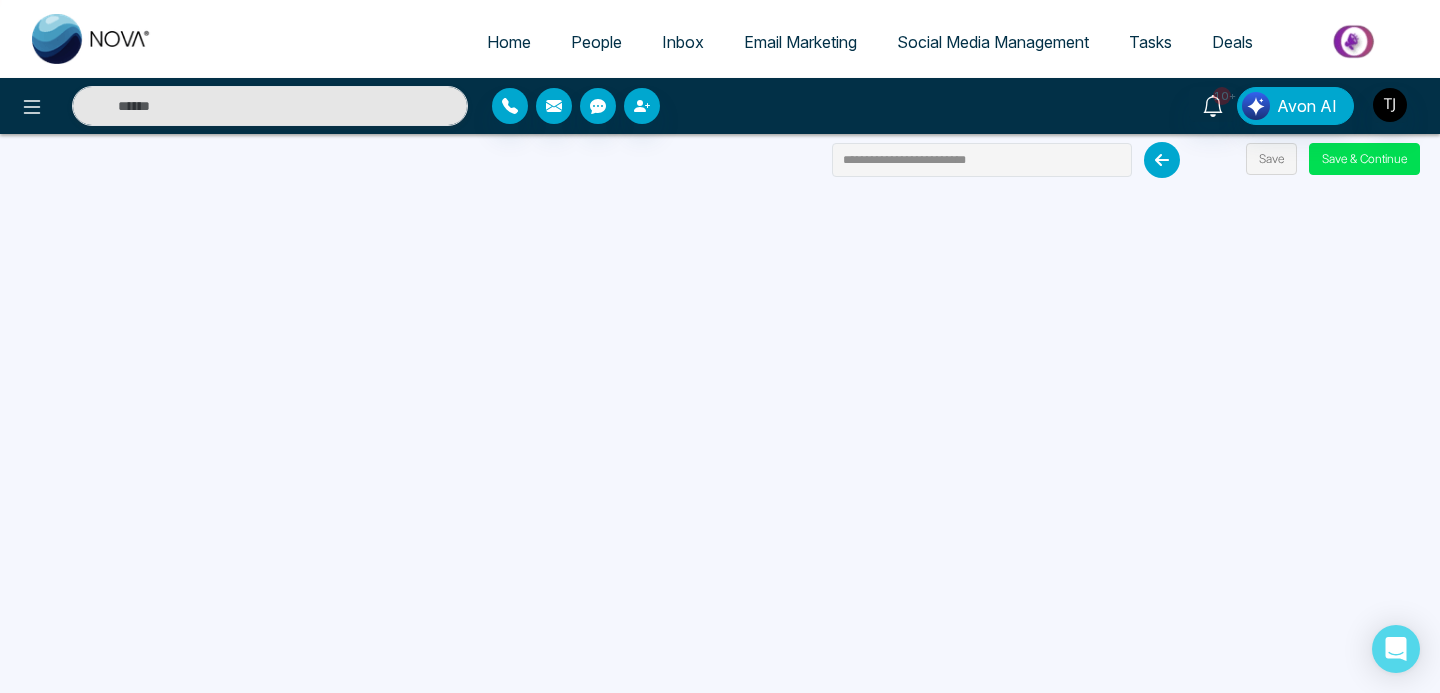 click at bounding box center [1167, 160] 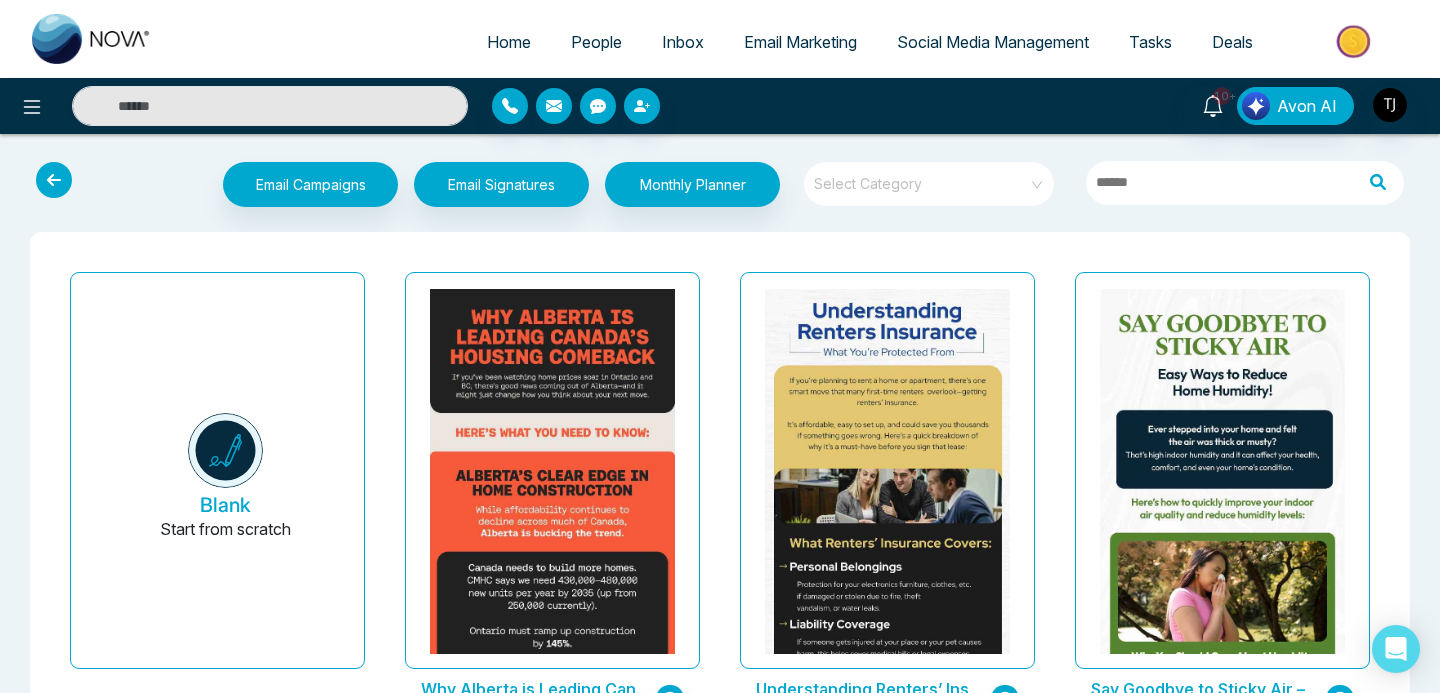 click on "Email Marketing" at bounding box center (800, 42) 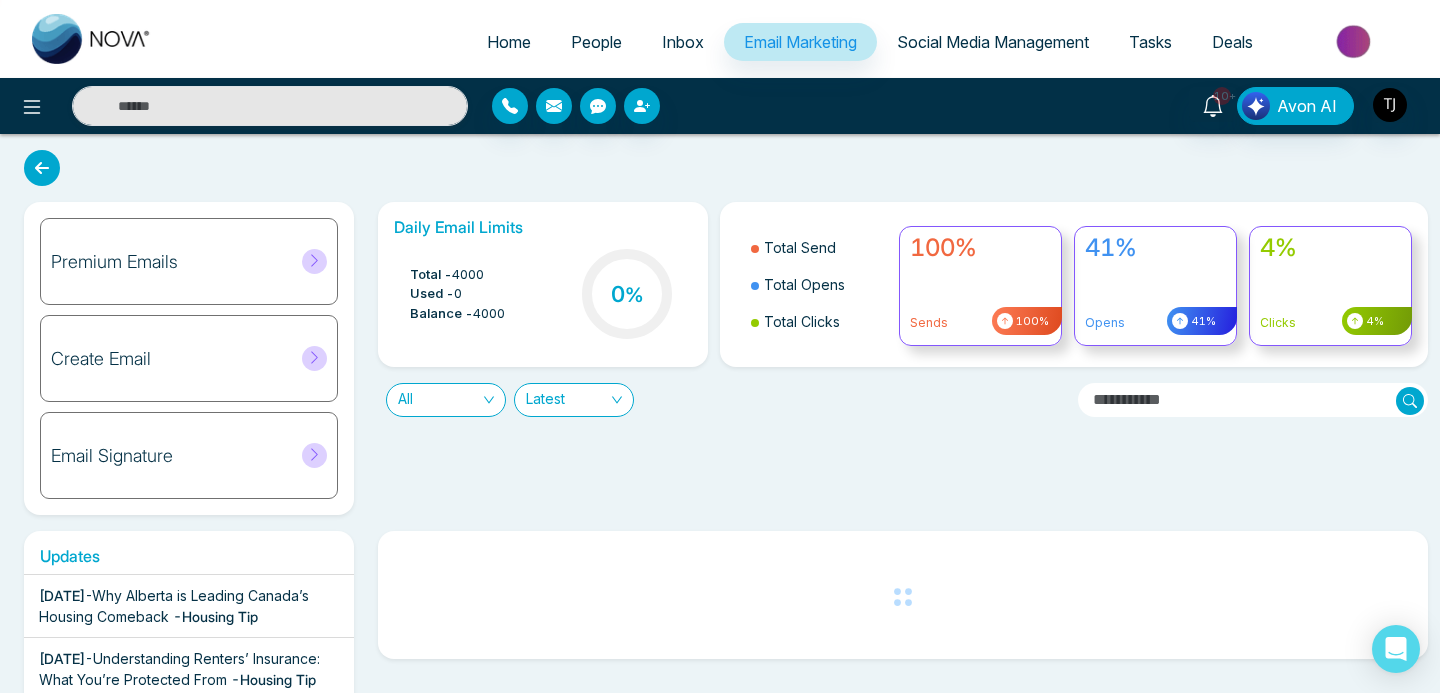 click on "Premium Emails" at bounding box center (189, 261) 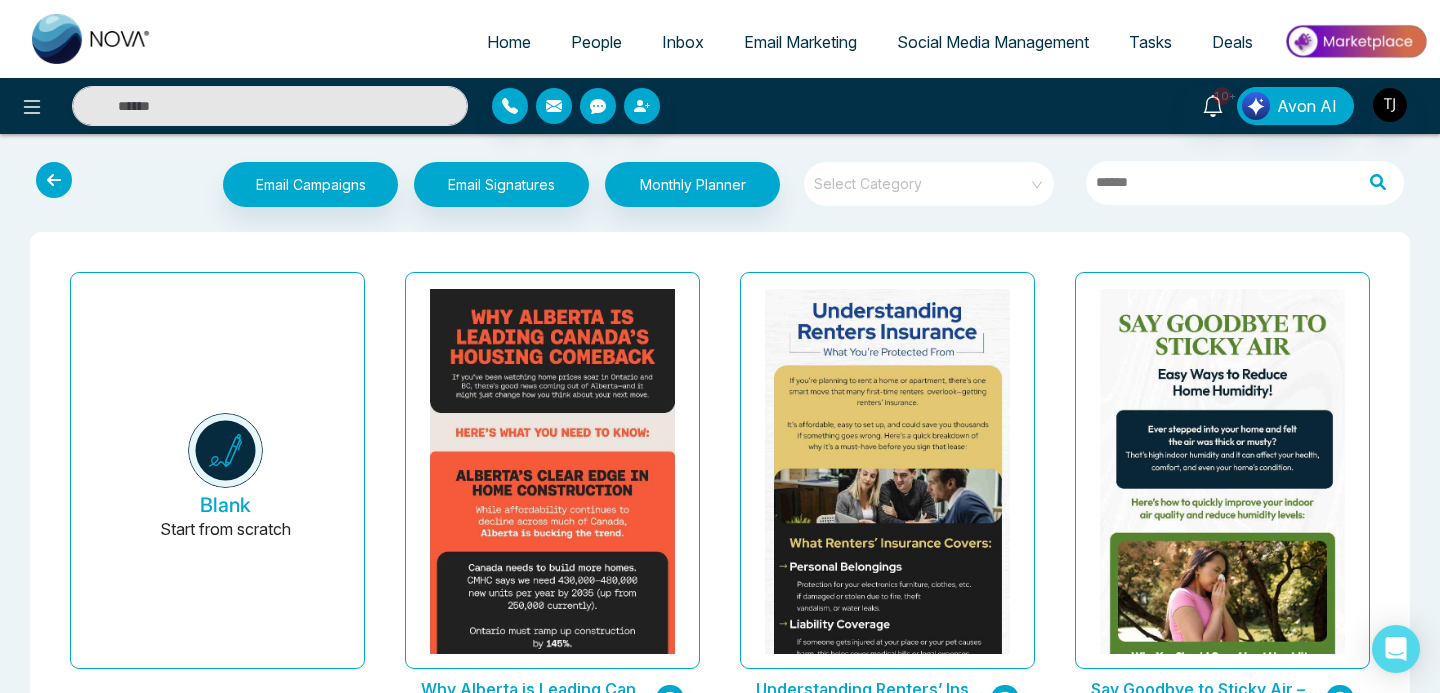 click at bounding box center (922, 177) 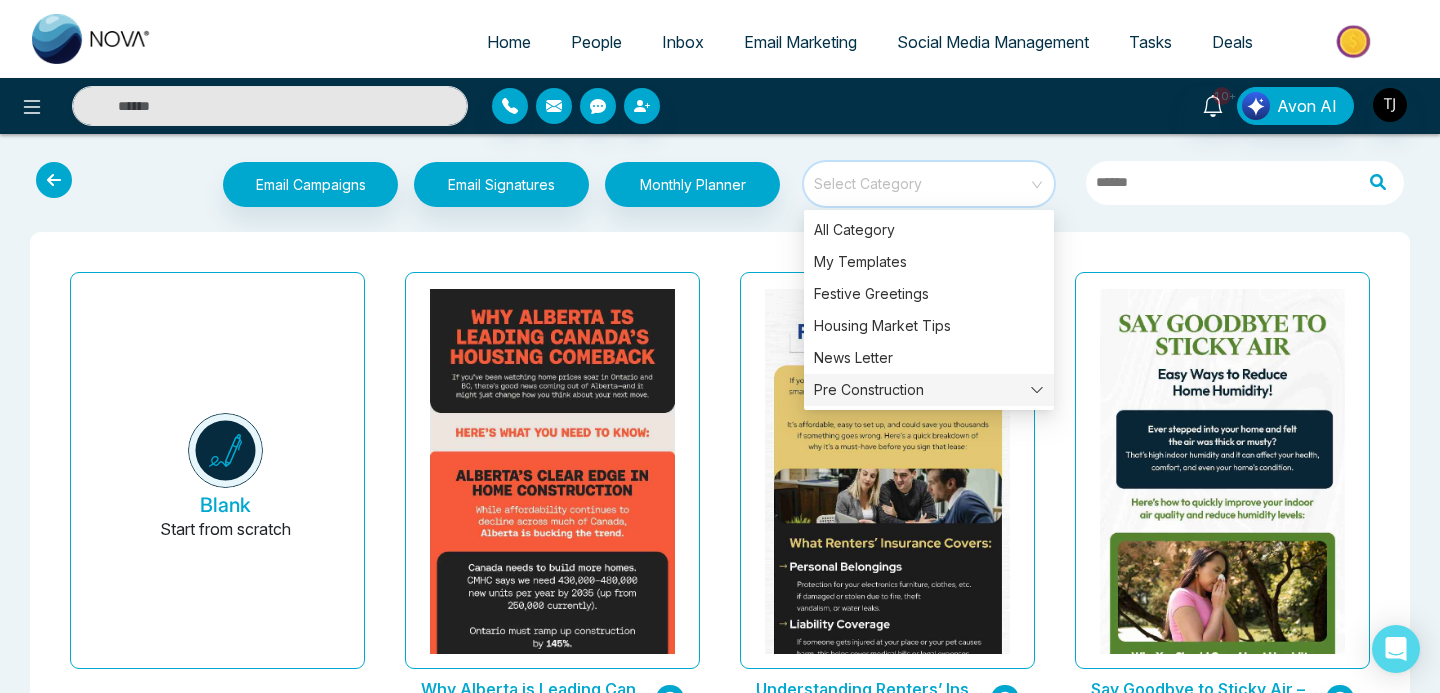 click on "Pre Construction" at bounding box center [929, 390] 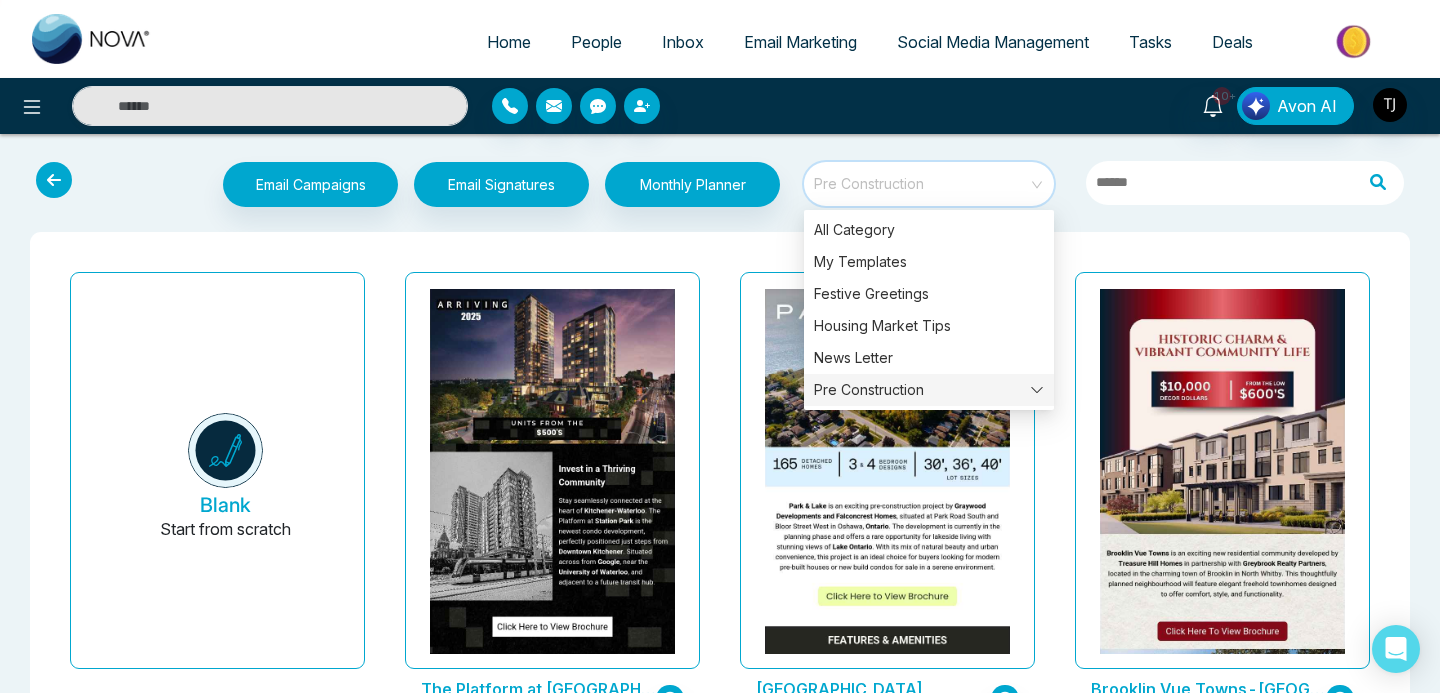 click on "Pre Construction" at bounding box center (929, 390) 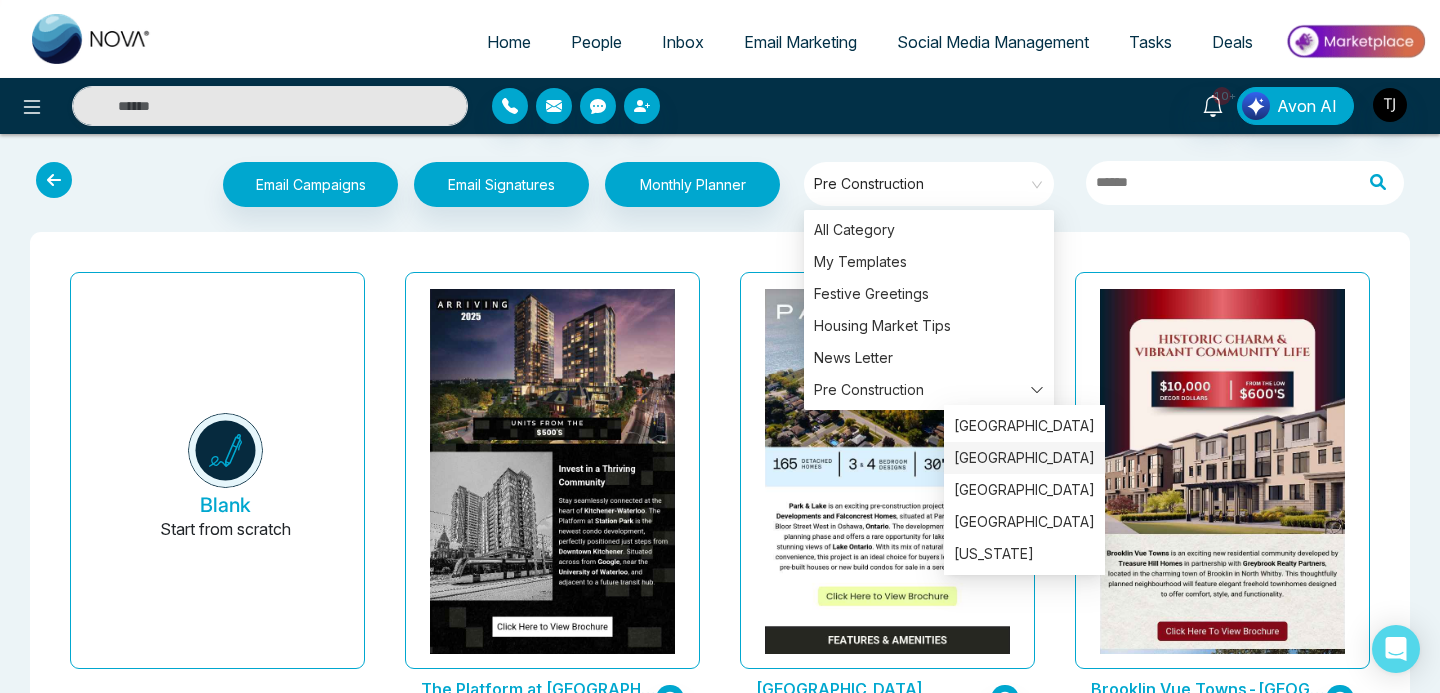 click on "[GEOGRAPHIC_DATA]" at bounding box center [1024, 458] 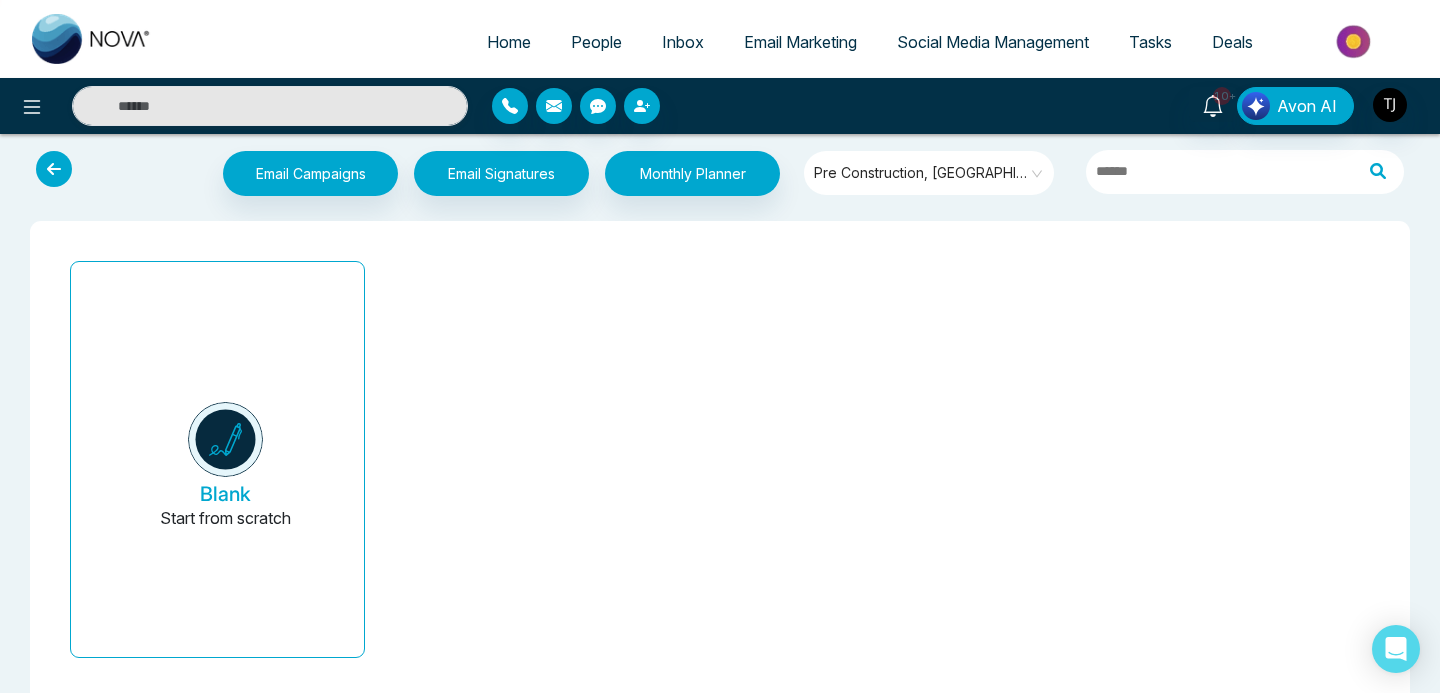 scroll, scrollTop: 0, scrollLeft: 0, axis: both 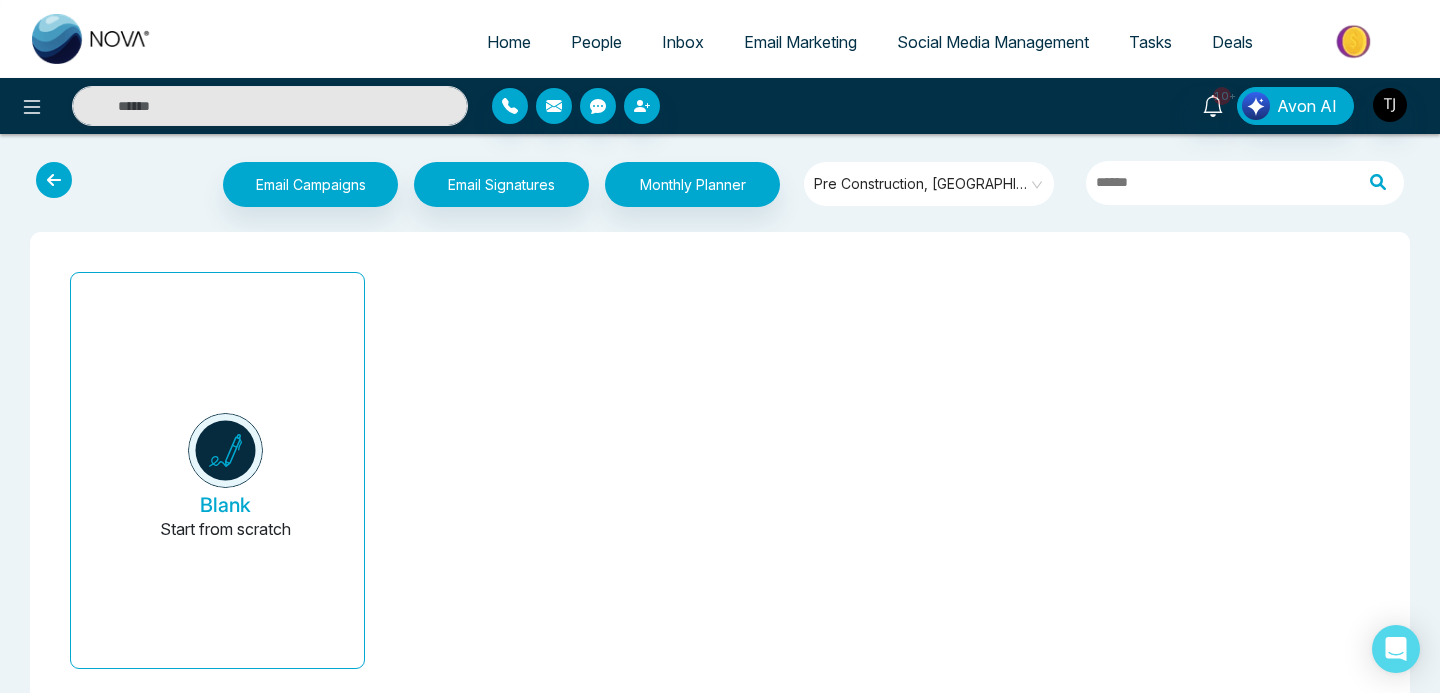 click on "Pre Construction, [GEOGRAPHIC_DATA]" at bounding box center [930, 184] 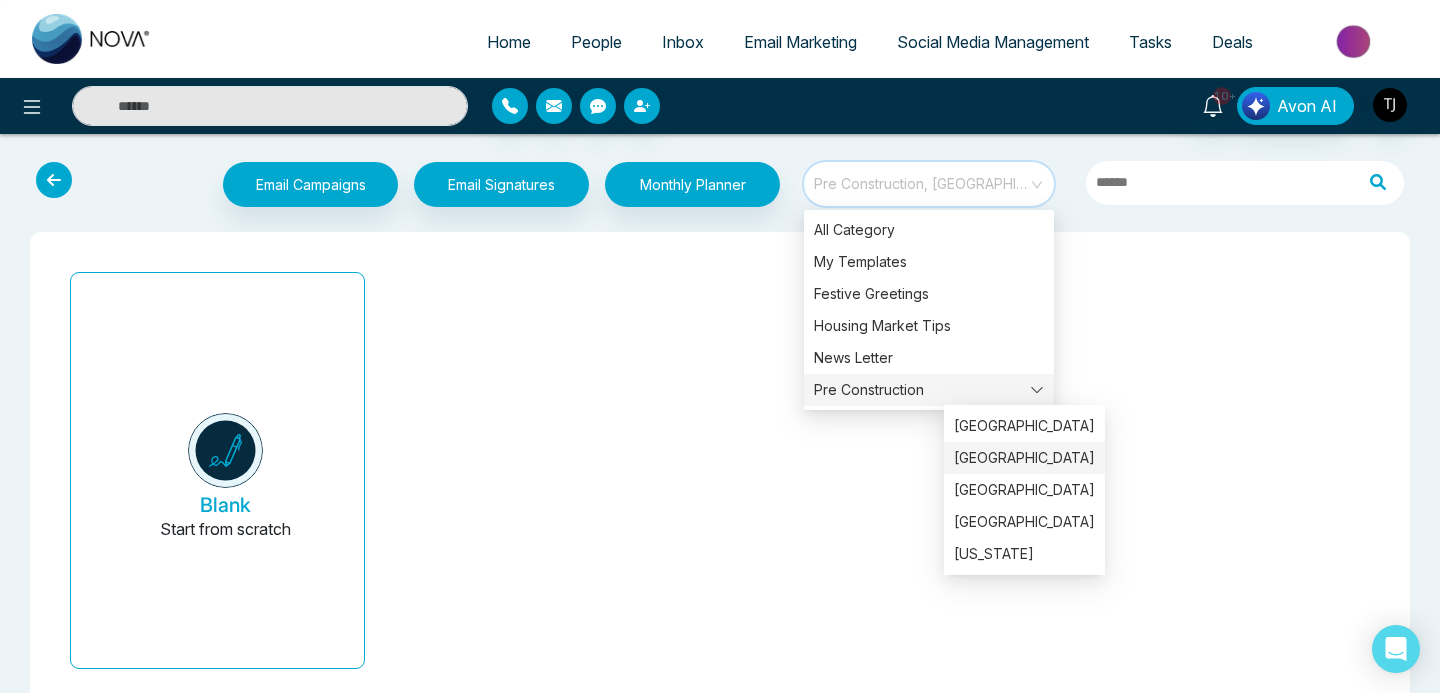 click on "Pre Construction" at bounding box center [929, 390] 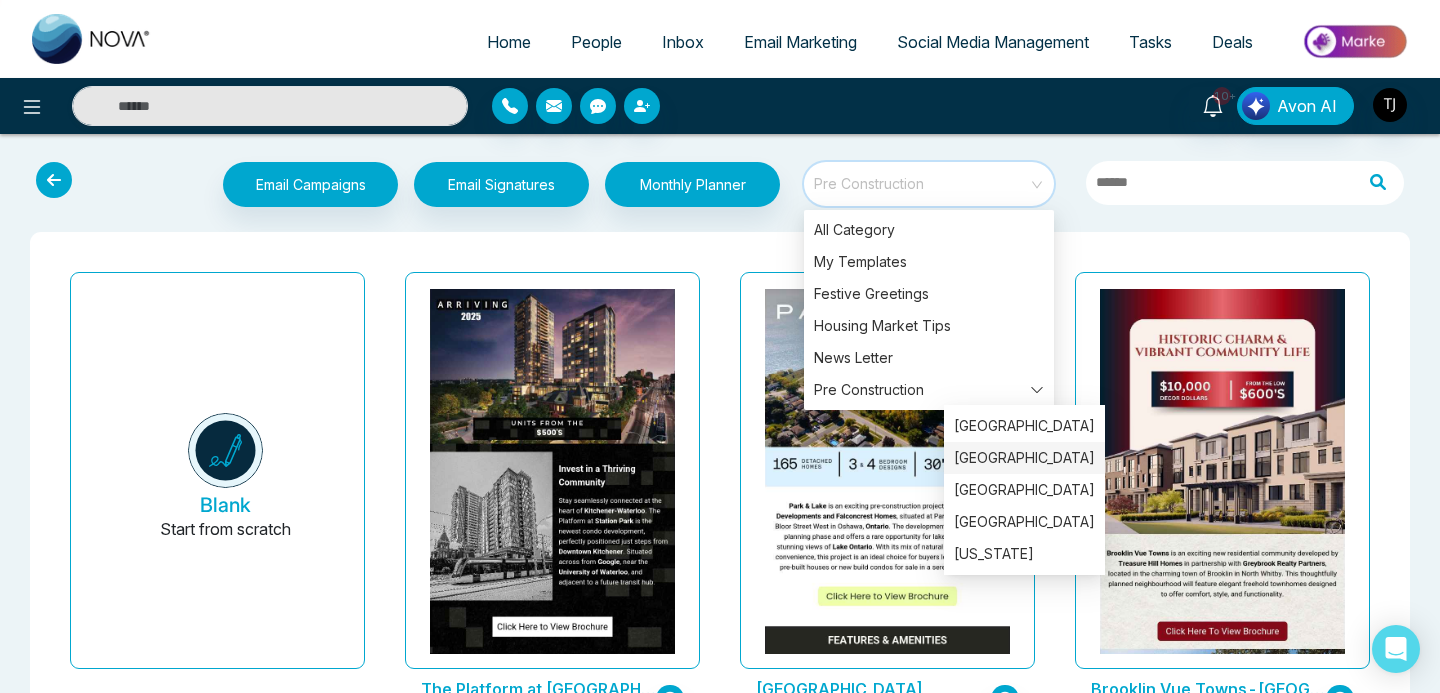 click on "[GEOGRAPHIC_DATA]" at bounding box center (1024, 458) 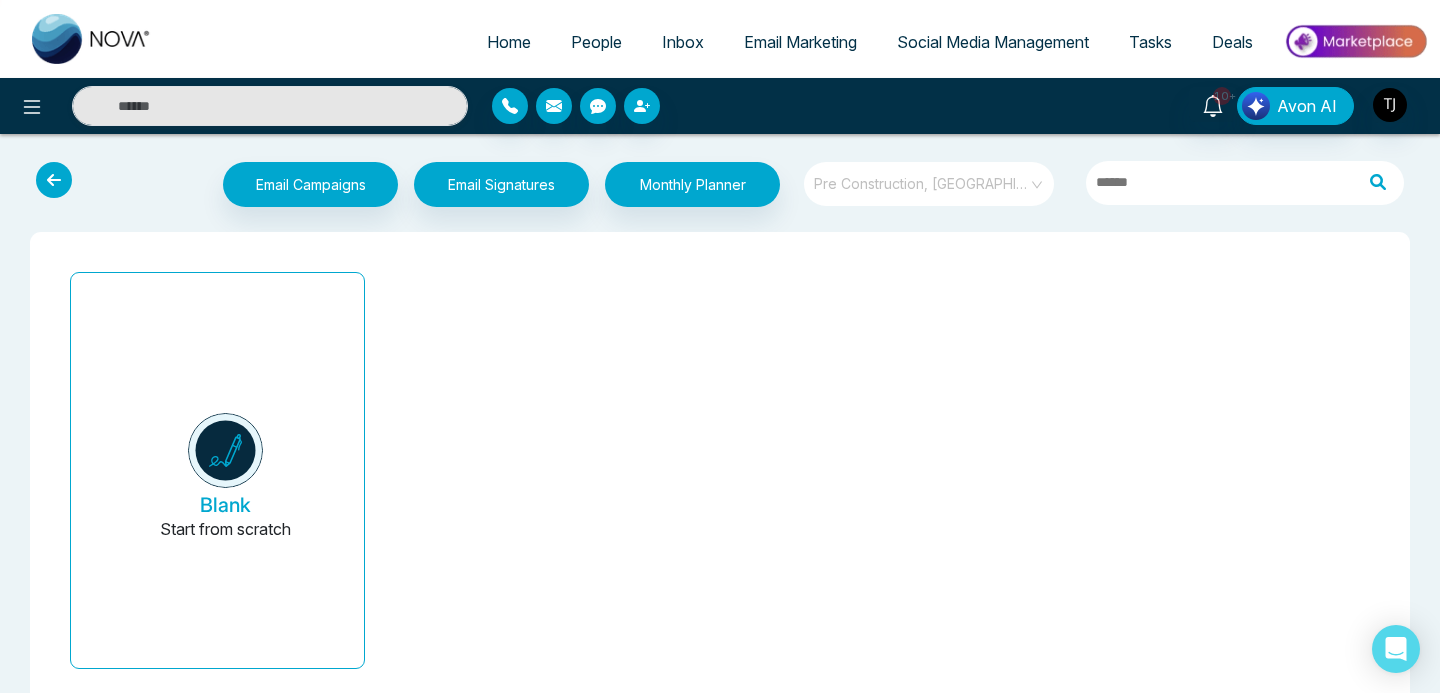 click on "Pre Construction, [GEOGRAPHIC_DATA]" at bounding box center (930, 184) 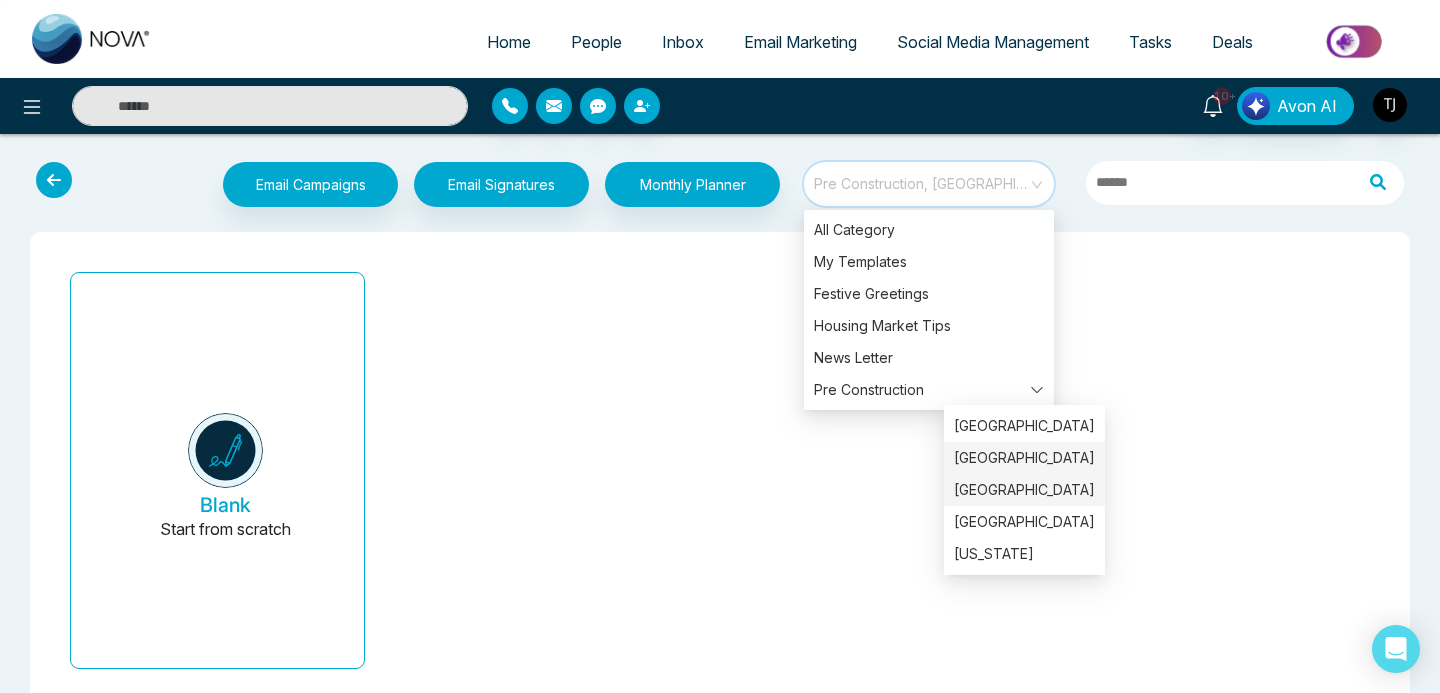 click on "[GEOGRAPHIC_DATA]" at bounding box center [1024, 490] 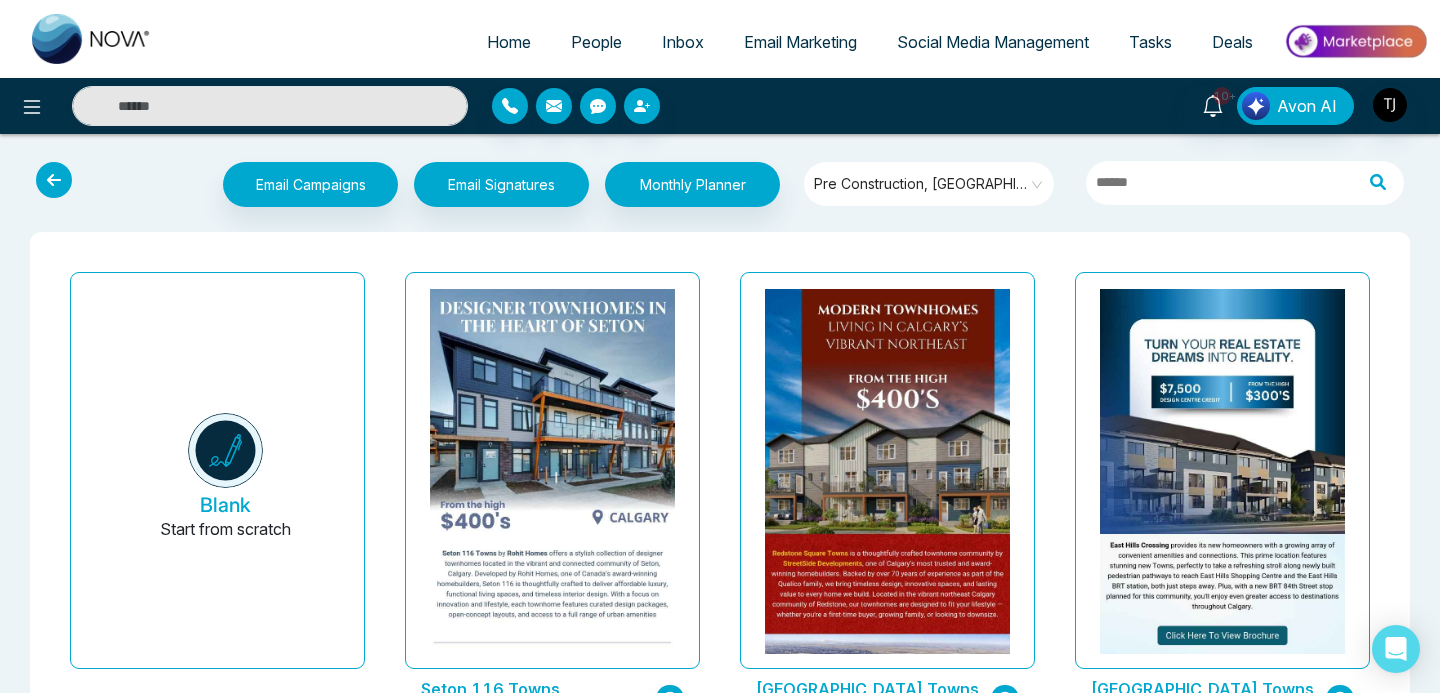 click on "Pre Construction, [GEOGRAPHIC_DATA]" at bounding box center (930, 184) 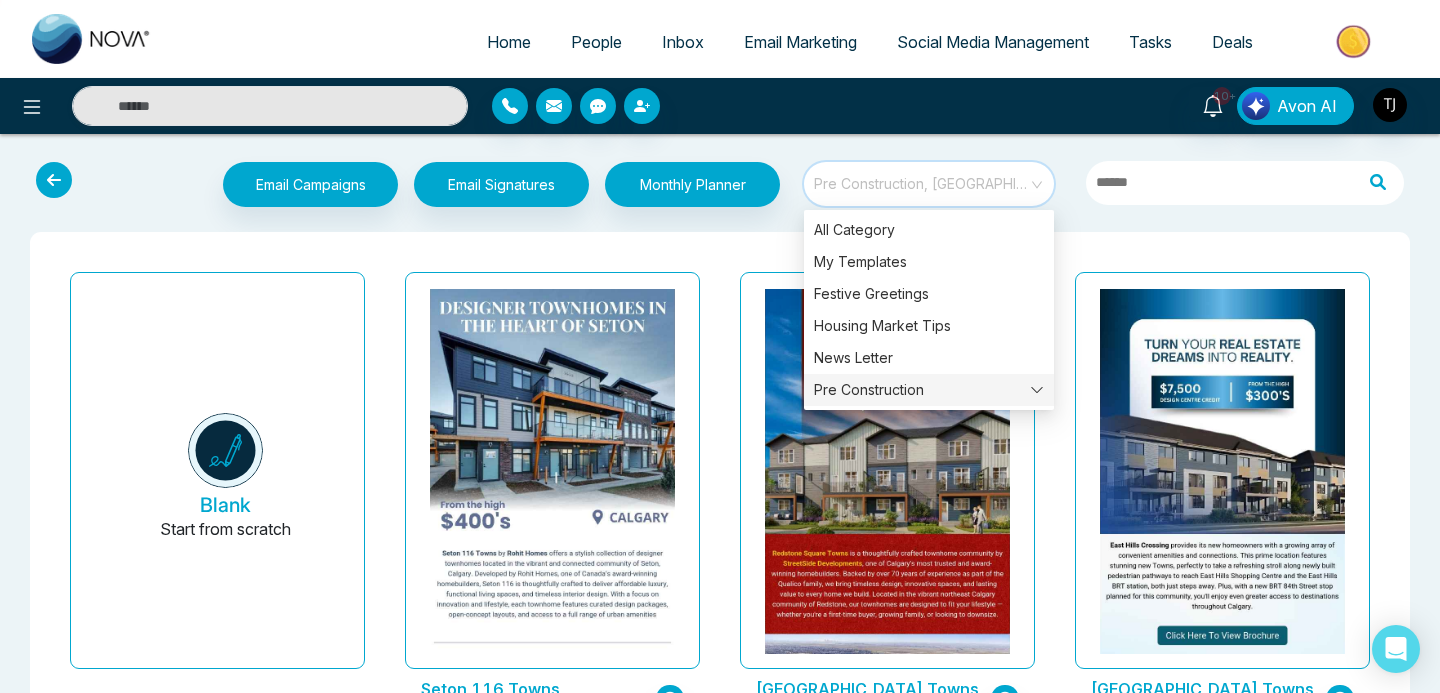 click on "Pre Construction" at bounding box center (929, 390) 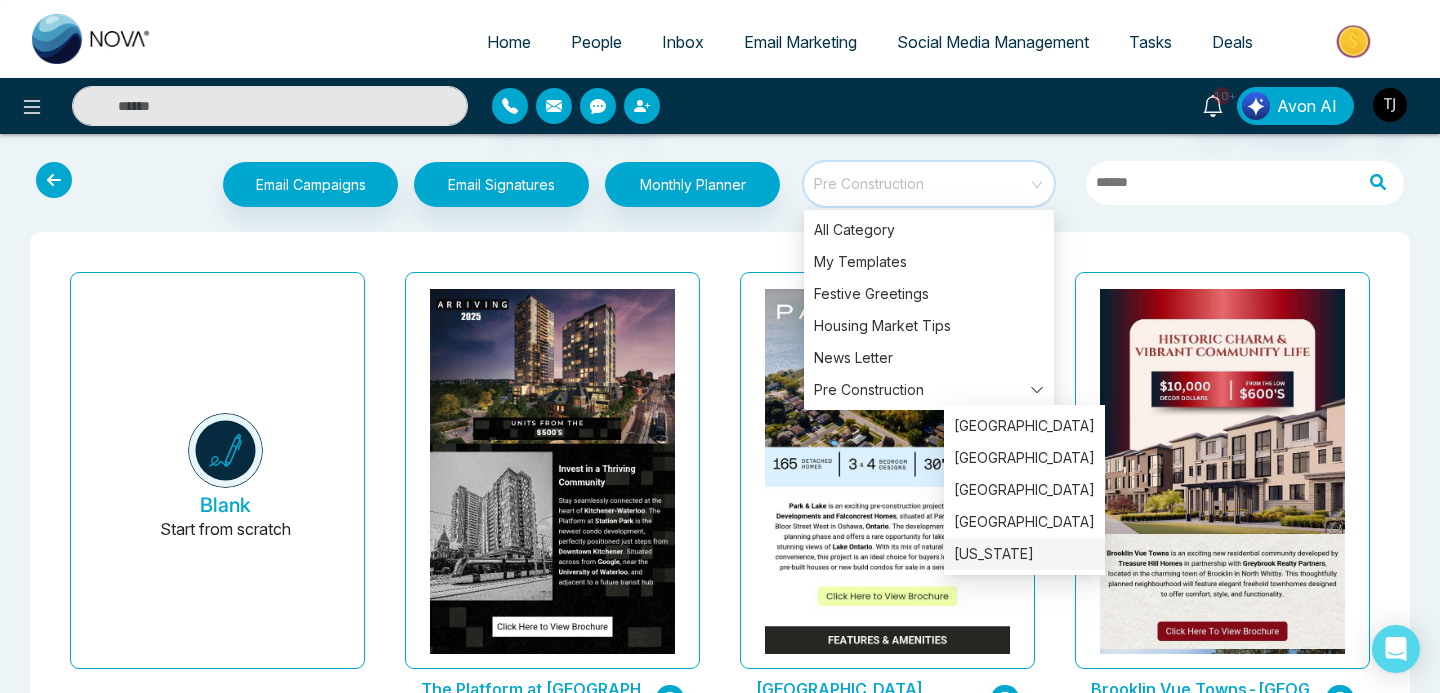 click on "[US_STATE]" at bounding box center (1024, 554) 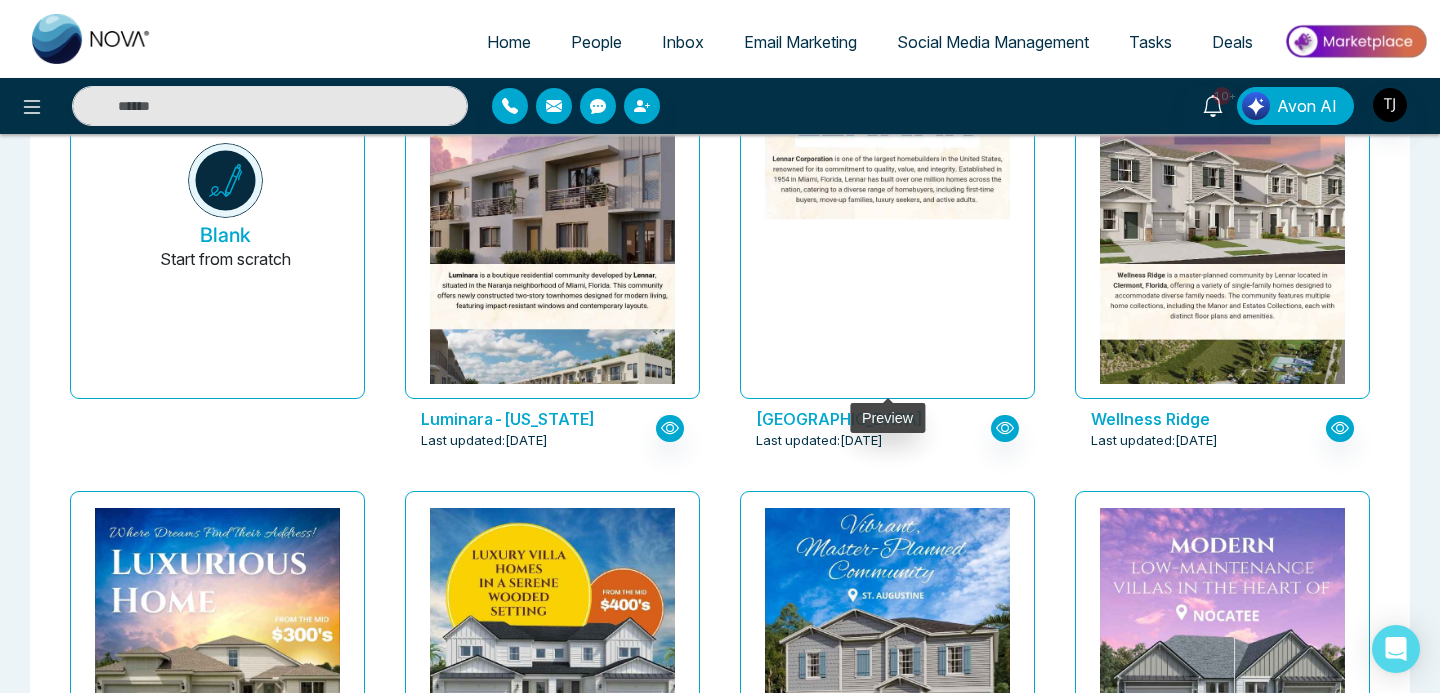 scroll, scrollTop: 0, scrollLeft: 0, axis: both 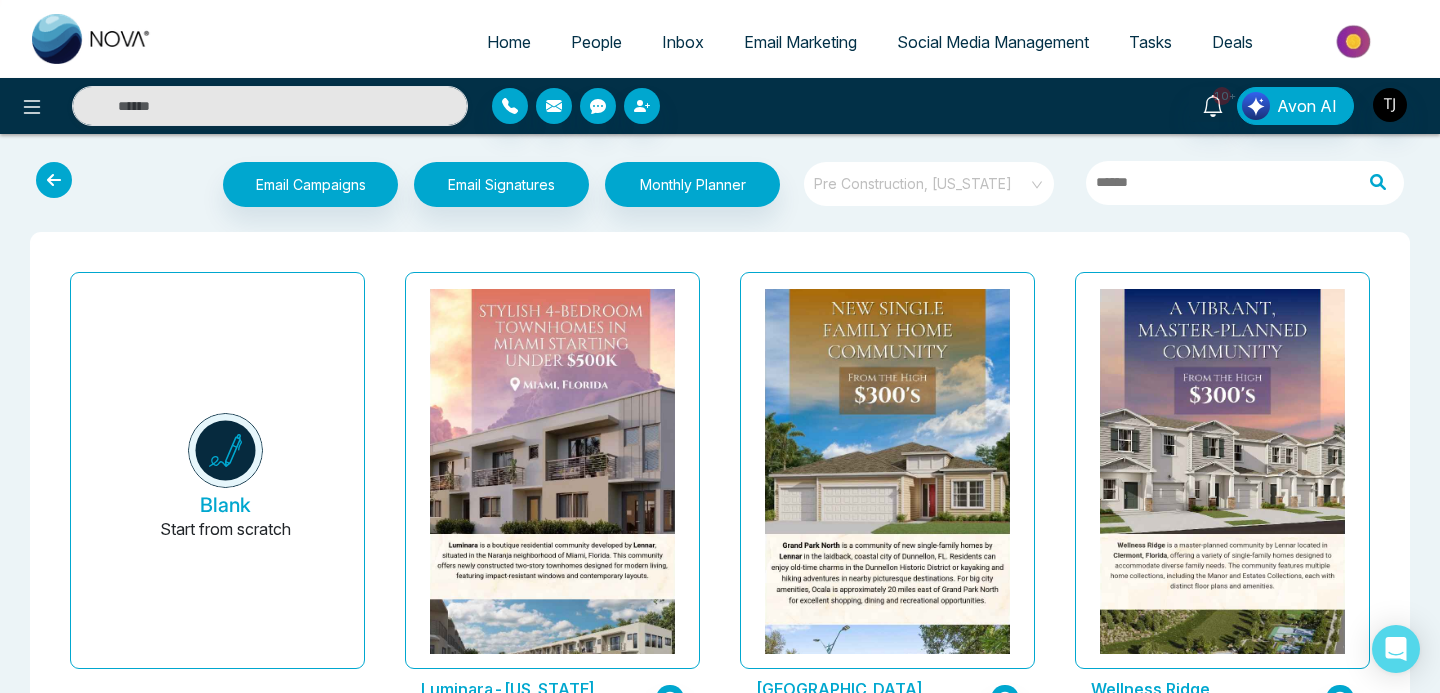 click on "Pre Construction, [US_STATE]" at bounding box center [930, 184] 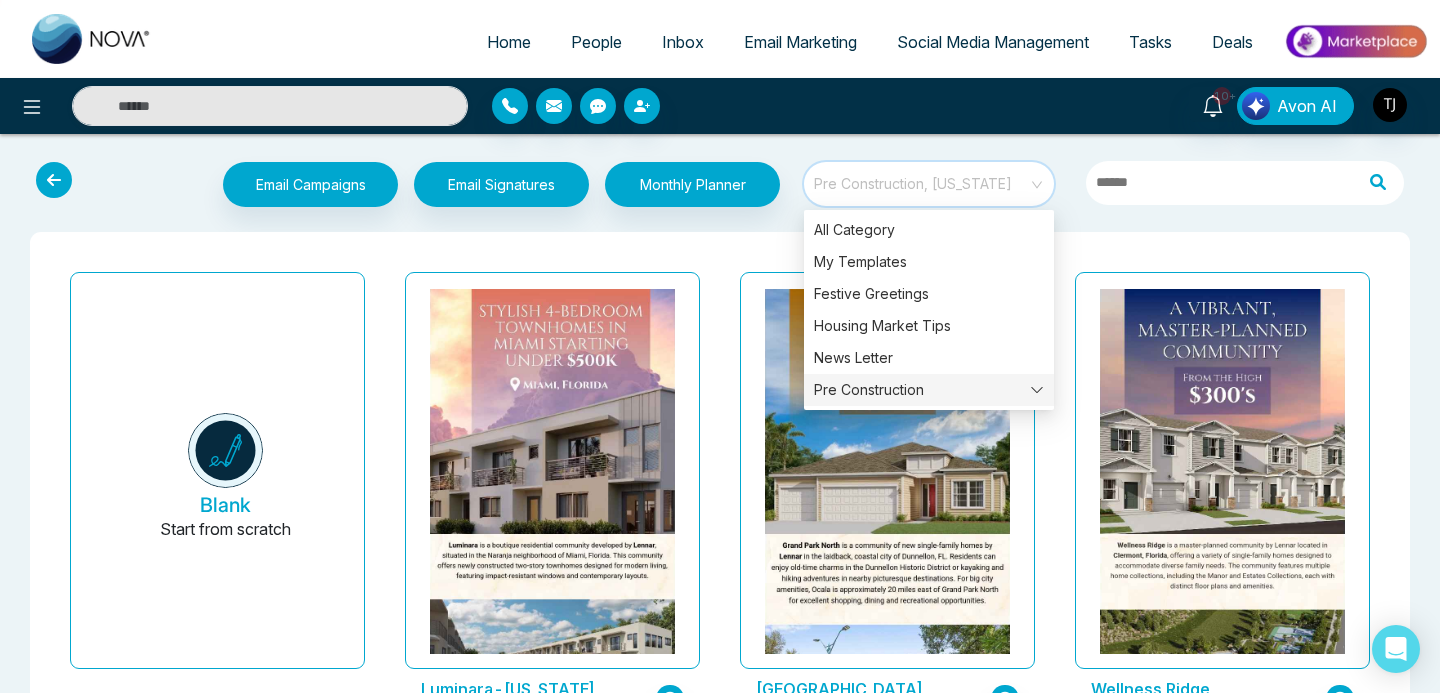 click on "Pre Construction" at bounding box center [929, 390] 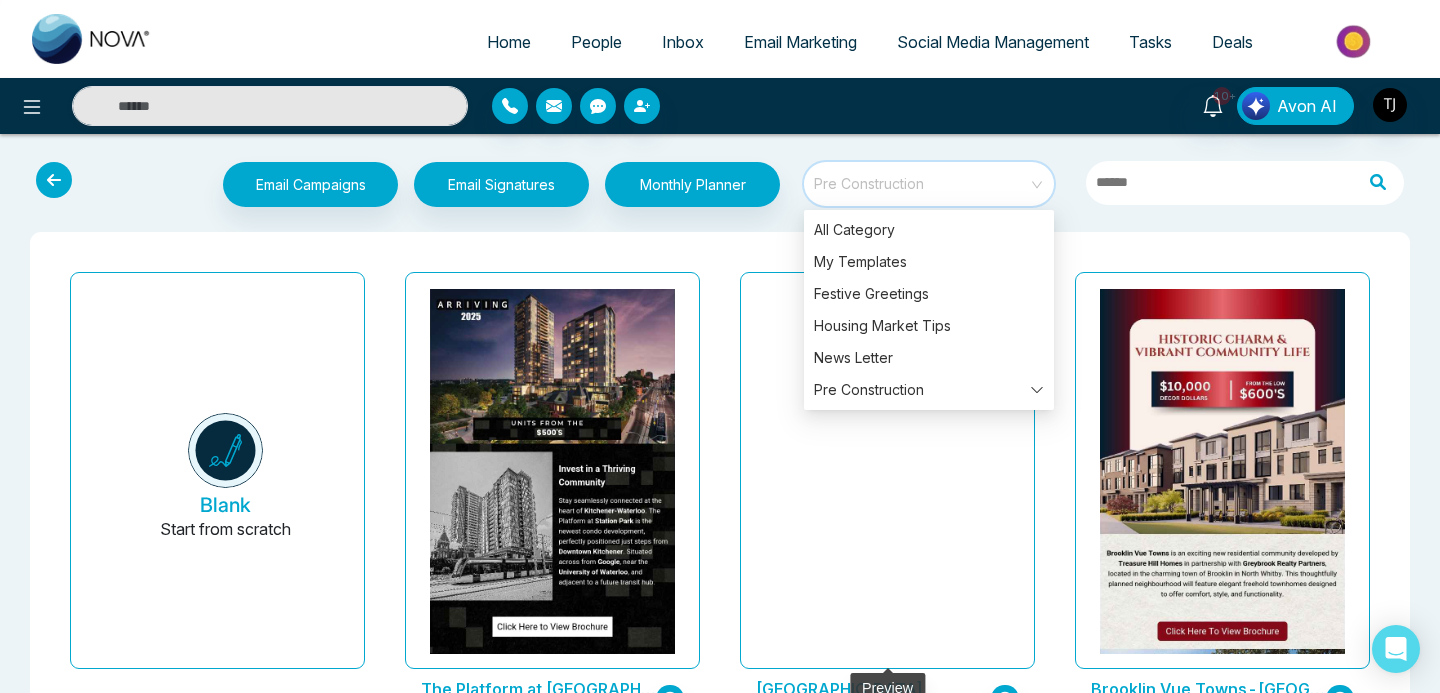 click at bounding box center [888, -884] 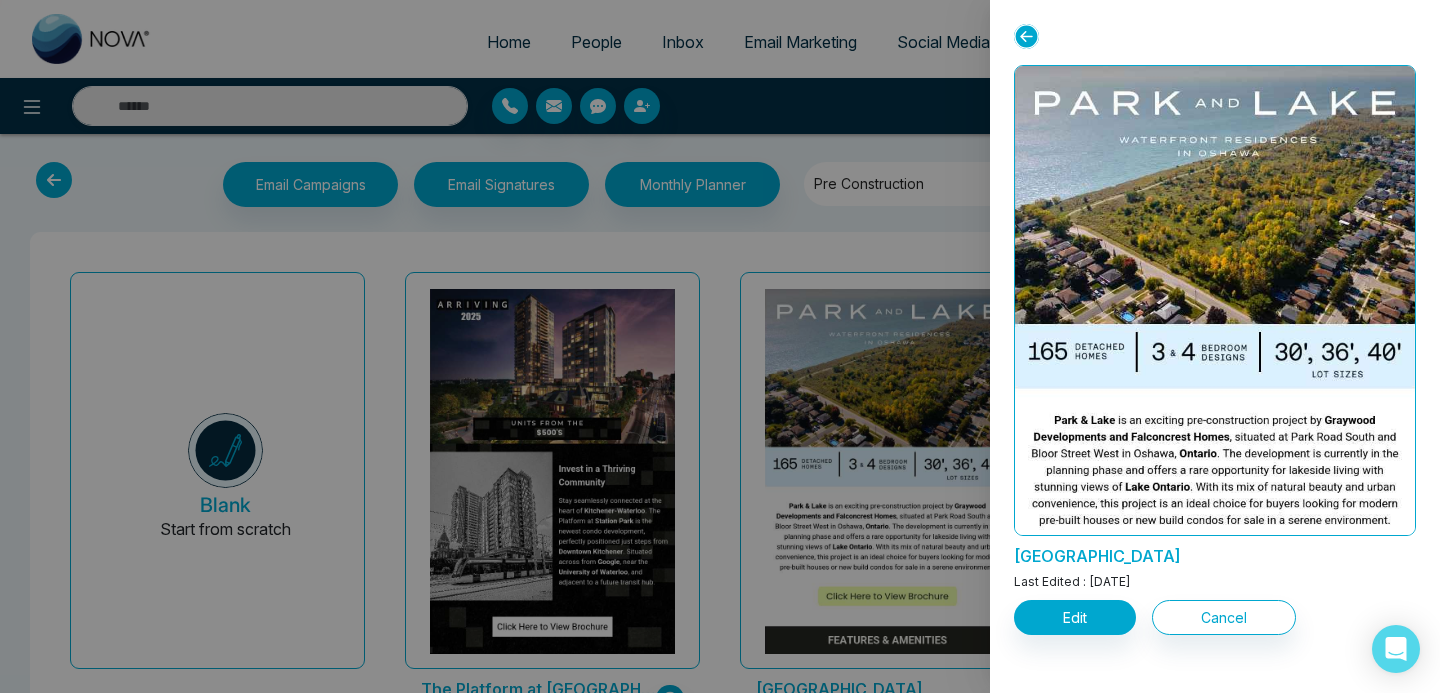 click 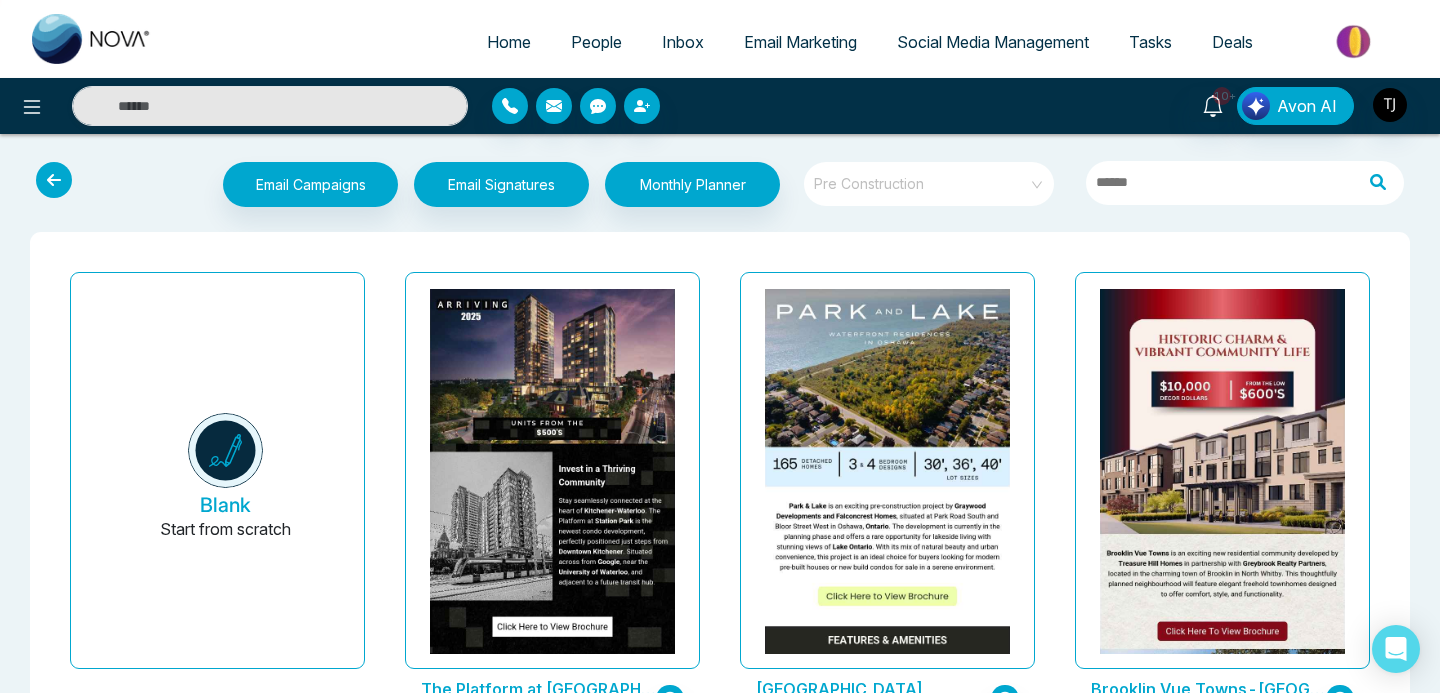 click on "Pre Construction" at bounding box center (930, 184) 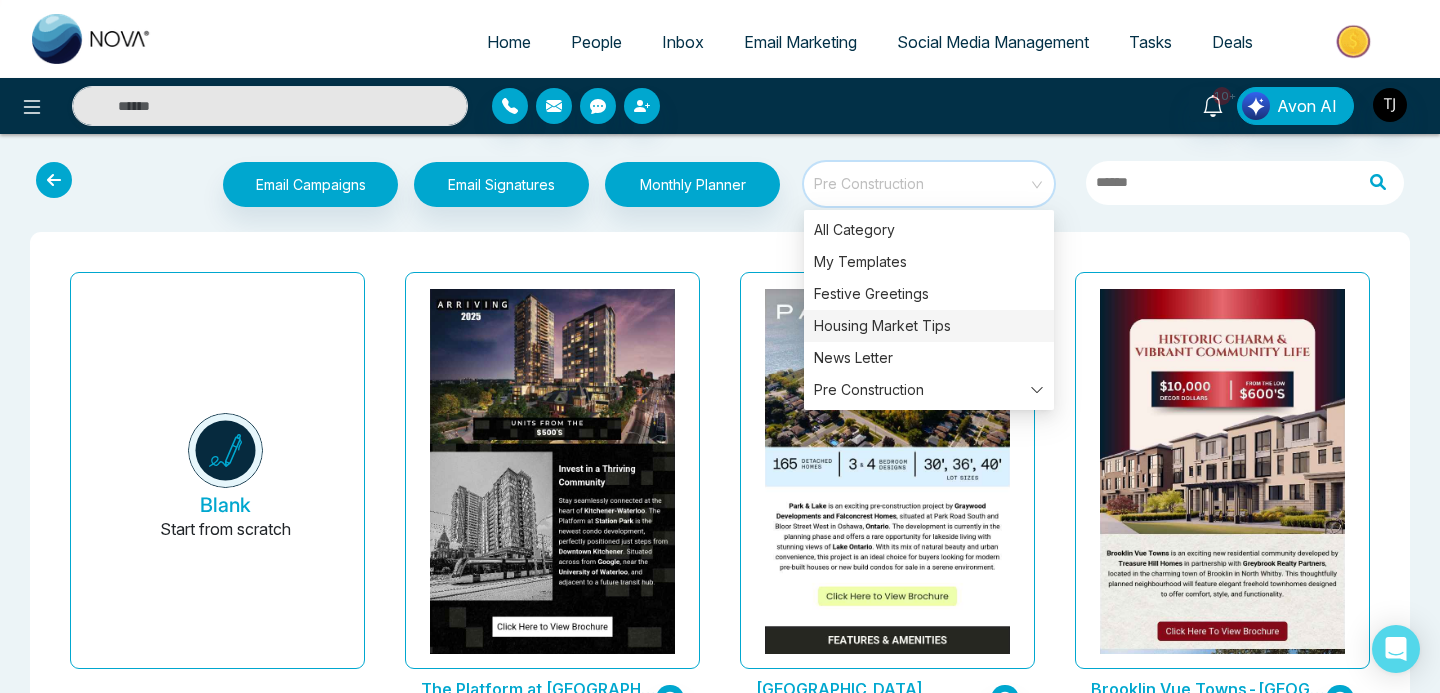 click on "Housing Market Tips" at bounding box center [929, 326] 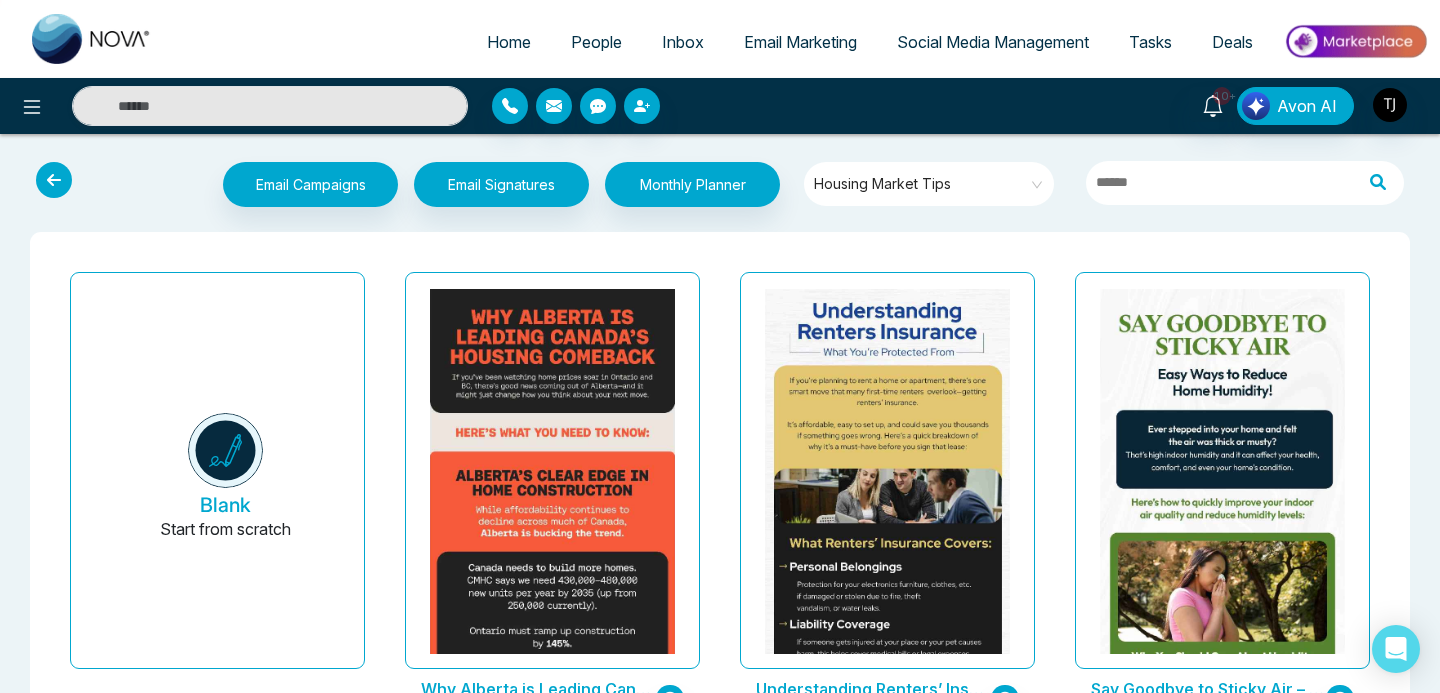 click on "Social Media Management" at bounding box center (993, 42) 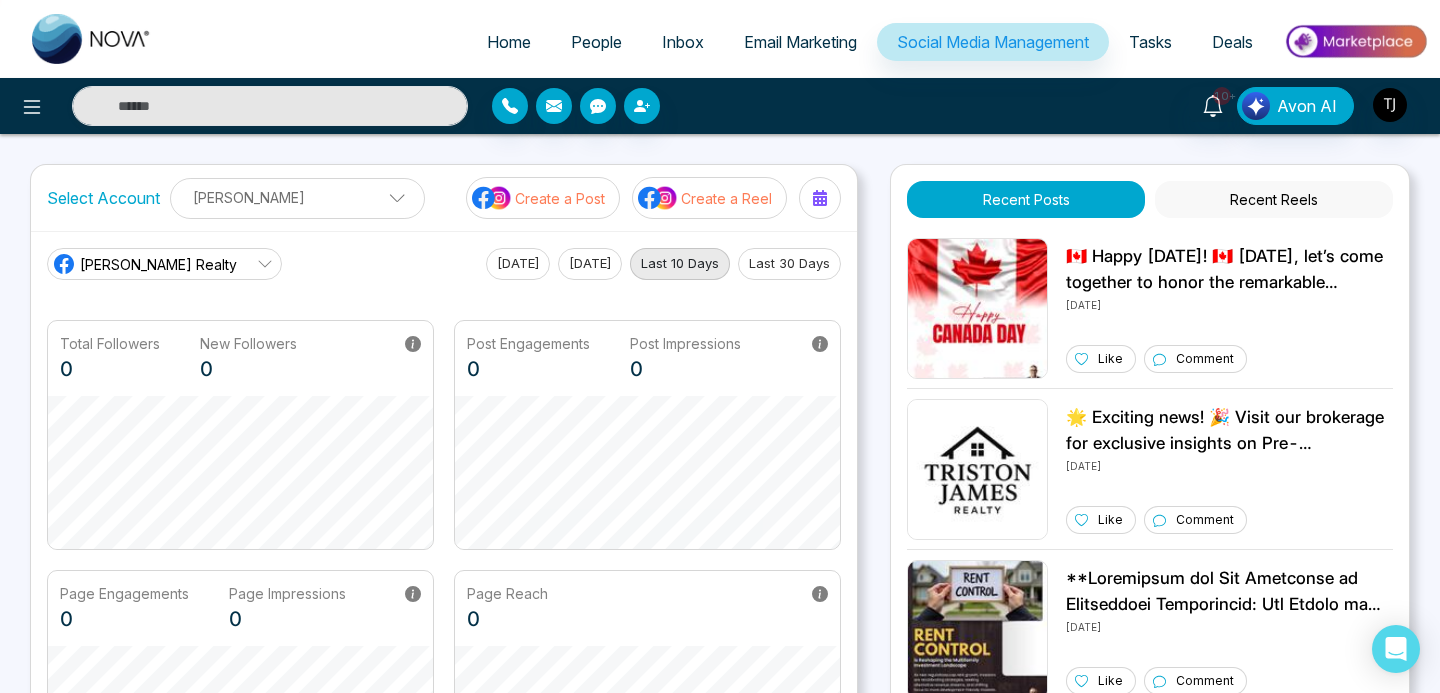 click on "[PERSON_NAME]" at bounding box center [297, 197] 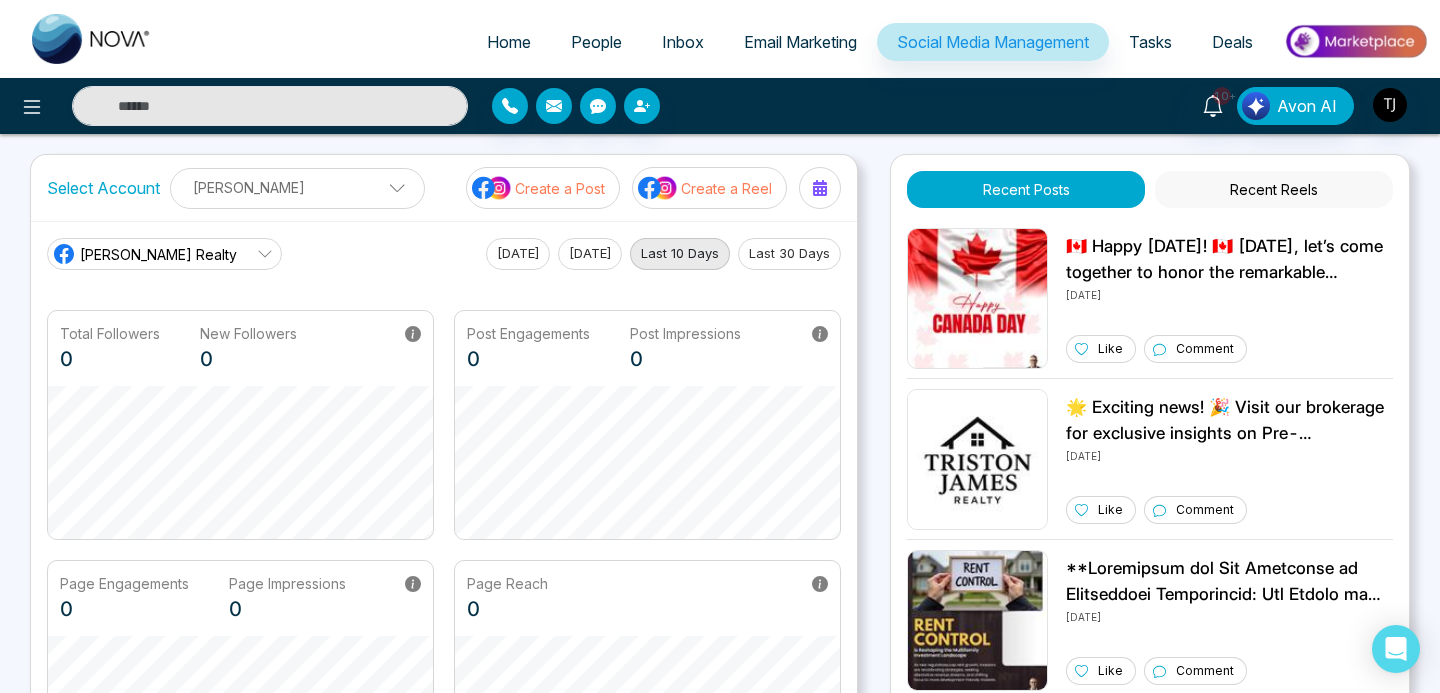 scroll, scrollTop: 0, scrollLeft: 0, axis: both 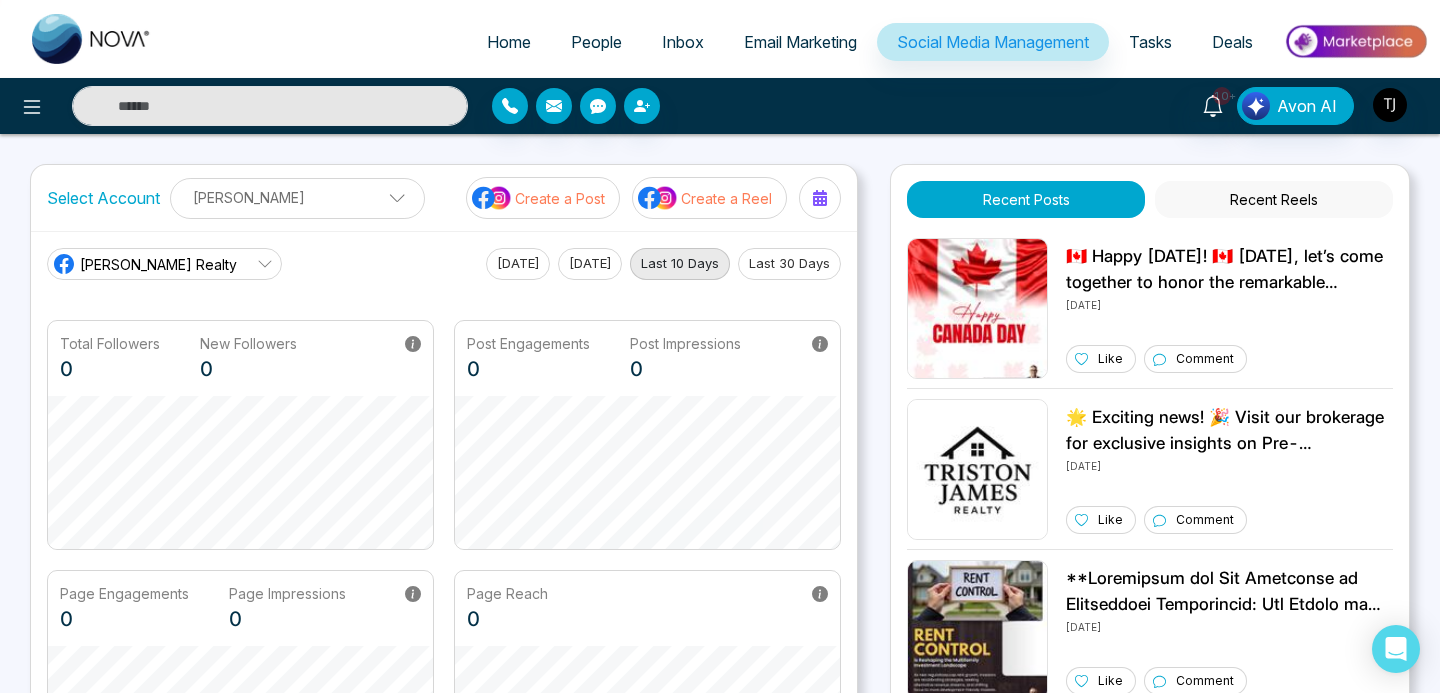 click on "Create a Post" at bounding box center [560, 198] 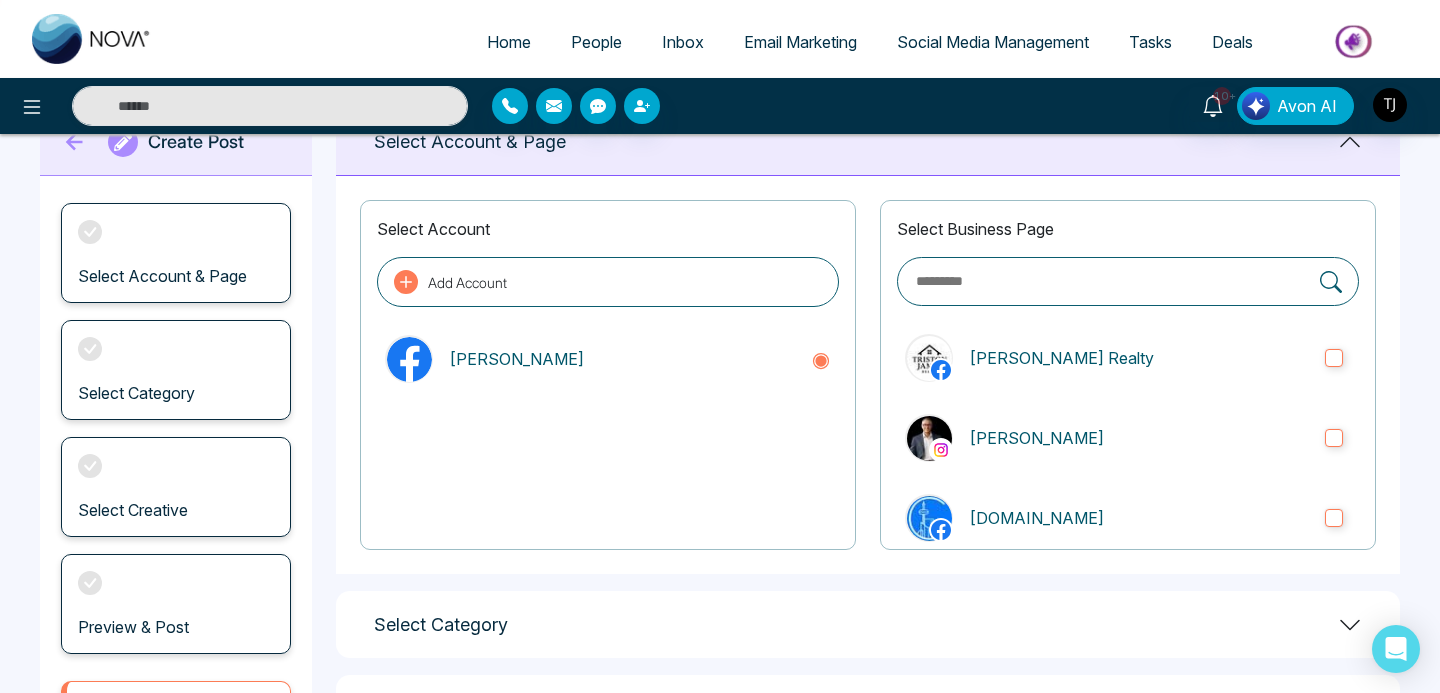 scroll, scrollTop: 68, scrollLeft: 0, axis: vertical 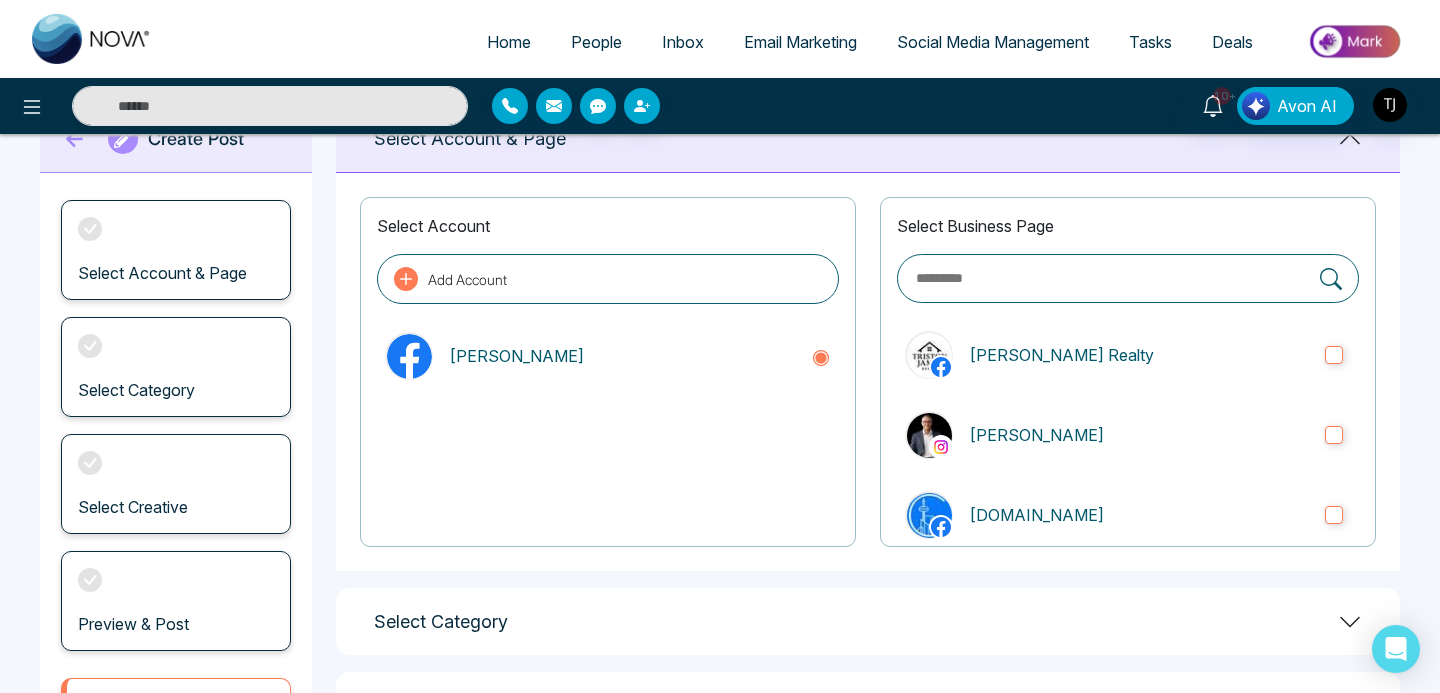 click on "Add Account" at bounding box center [608, 279] 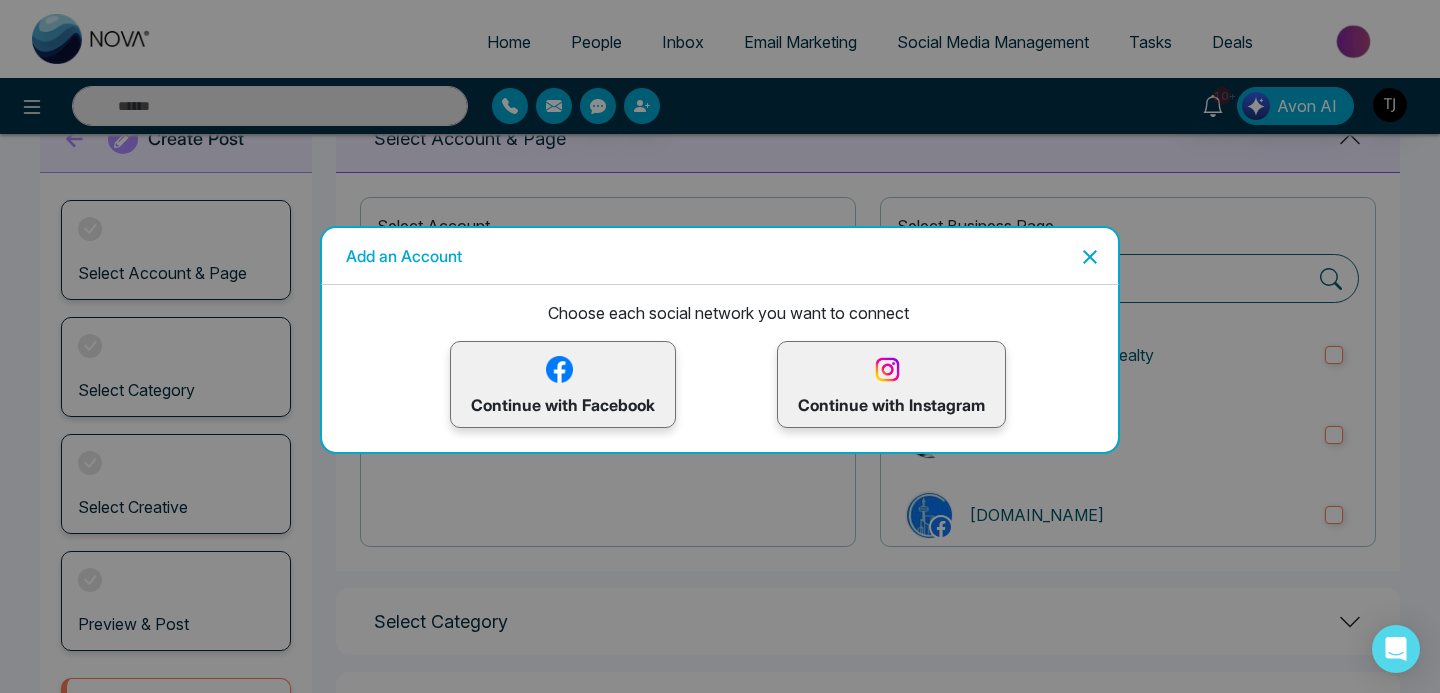 click 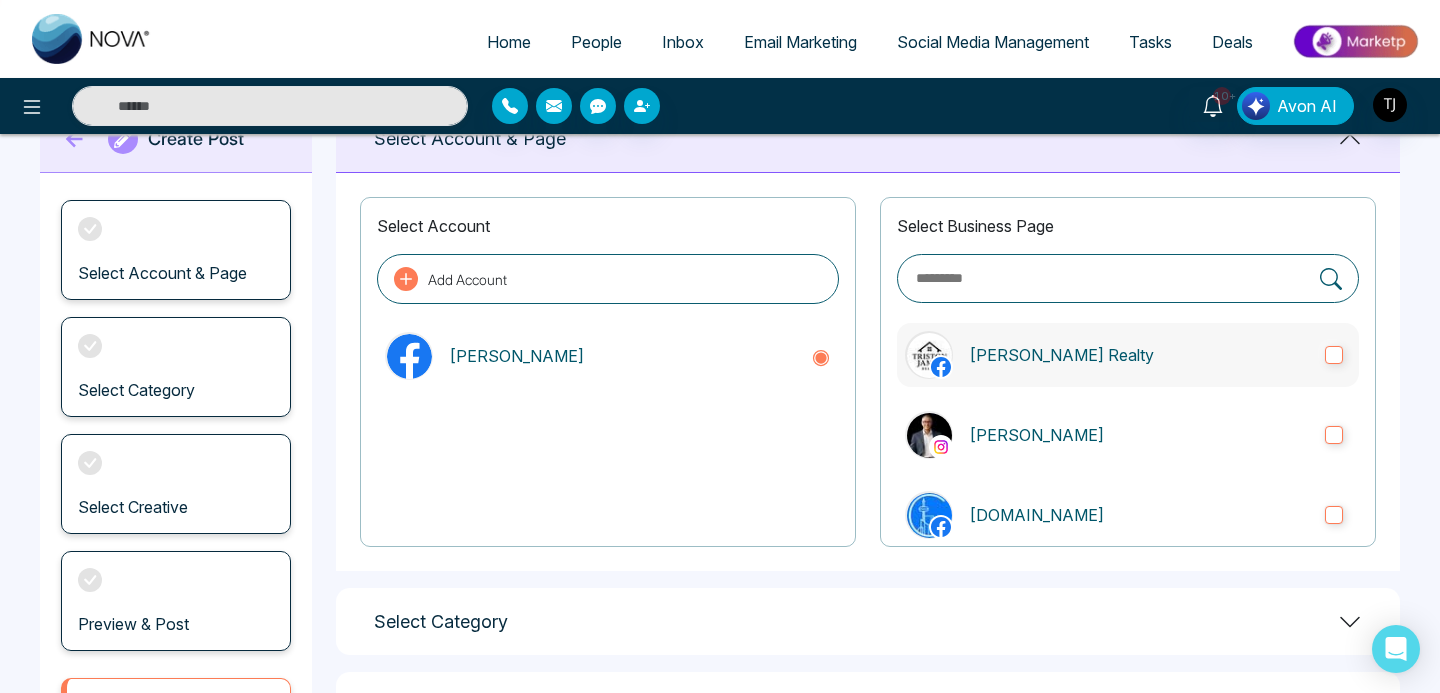 scroll, scrollTop: 1, scrollLeft: 0, axis: vertical 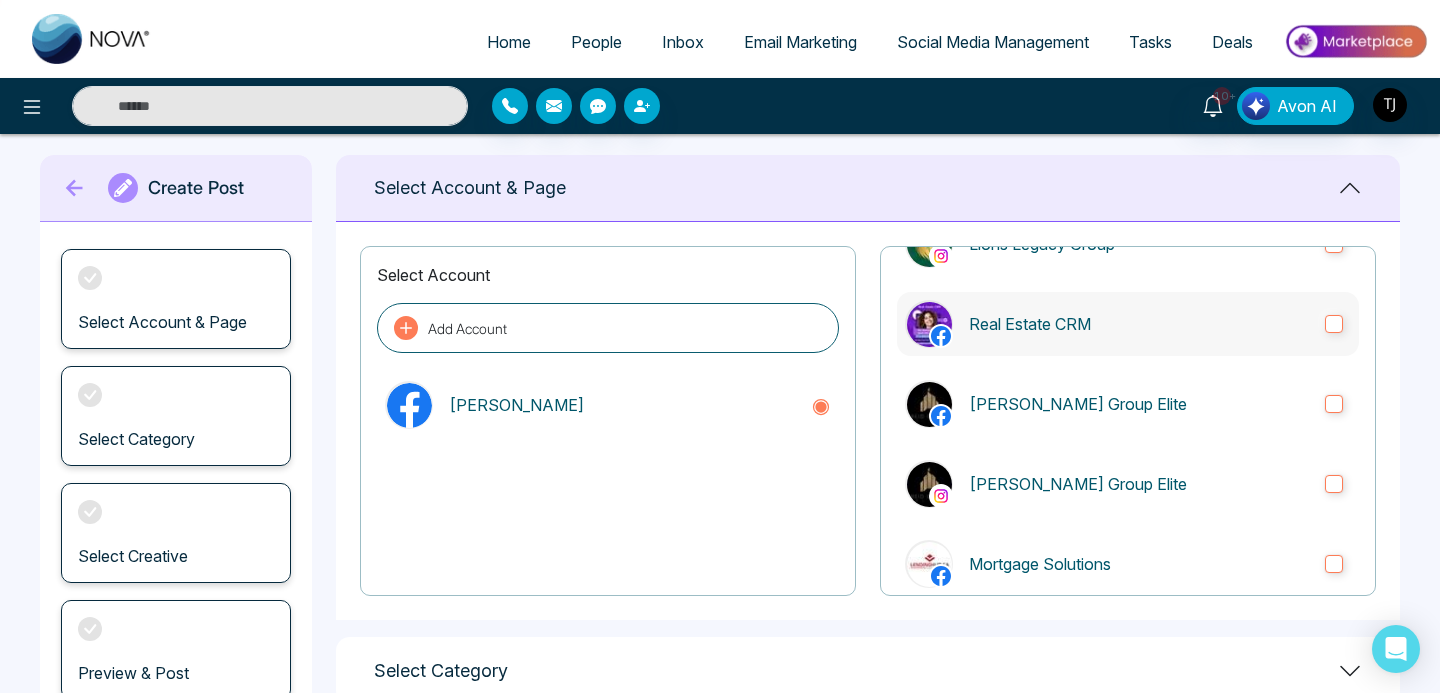 click on "Real Estate CRM" at bounding box center [1139, 324] 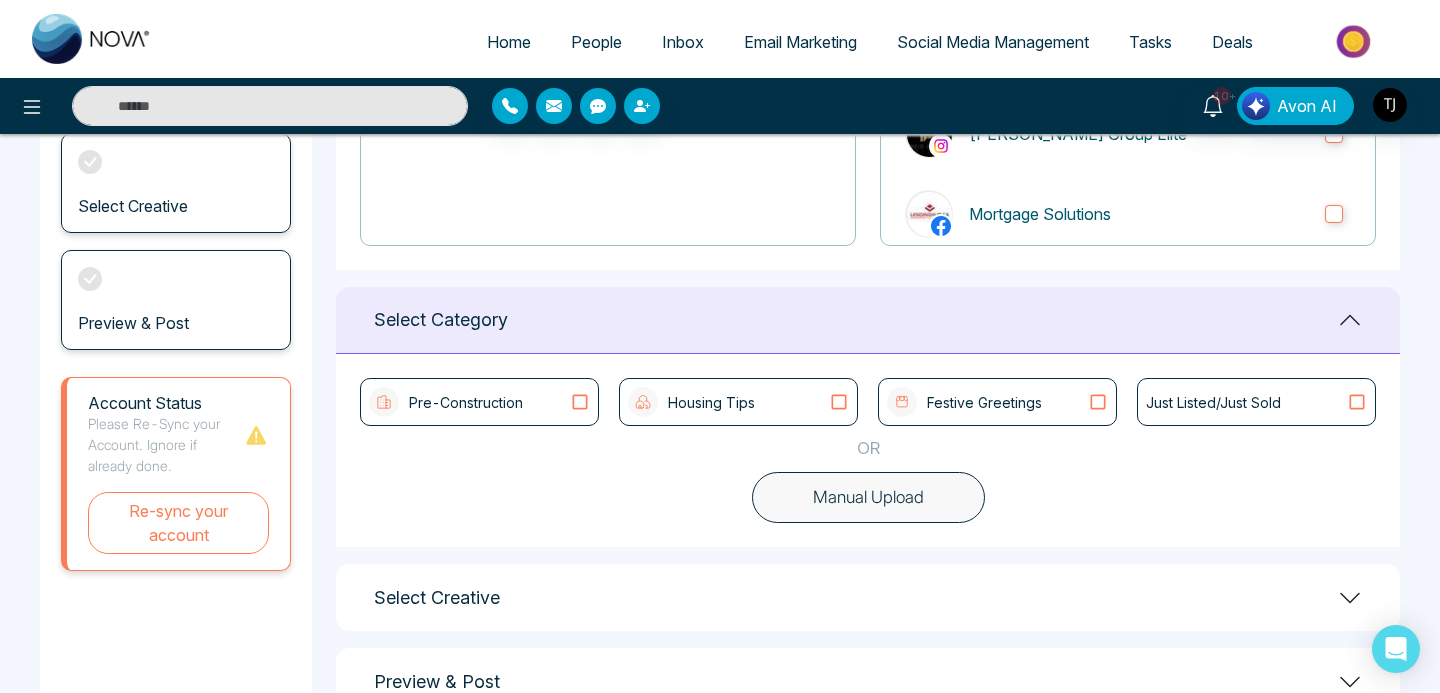 scroll, scrollTop: 400, scrollLeft: 0, axis: vertical 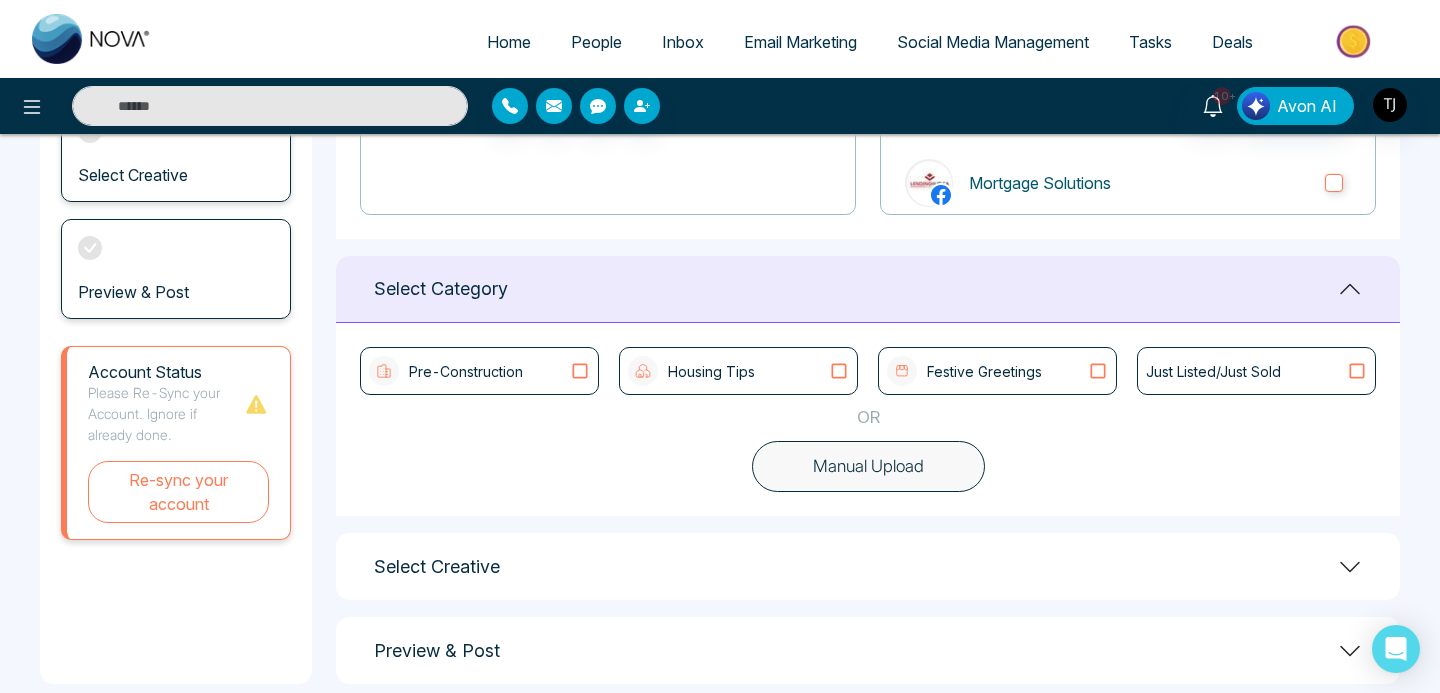 click on "Festive Greetings" at bounding box center [984, 371] 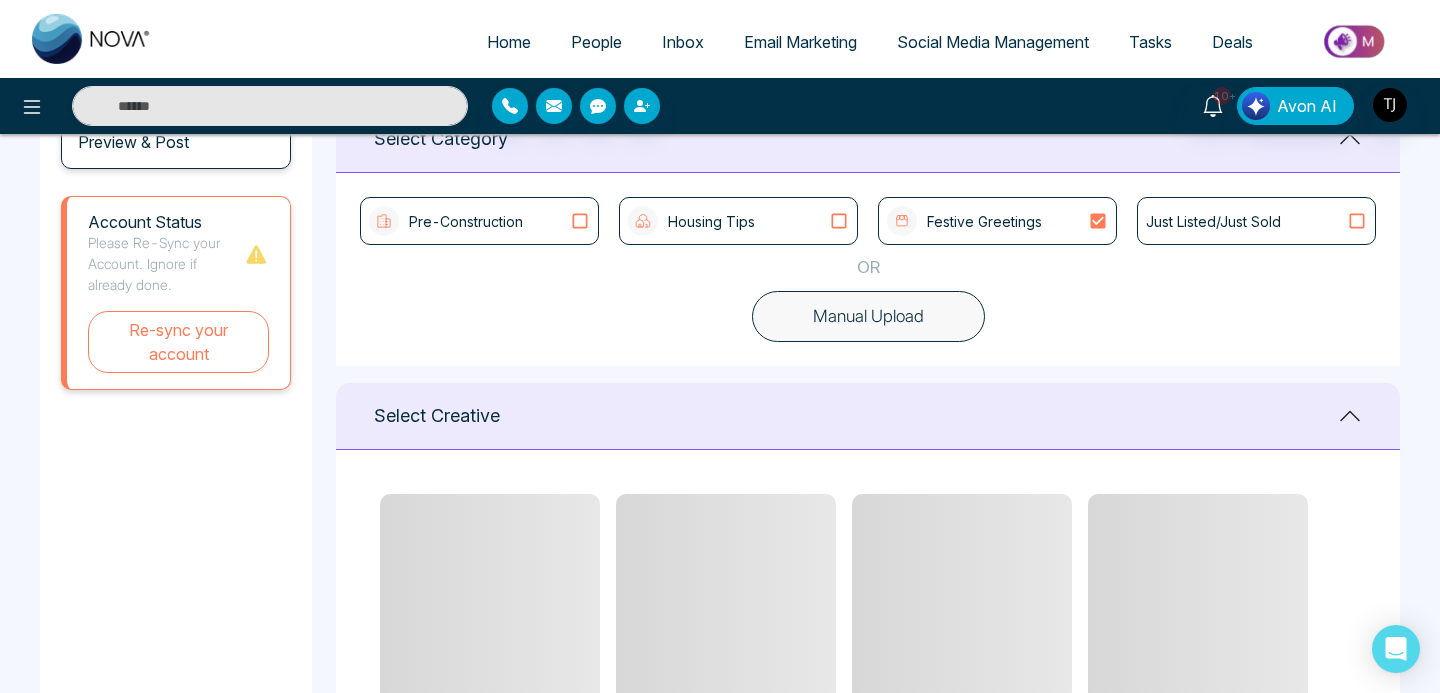 scroll, scrollTop: 552, scrollLeft: 0, axis: vertical 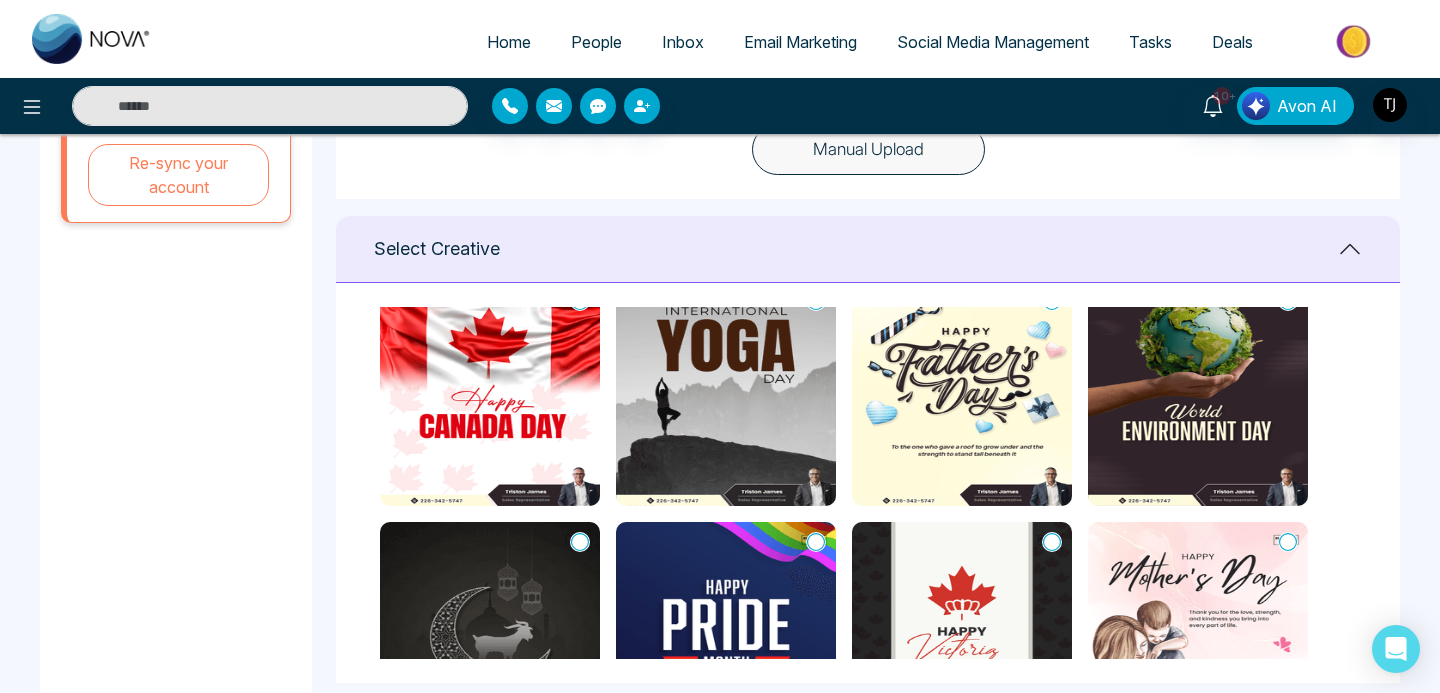 click at bounding box center (490, 393) 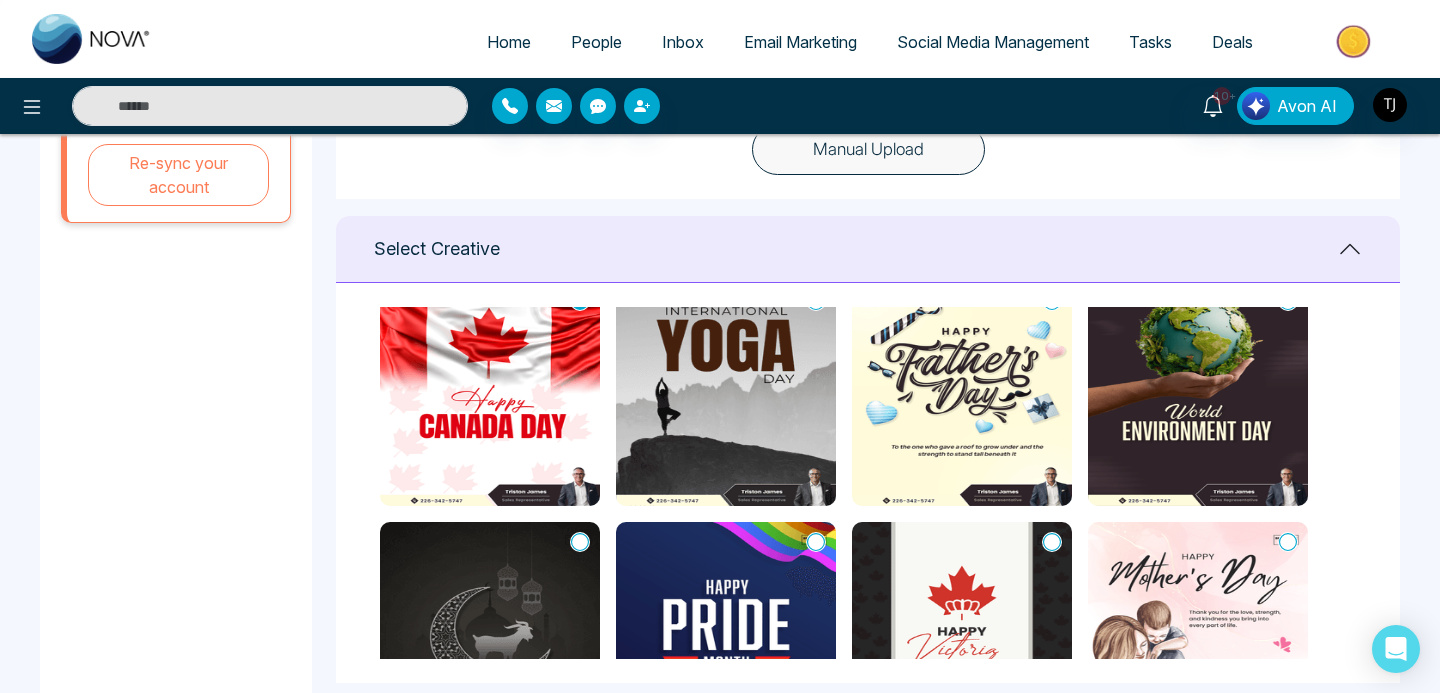 scroll, scrollTop: 0, scrollLeft: 0, axis: both 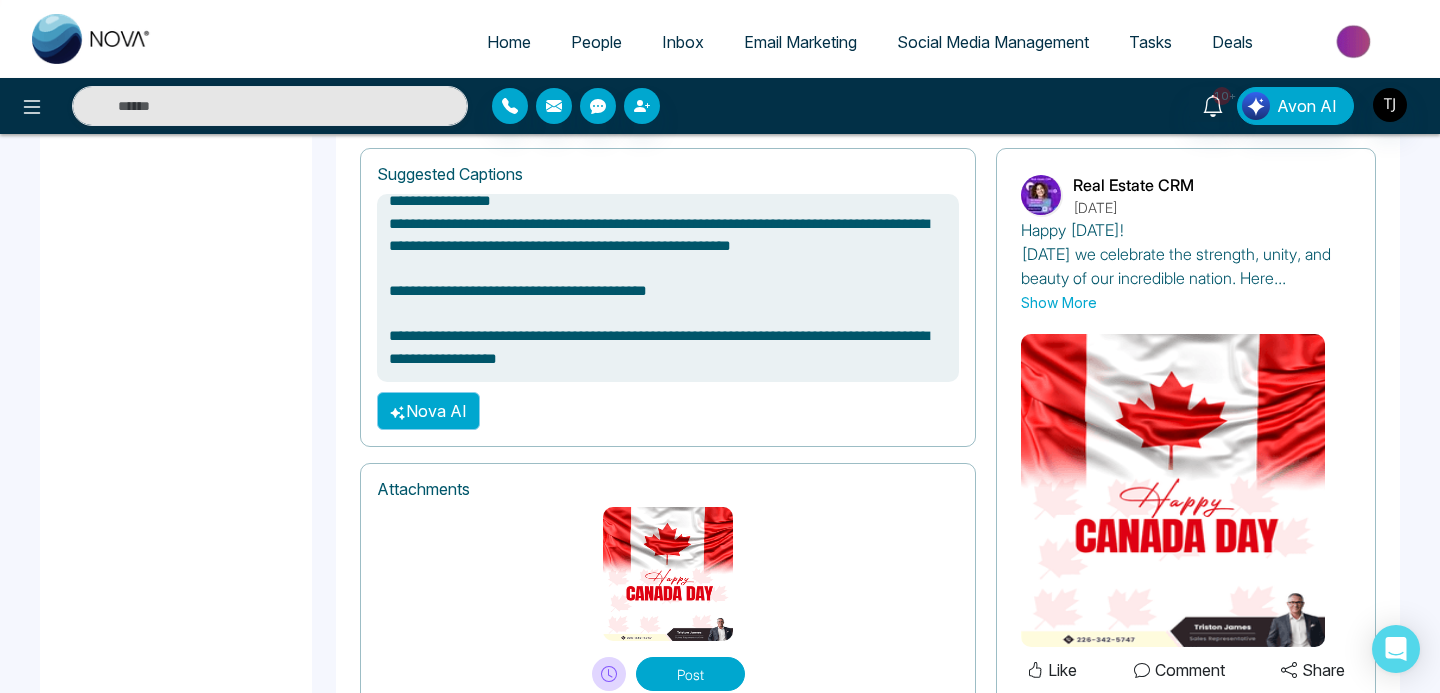 click on "Nova AI" at bounding box center [428, 411] 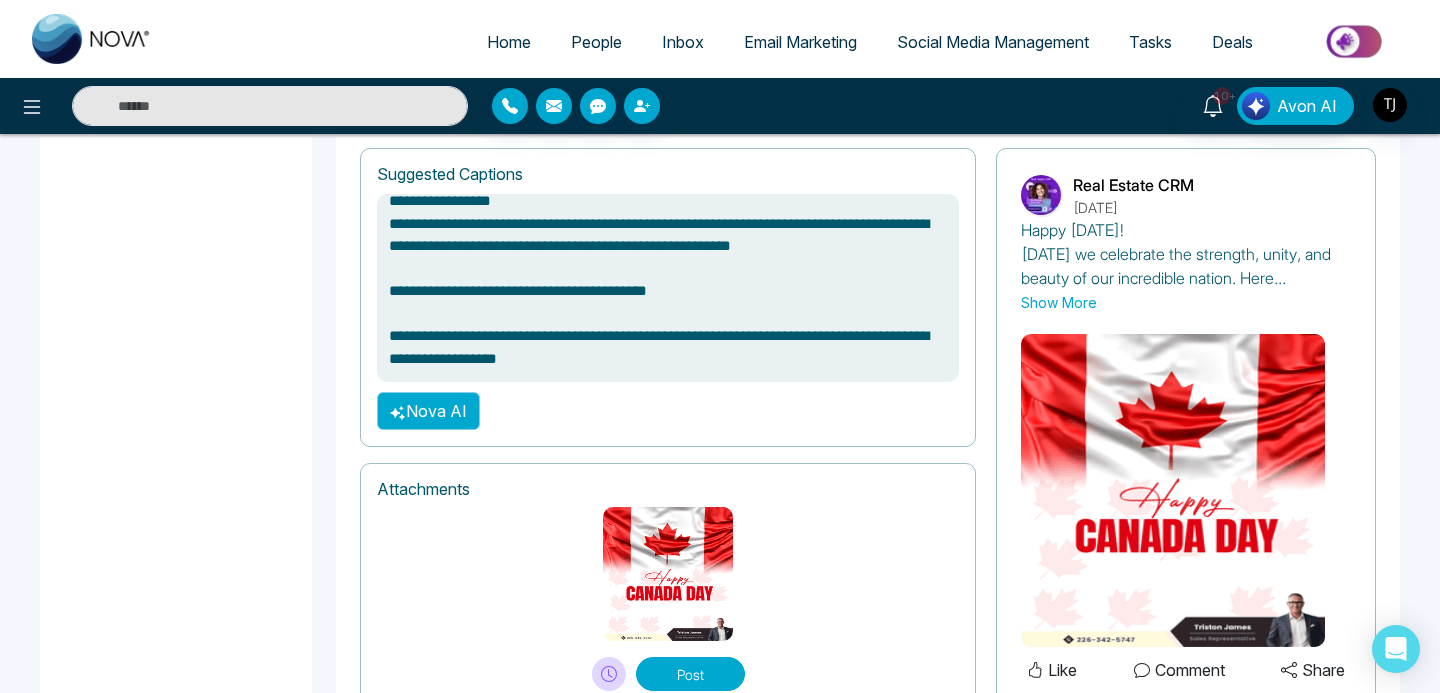 type on "**********" 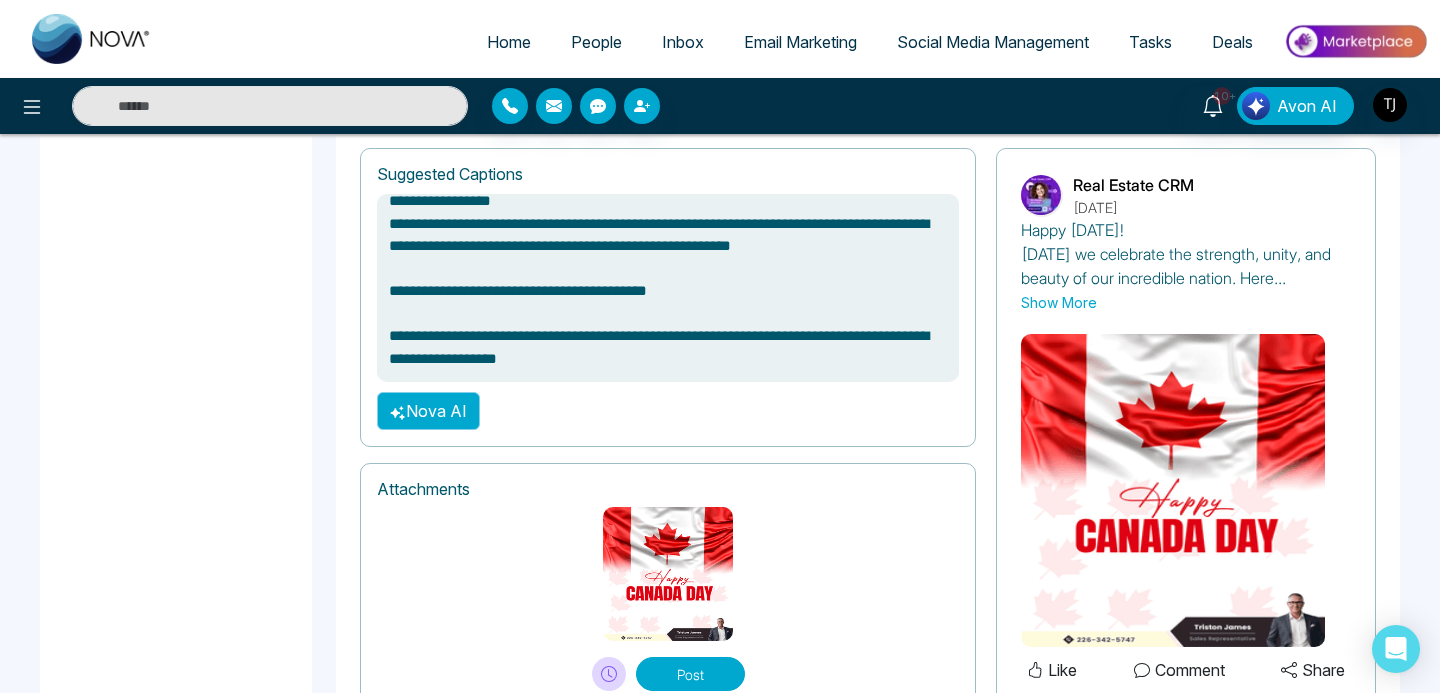 type on "**********" 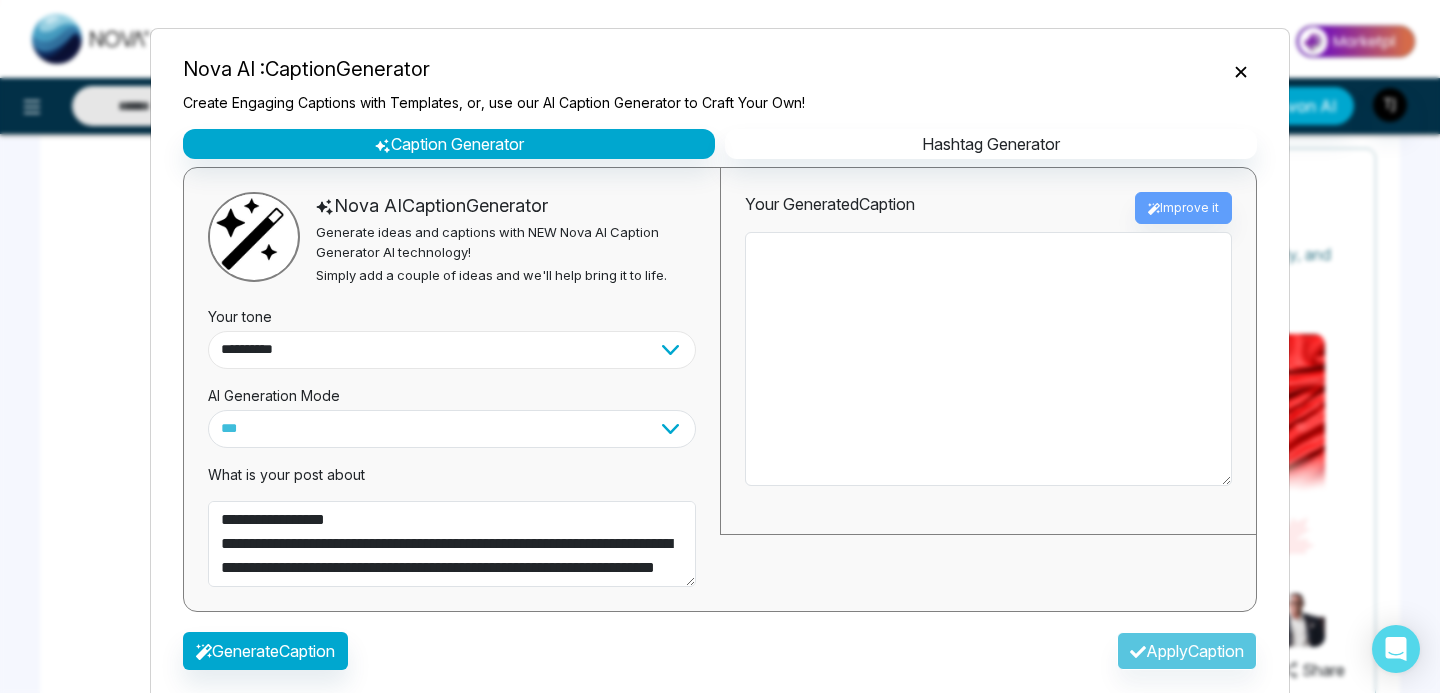 click on "**********" at bounding box center [452, 350] 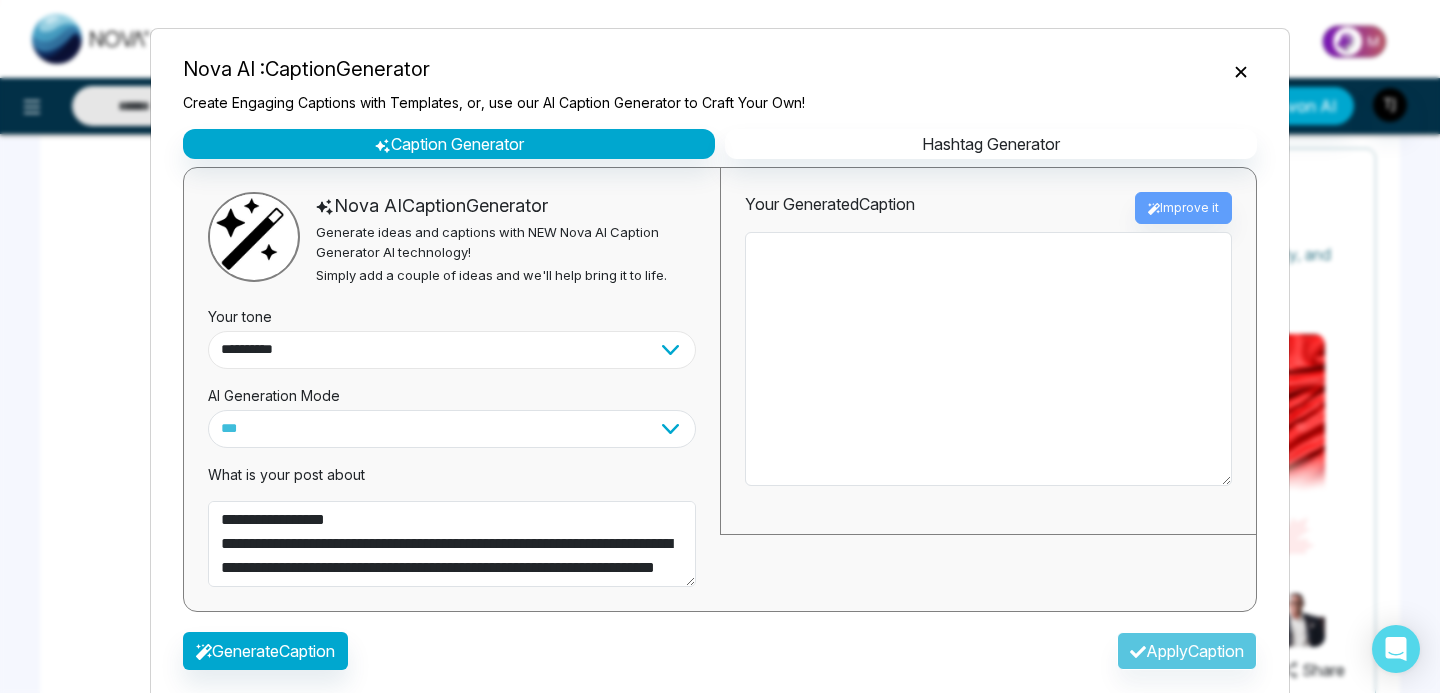select on "**********" 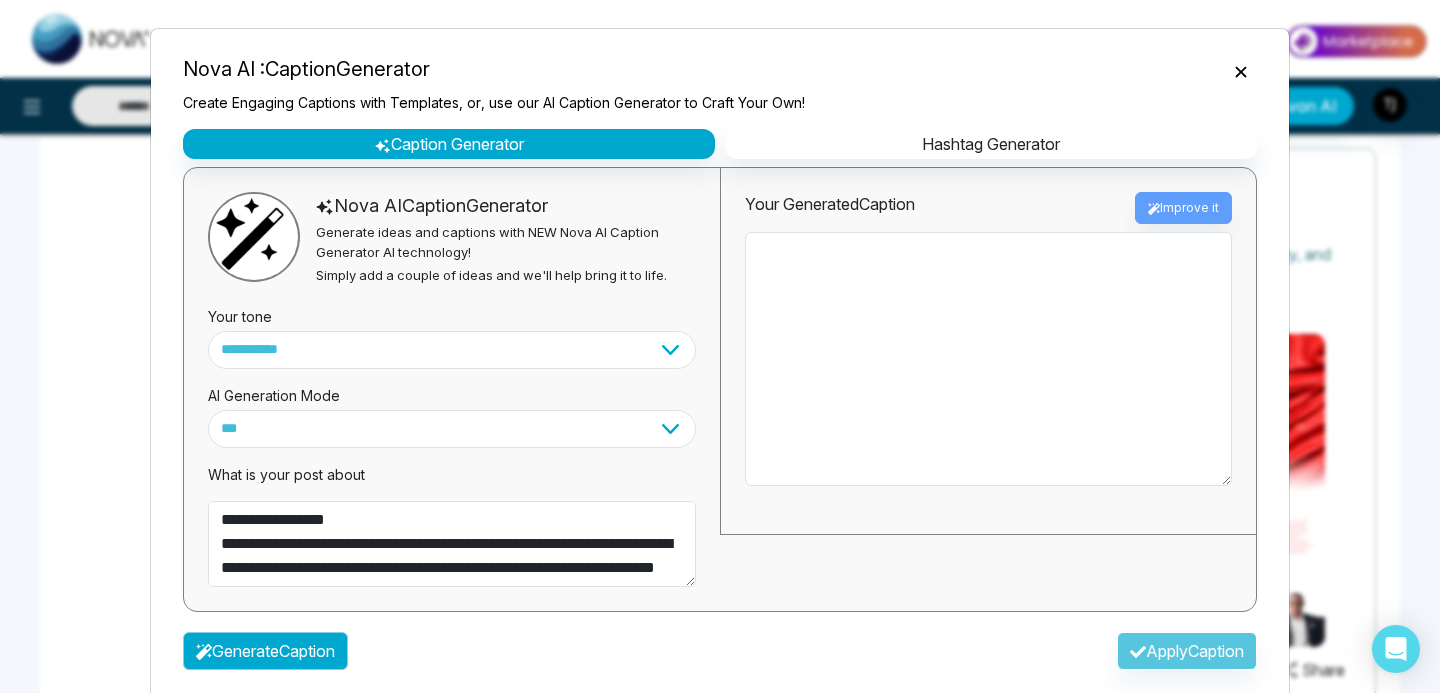click on "Generate  Caption" at bounding box center (265, 651) 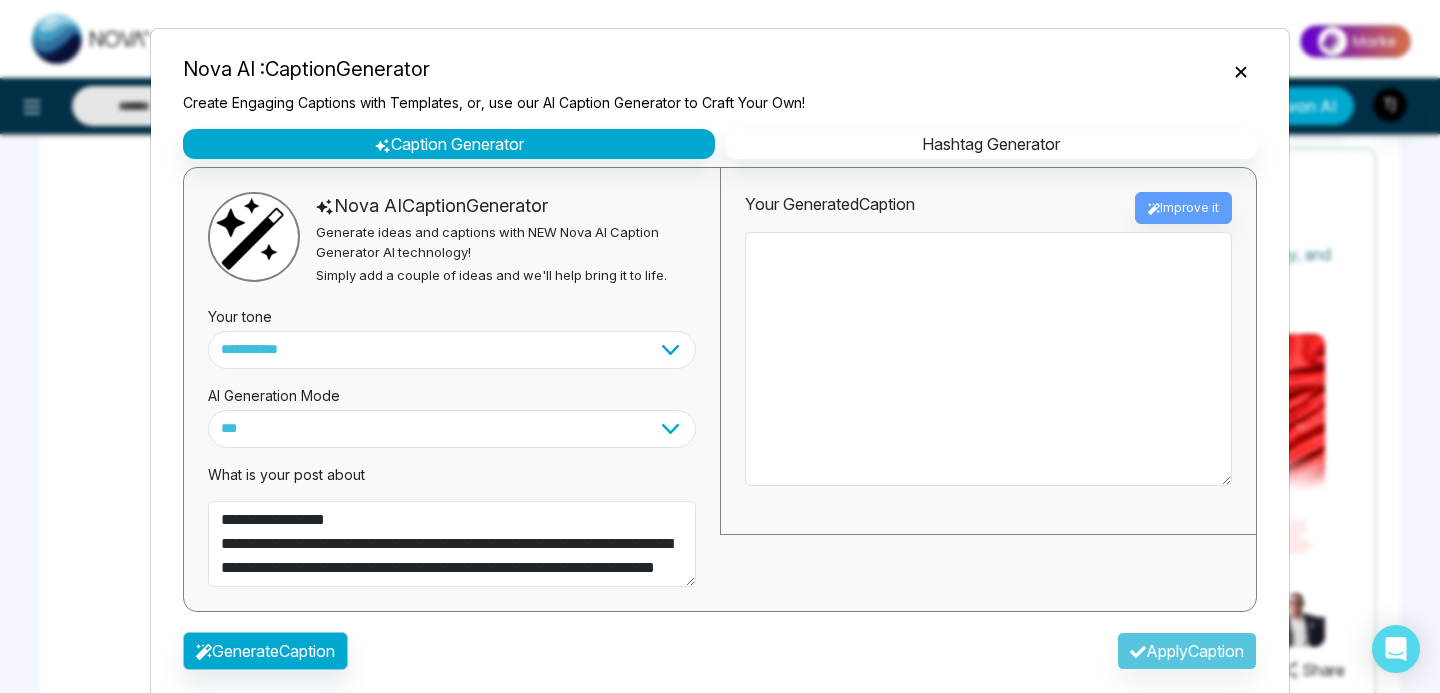 type on "**********" 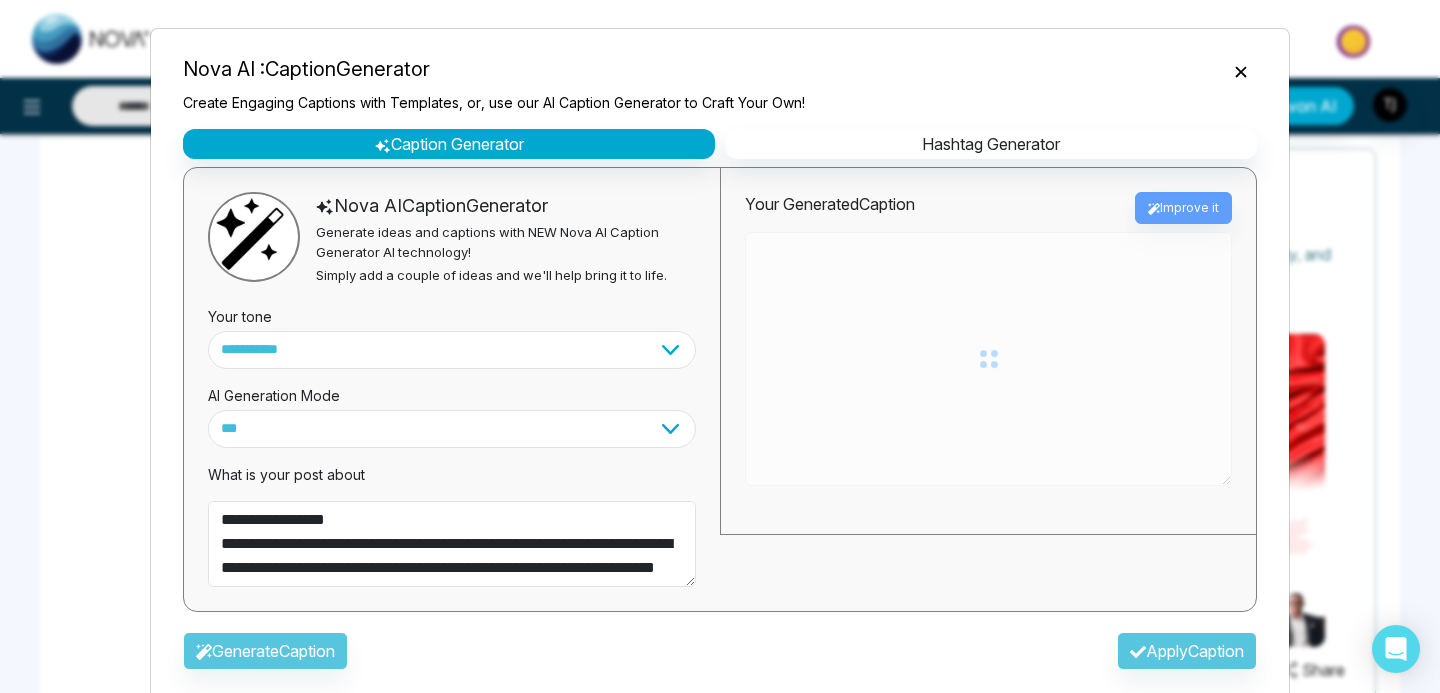 type on "**********" 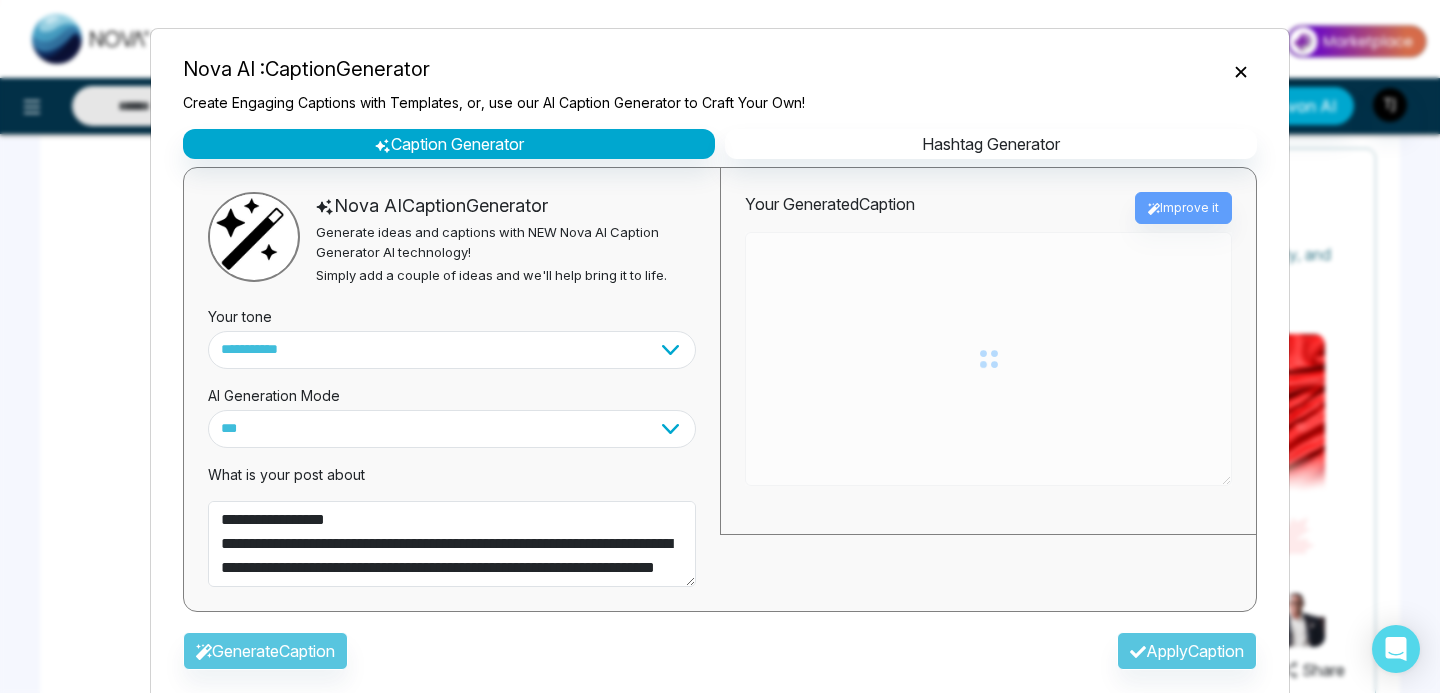 type on "**********" 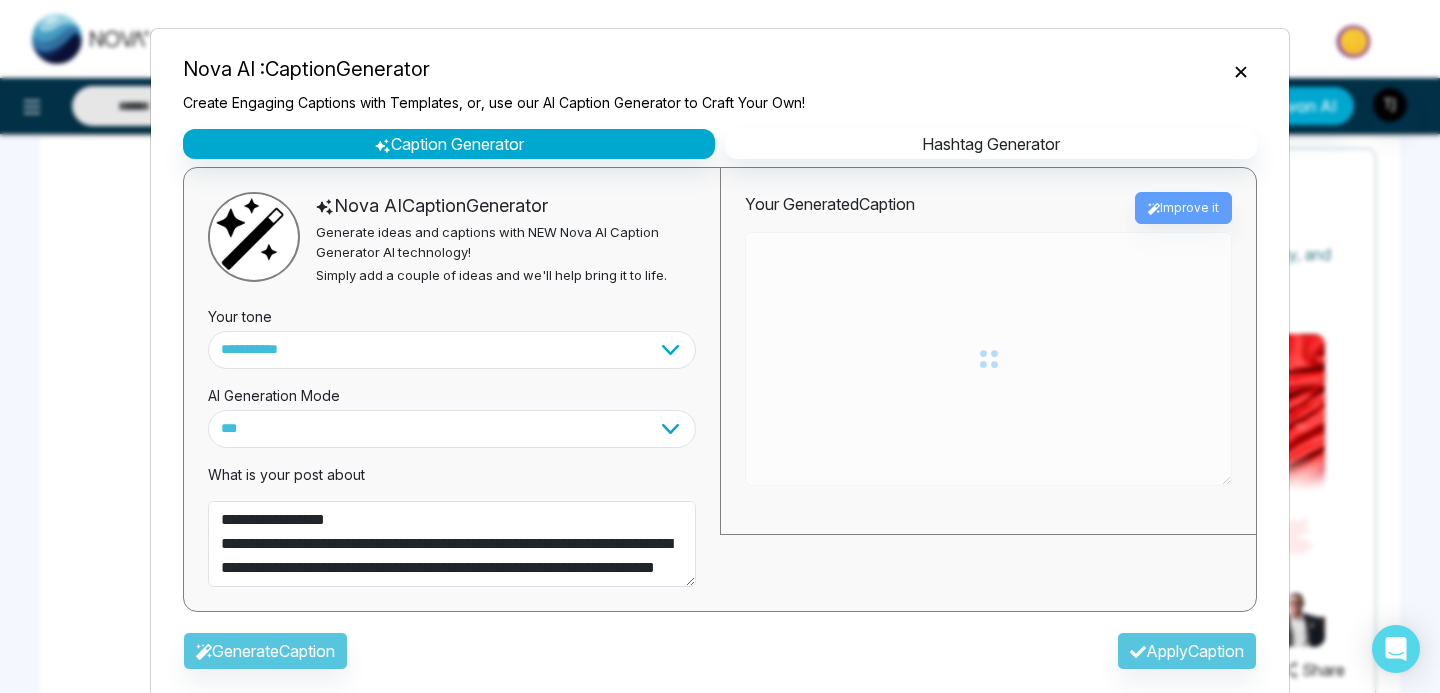 type on "**********" 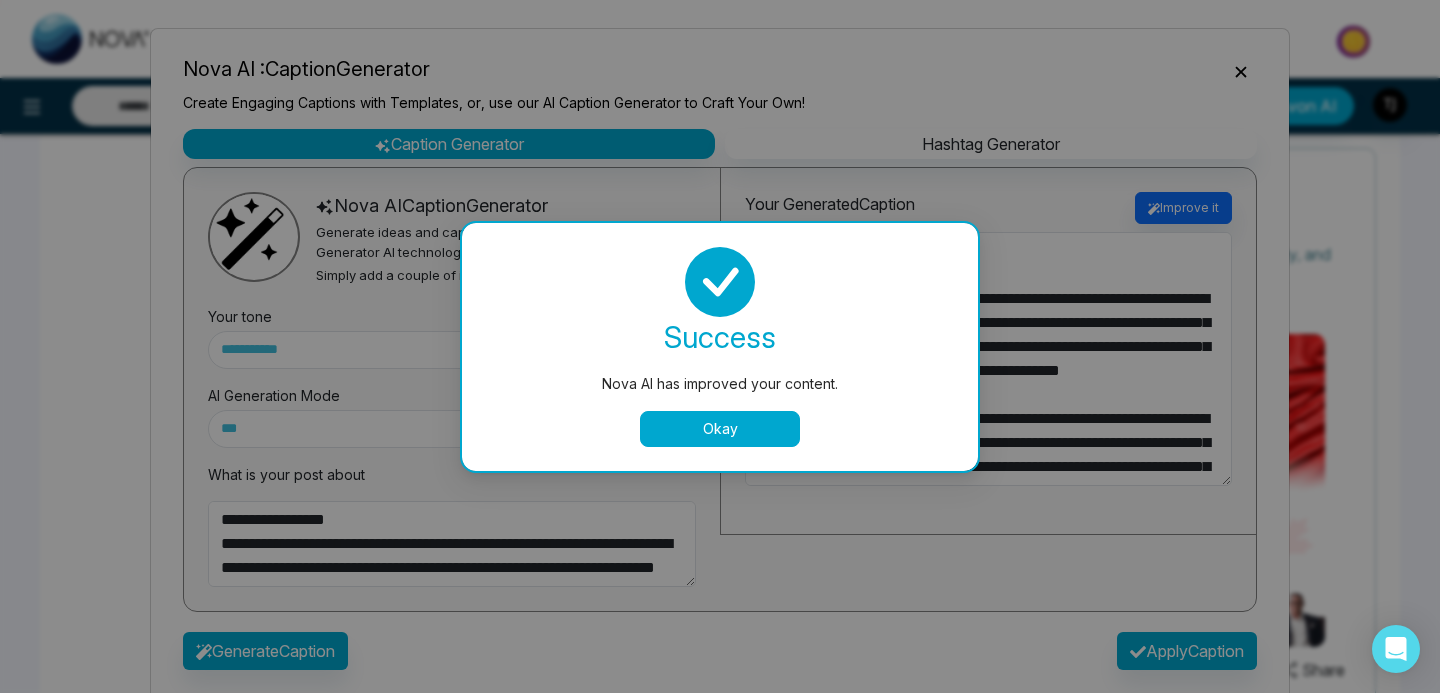 click on "Okay" at bounding box center (720, 429) 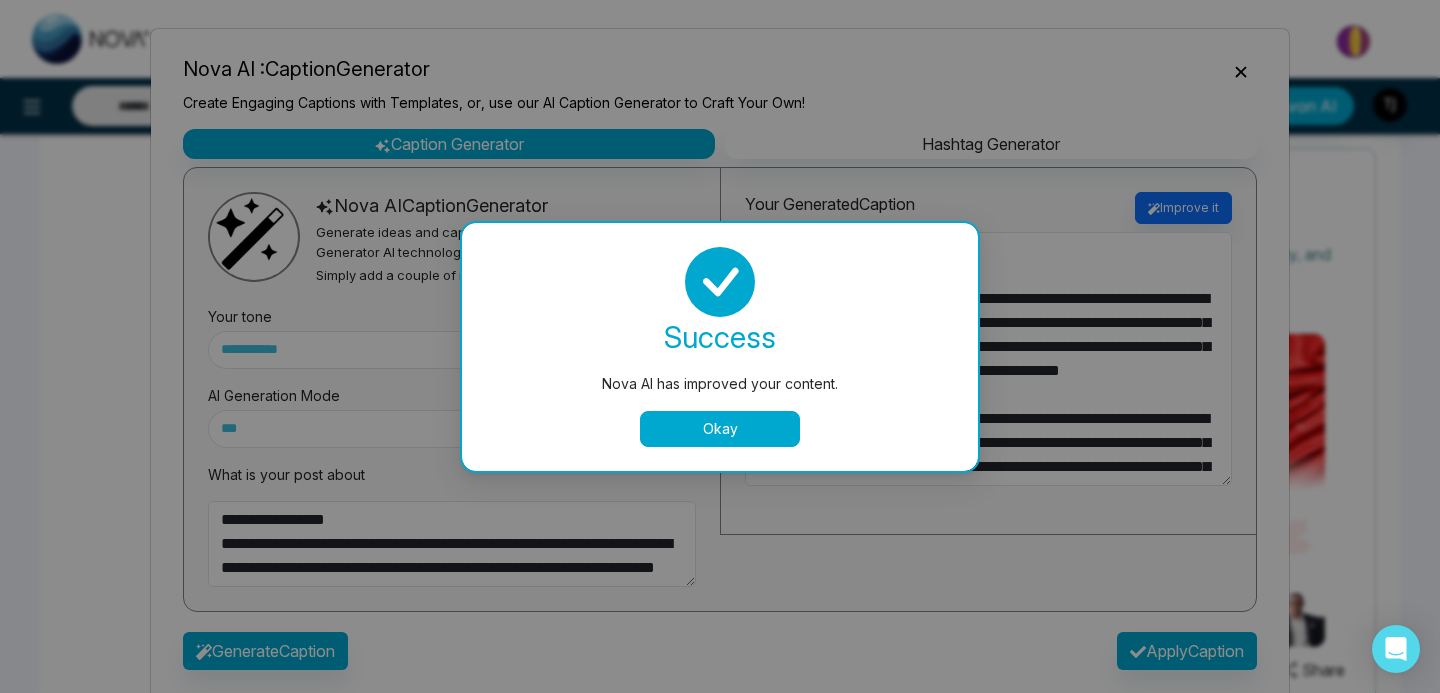 type on "**********" 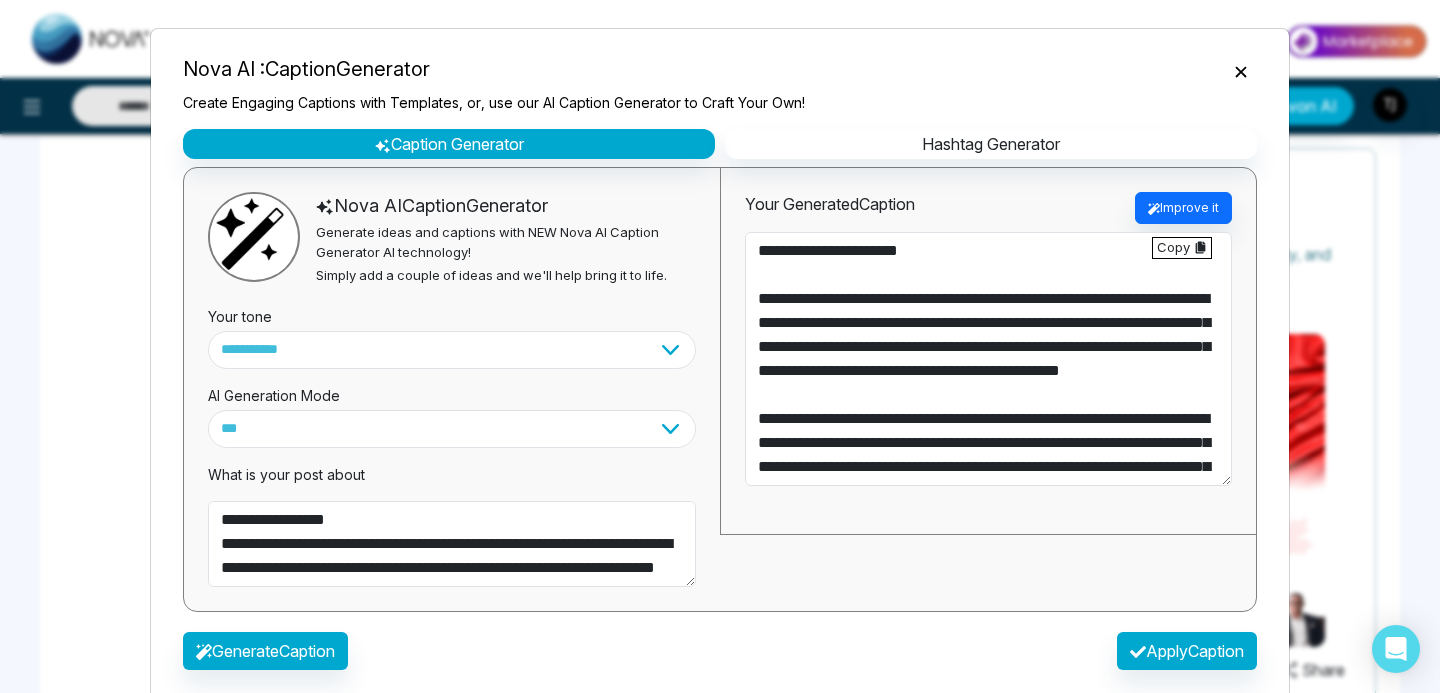 scroll, scrollTop: 192, scrollLeft: 0, axis: vertical 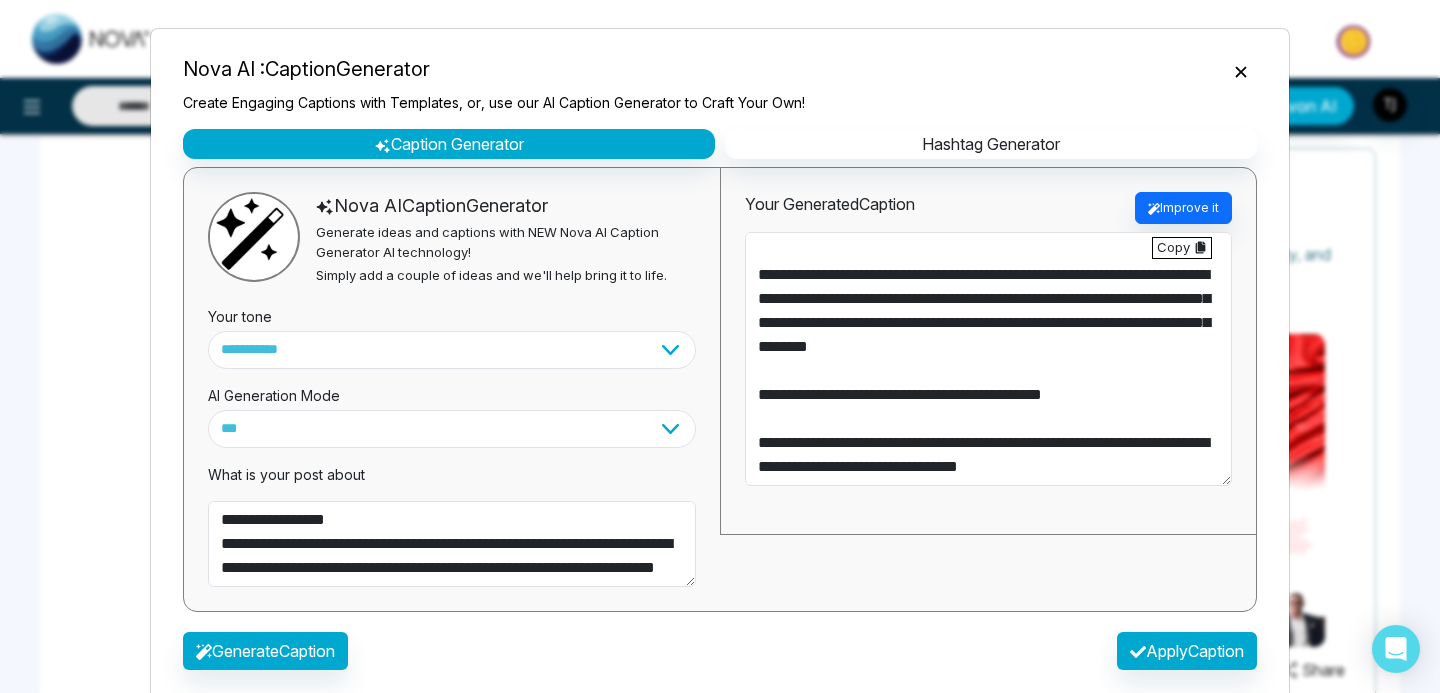 type on "**********" 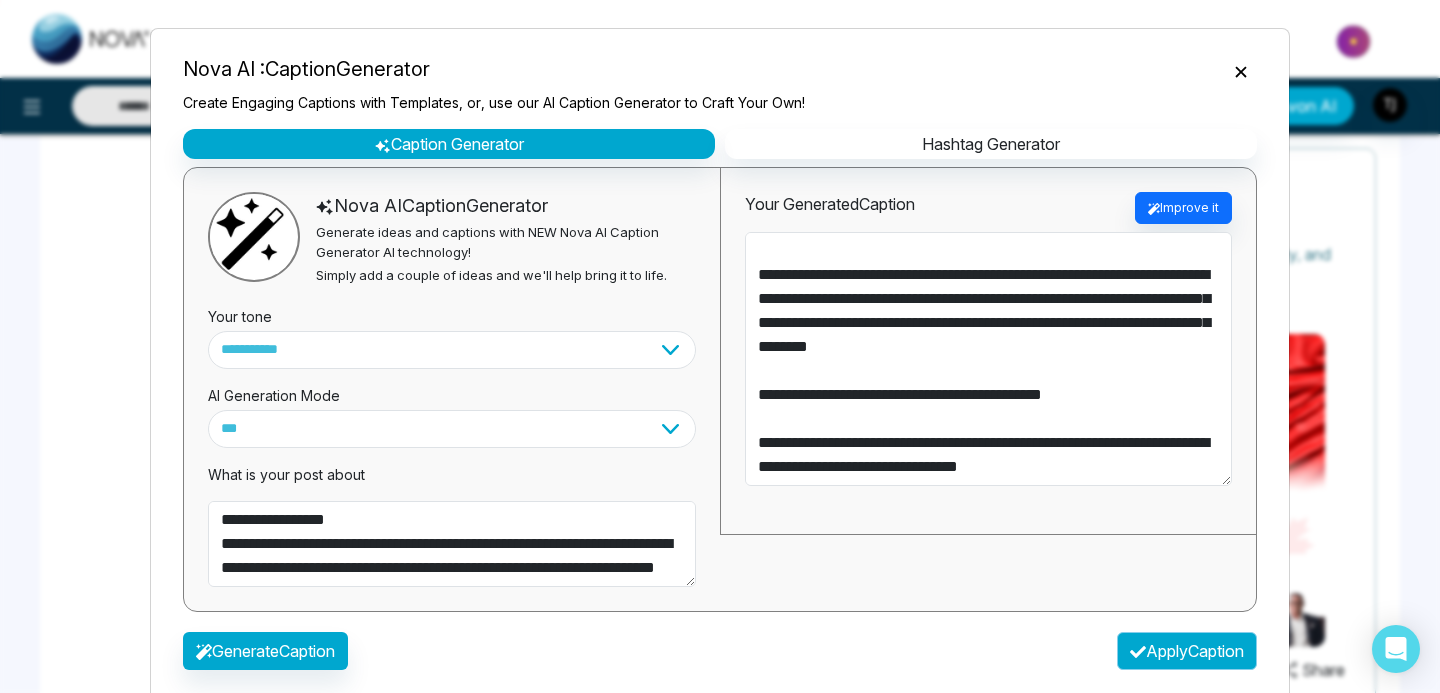 click on "Apply  Caption" at bounding box center [1187, 651] 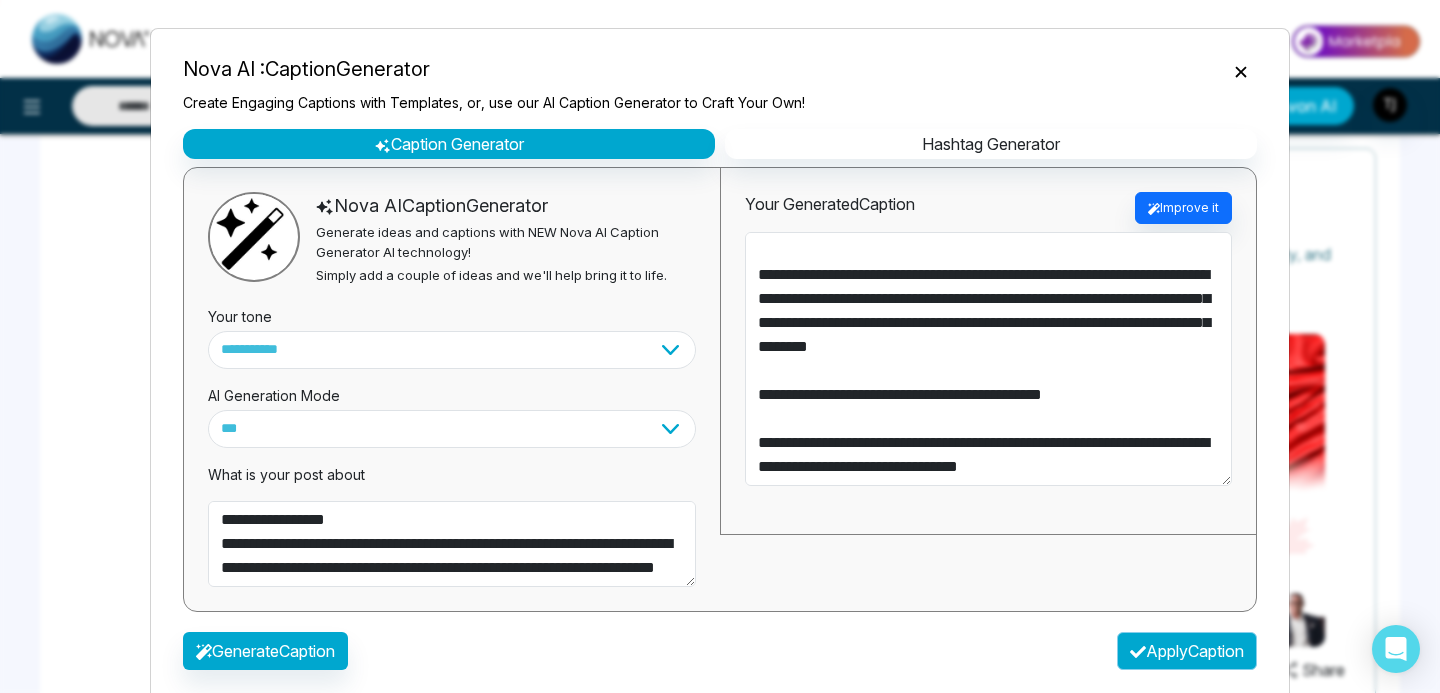 type on "**********" 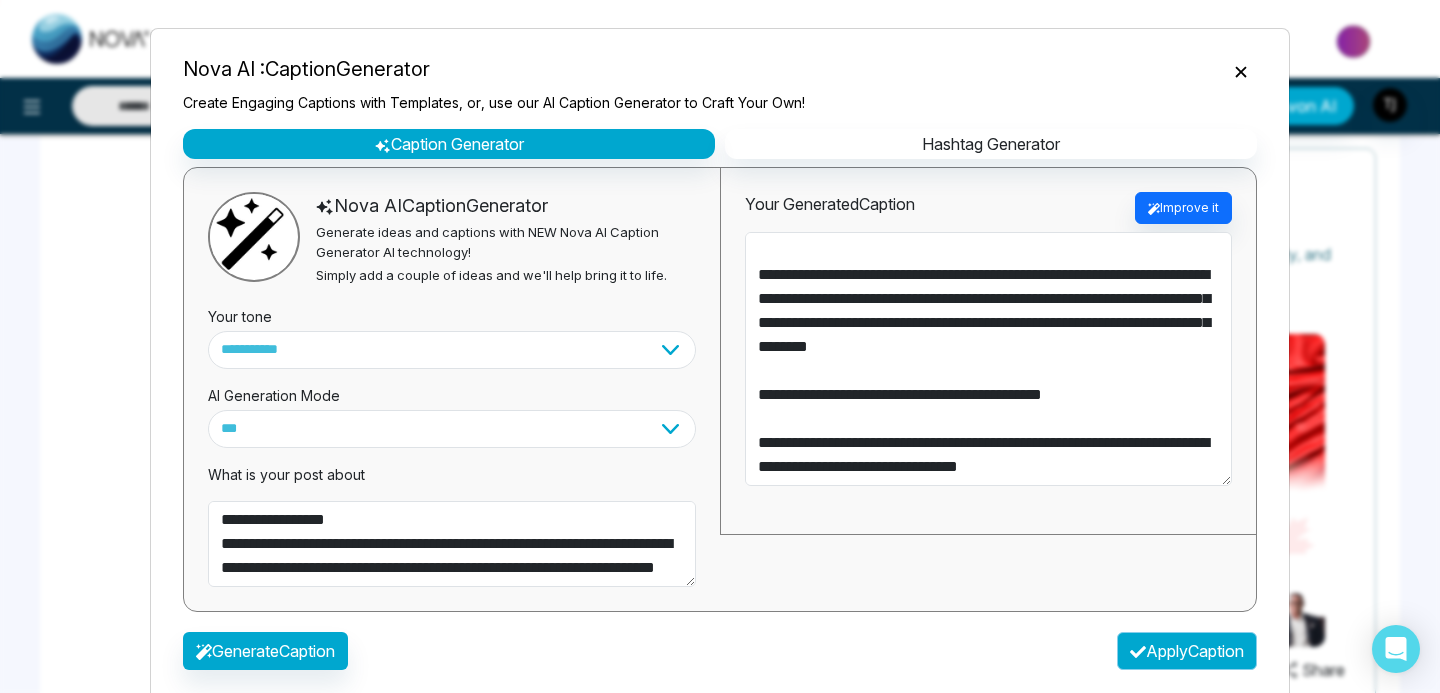 type on "**********" 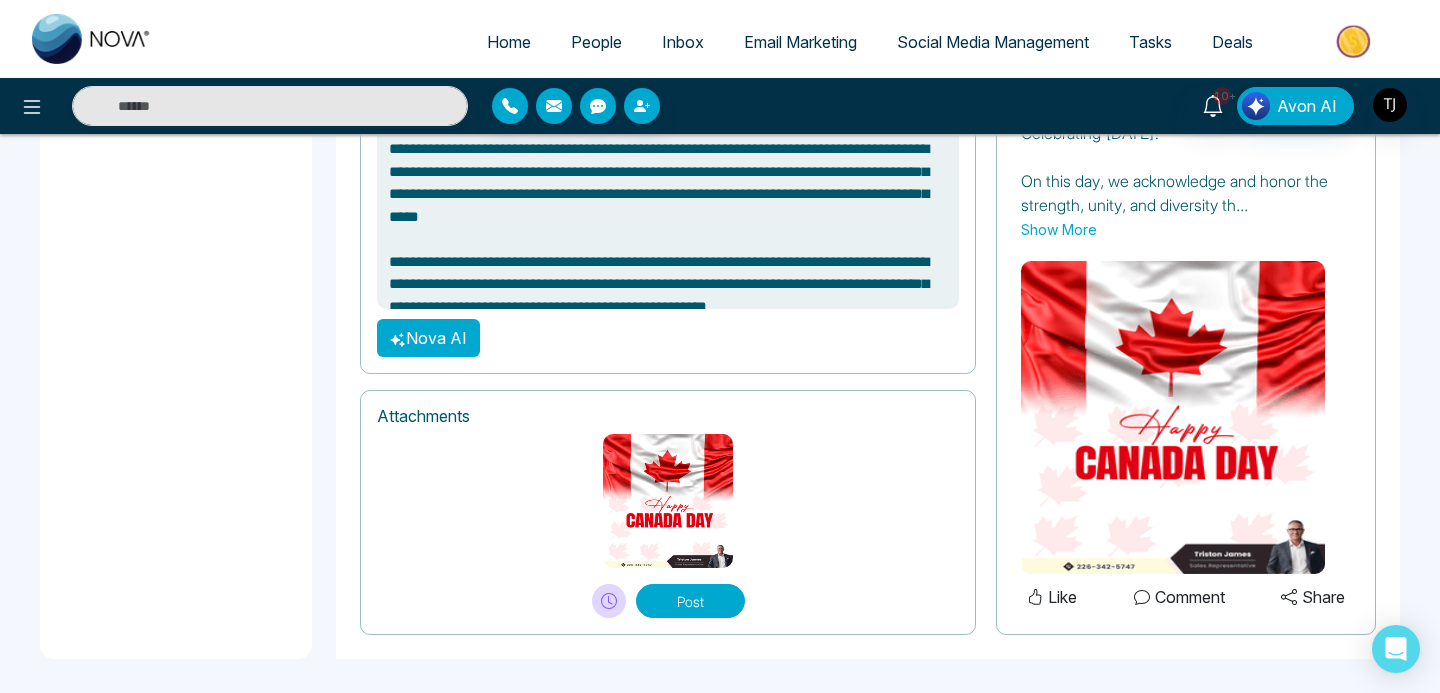 scroll, scrollTop: 1461, scrollLeft: 0, axis: vertical 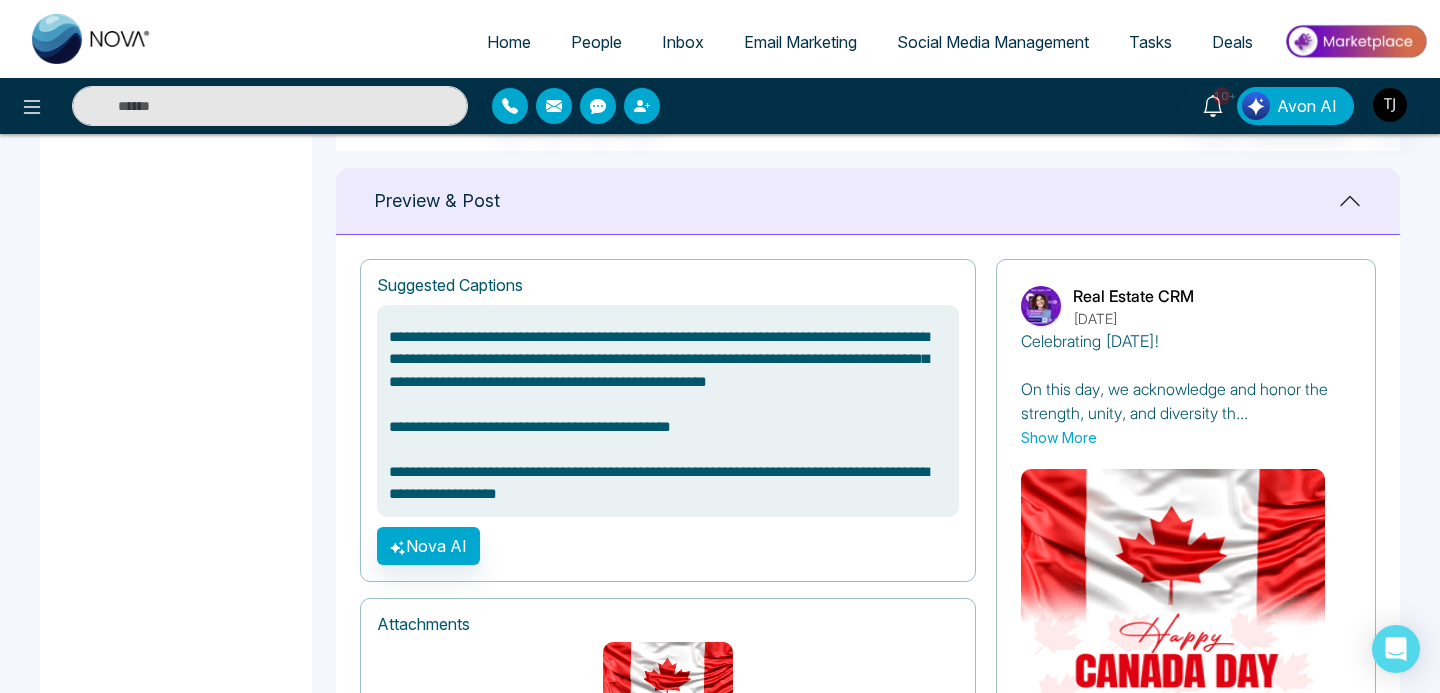 click on "Show More" at bounding box center [1059, 437] 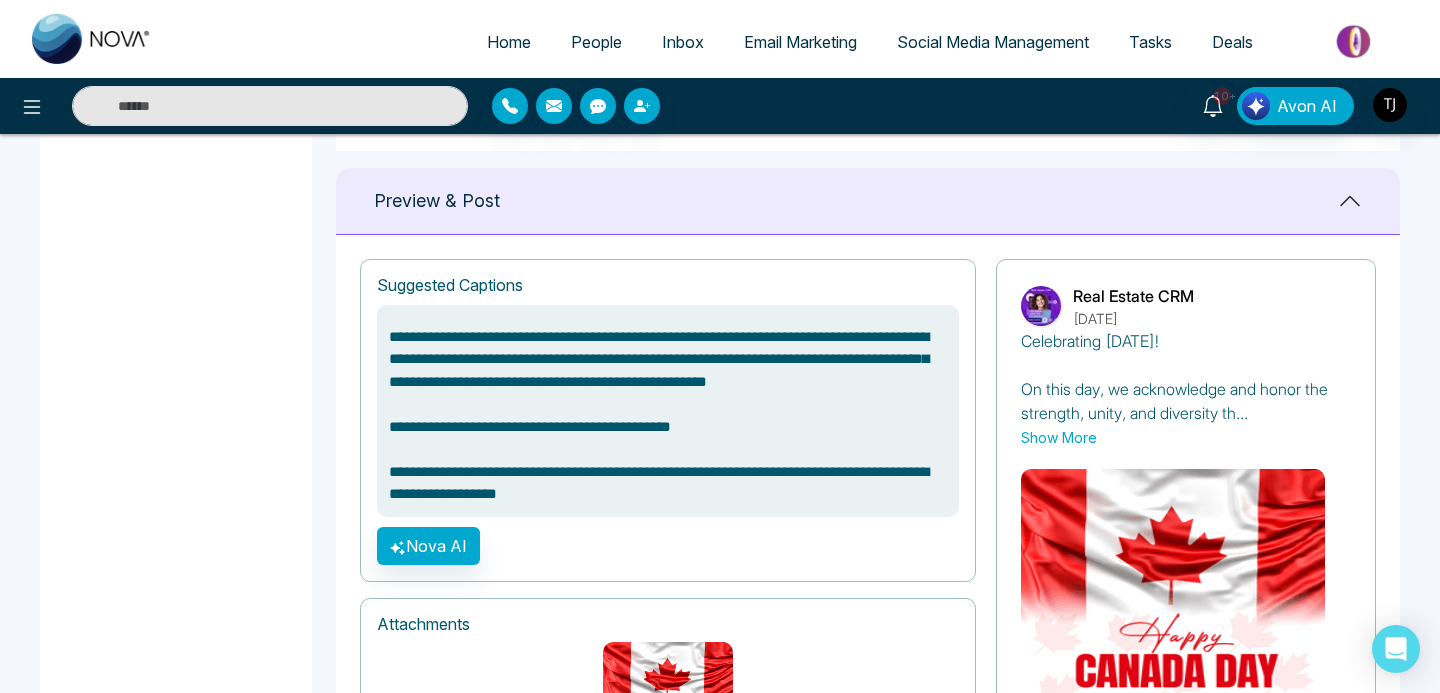 scroll, scrollTop: 0, scrollLeft: 0, axis: both 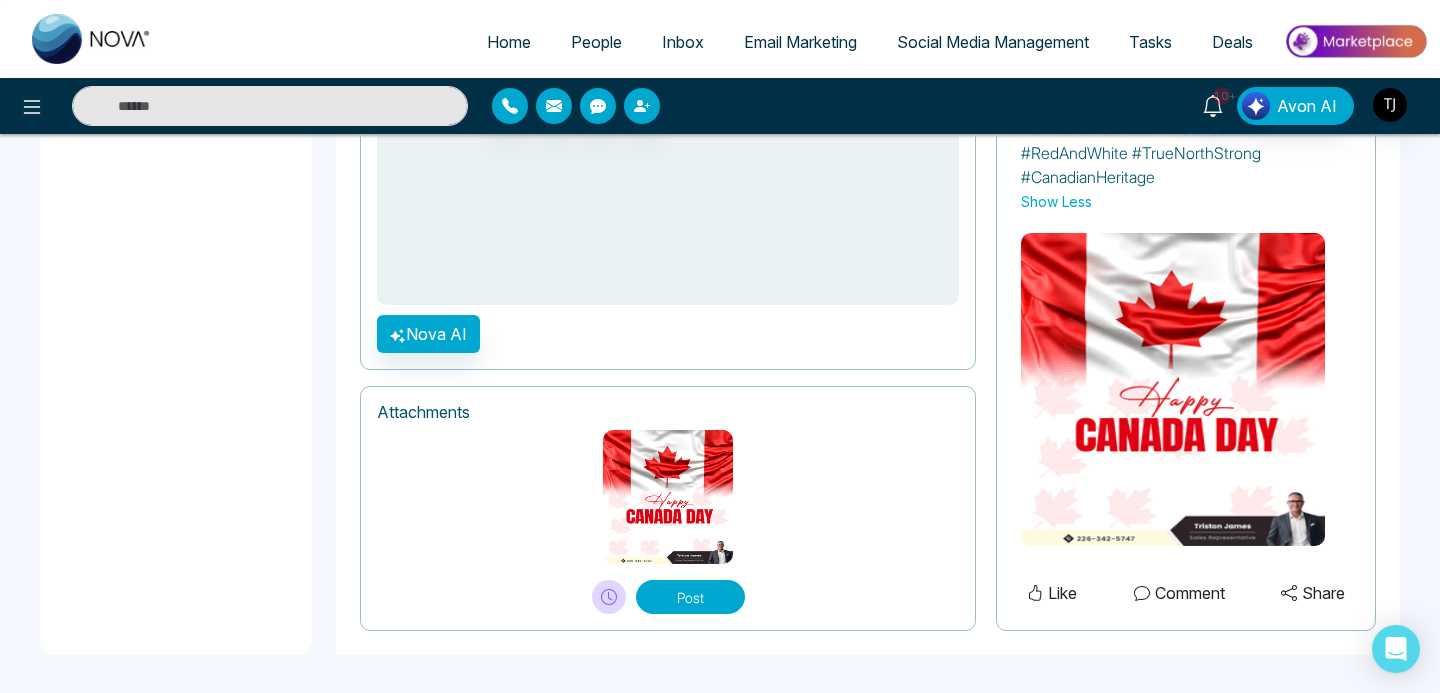 click 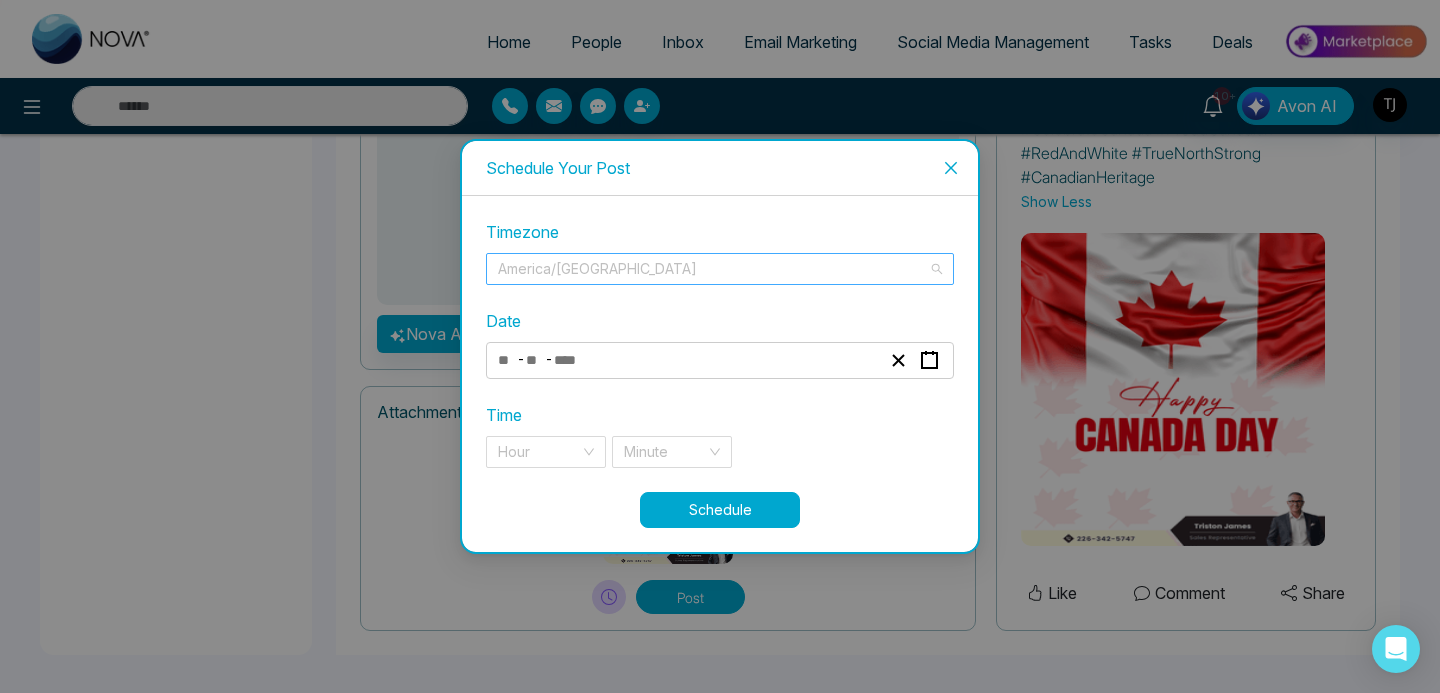 click on "America/[GEOGRAPHIC_DATA]" at bounding box center (720, 269) 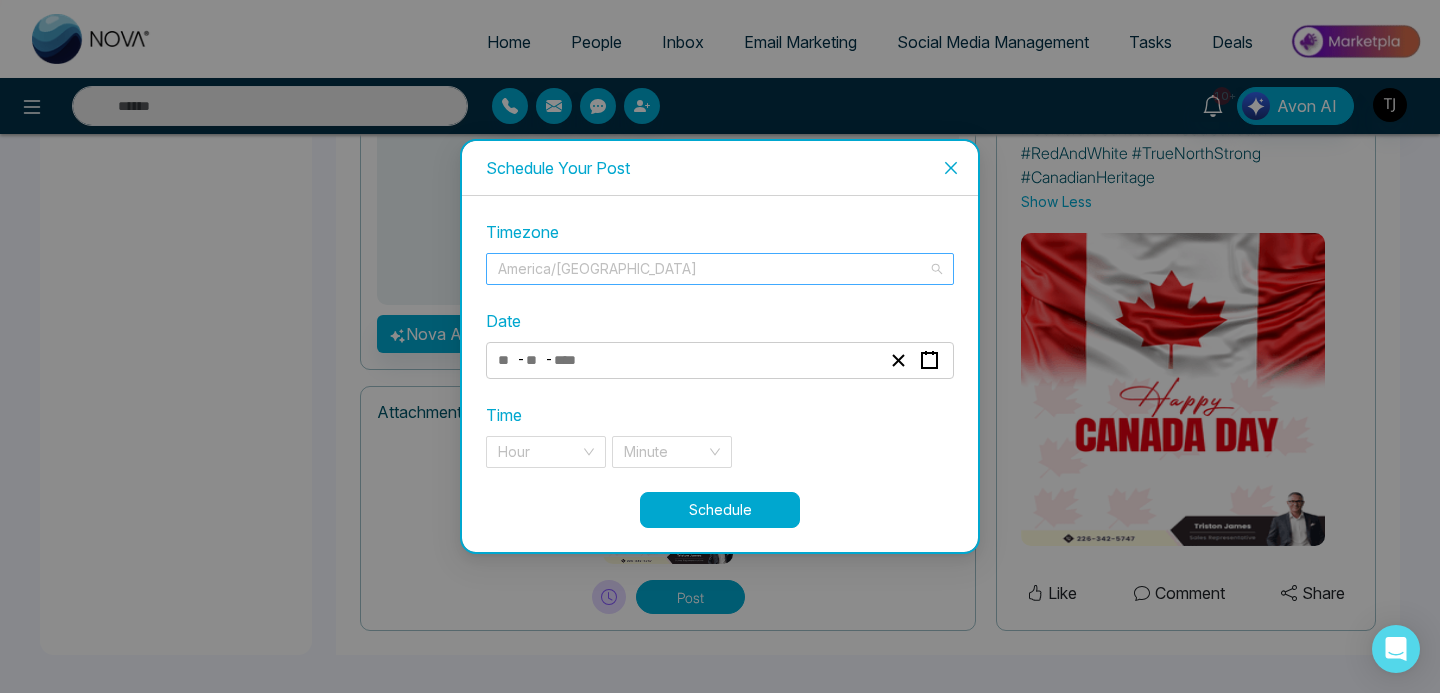 scroll, scrollTop: 6656, scrollLeft: 0, axis: vertical 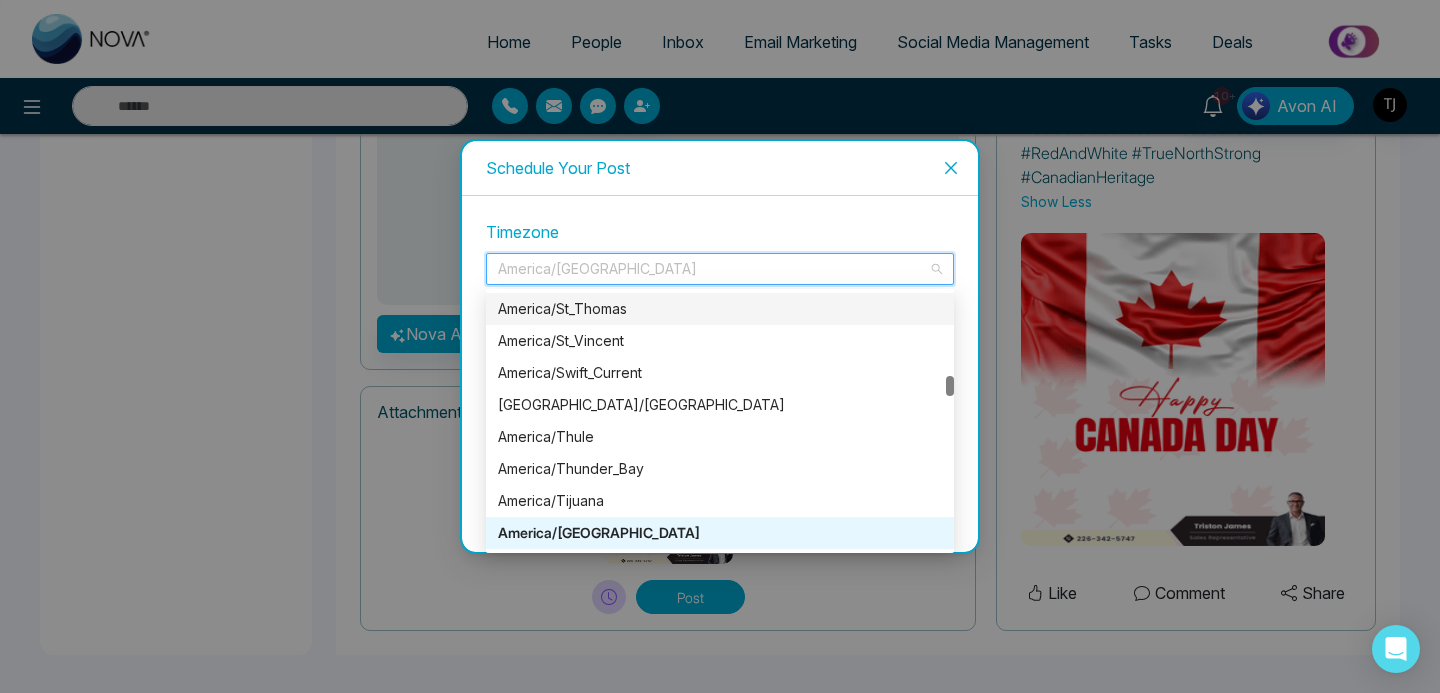 type on "*" 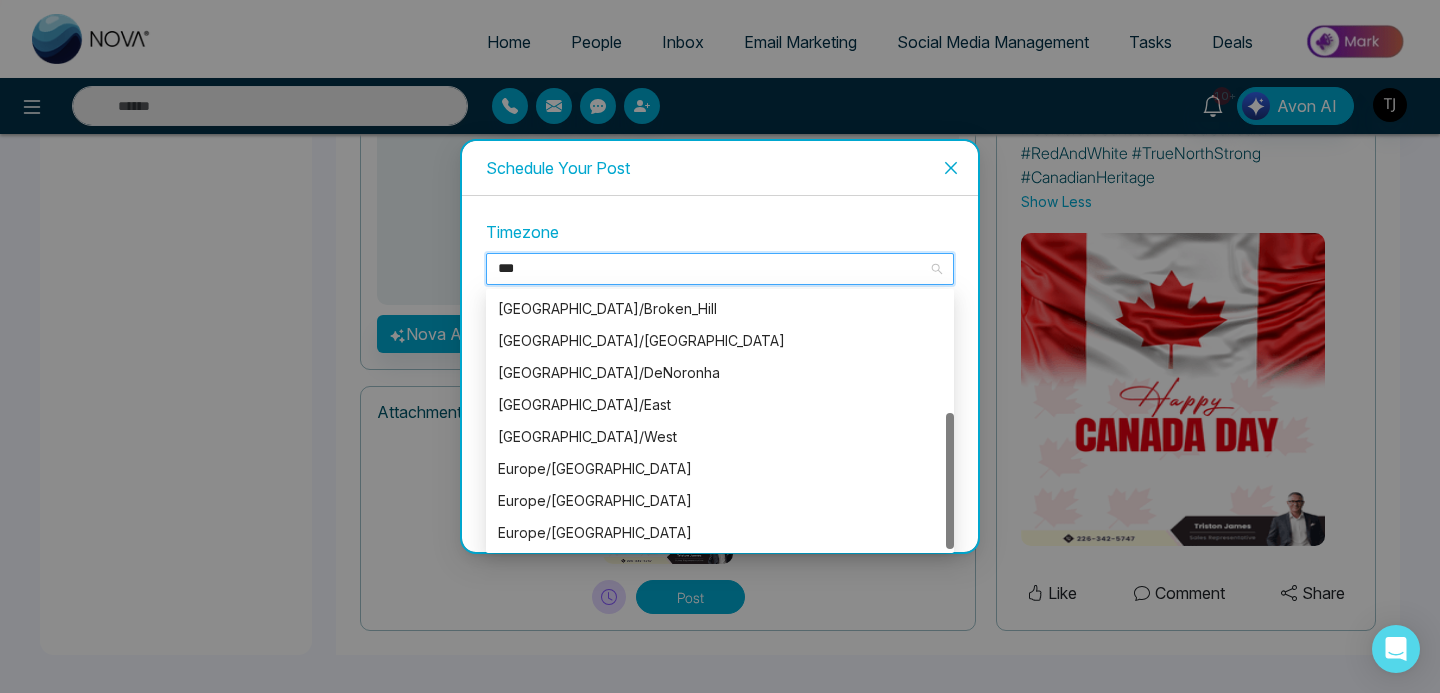 scroll, scrollTop: 0, scrollLeft: 0, axis: both 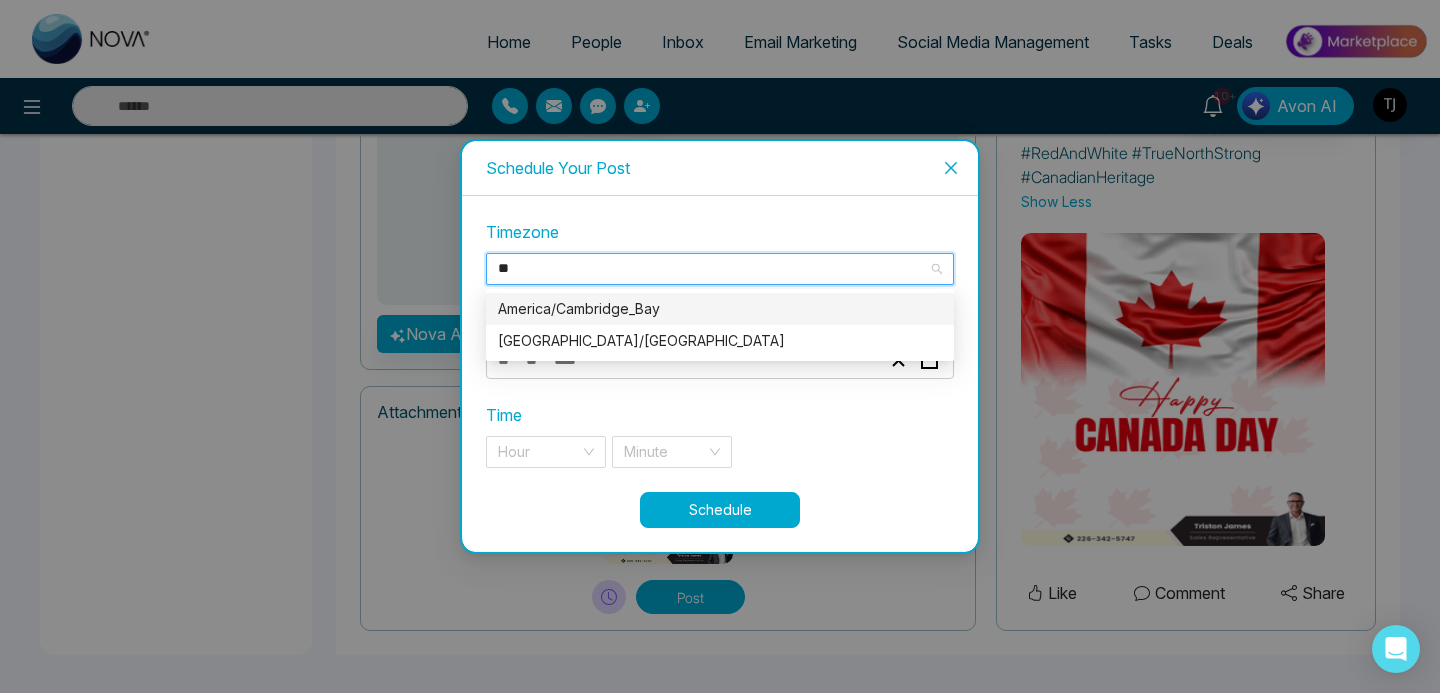 type on "*" 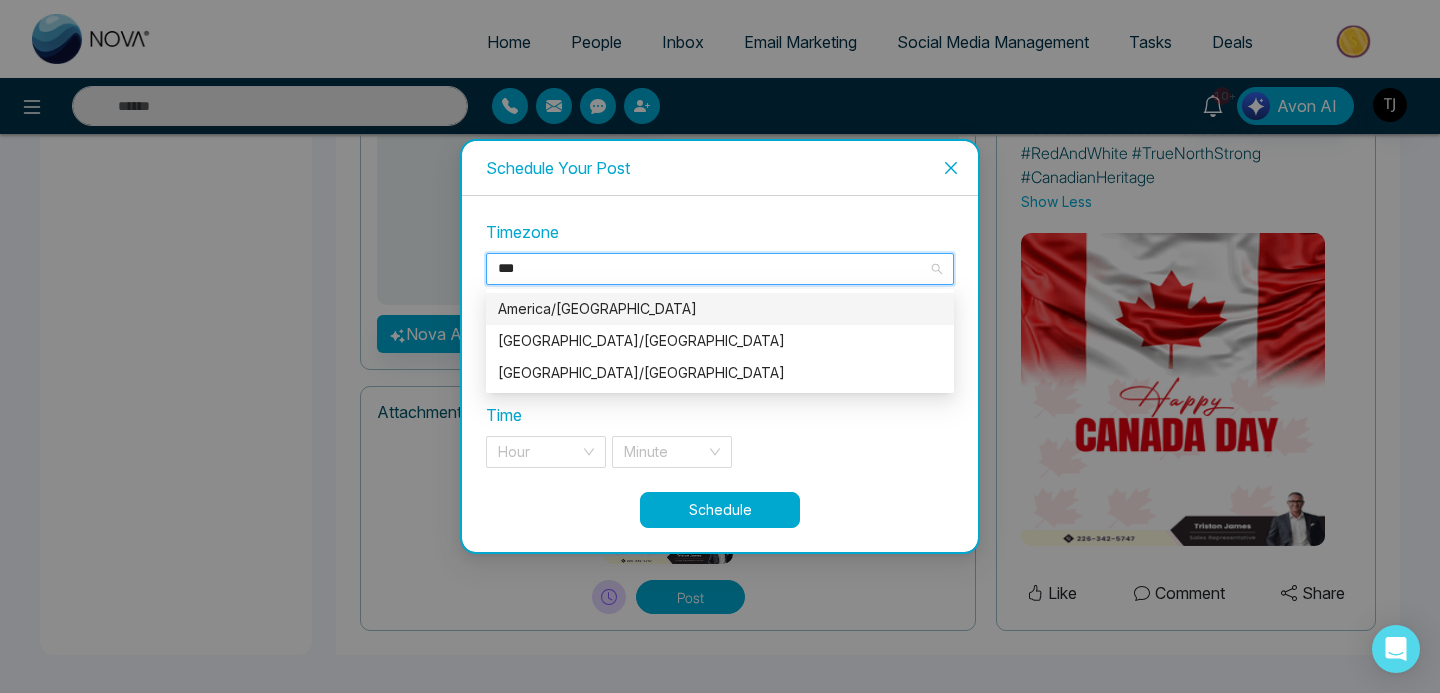 scroll, scrollTop: 0, scrollLeft: 0, axis: both 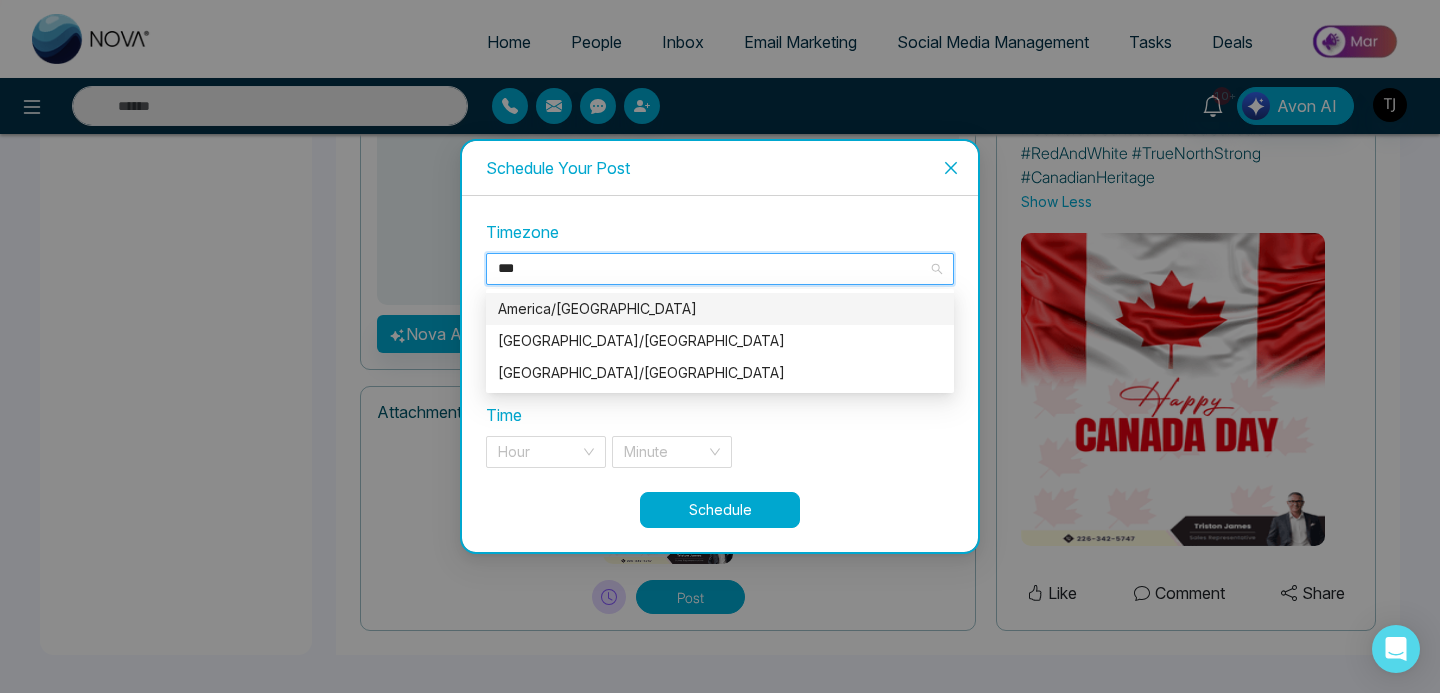 type on "****" 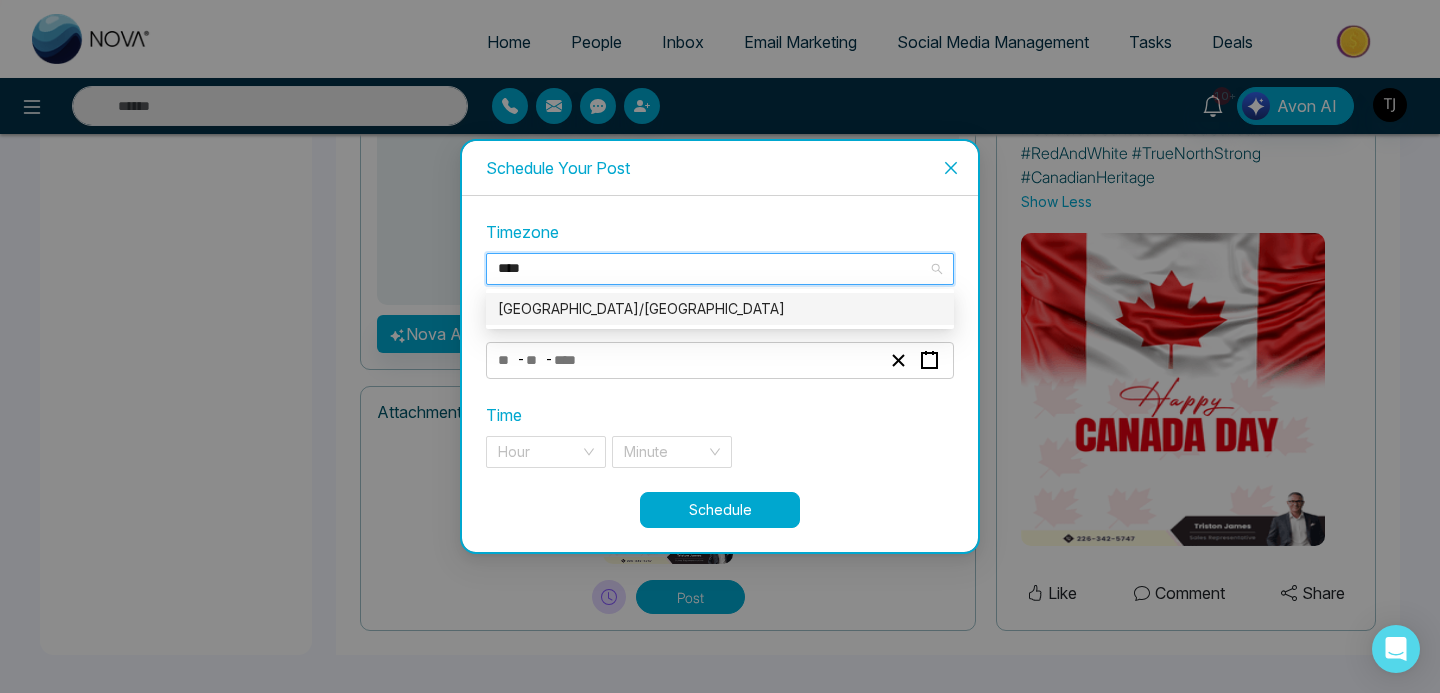 click on "[GEOGRAPHIC_DATA]/[GEOGRAPHIC_DATA]" at bounding box center (720, 309) 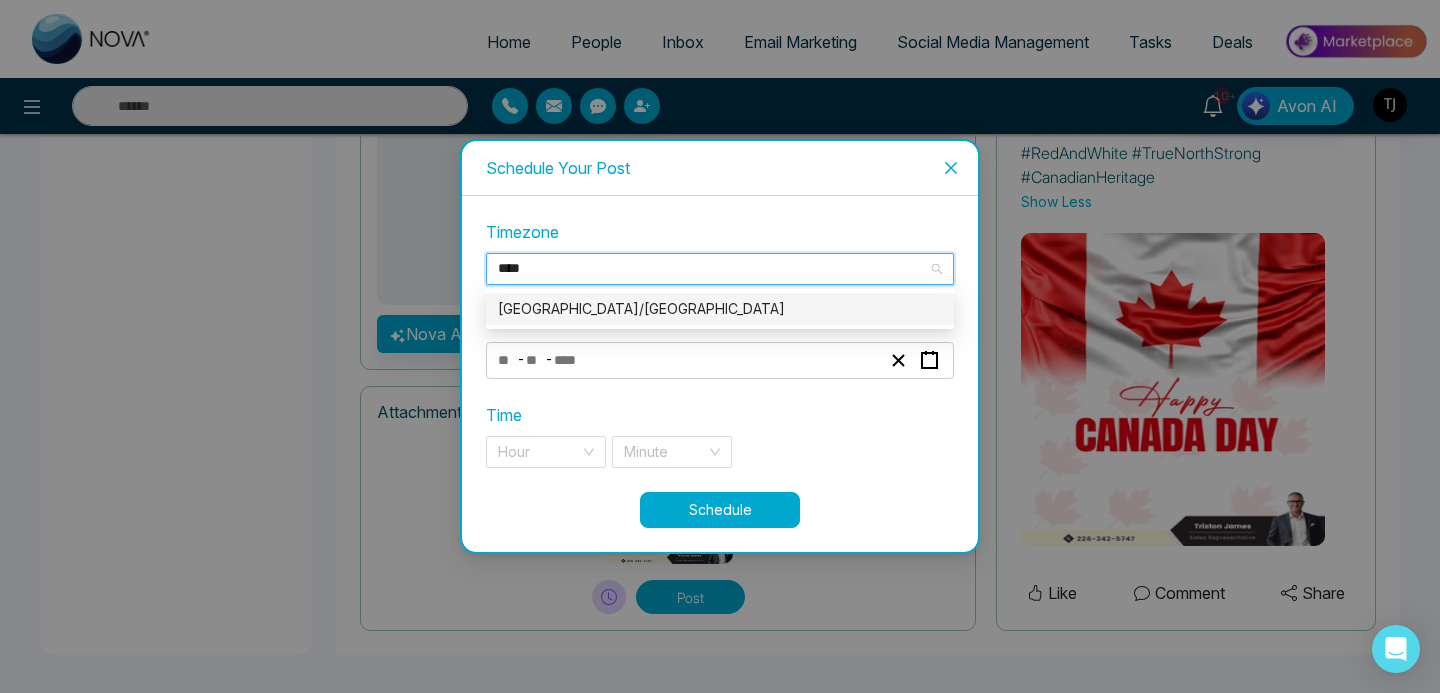 type 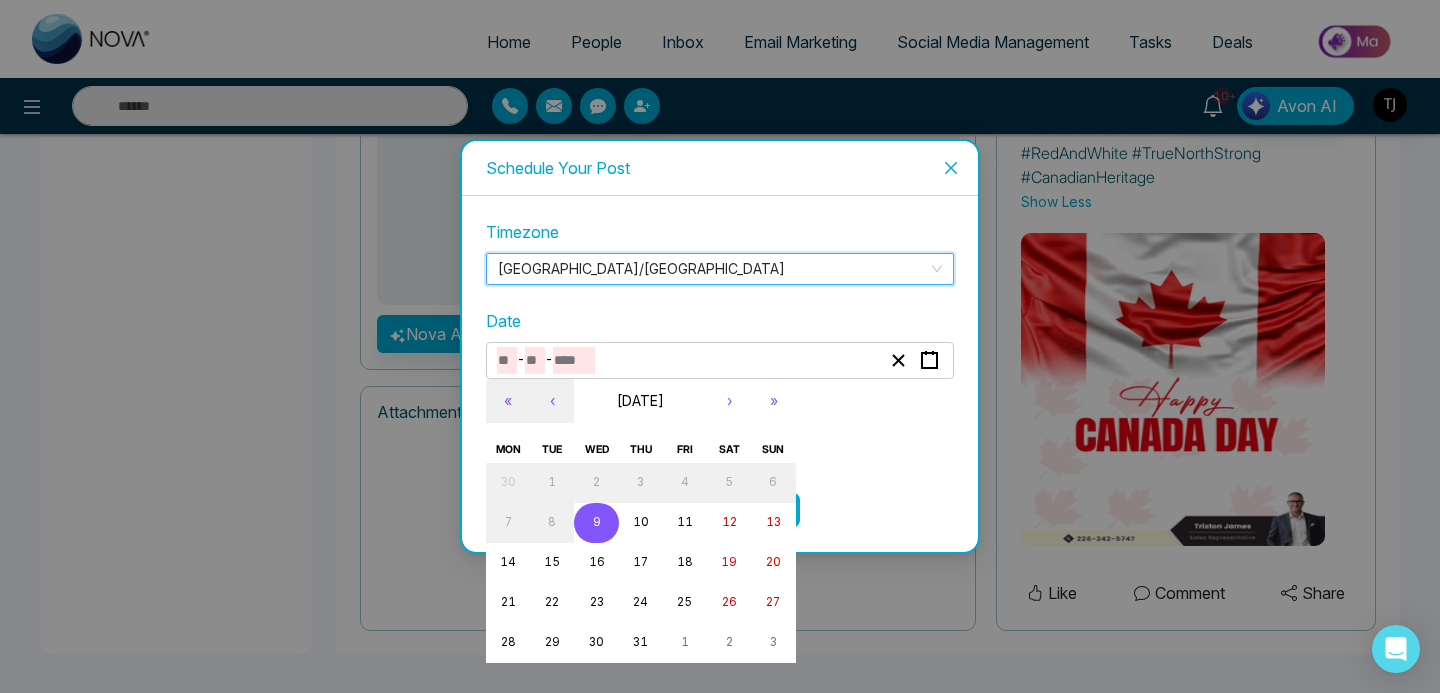 click at bounding box center [535, 360] 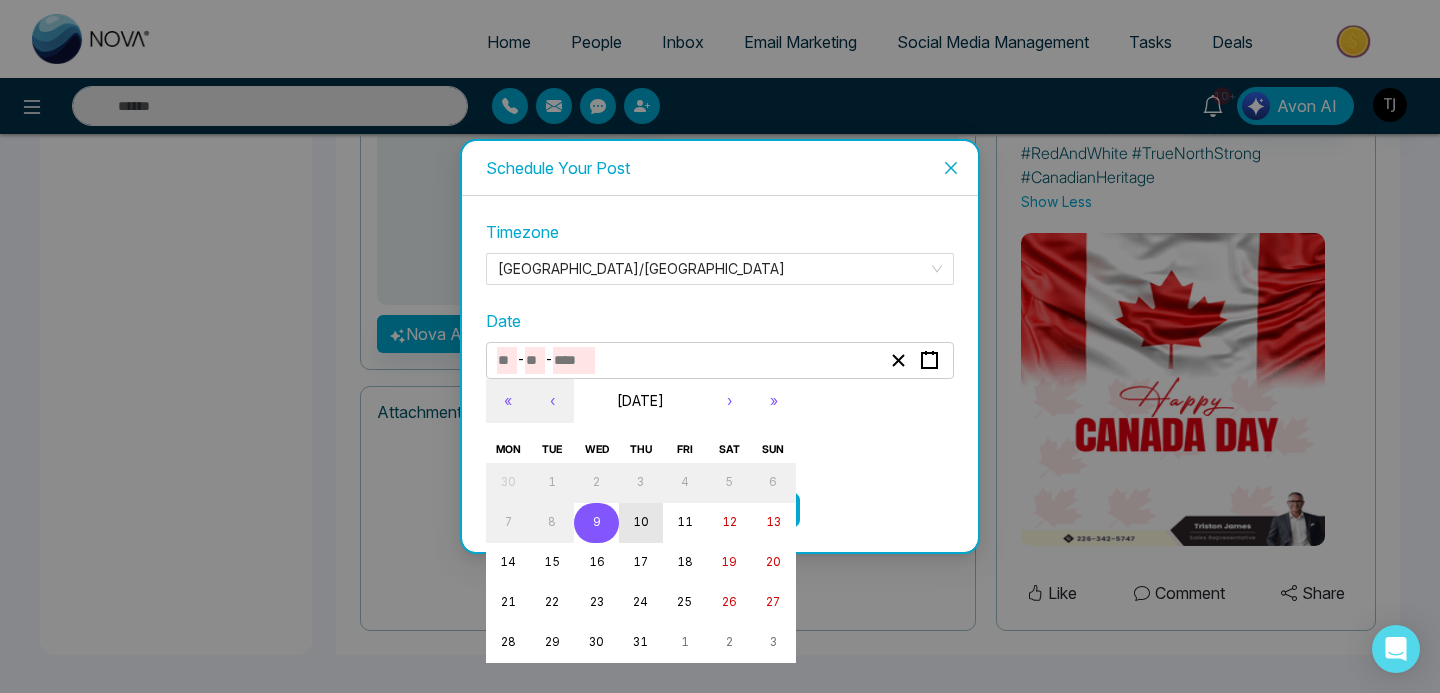 click on "10" at bounding box center [641, 522] 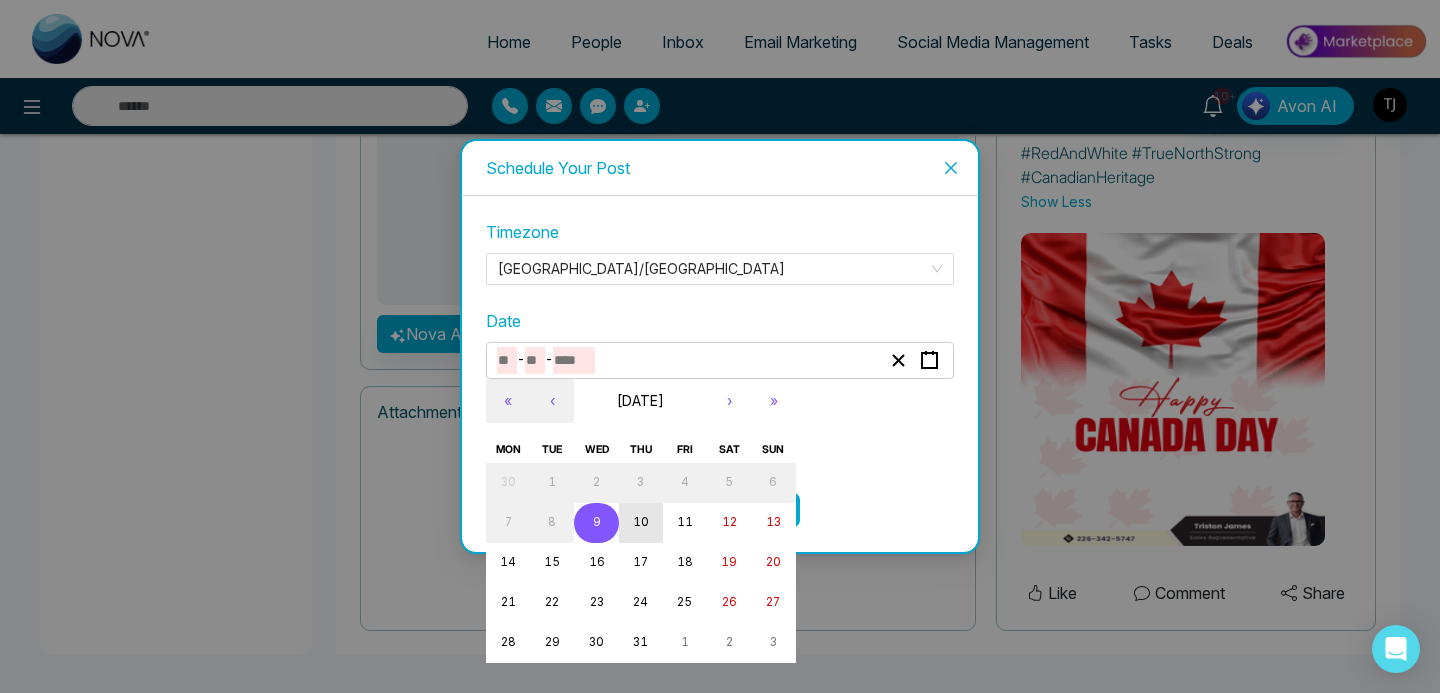 type on "*" 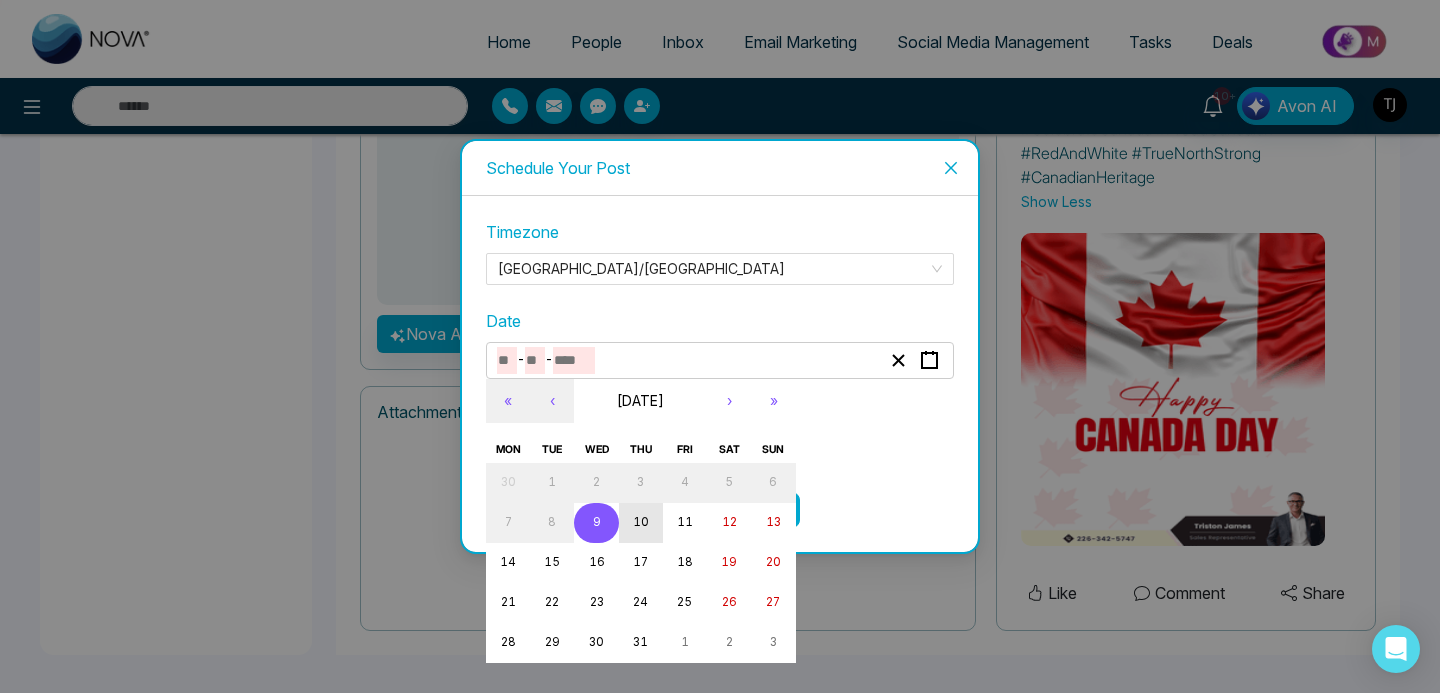 type on "**" 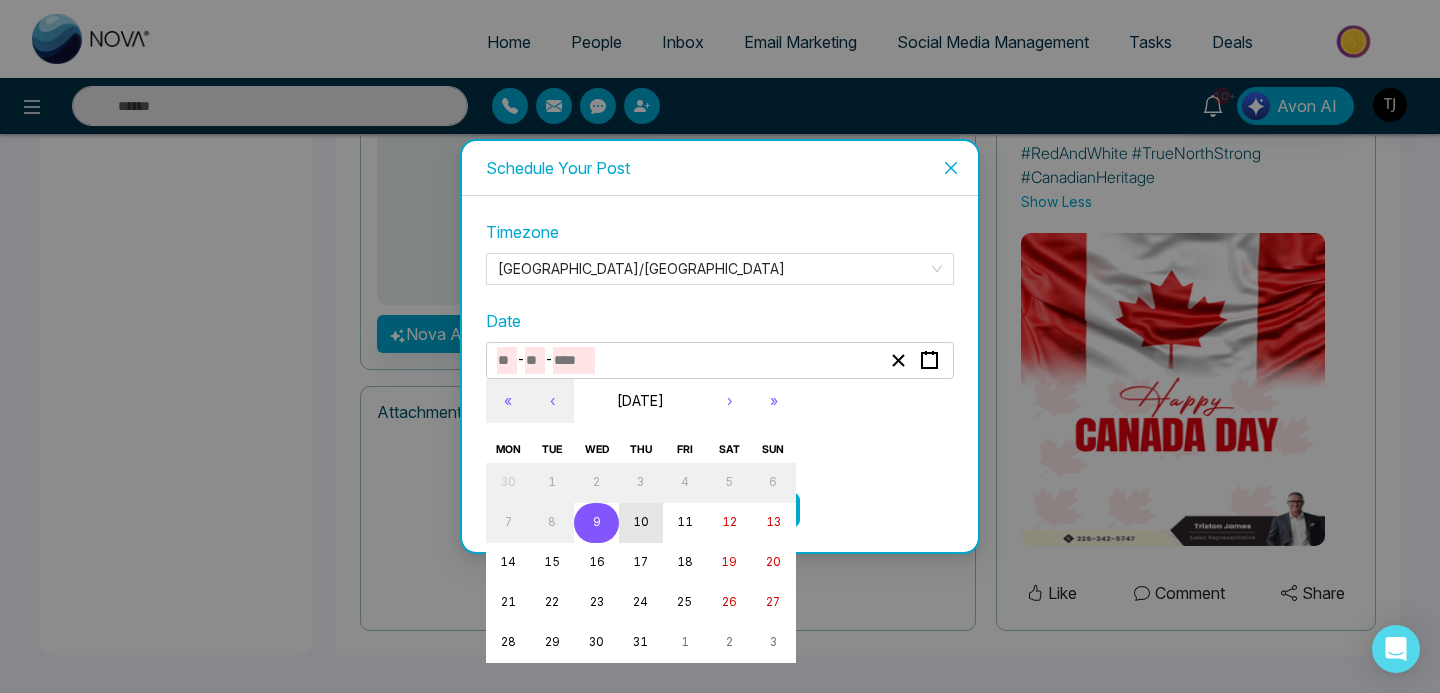 type on "****" 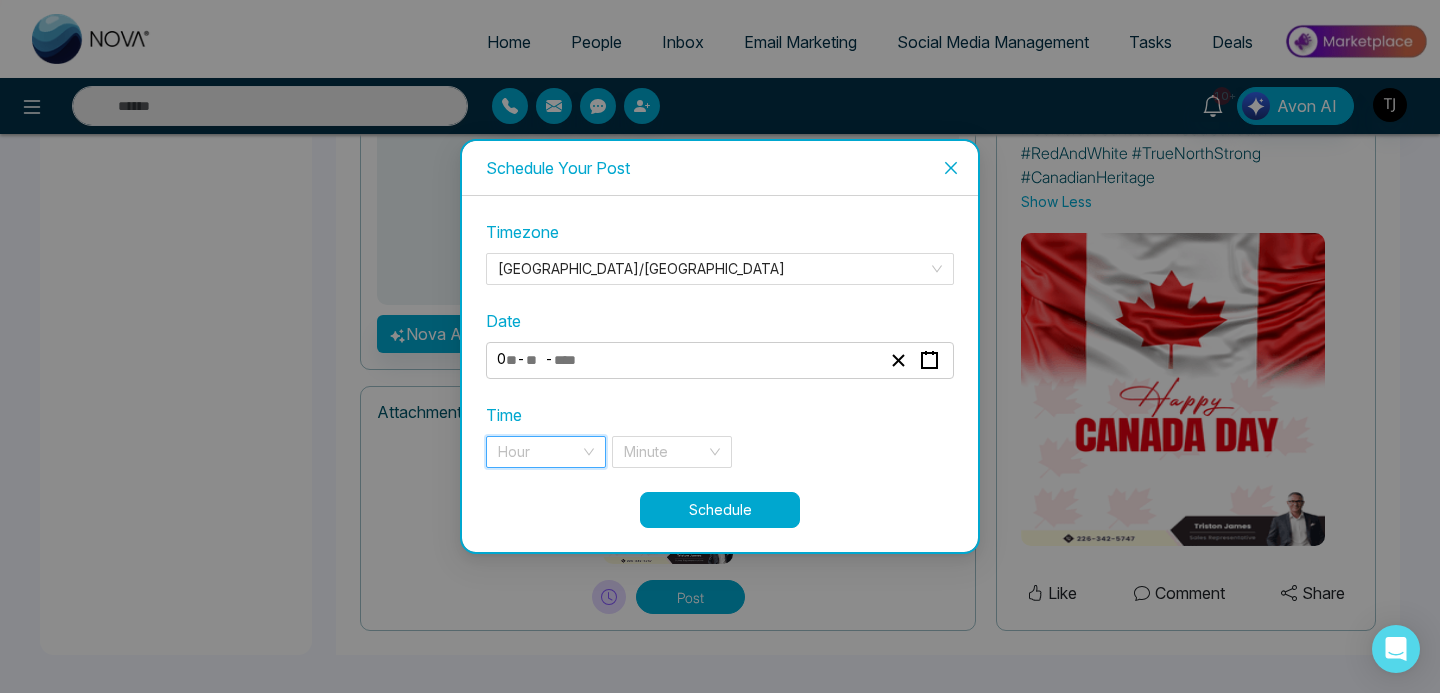 click at bounding box center (539, 452) 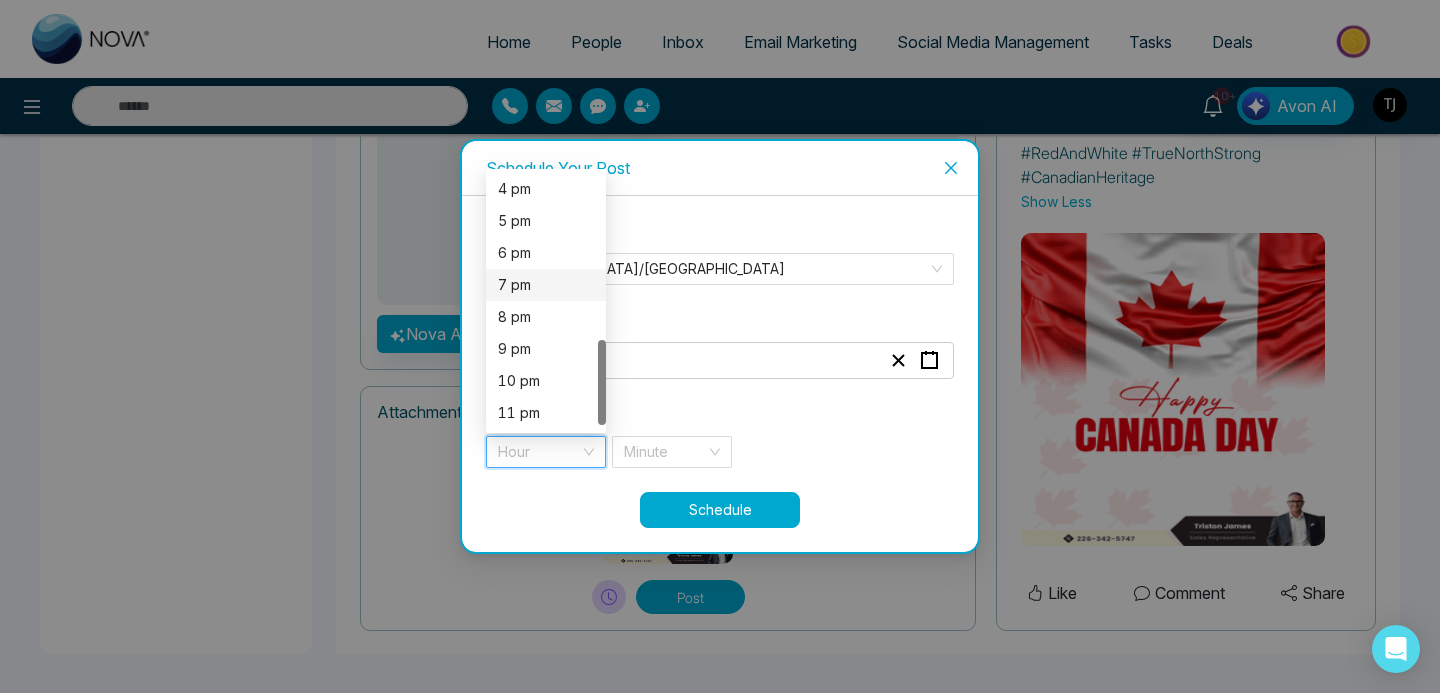scroll, scrollTop: 450, scrollLeft: 0, axis: vertical 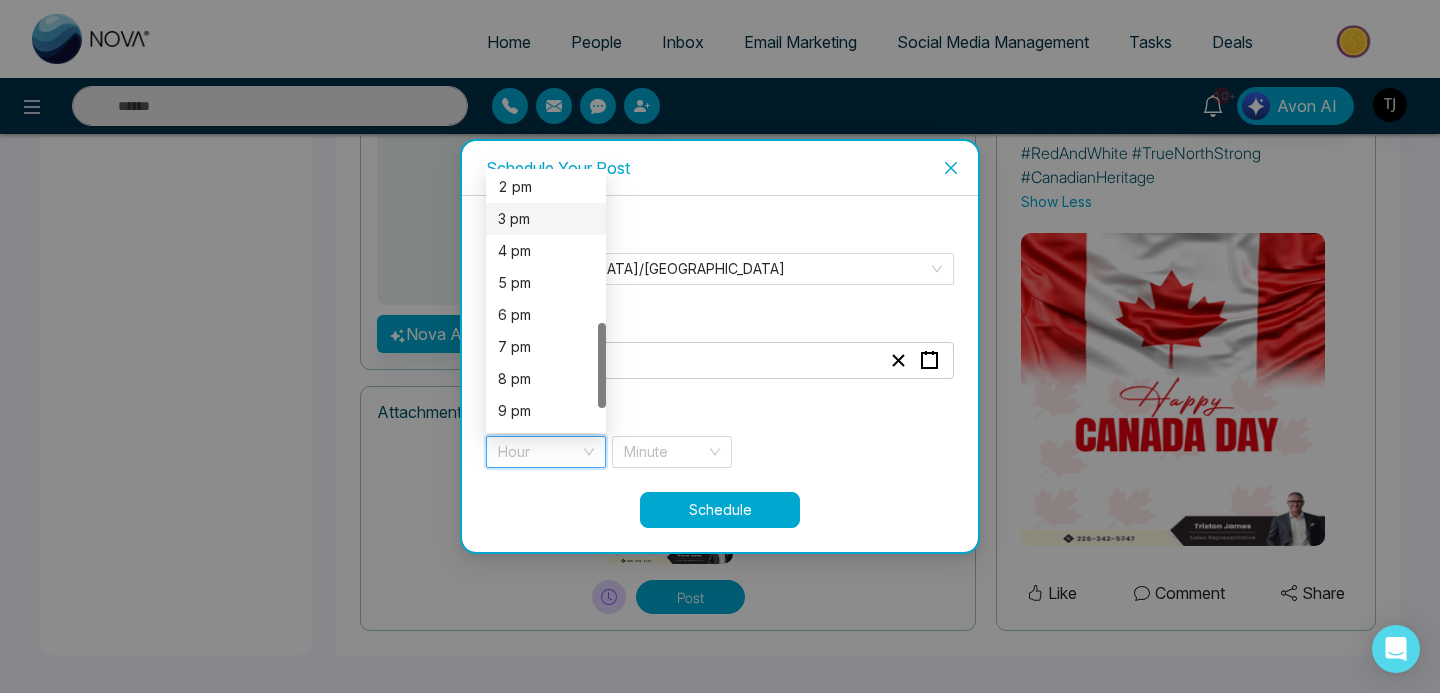 click on "3 pm" at bounding box center [546, 219] 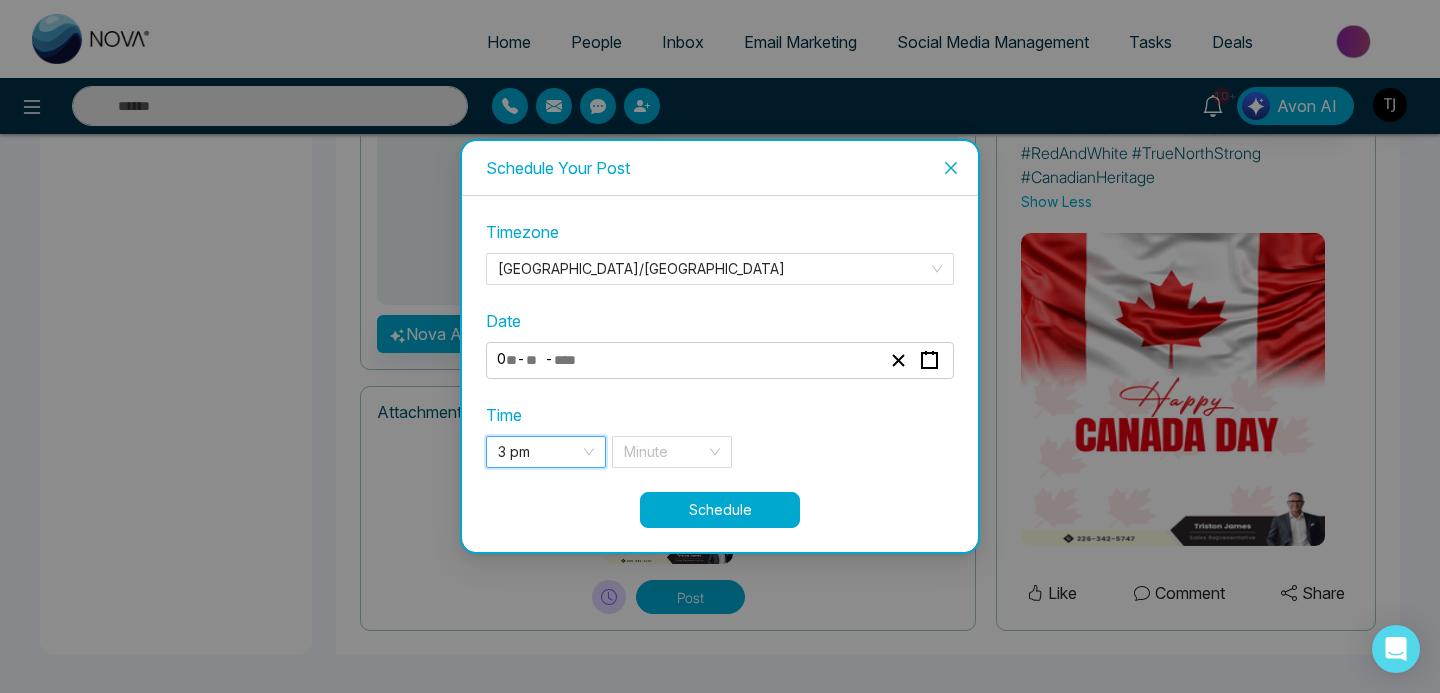 click on "Time 3 pm 3 pm 14 15 16 2 pm 3 pm 4 pm 5 pm 6 pm 7 pm 8 pm 9 pm 10 pm 11 pm Minute" at bounding box center [720, 435] 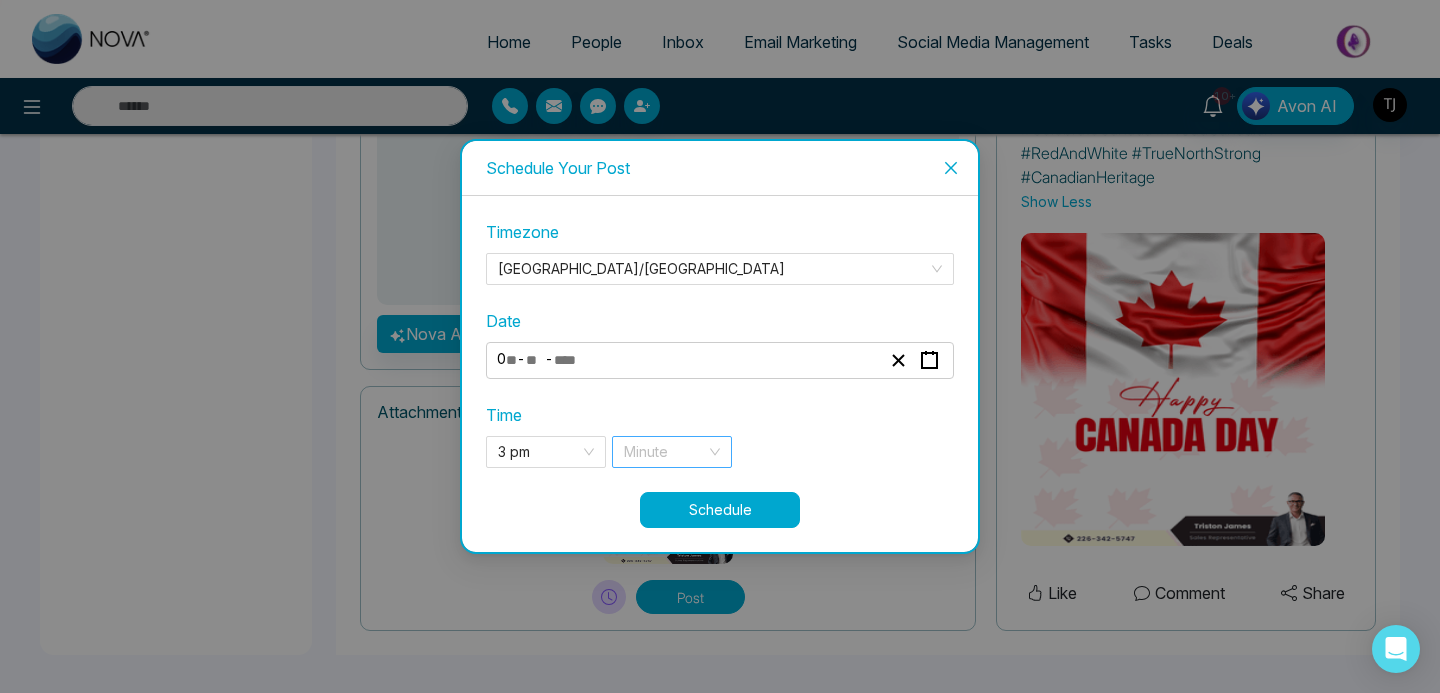 click at bounding box center [665, 452] 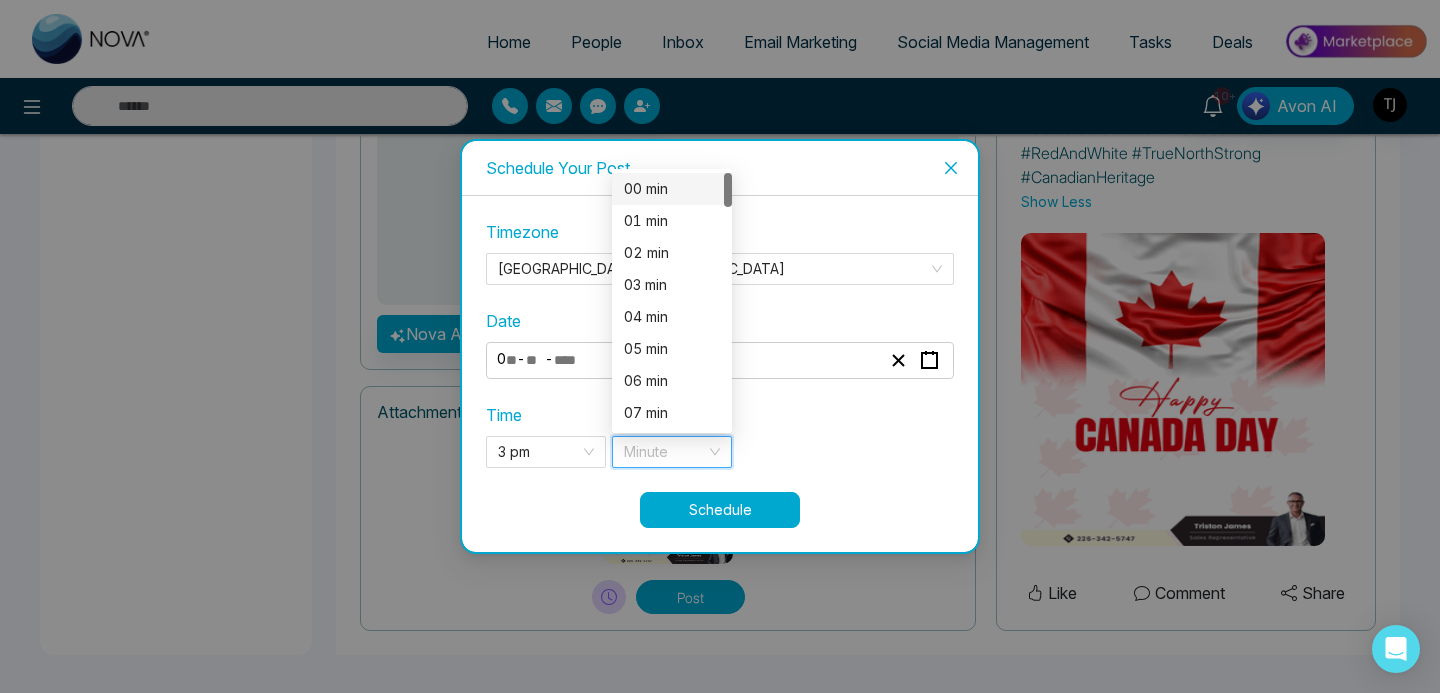 click on "00 min" at bounding box center (672, 189) 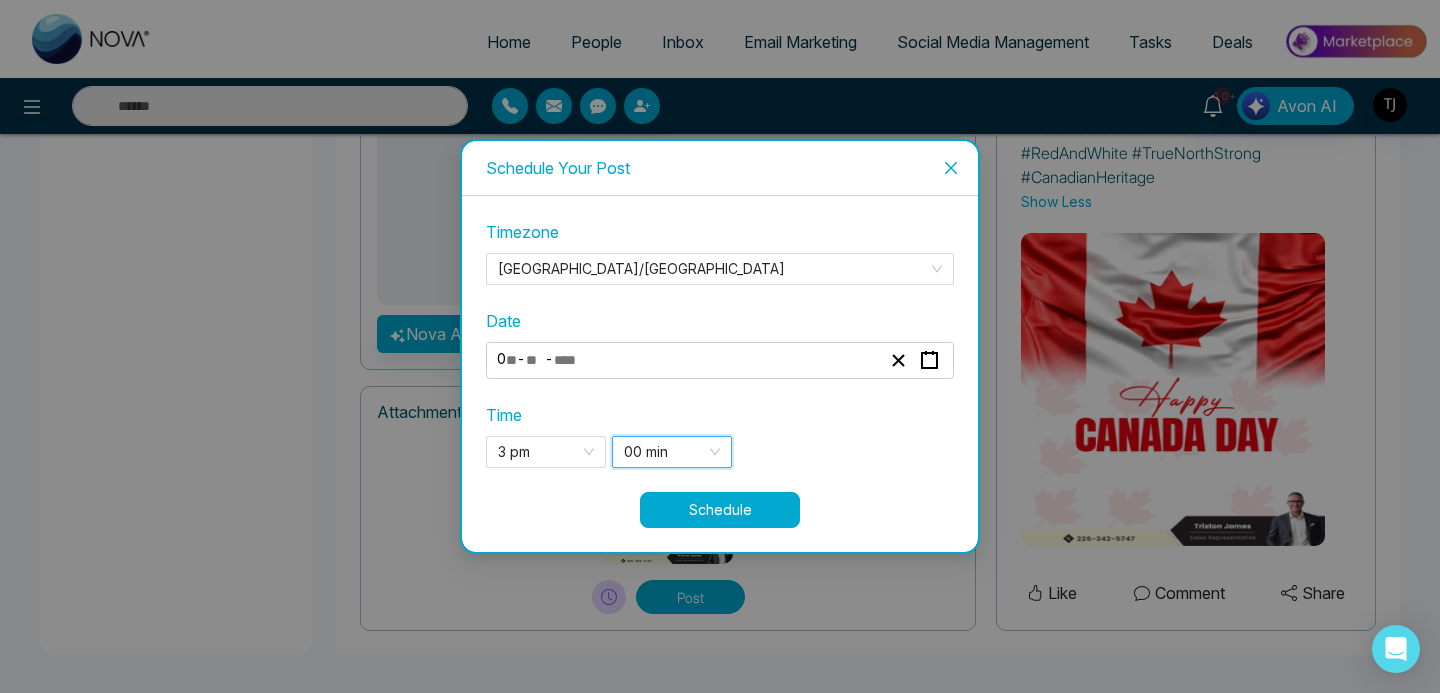 click at bounding box center [951, 168] 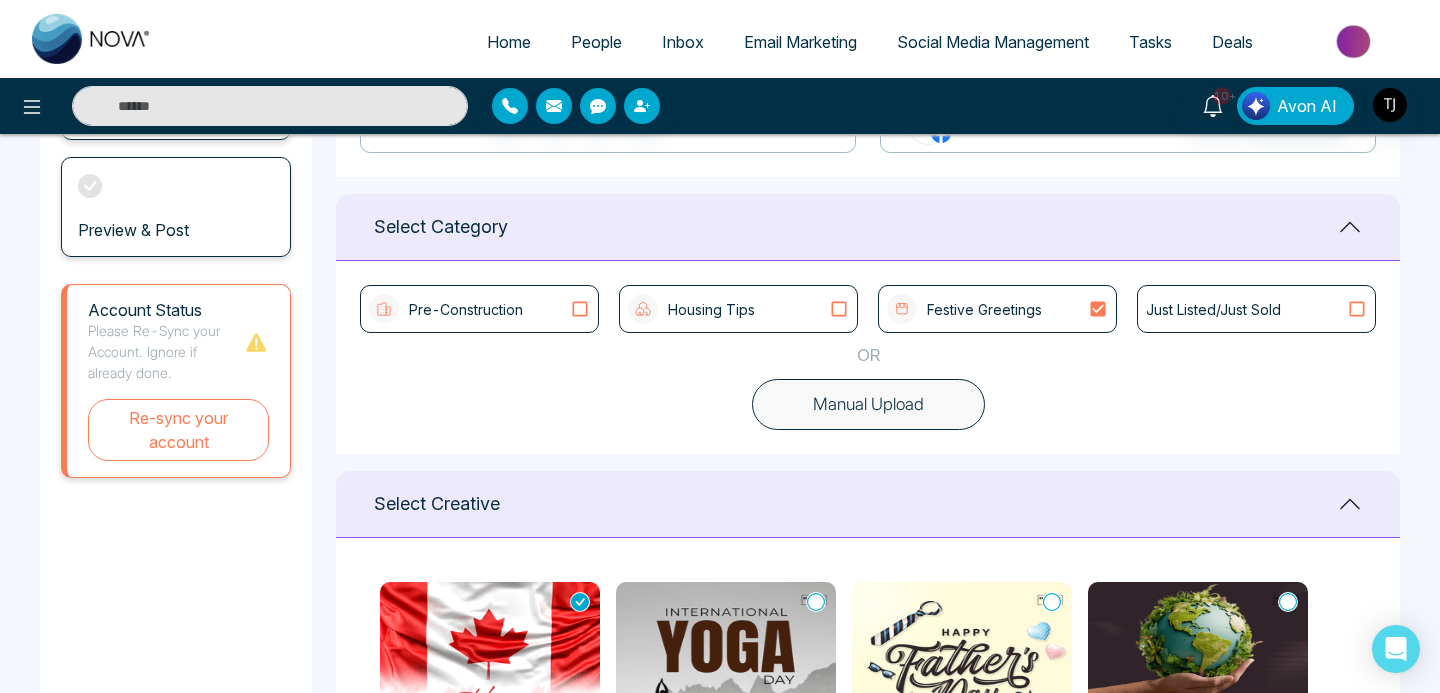 scroll, scrollTop: 448, scrollLeft: 0, axis: vertical 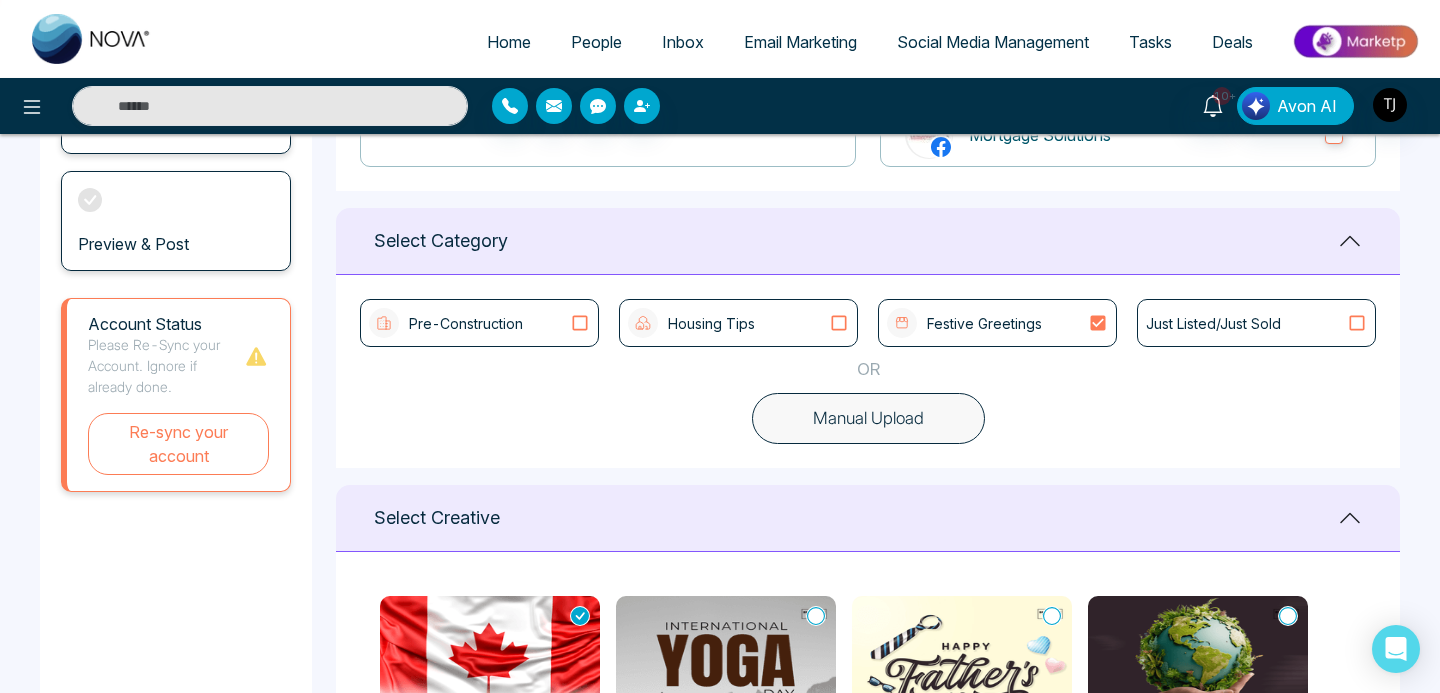 click on "Festive Greetings" at bounding box center (984, 323) 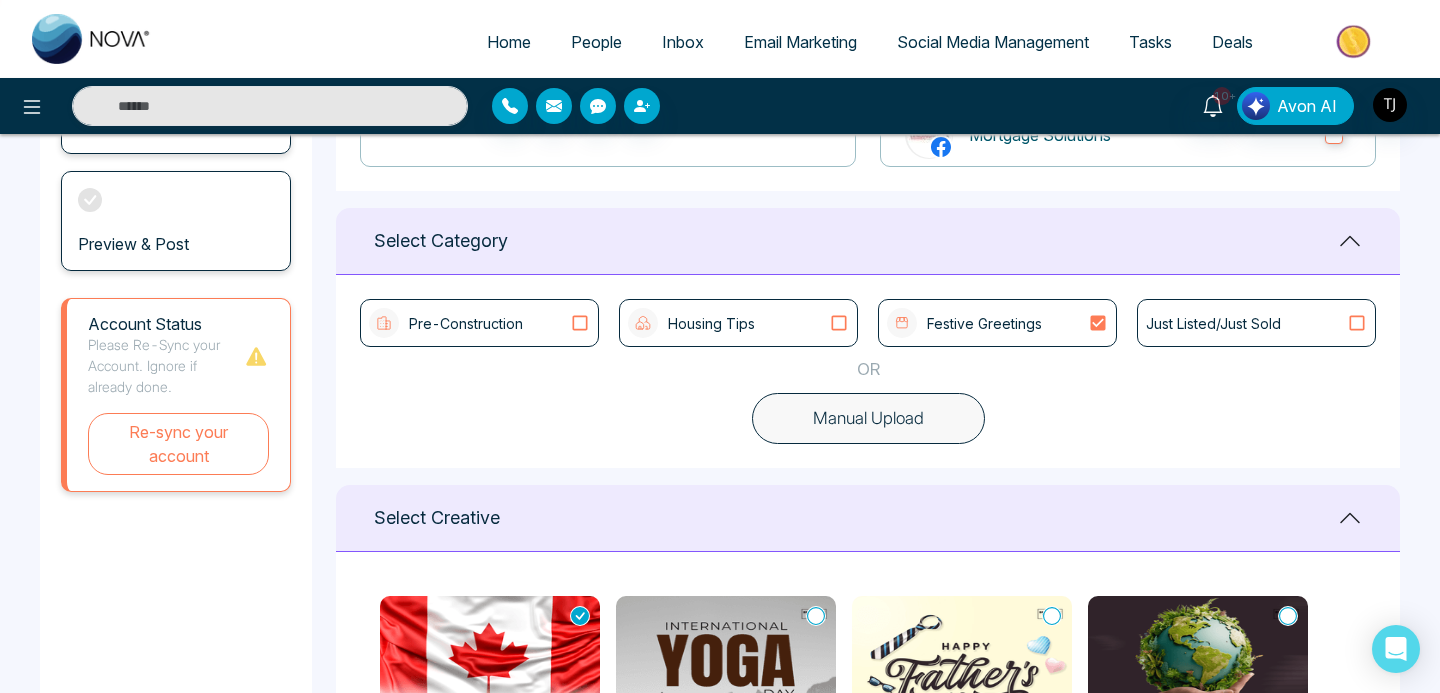 type 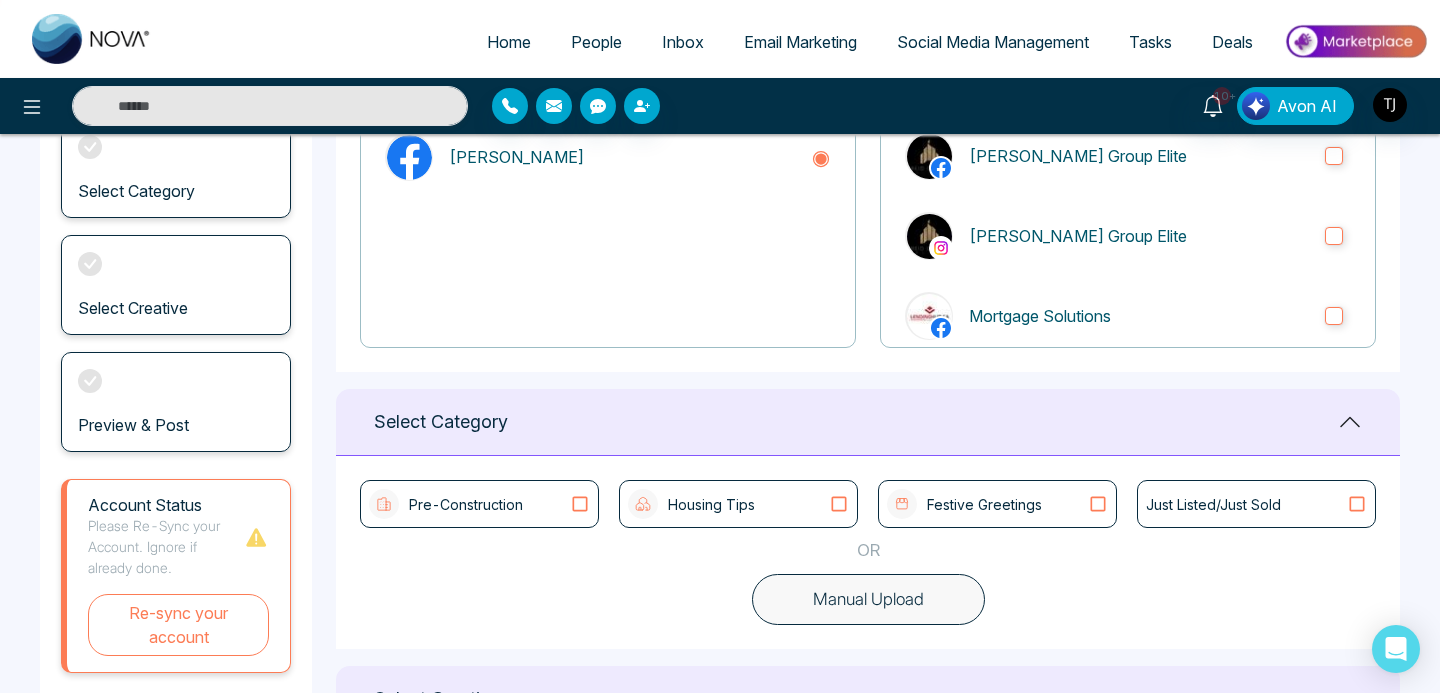 scroll, scrollTop: 263, scrollLeft: 0, axis: vertical 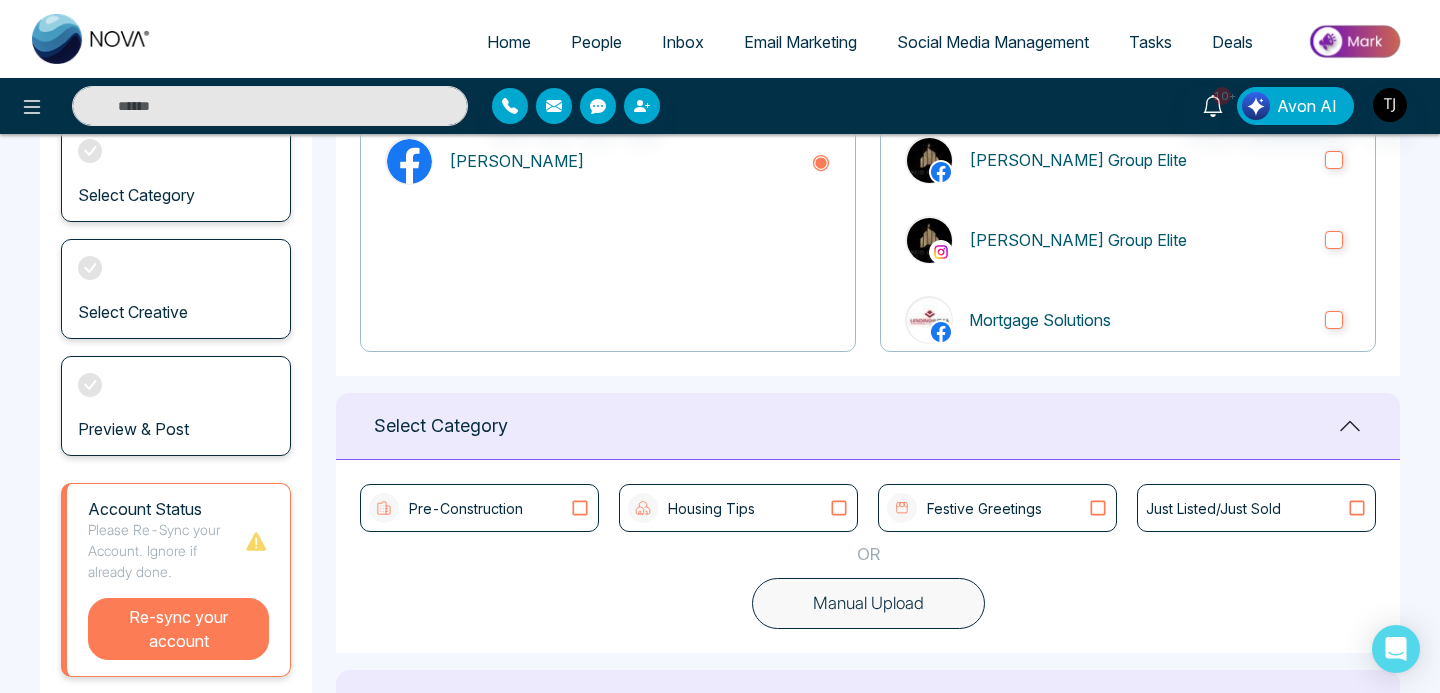click on "Re-sync your account" at bounding box center [178, 629] 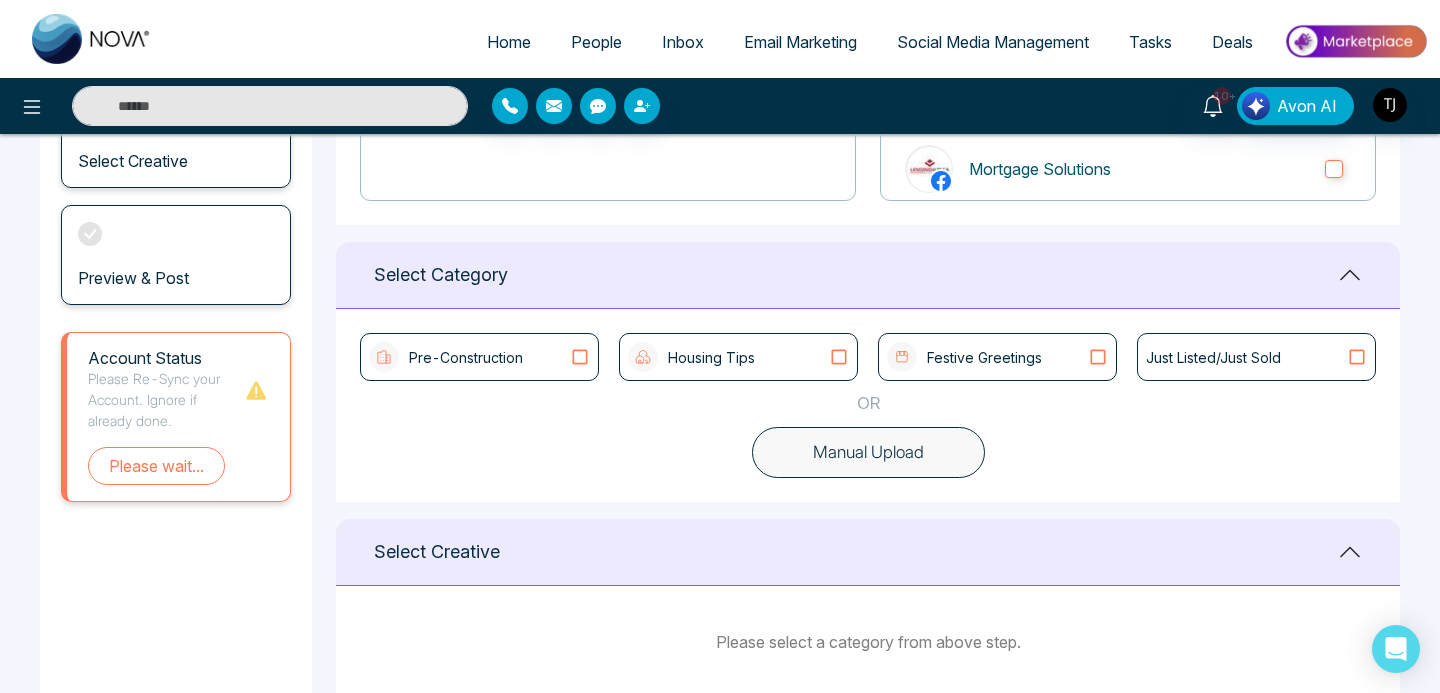 scroll, scrollTop: 434, scrollLeft: 0, axis: vertical 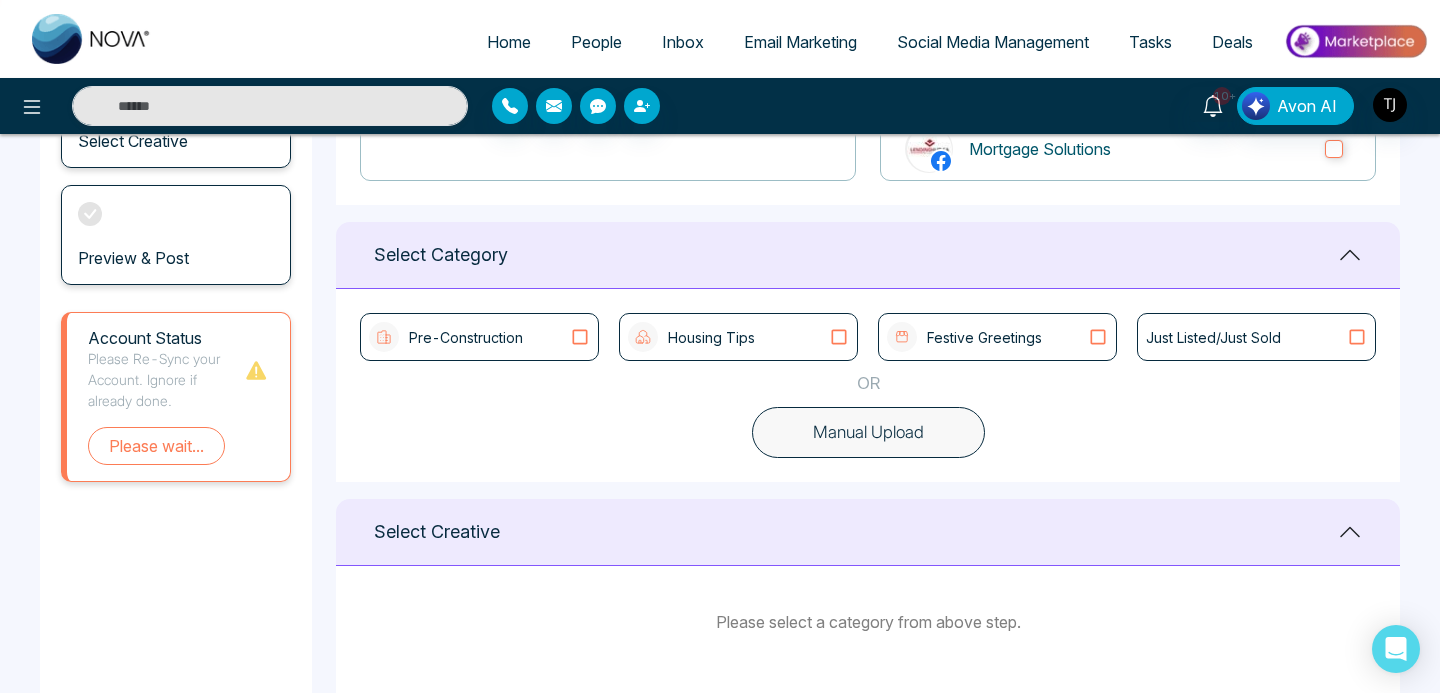 click on "Manual Upload" at bounding box center (868, 433) 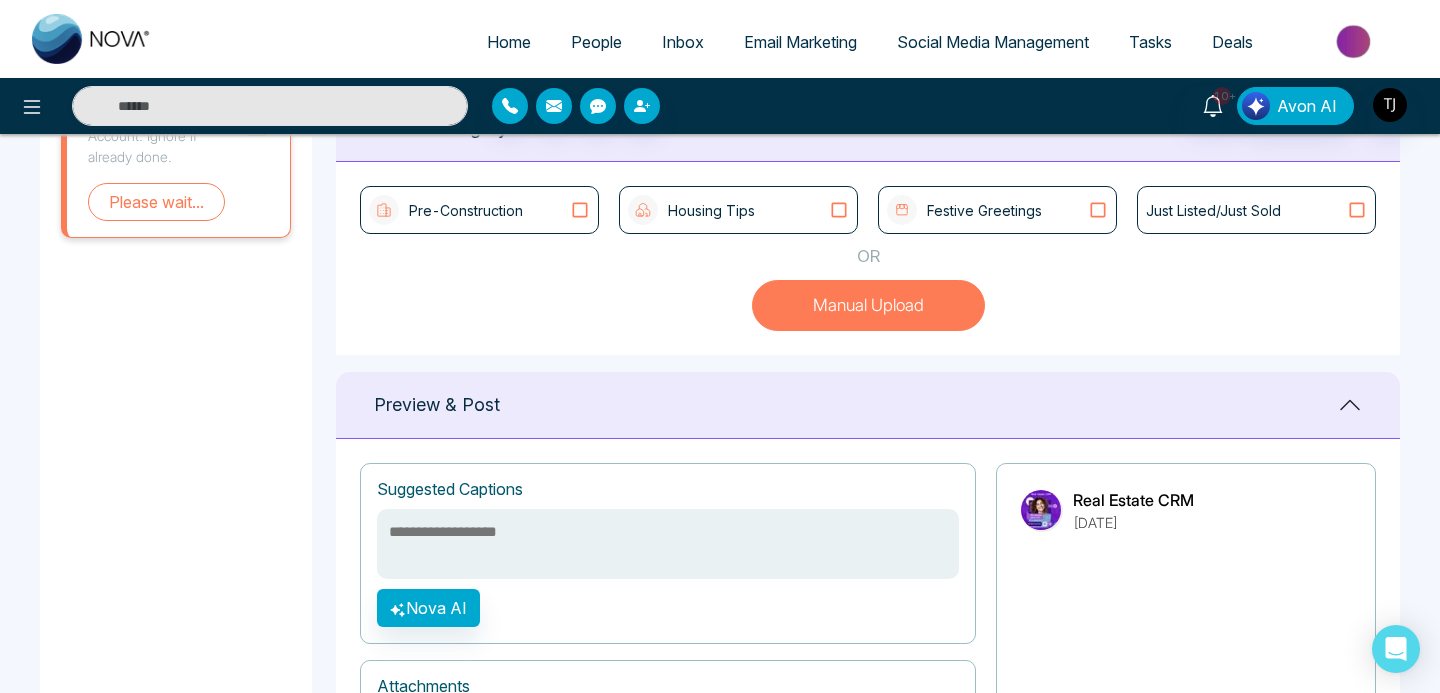 scroll, scrollTop: 570, scrollLeft: 0, axis: vertical 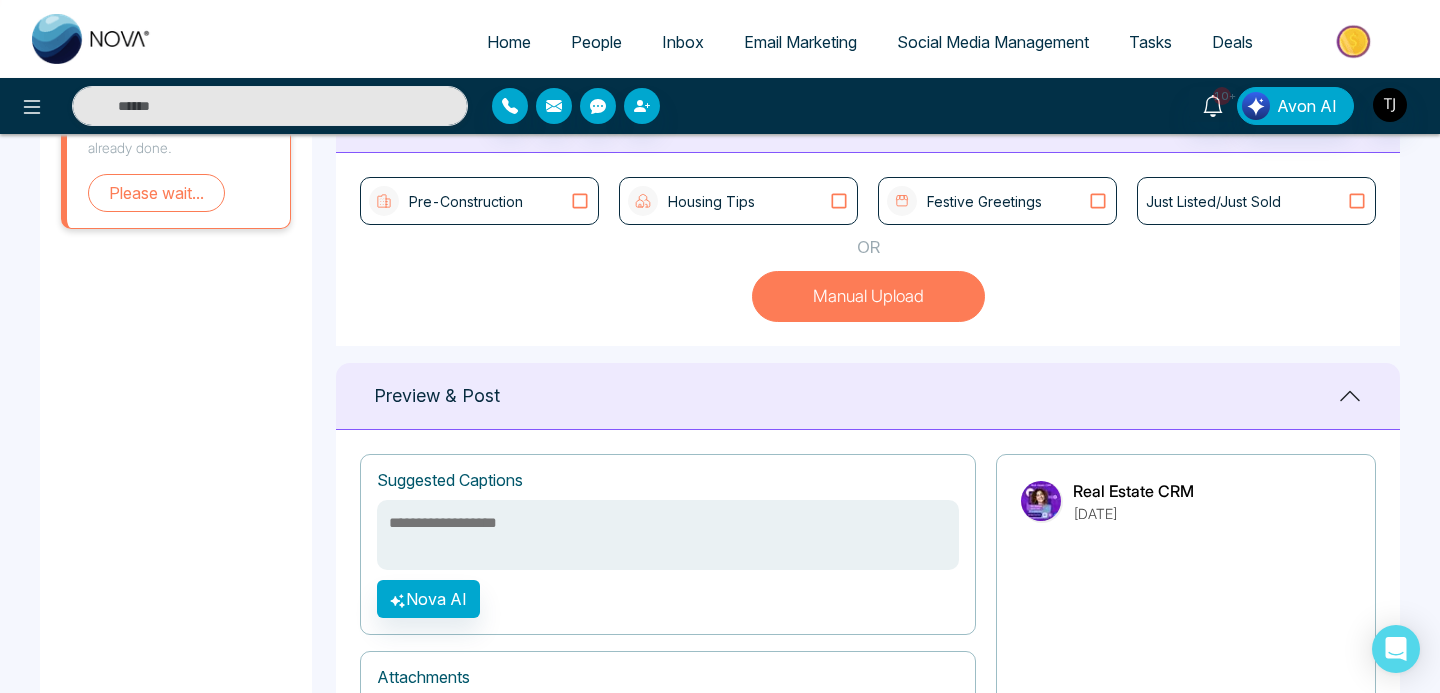 click at bounding box center (668, 535) 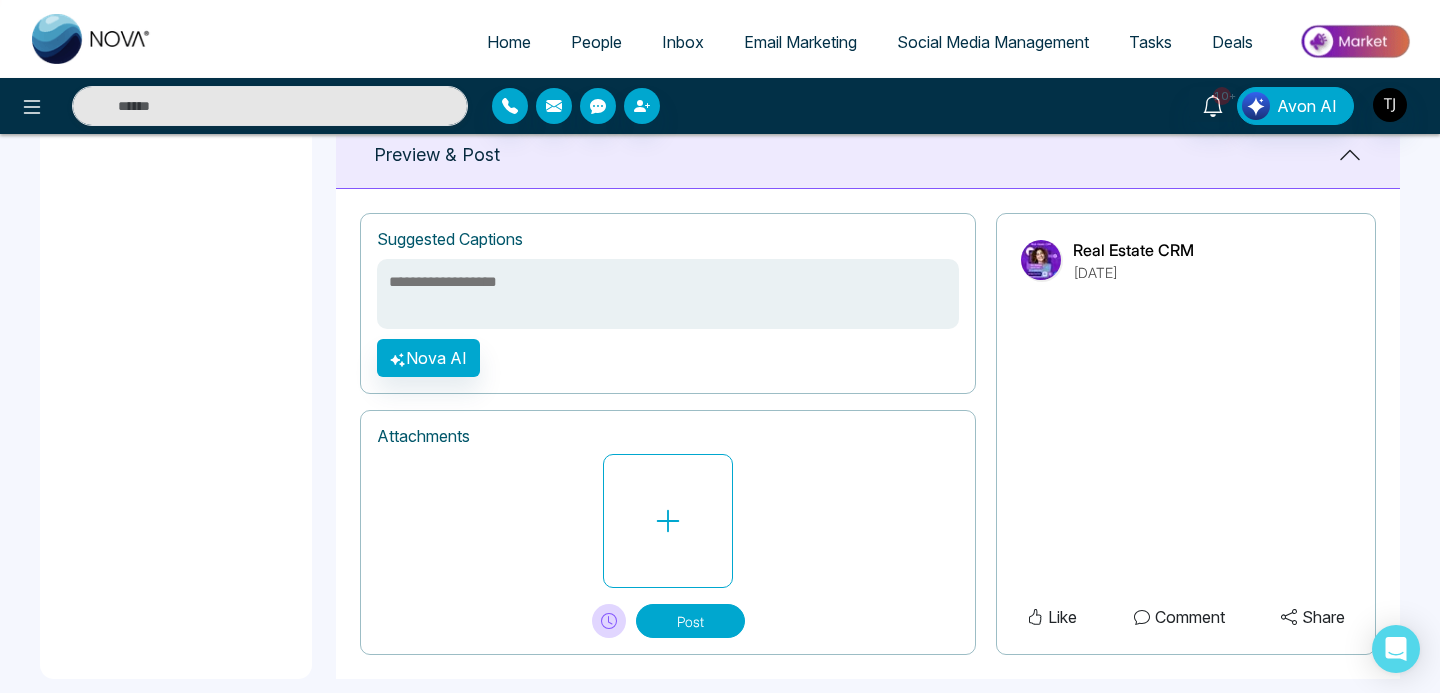 scroll, scrollTop: 823, scrollLeft: 0, axis: vertical 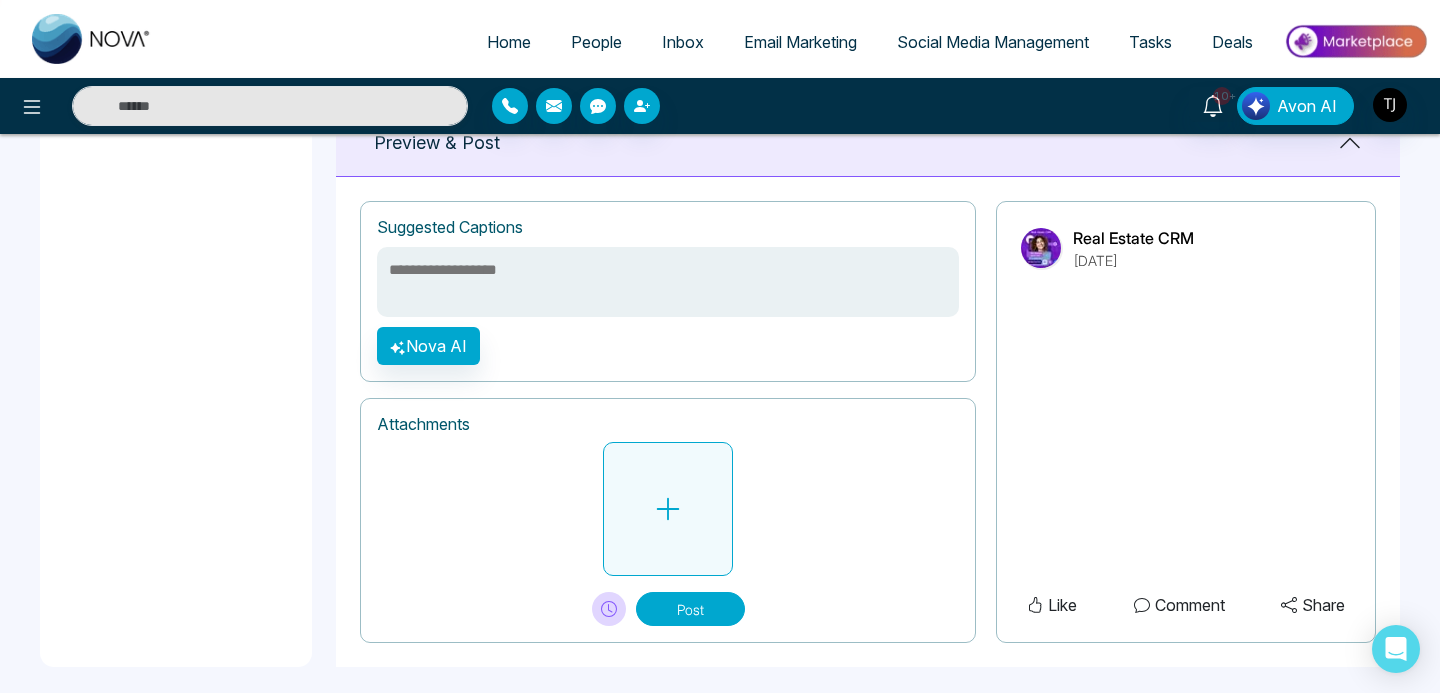 click 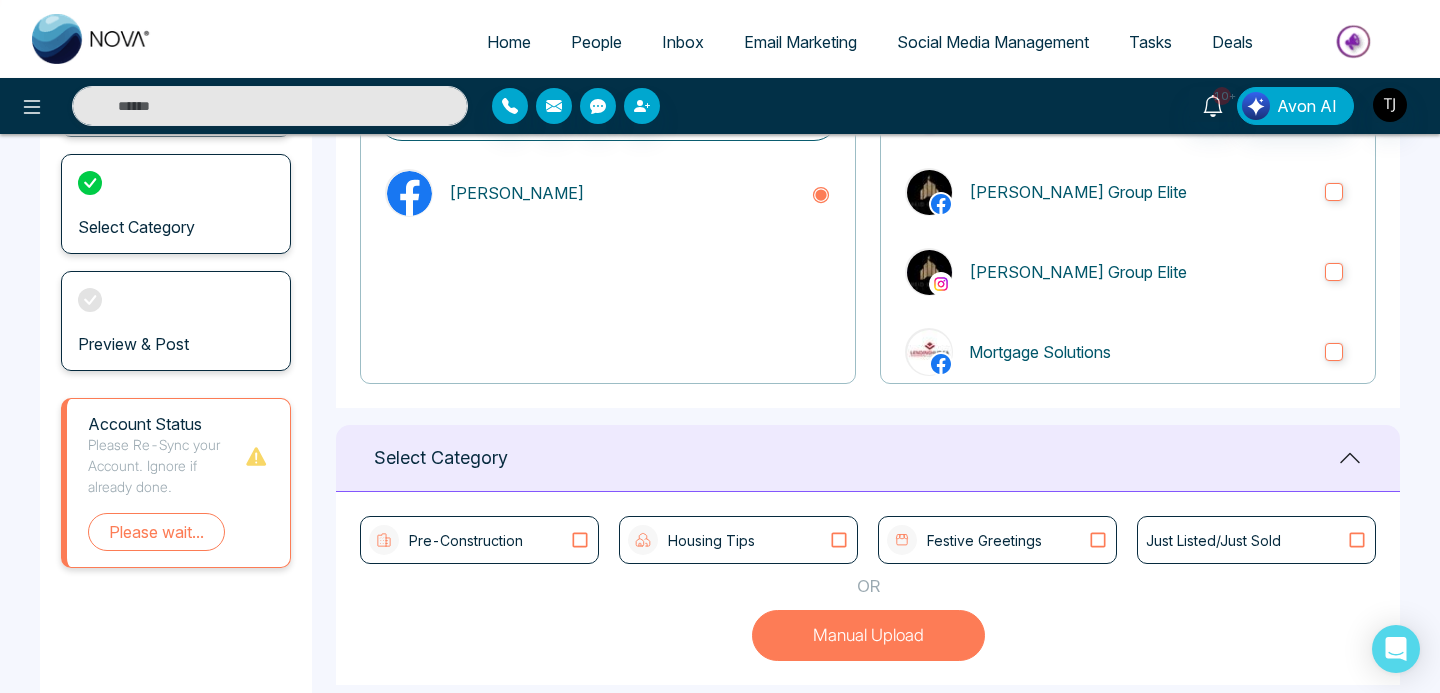scroll, scrollTop: 288, scrollLeft: 0, axis: vertical 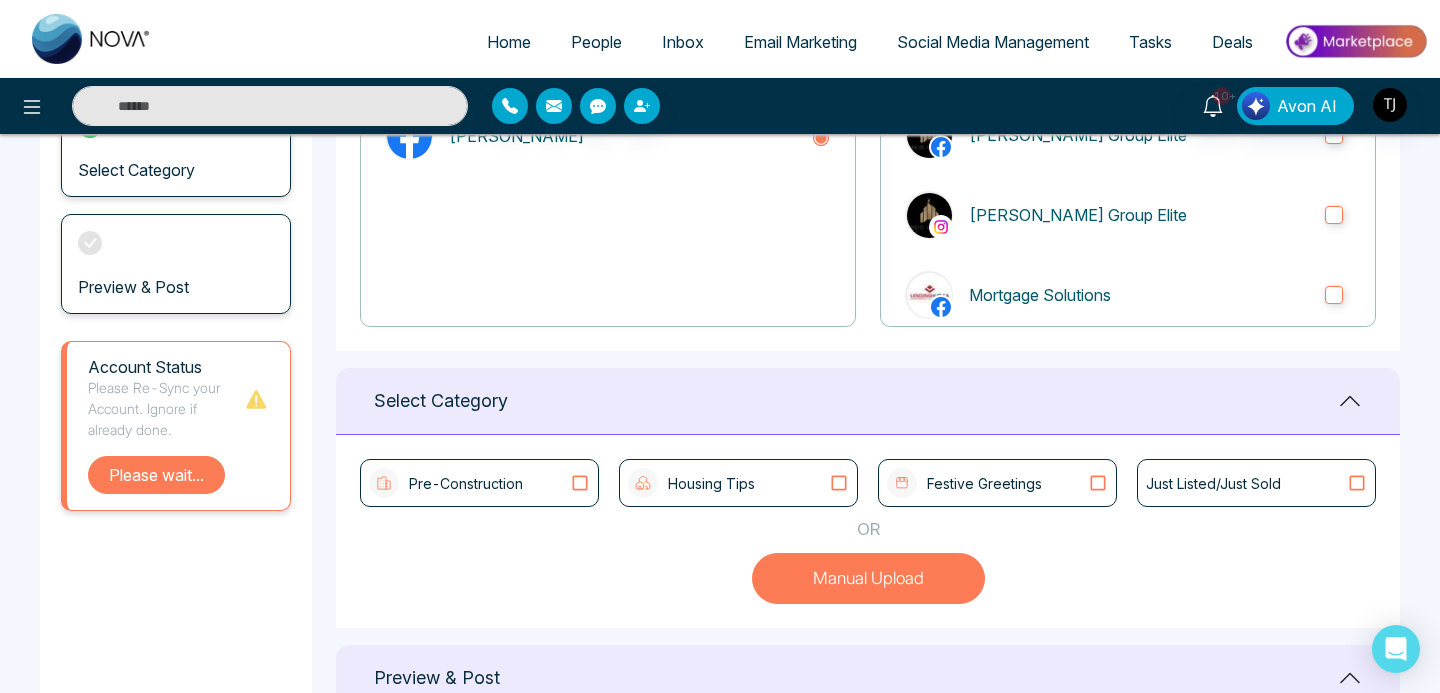 click on "Please wait..." at bounding box center [156, 475] 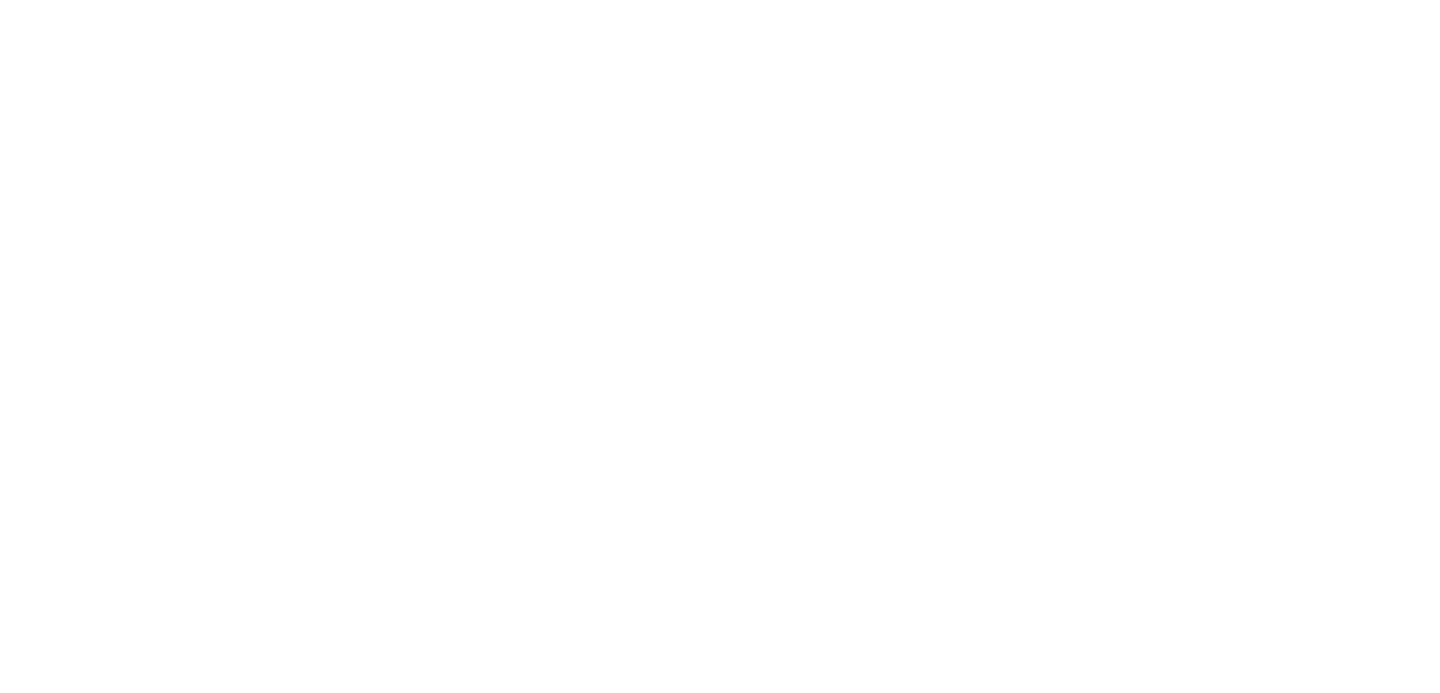 scroll, scrollTop: 0, scrollLeft: 0, axis: both 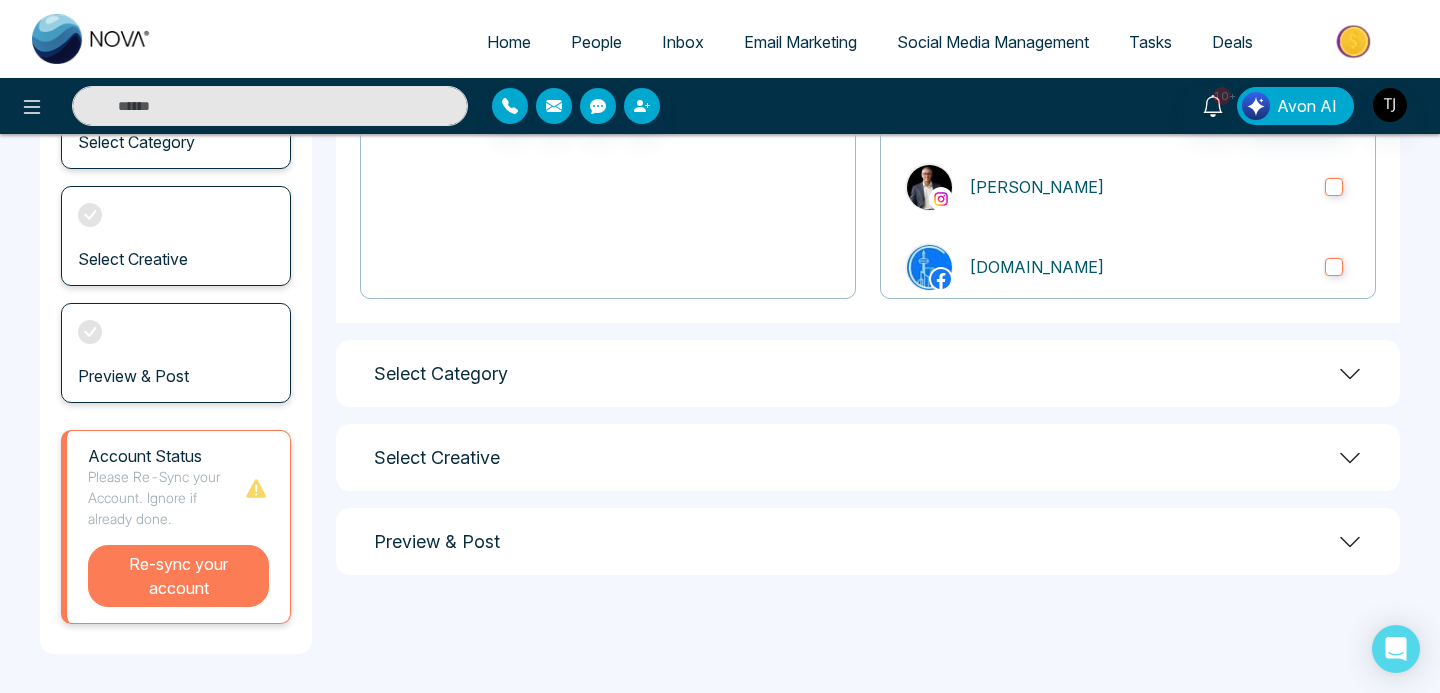 click on "Re-sync your account" at bounding box center (178, 576) 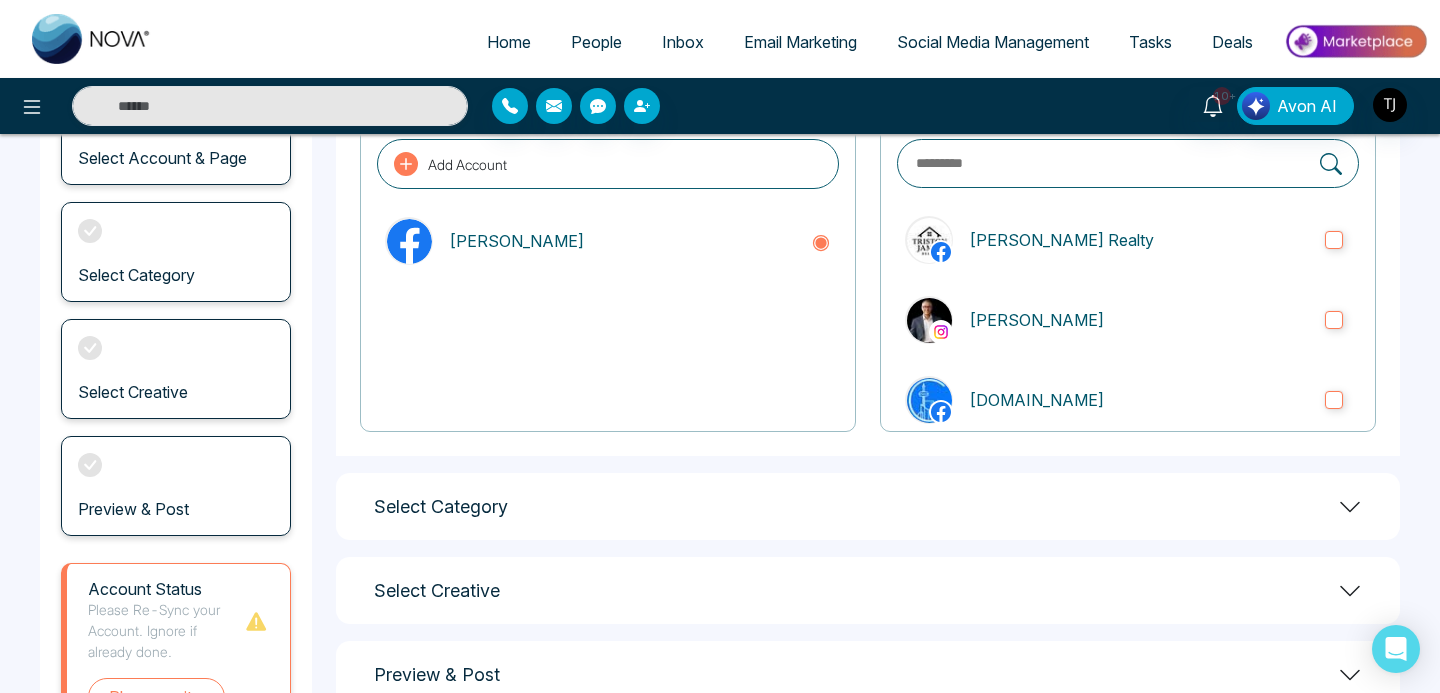 scroll, scrollTop: 0, scrollLeft: 0, axis: both 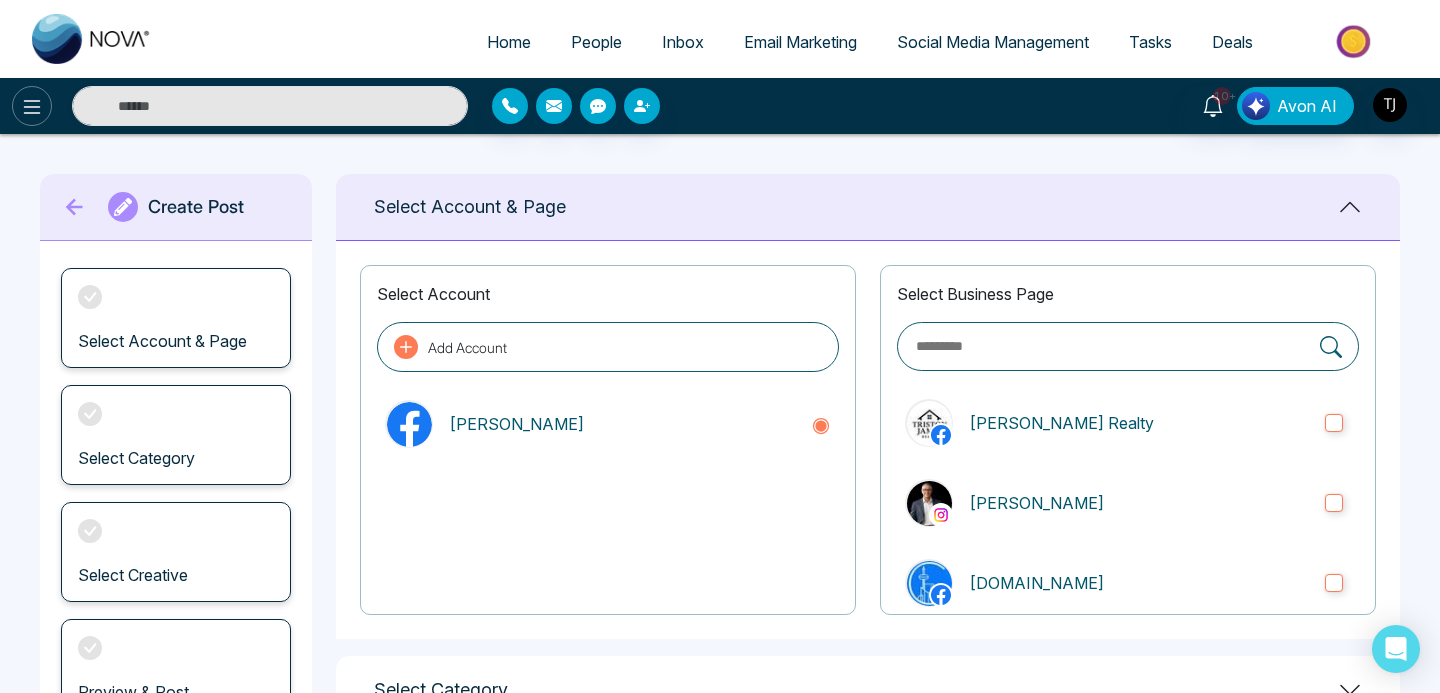 click at bounding box center (32, 106) 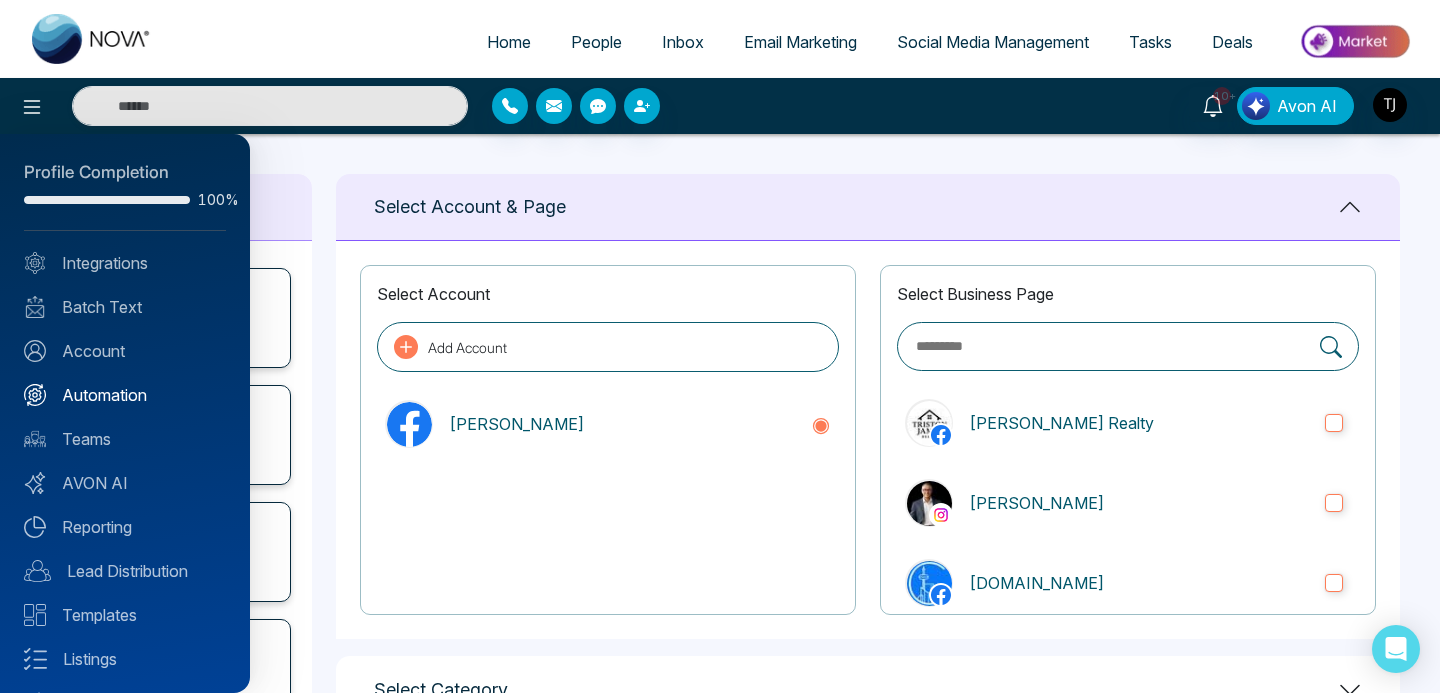 scroll, scrollTop: 0, scrollLeft: 0, axis: both 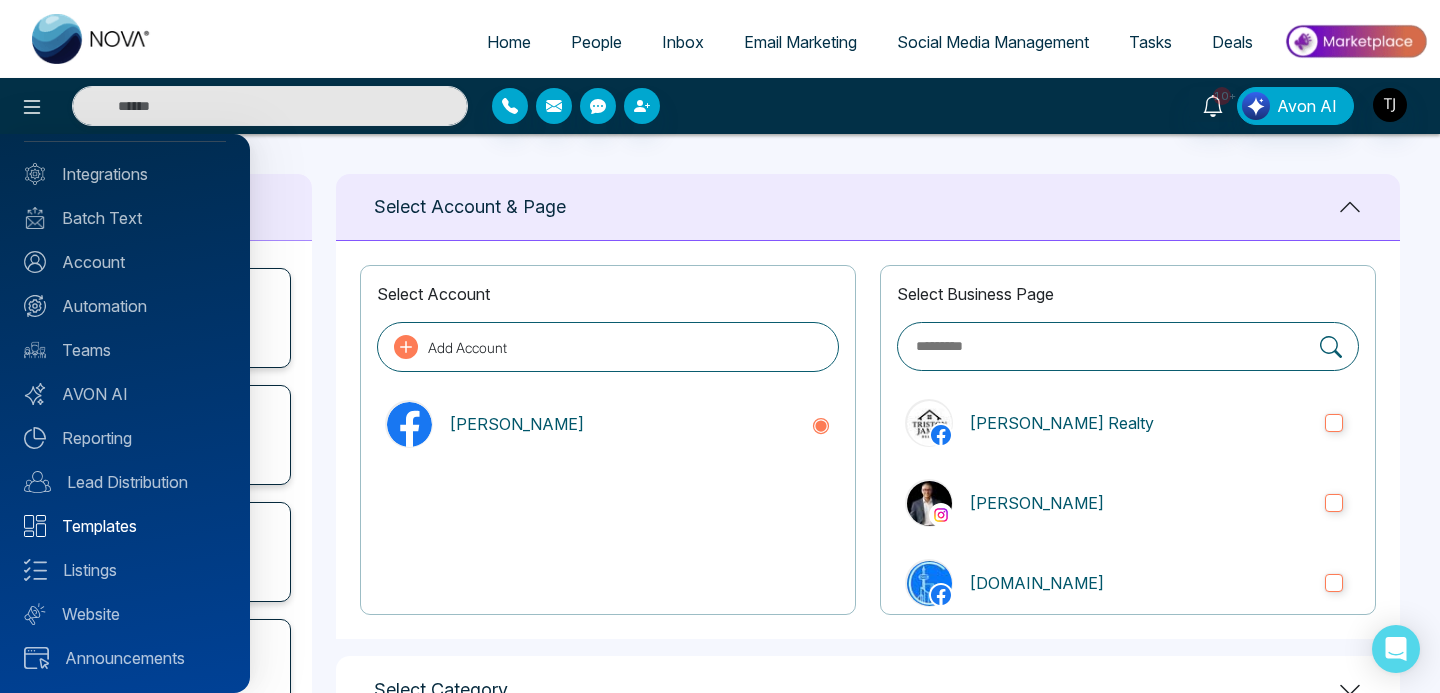 click on "Templates" at bounding box center (125, 526) 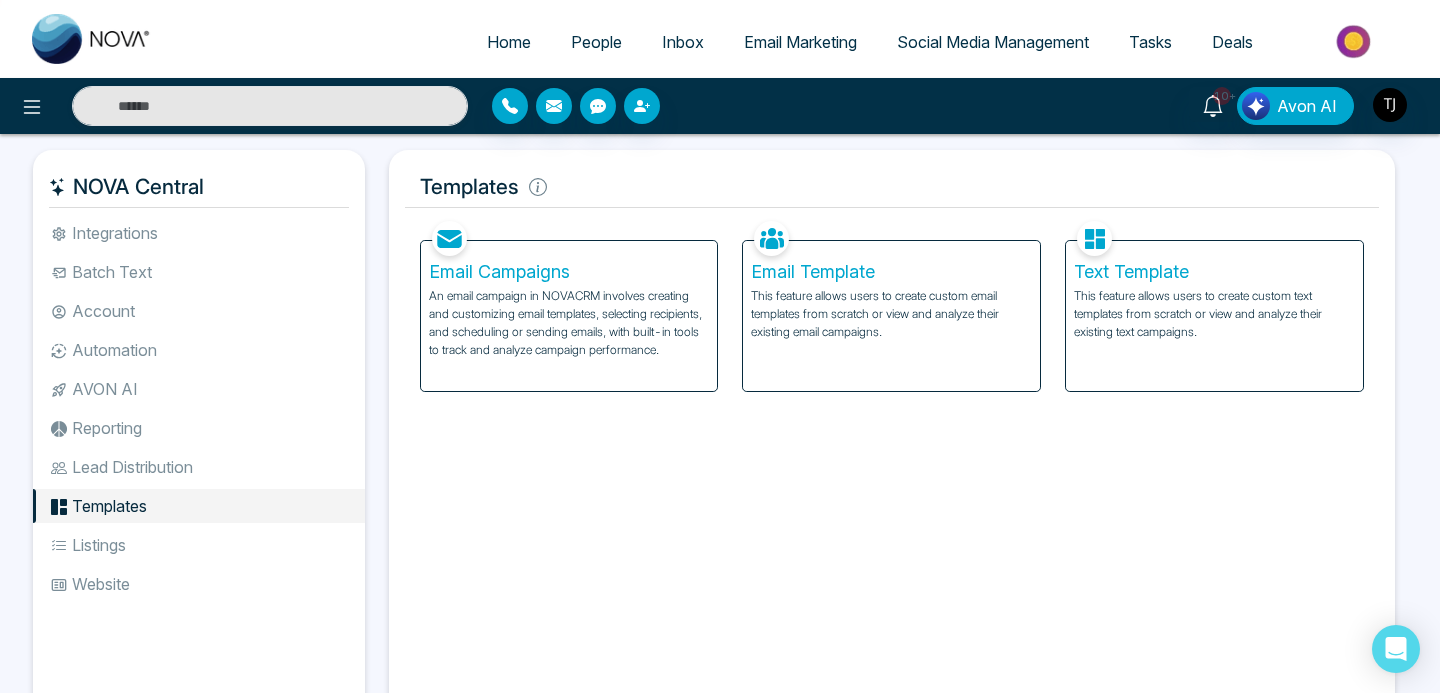 click on "An email campaign in NOVACRM involves creating and customizing email templates, selecting recipients, and scheduling or sending emails, with built-in tools to track and analyze campaign performance." at bounding box center [569, 323] 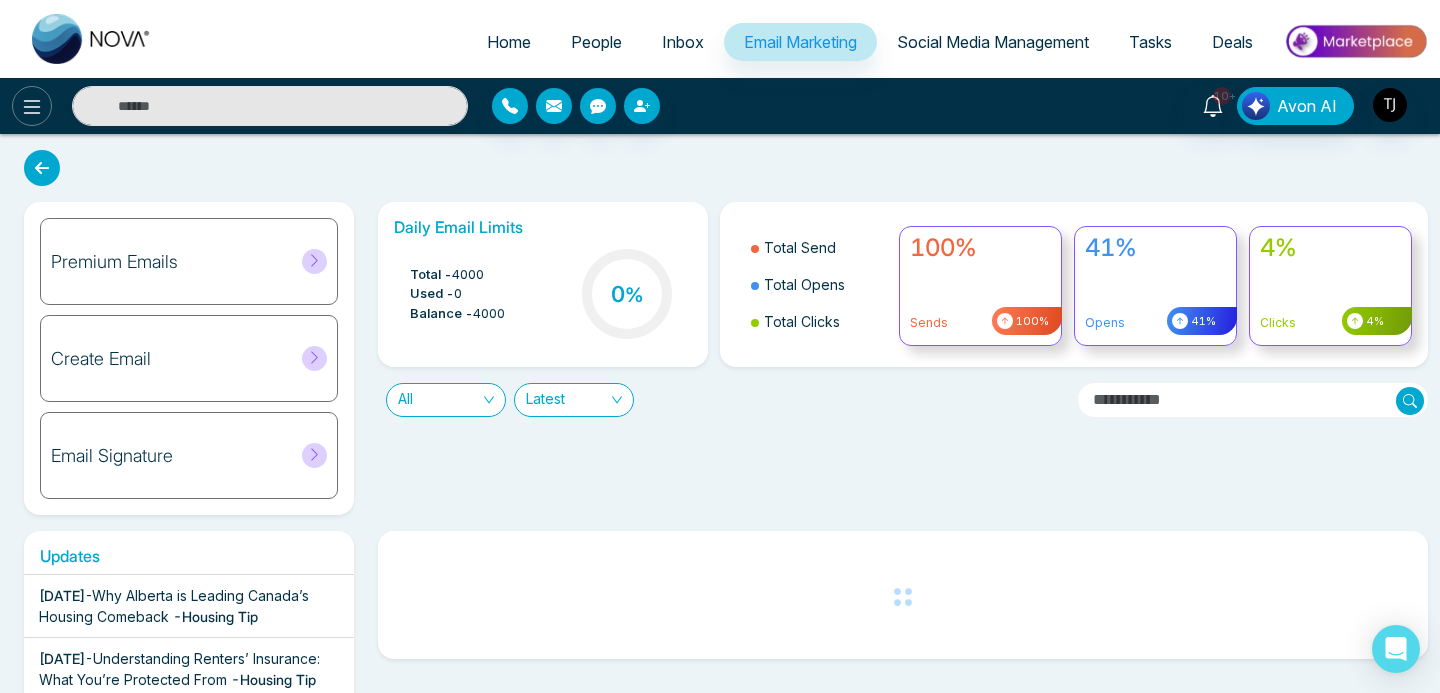 click at bounding box center (32, 106) 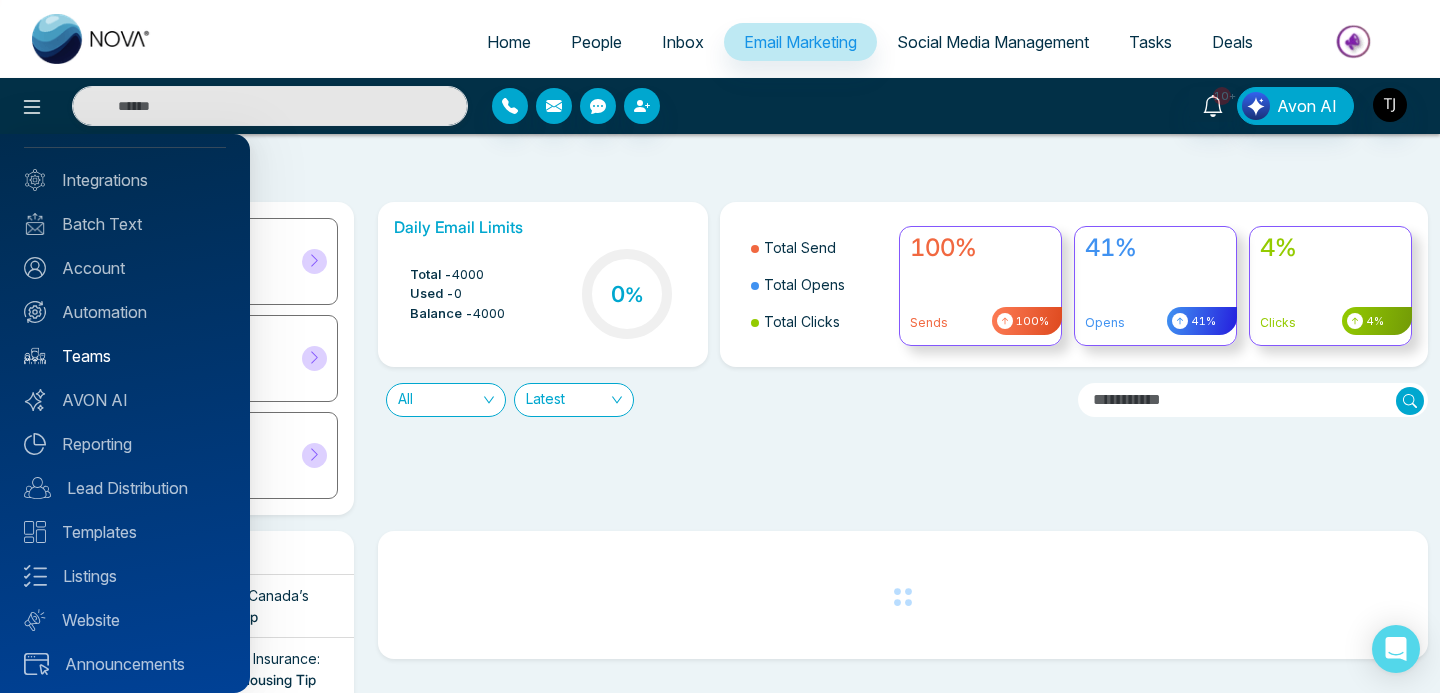 scroll, scrollTop: 93, scrollLeft: 0, axis: vertical 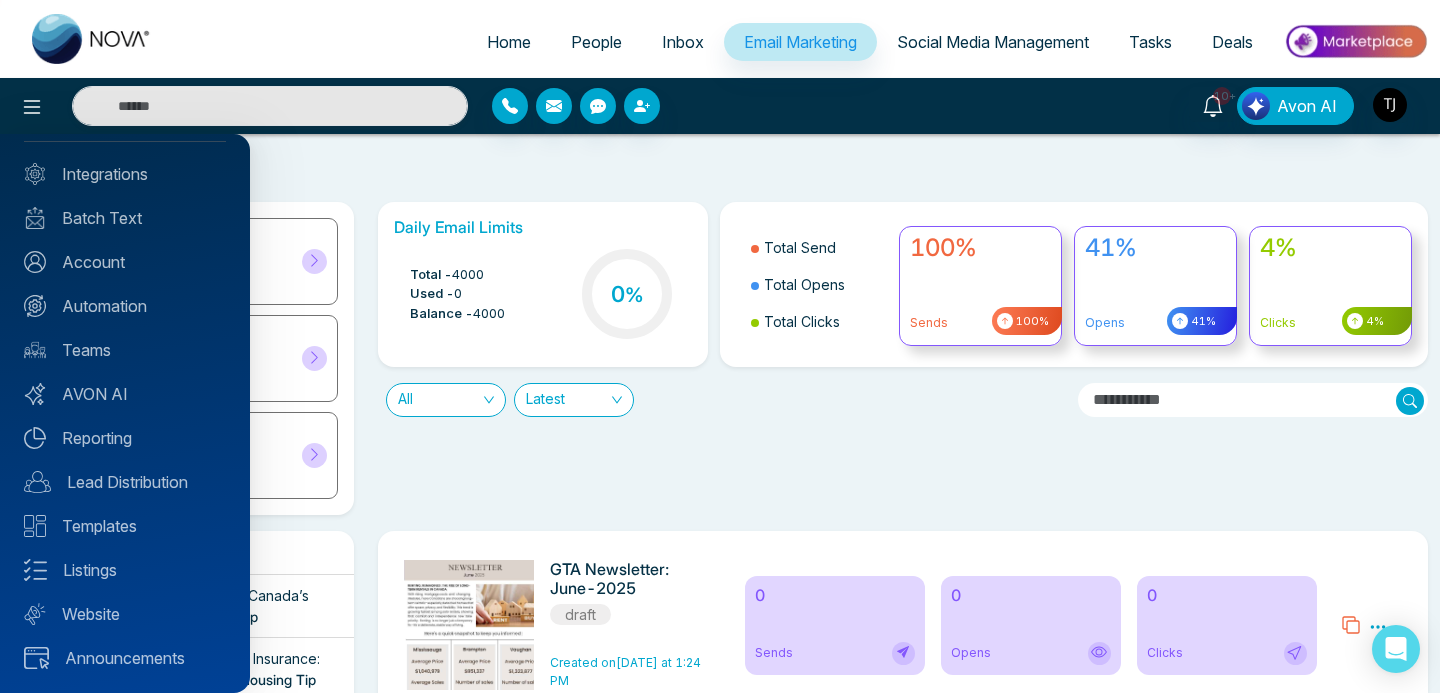 click on "Profile Completion 100% Integrations Batch Text Account Automation Teams AVON AI Reporting Lead Distribution Templates Listings Website Announcements" at bounding box center [125, 413] 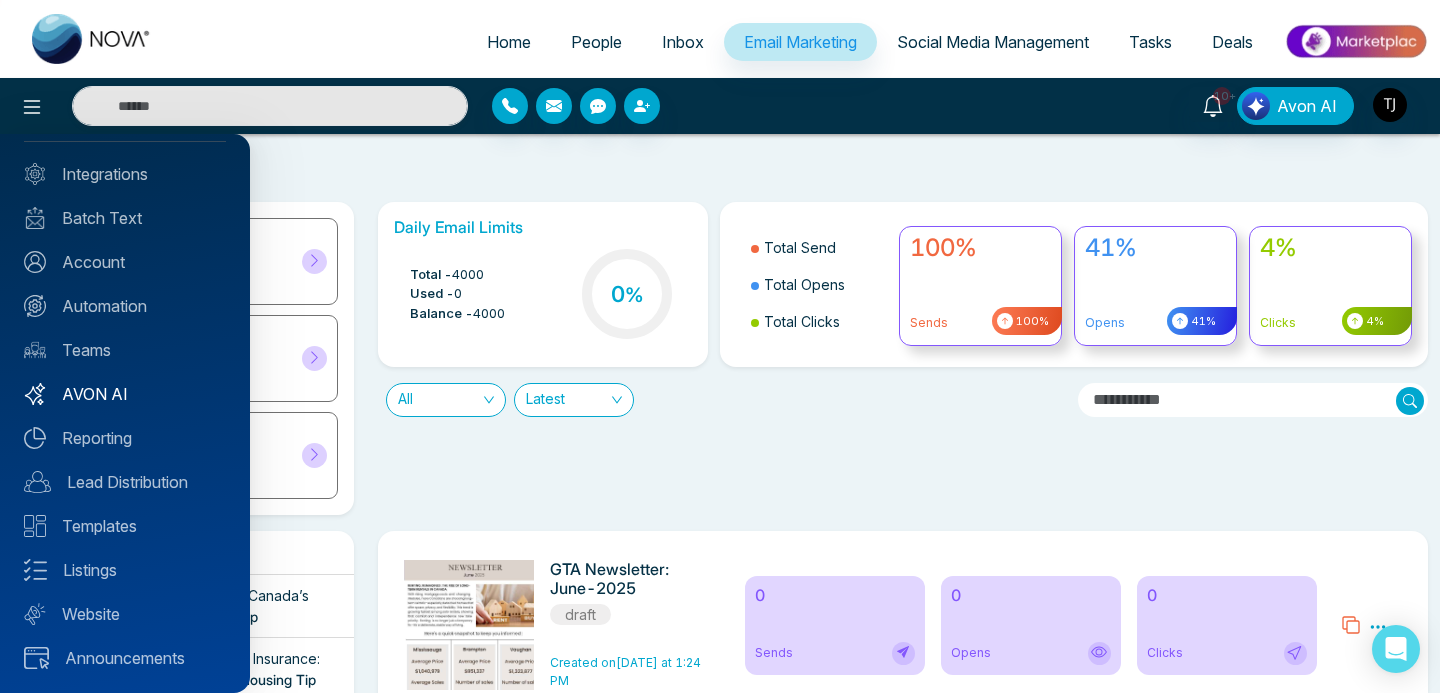 click on "AVON AI" at bounding box center (125, 394) 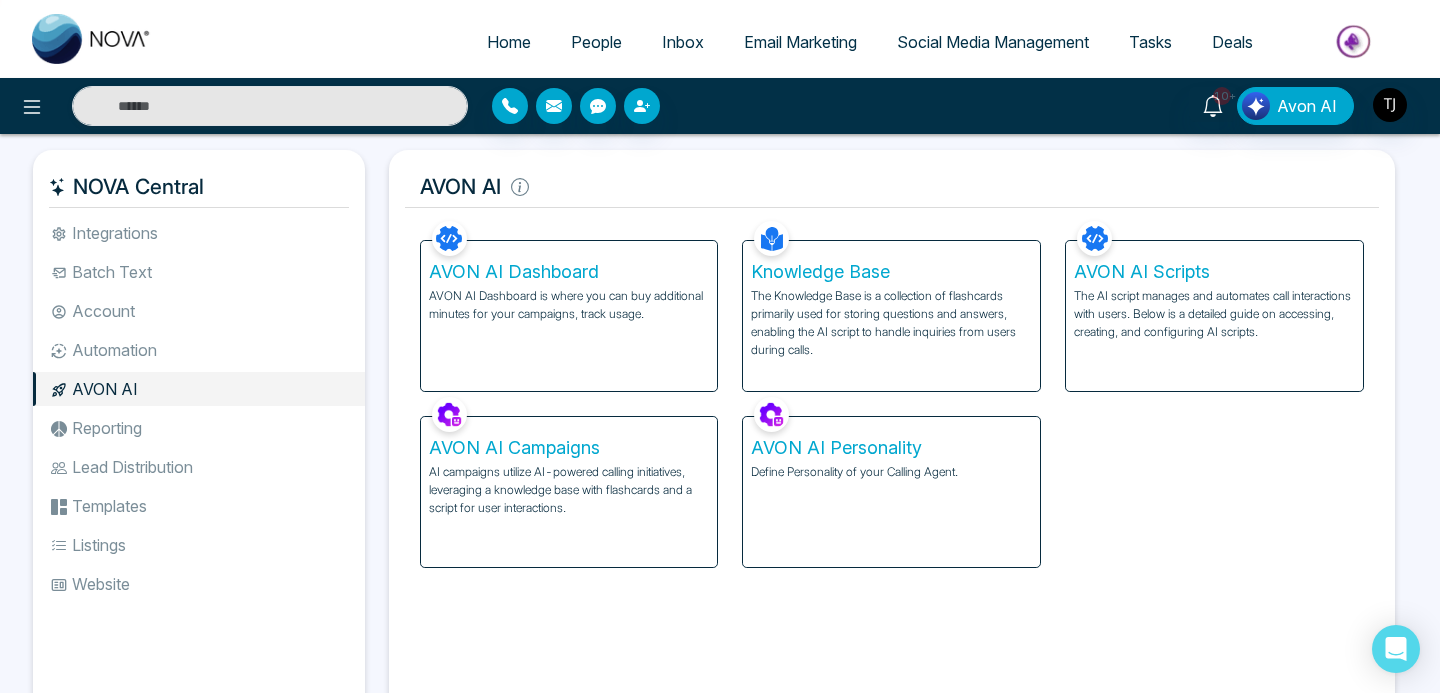 click on "AVON AI Dashboard AVON AI Dashboard is where you can buy additional minutes for your campaigns, track usage." at bounding box center (569, 316) 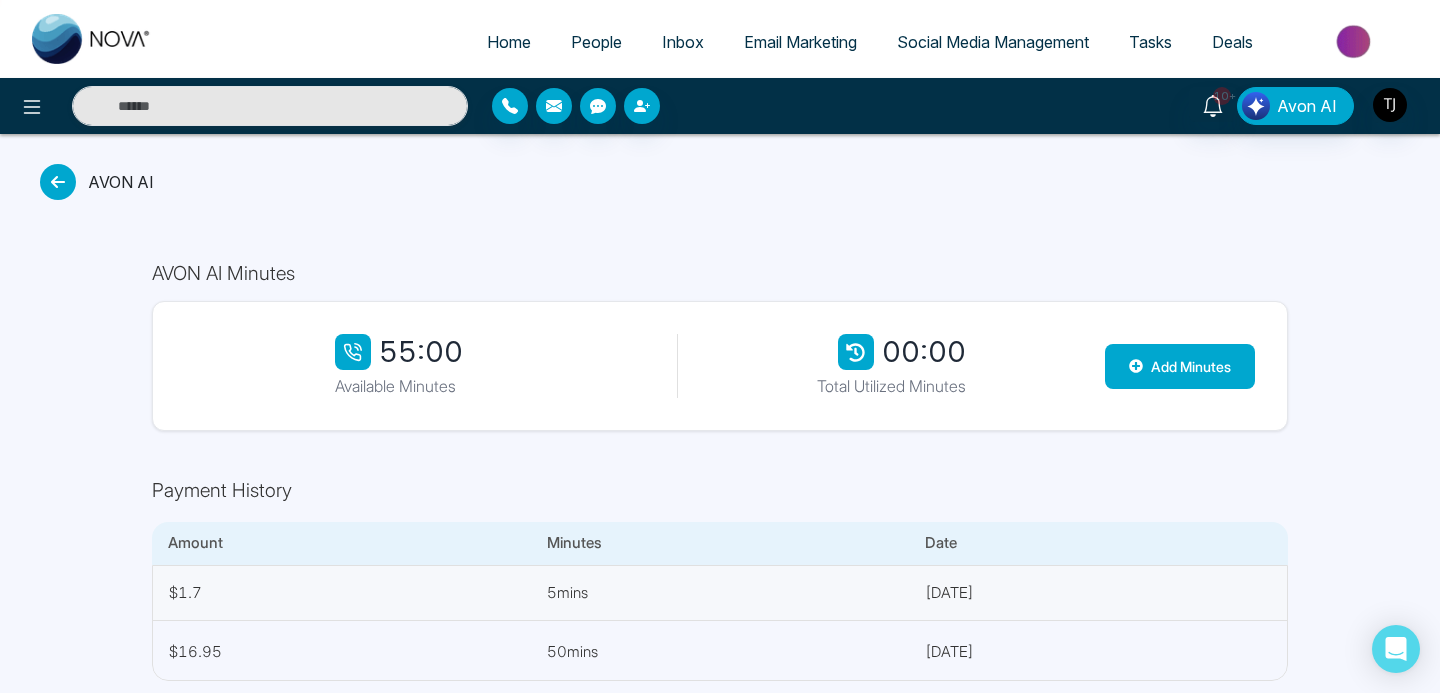 scroll, scrollTop: 19, scrollLeft: 0, axis: vertical 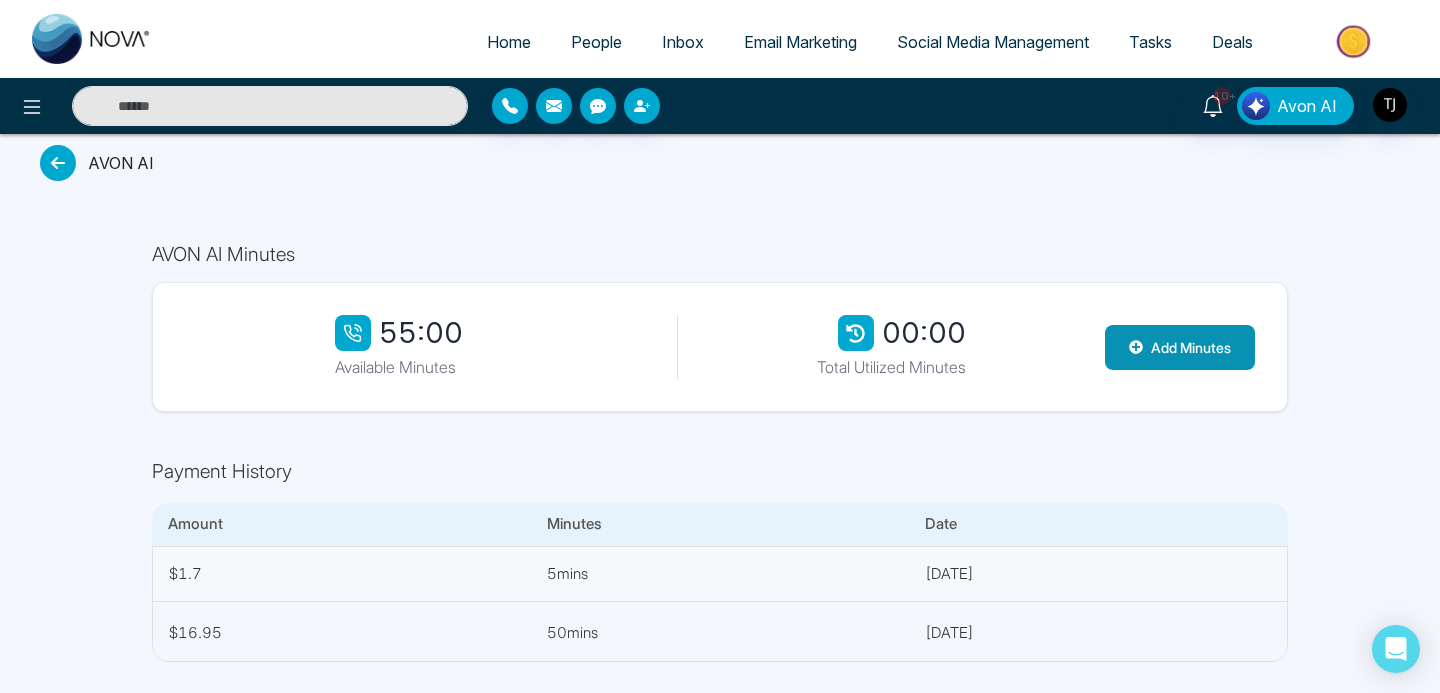 click 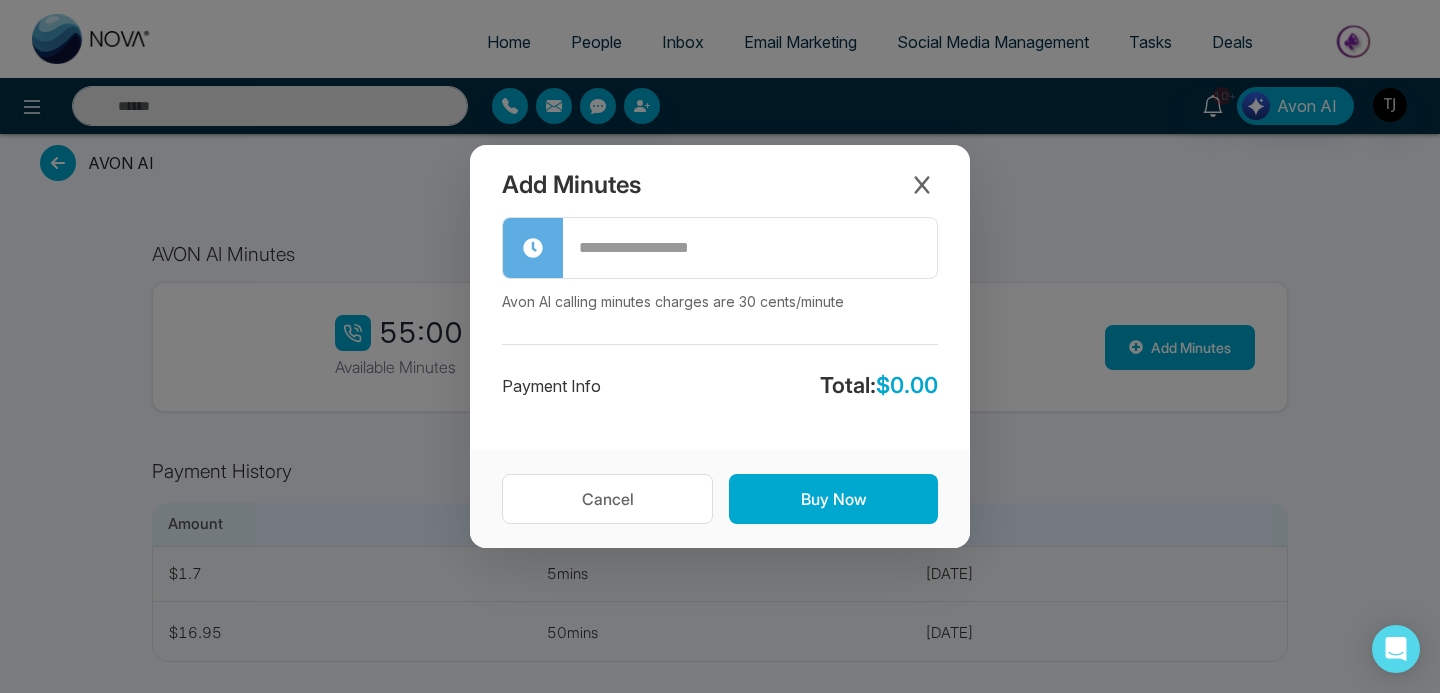 click at bounding box center [750, 248] 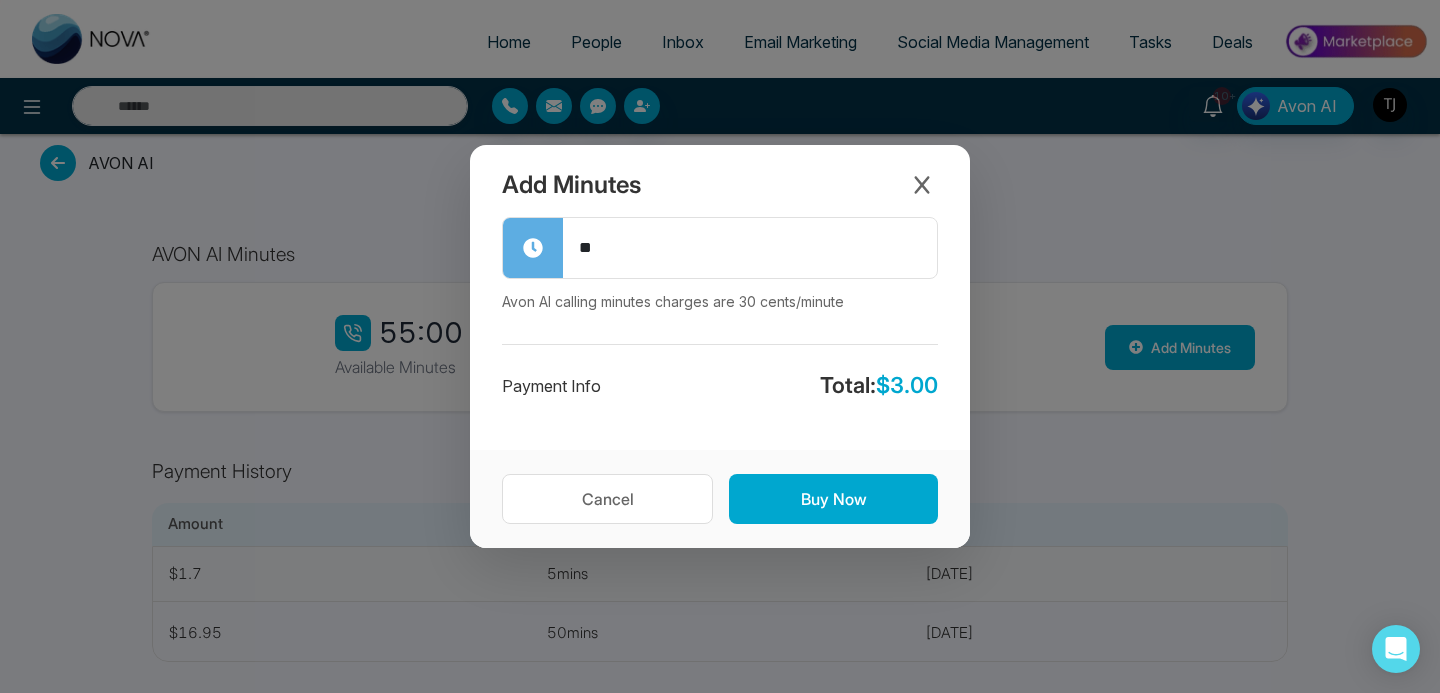 type on "*" 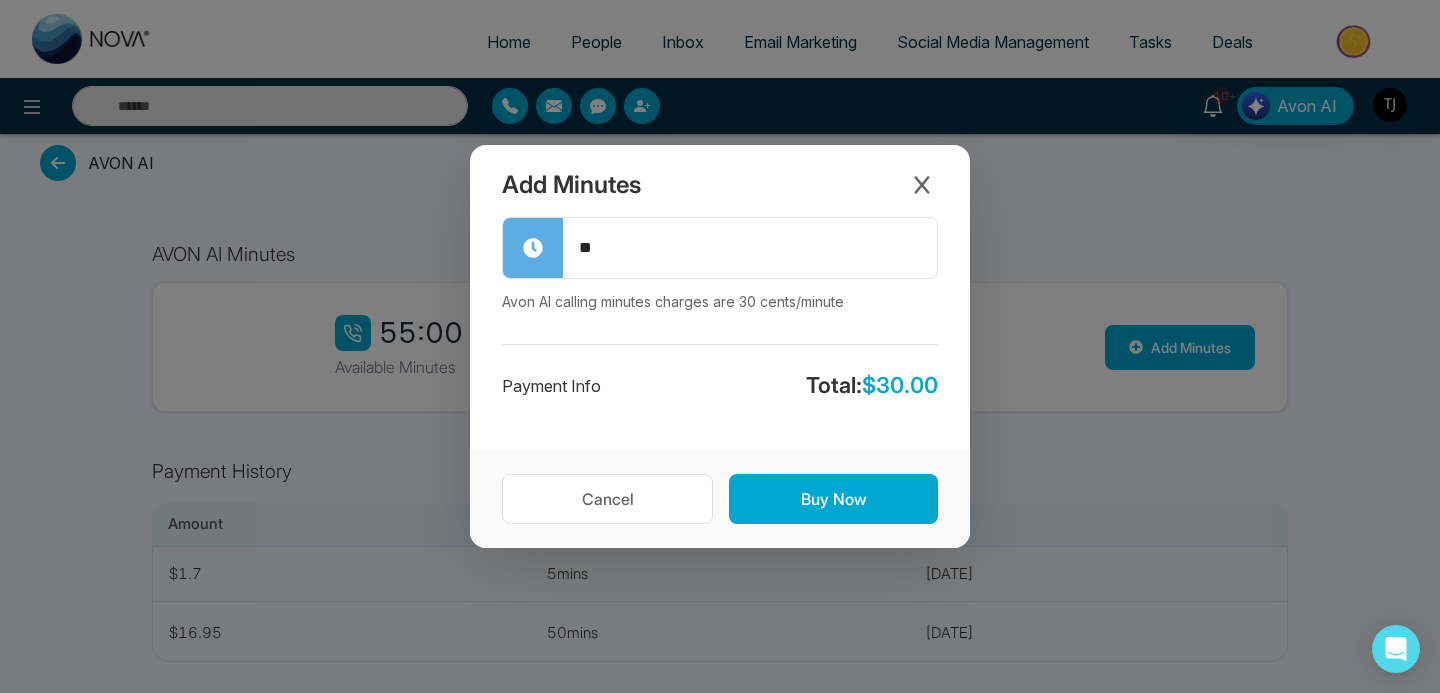 type on "*" 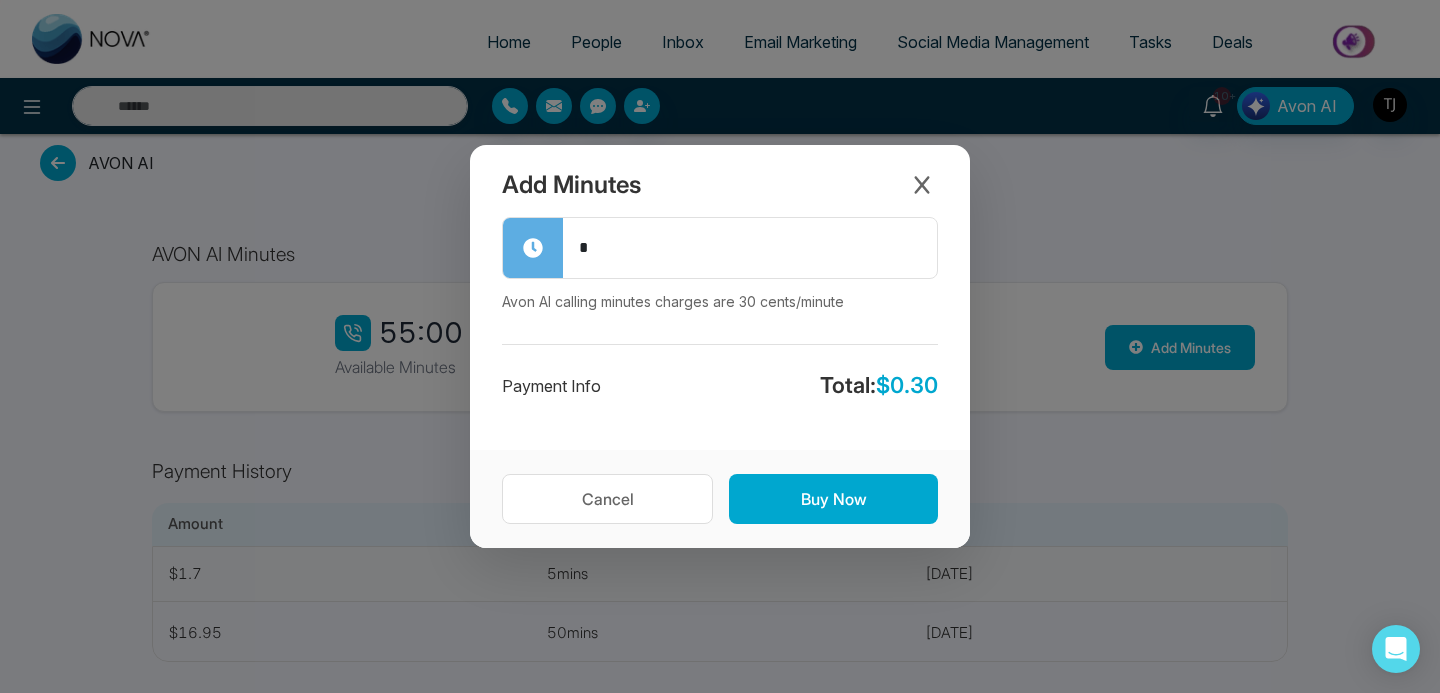 type 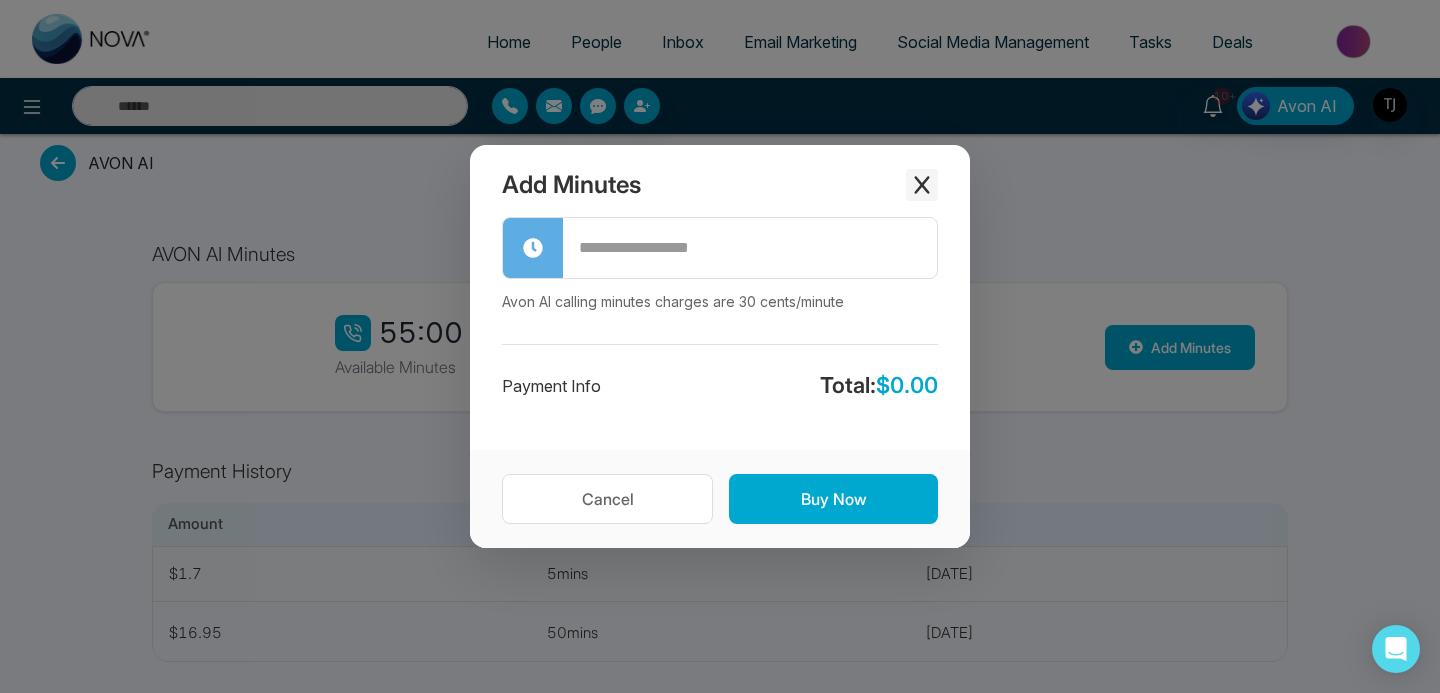click 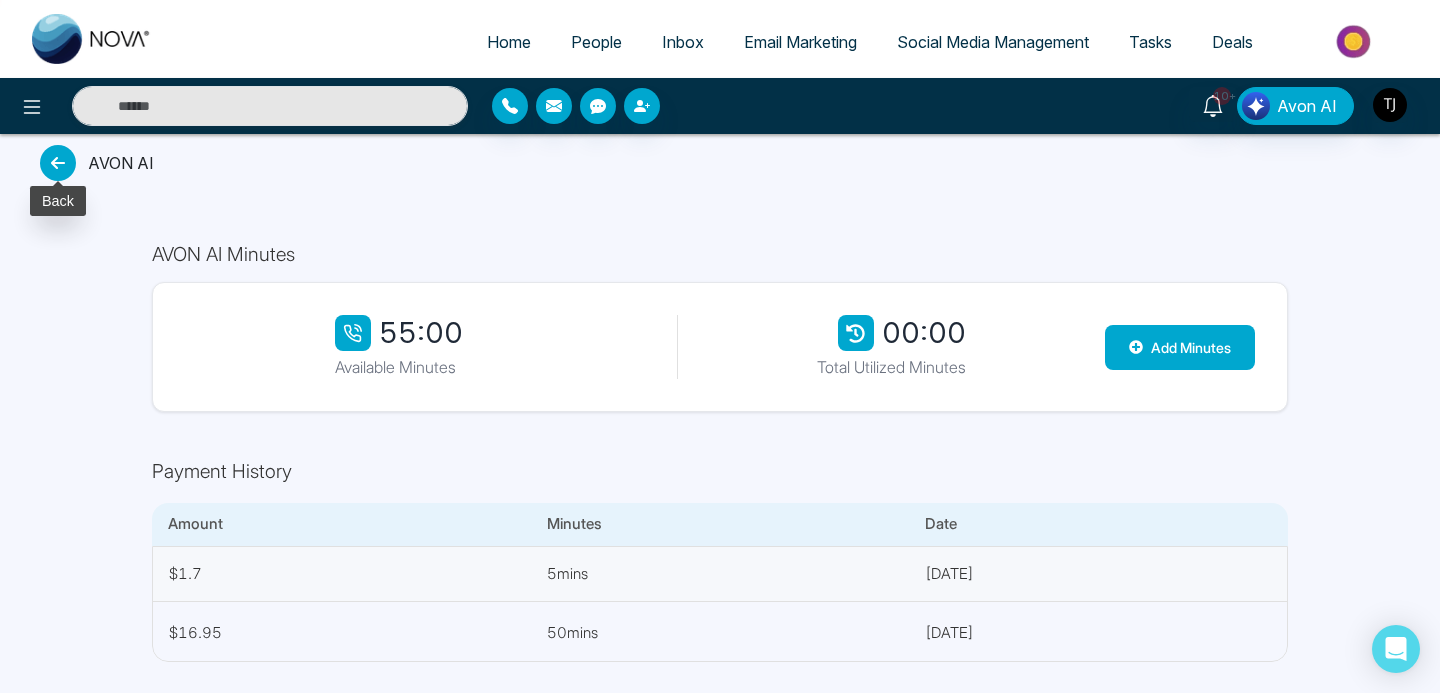 click at bounding box center [58, 163] 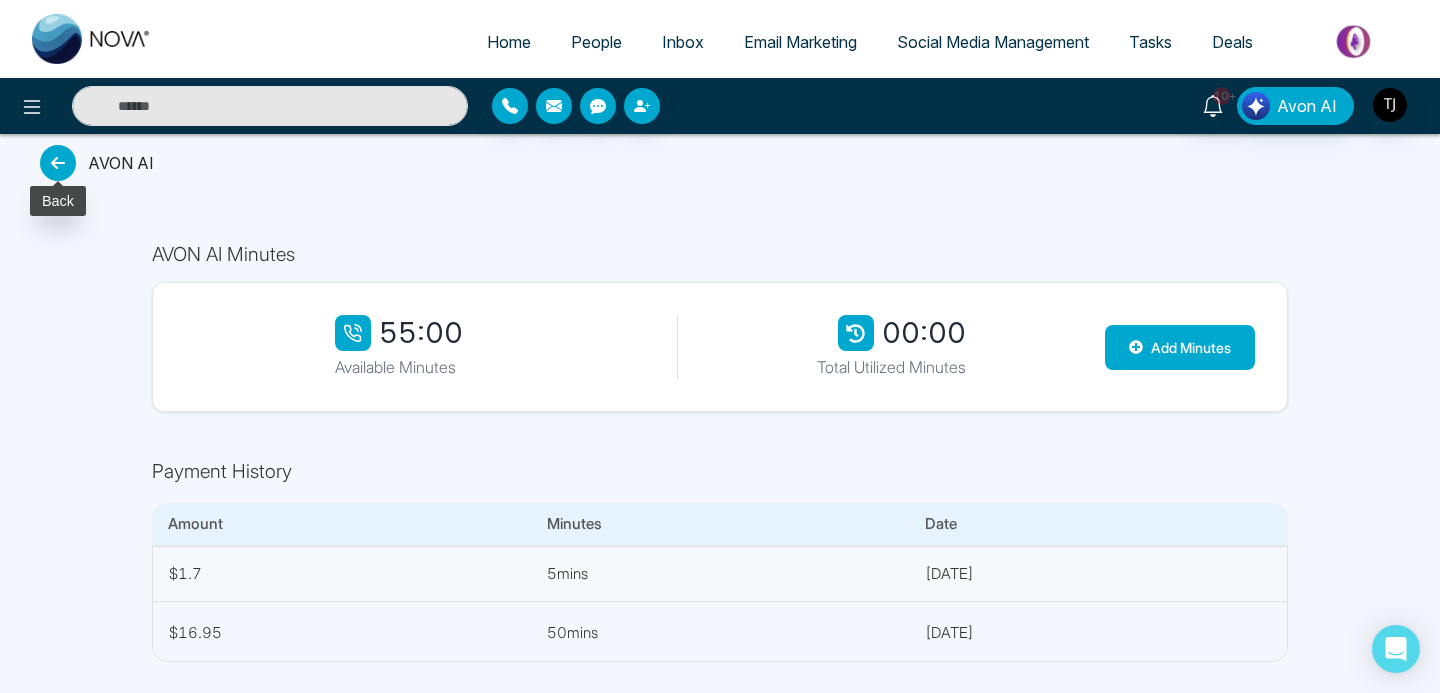click at bounding box center (58, 163) 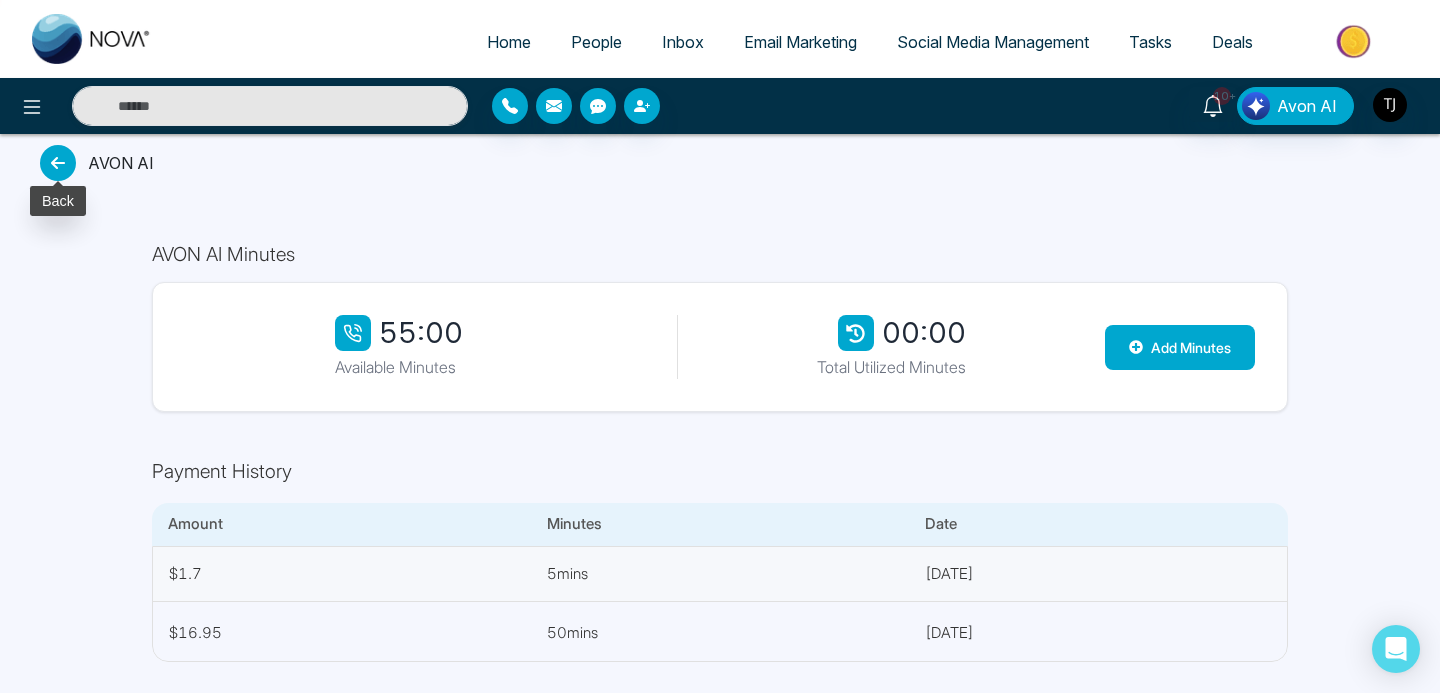scroll, scrollTop: 0, scrollLeft: 0, axis: both 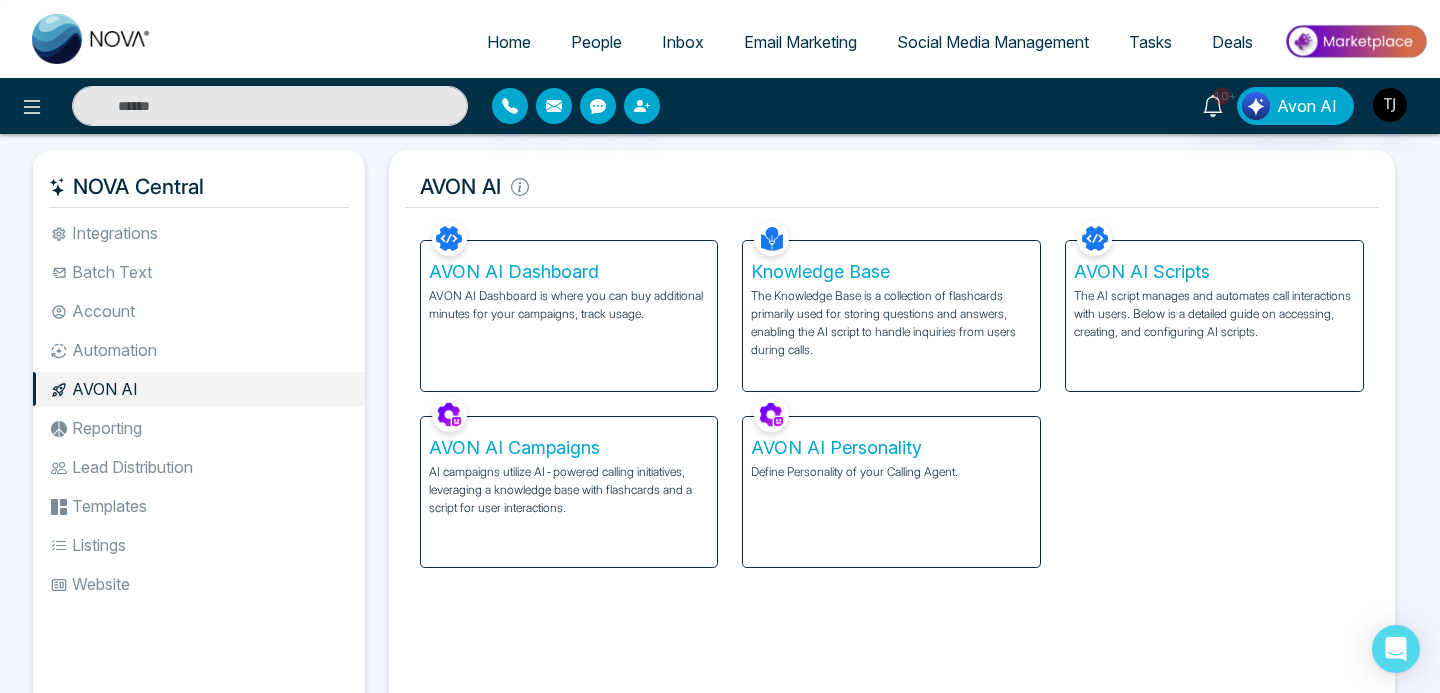 click on "The Knowledge Base is a collection of flashcards primarily used for storing questions and answers, enabling the AI script to handle inquiries from users during calls." at bounding box center [891, 323] 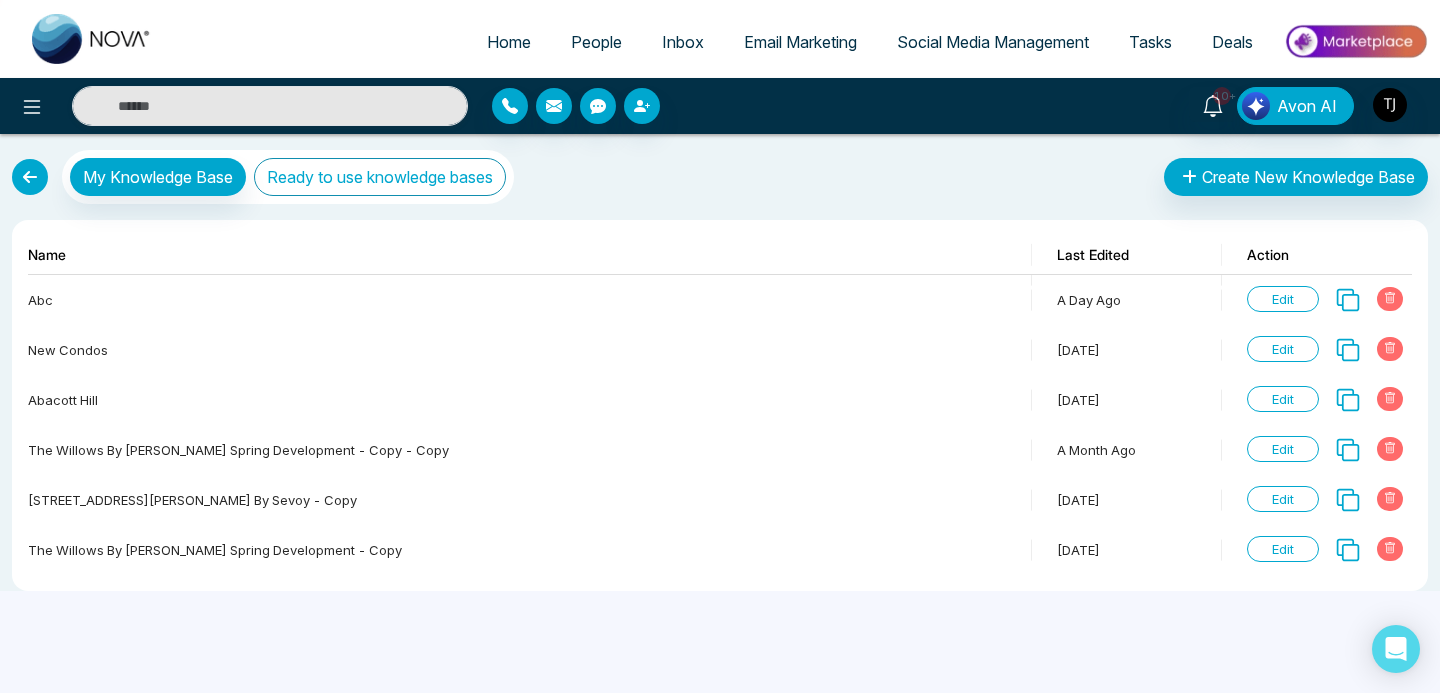 click on "Ready to use knowledge bases" at bounding box center (380, 177) 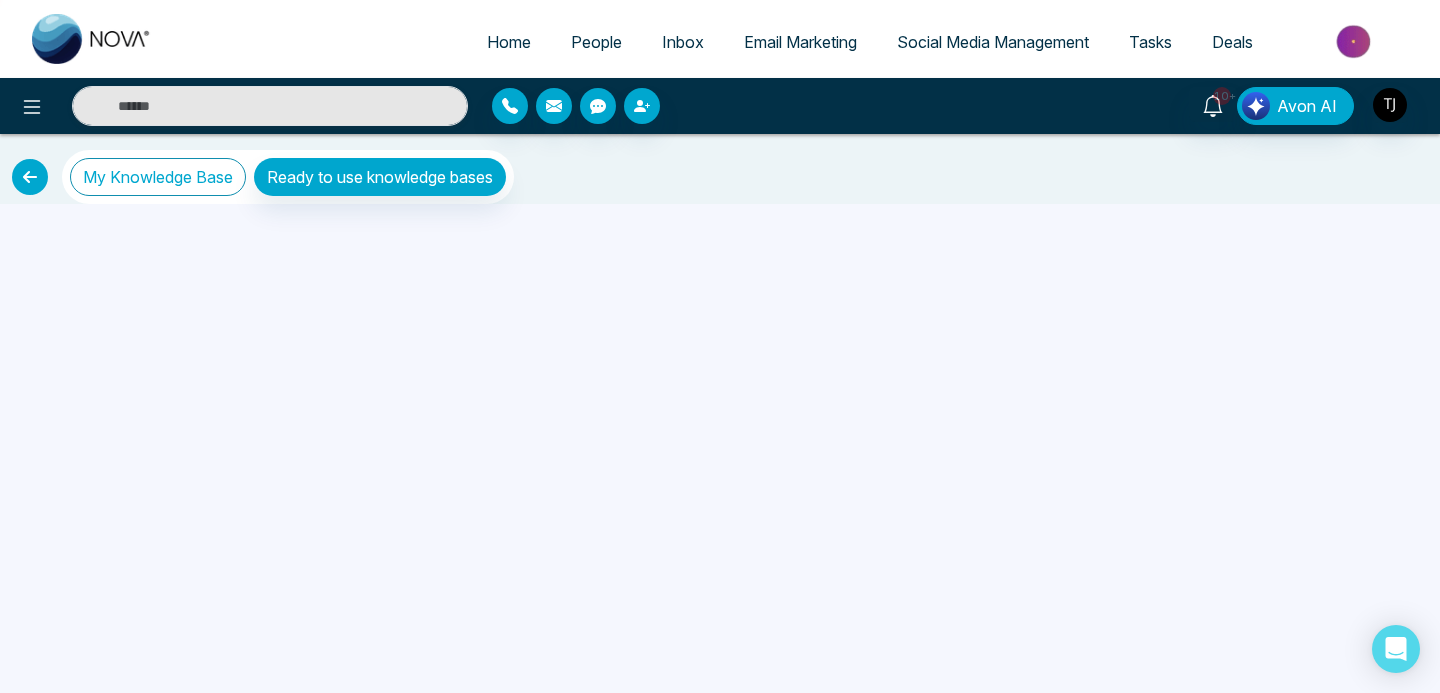 click on "My Knowledge Base" at bounding box center [158, 177] 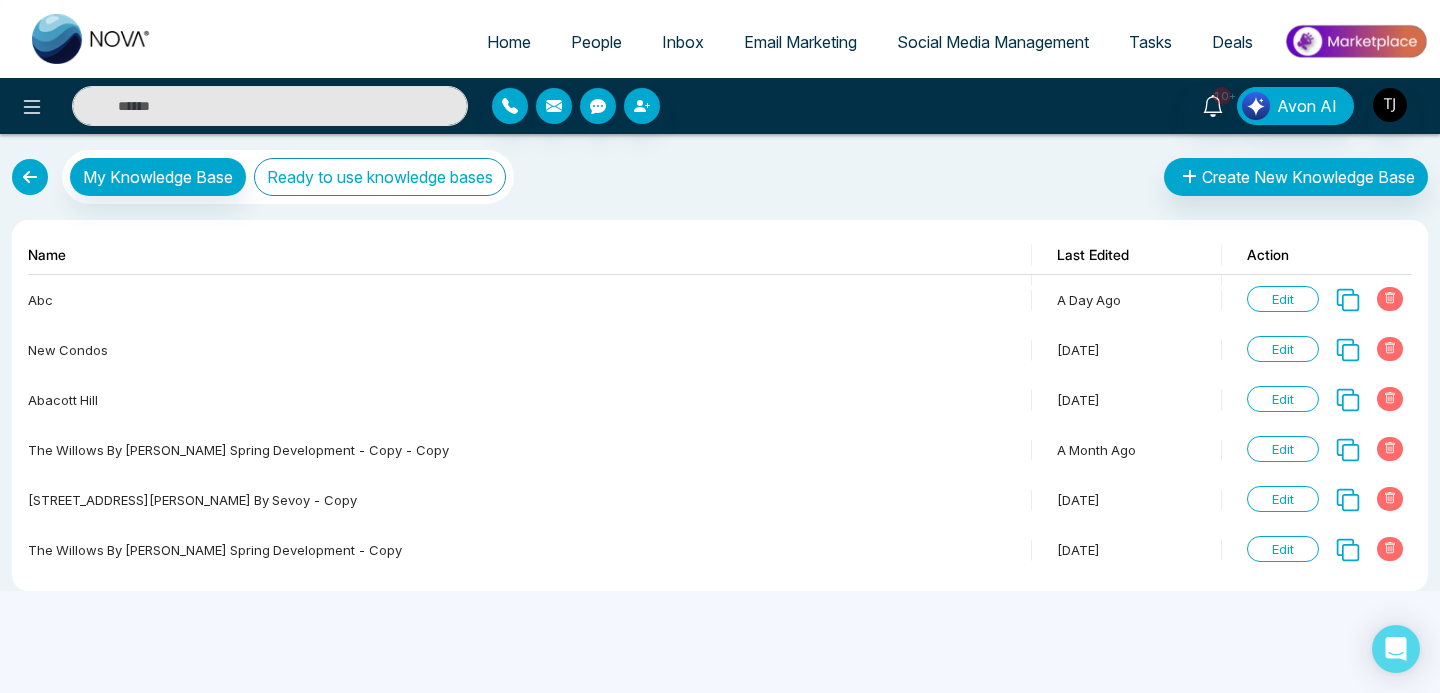 click on "Ready to use knowledge bases" at bounding box center [380, 177] 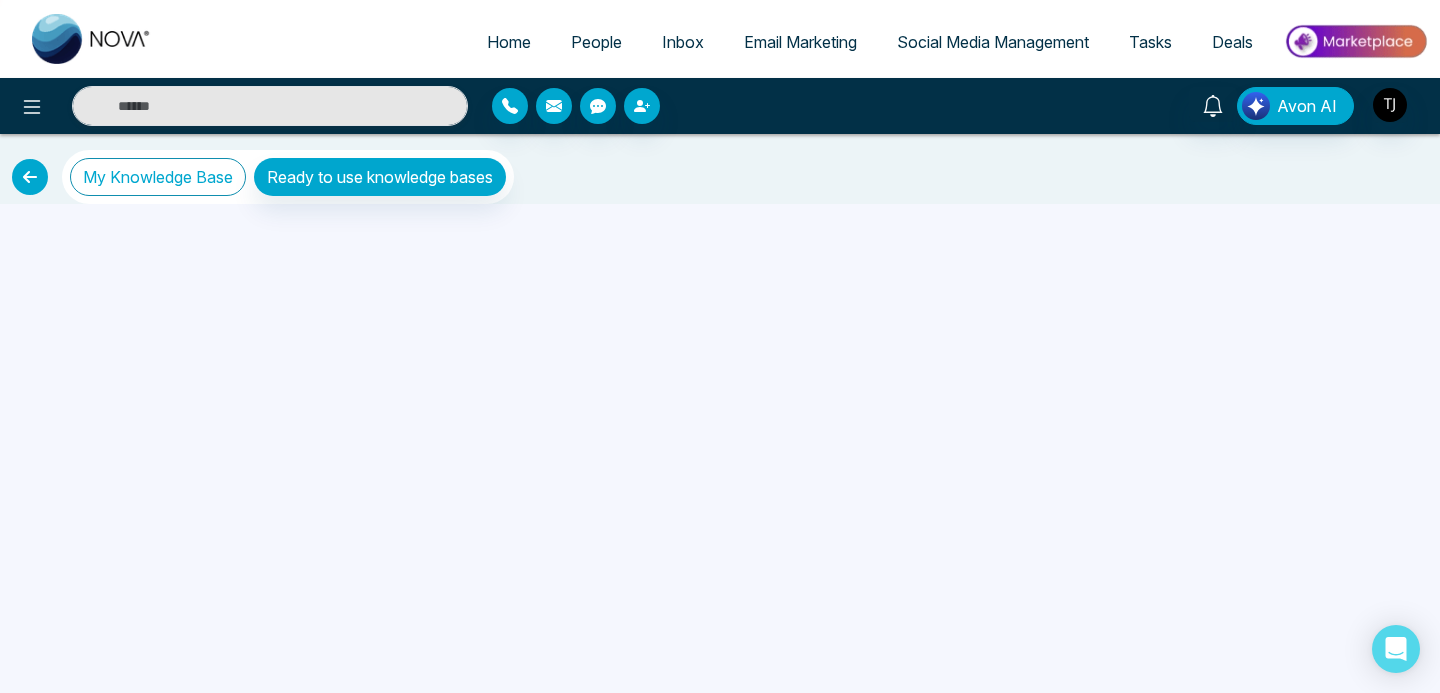click on "My Knowledge Base" at bounding box center [158, 177] 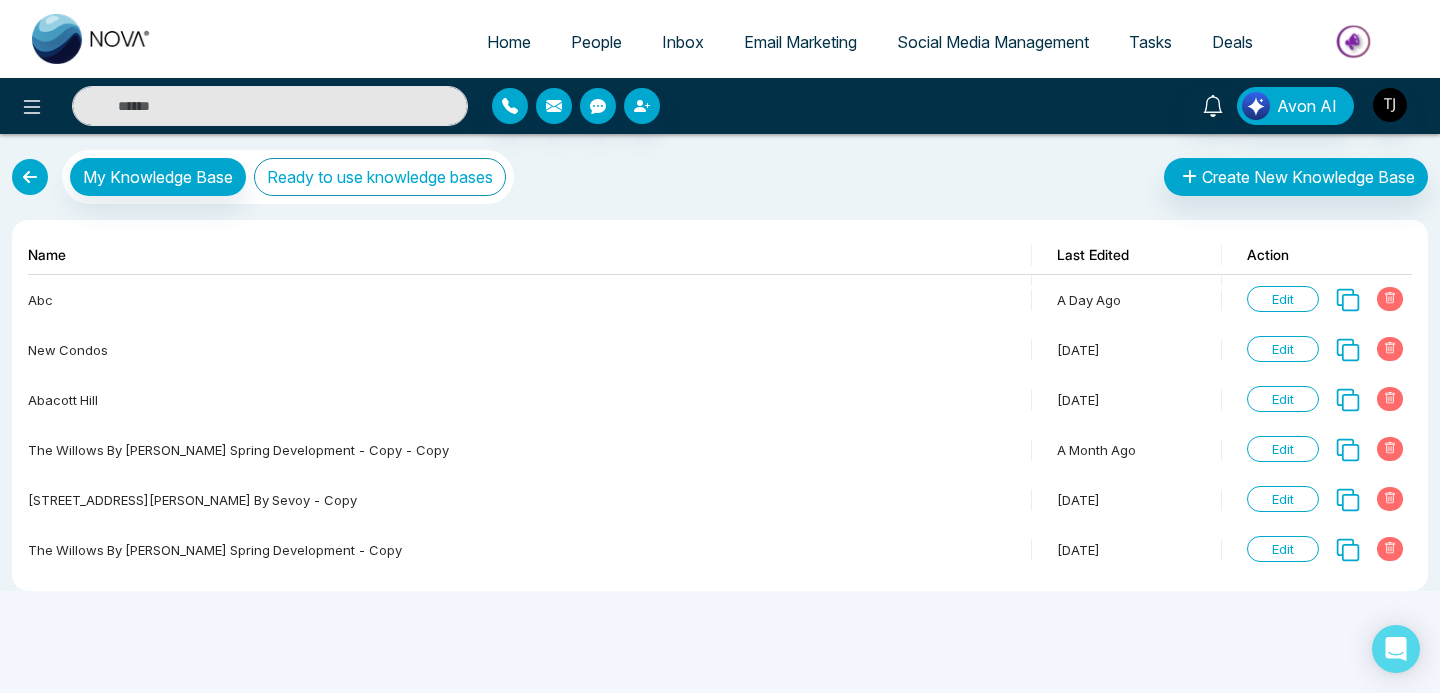 click on "Ready to use knowledge bases" at bounding box center [380, 177] 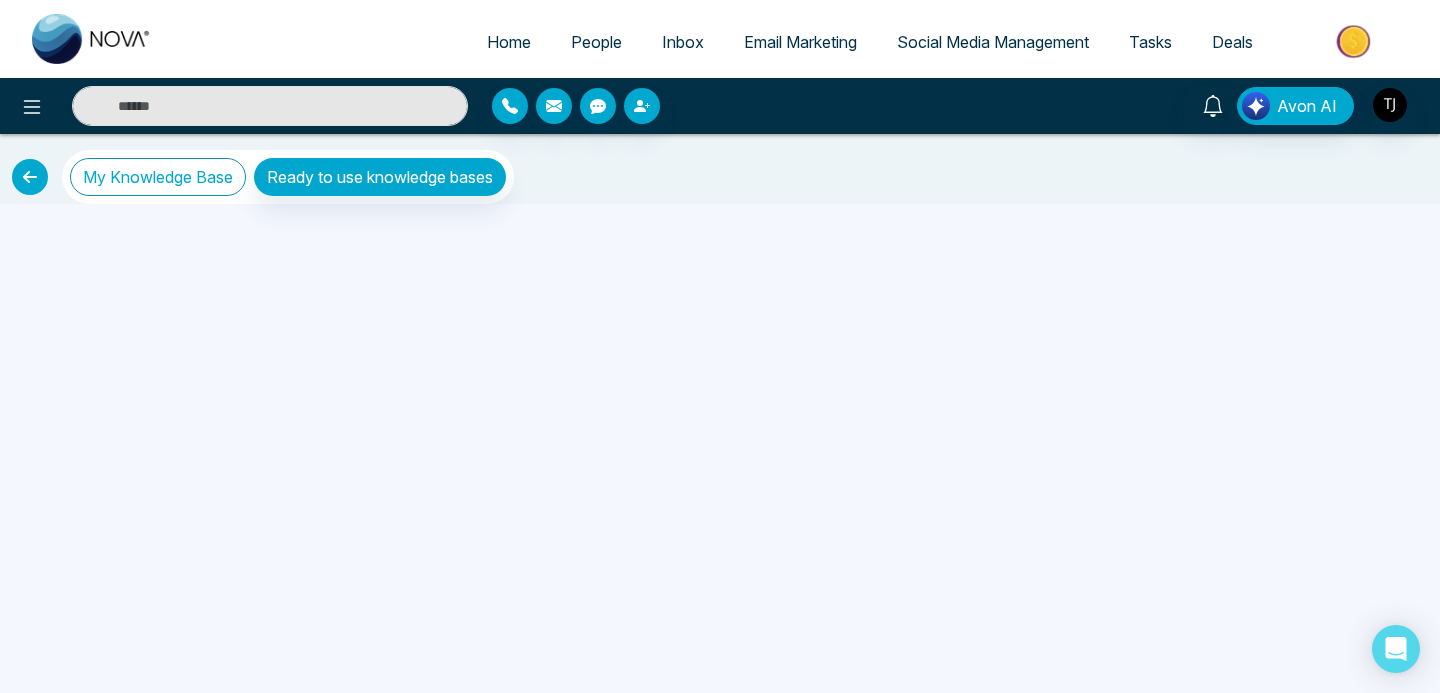 click on "My Knowledge Base" at bounding box center [158, 177] 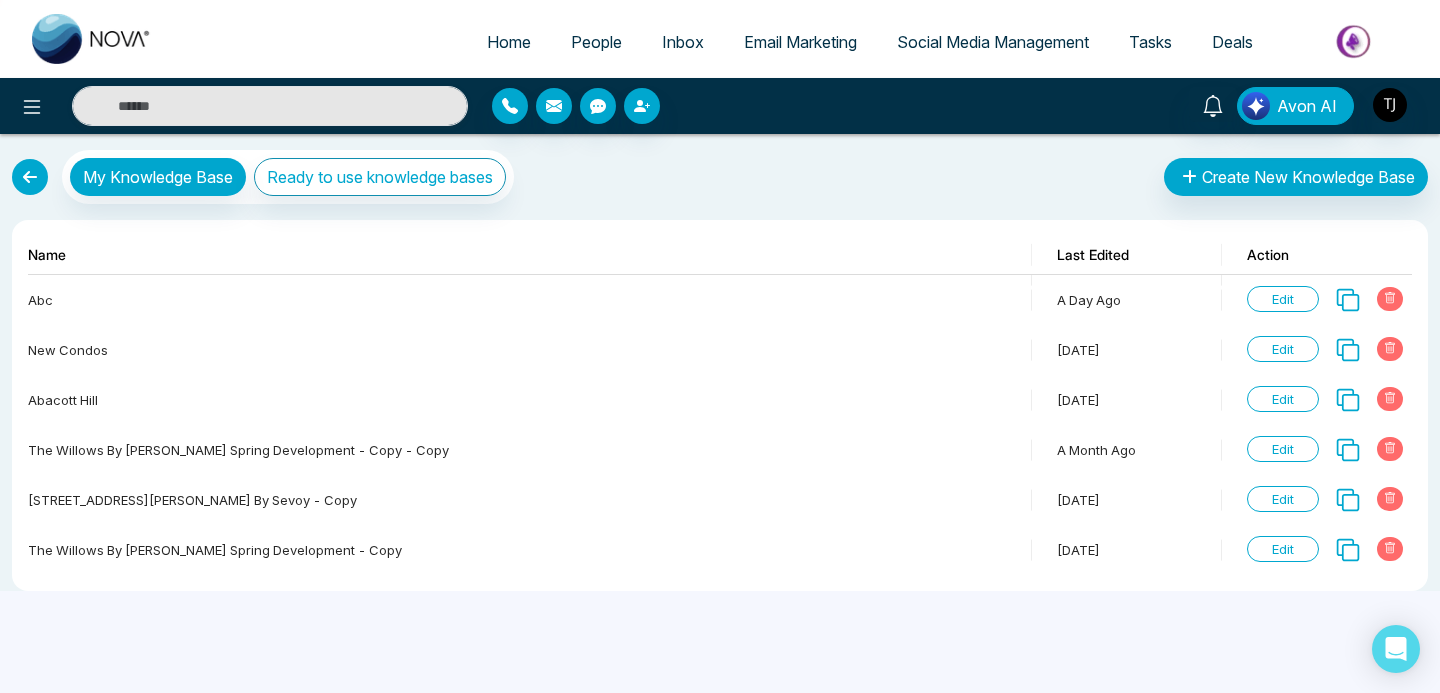 click at bounding box center (30, 177) 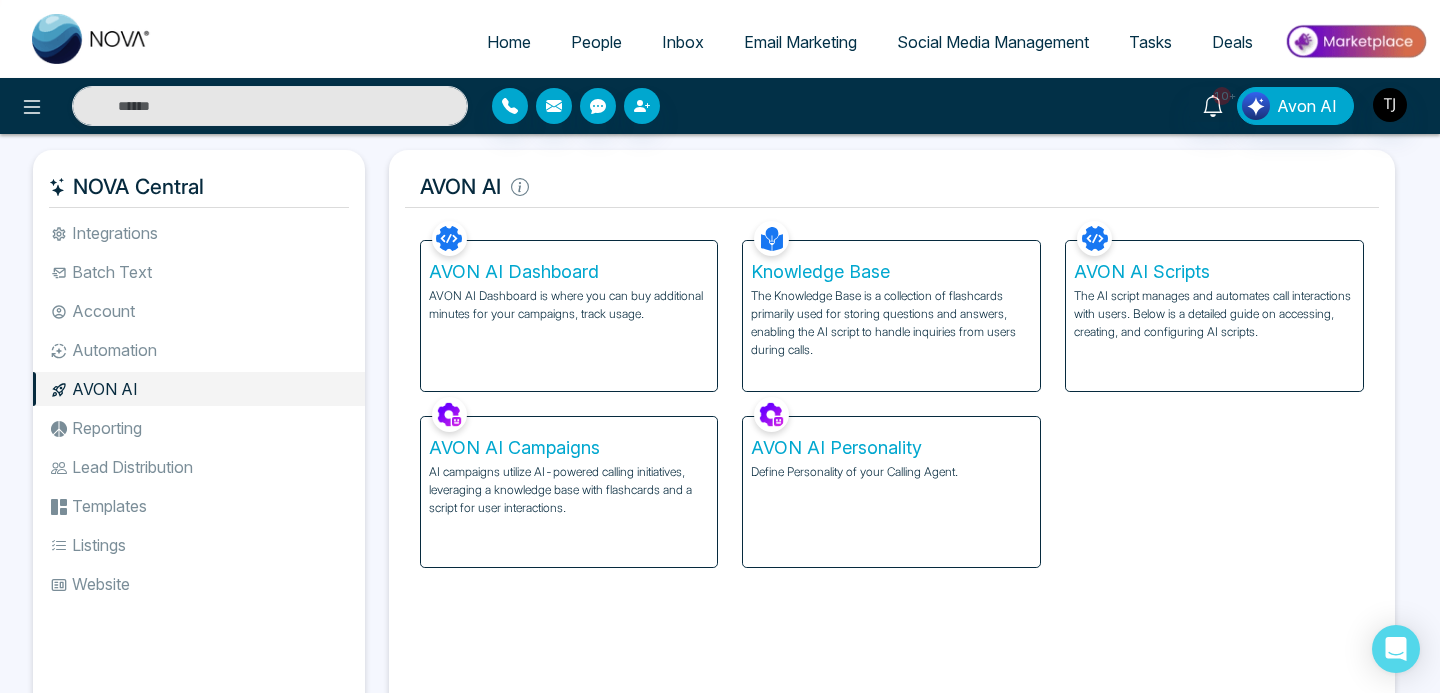 click on "AVON AI Personality Define Personality of your Calling Agent." at bounding box center [891, 492] 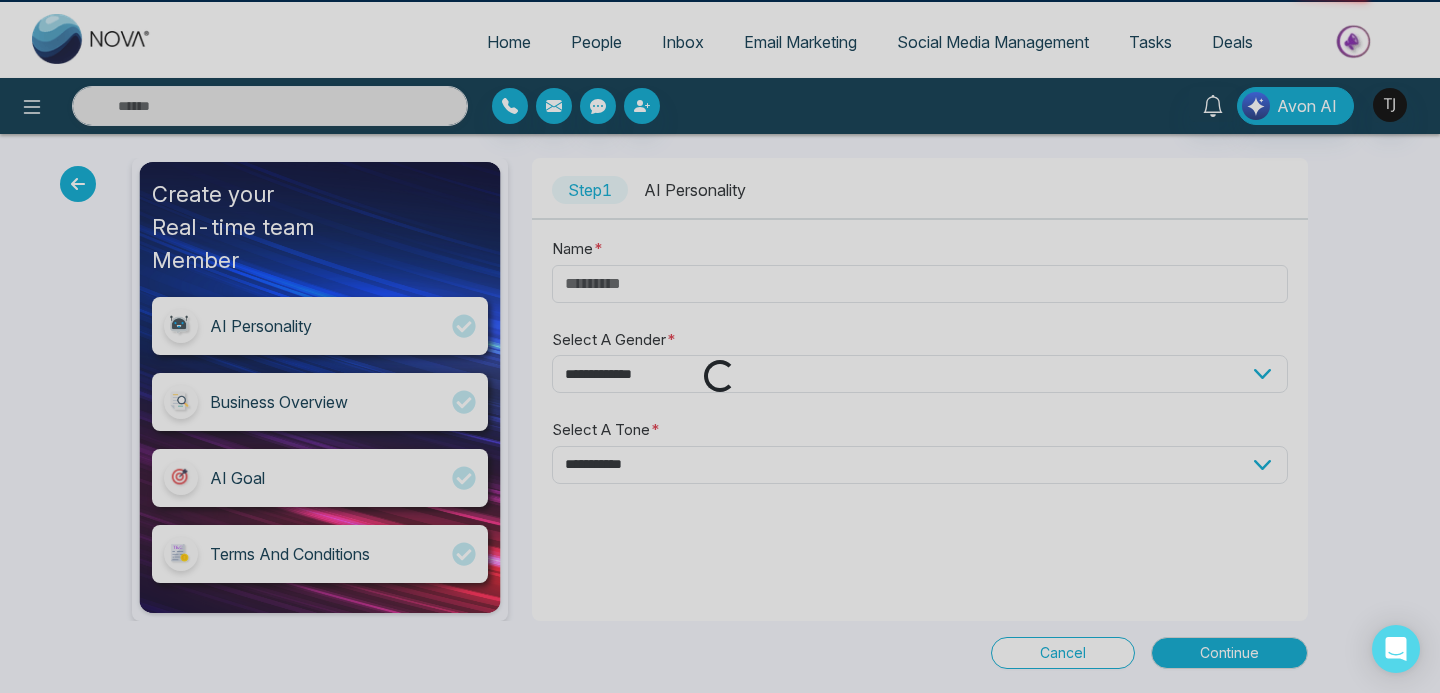 type on "****" 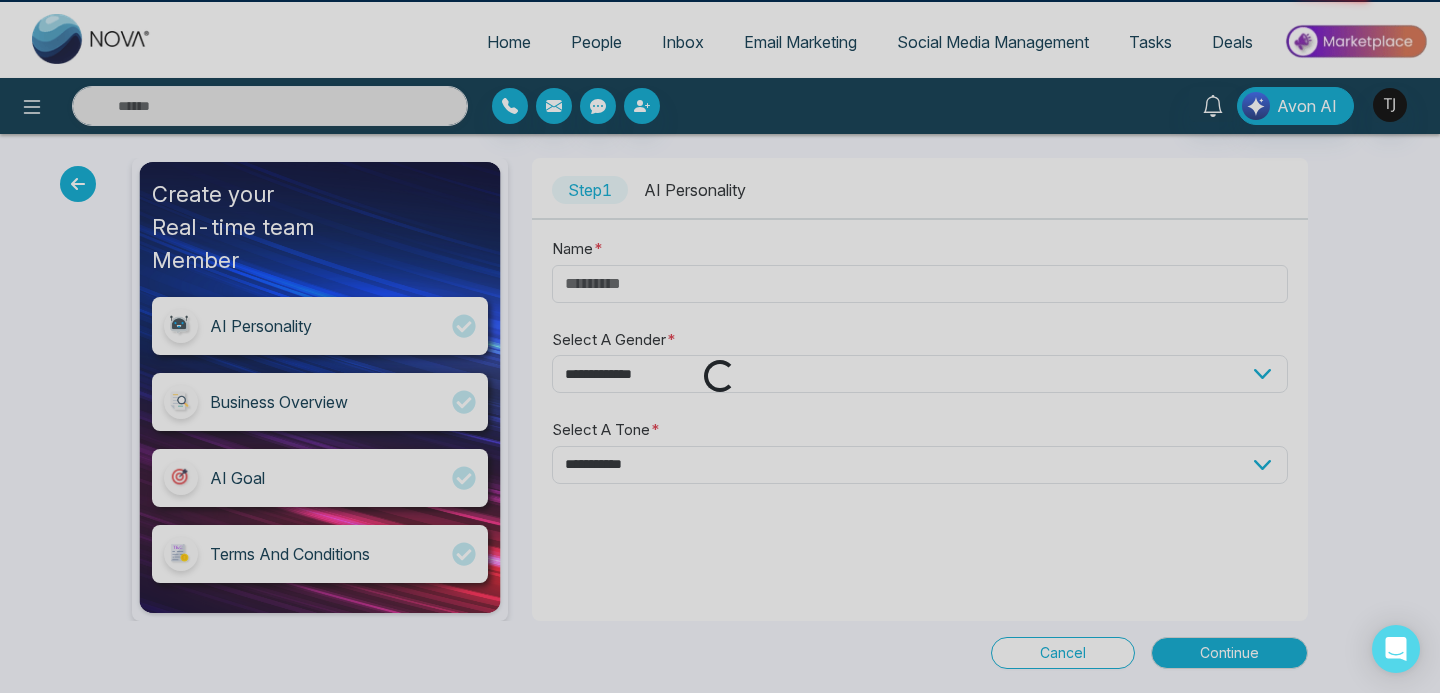 select on "****" 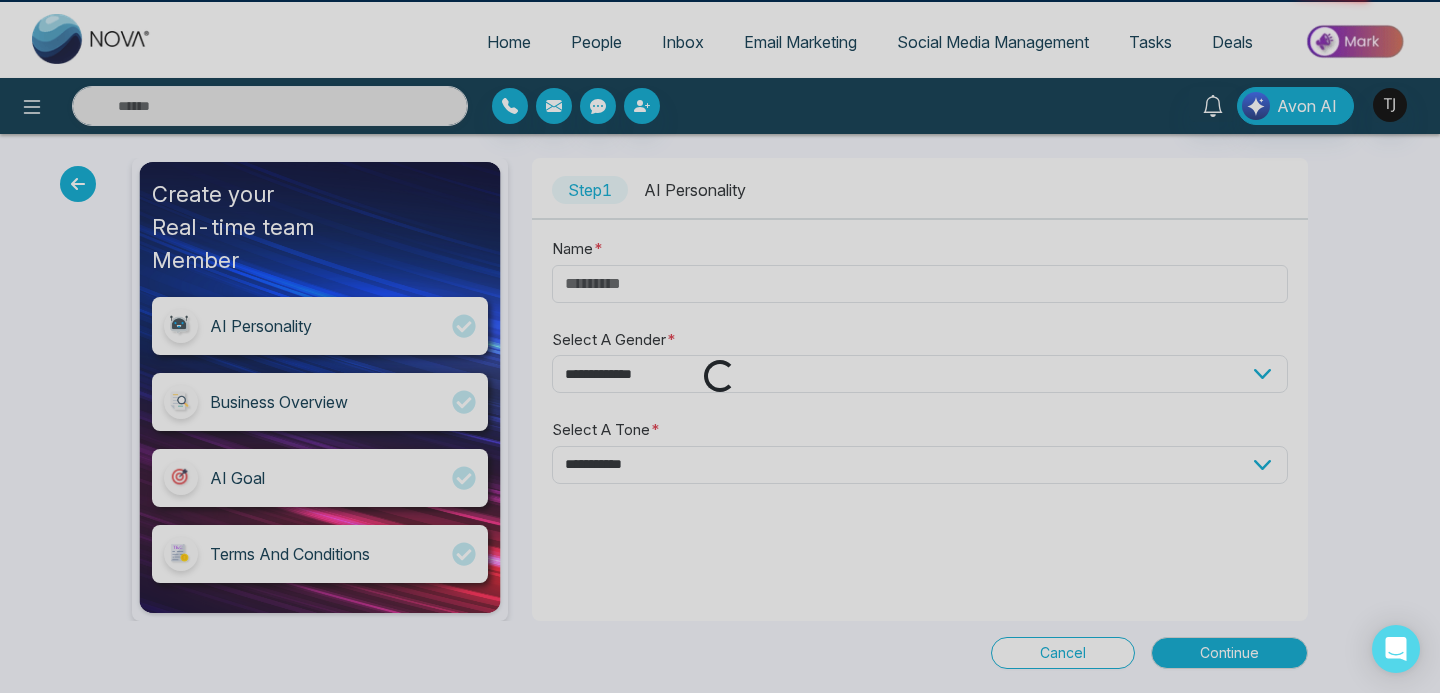 select on "********" 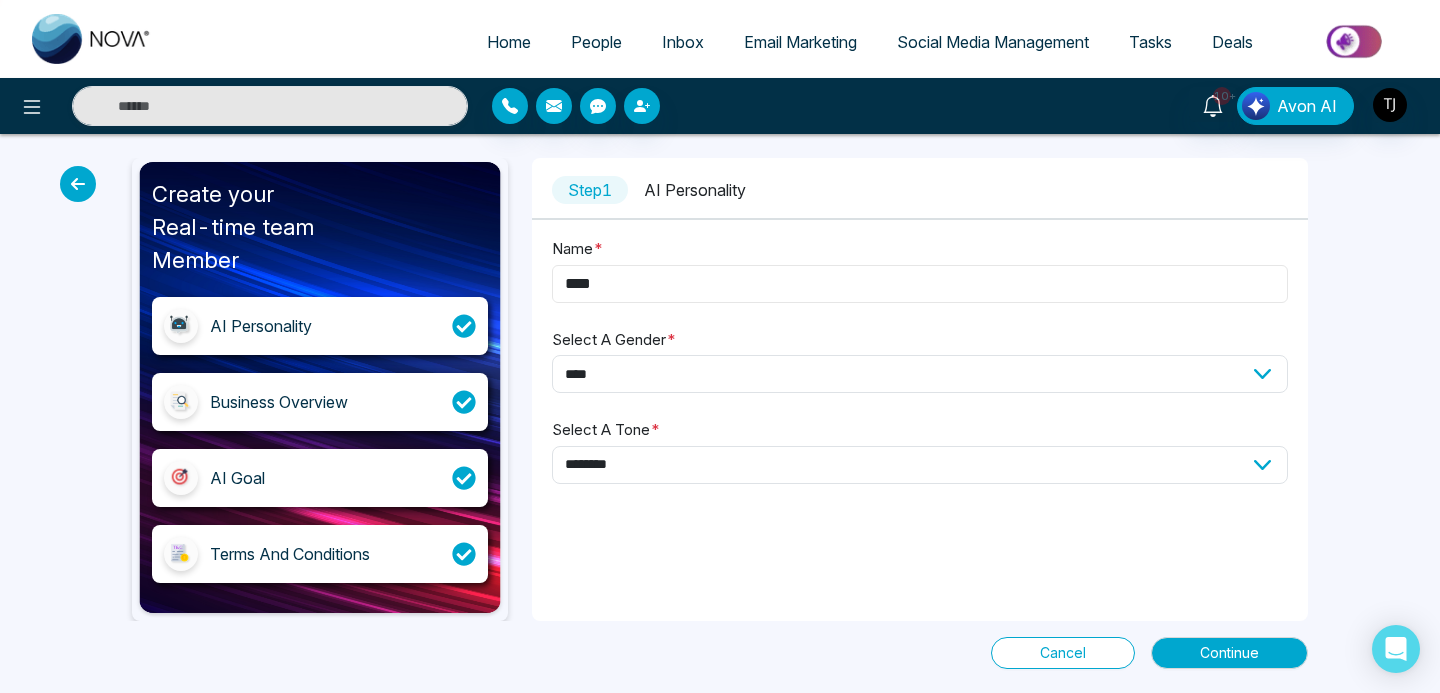 click on "****" at bounding box center (920, 284) 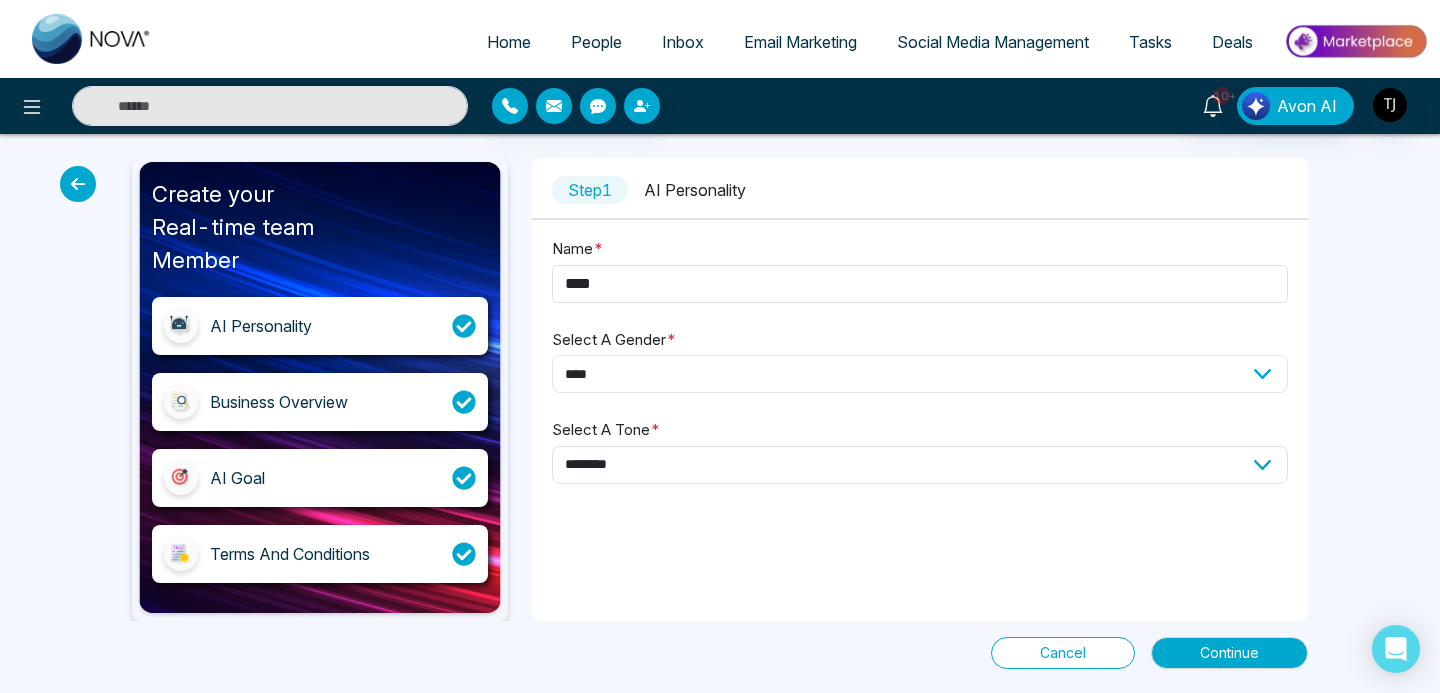 click on "**********" at bounding box center (920, 374) 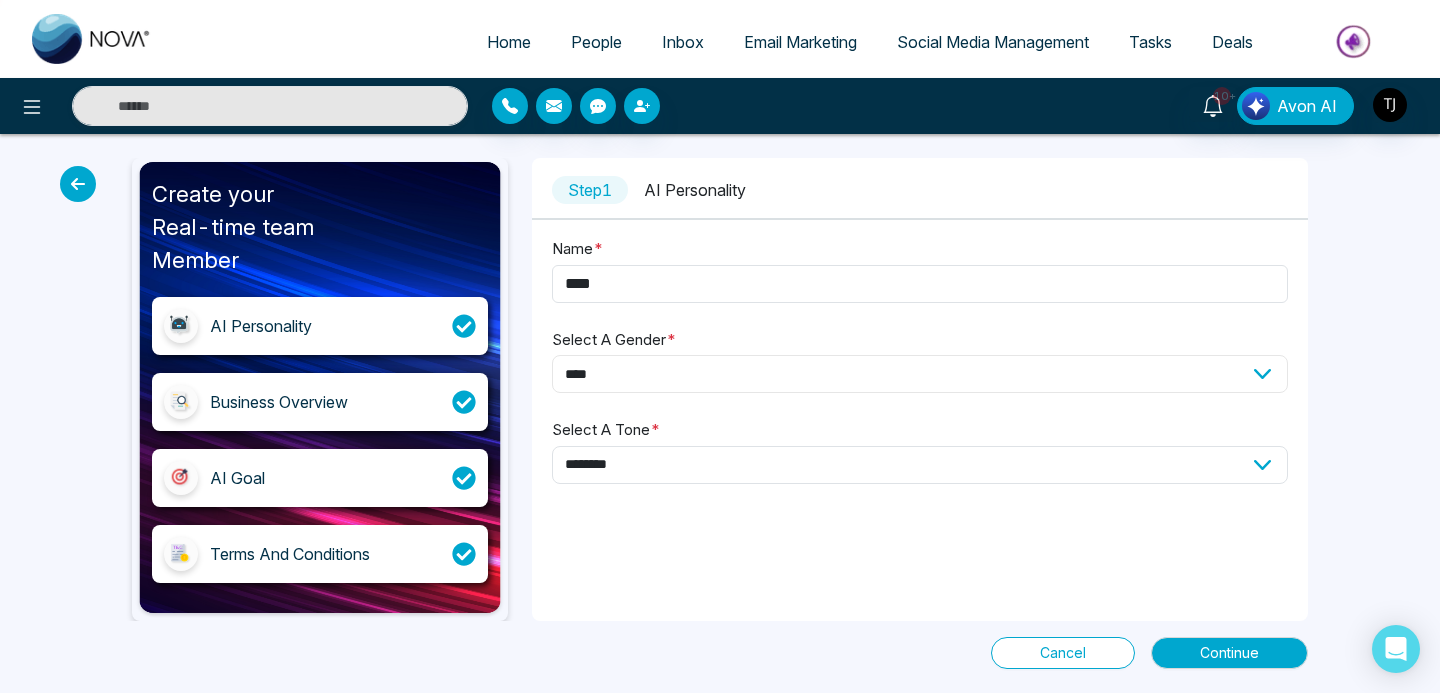 select on "******" 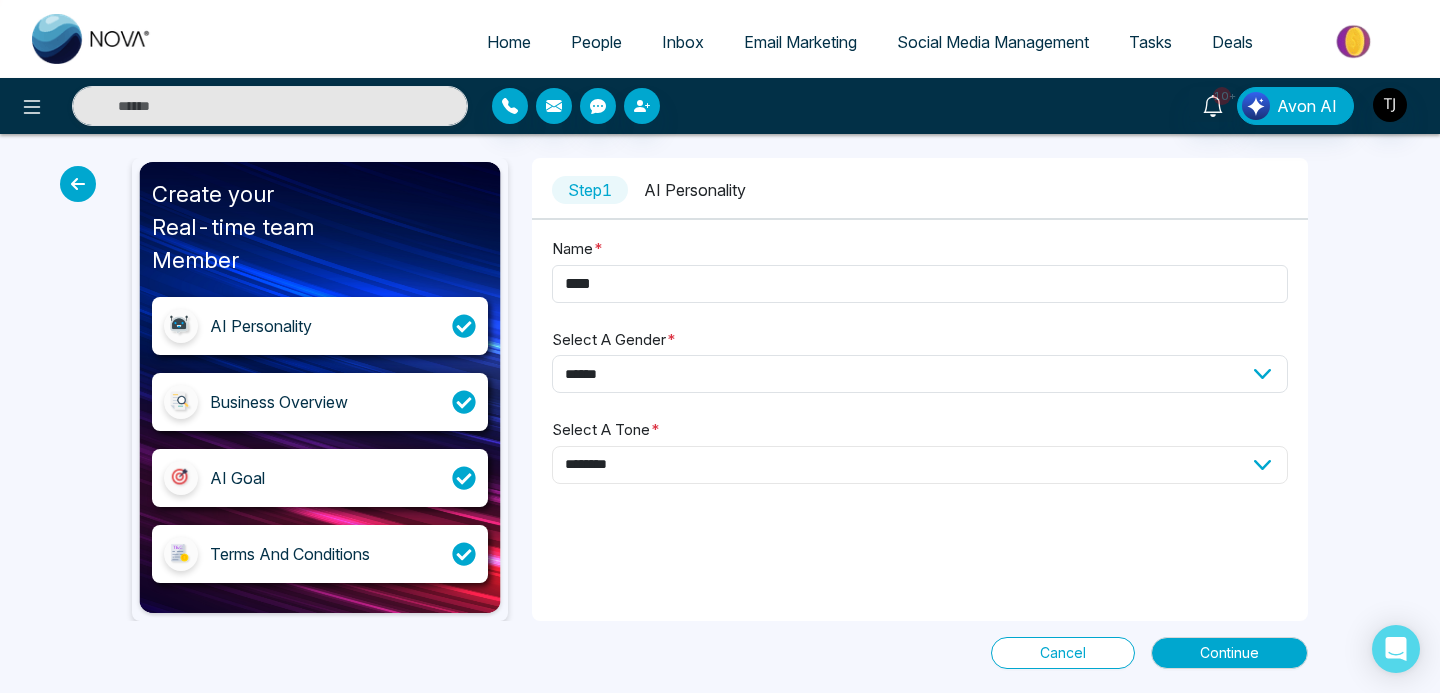 click on "**********" at bounding box center (920, 465) 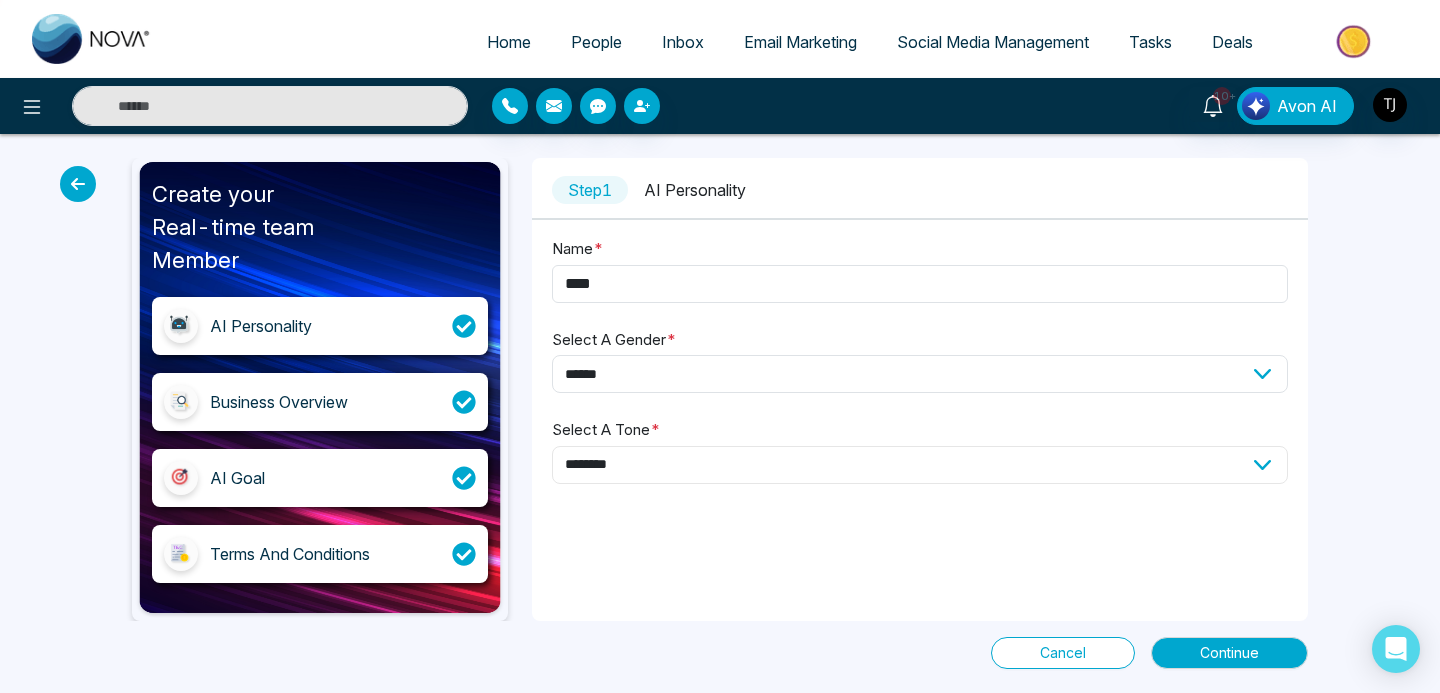 select on "*******" 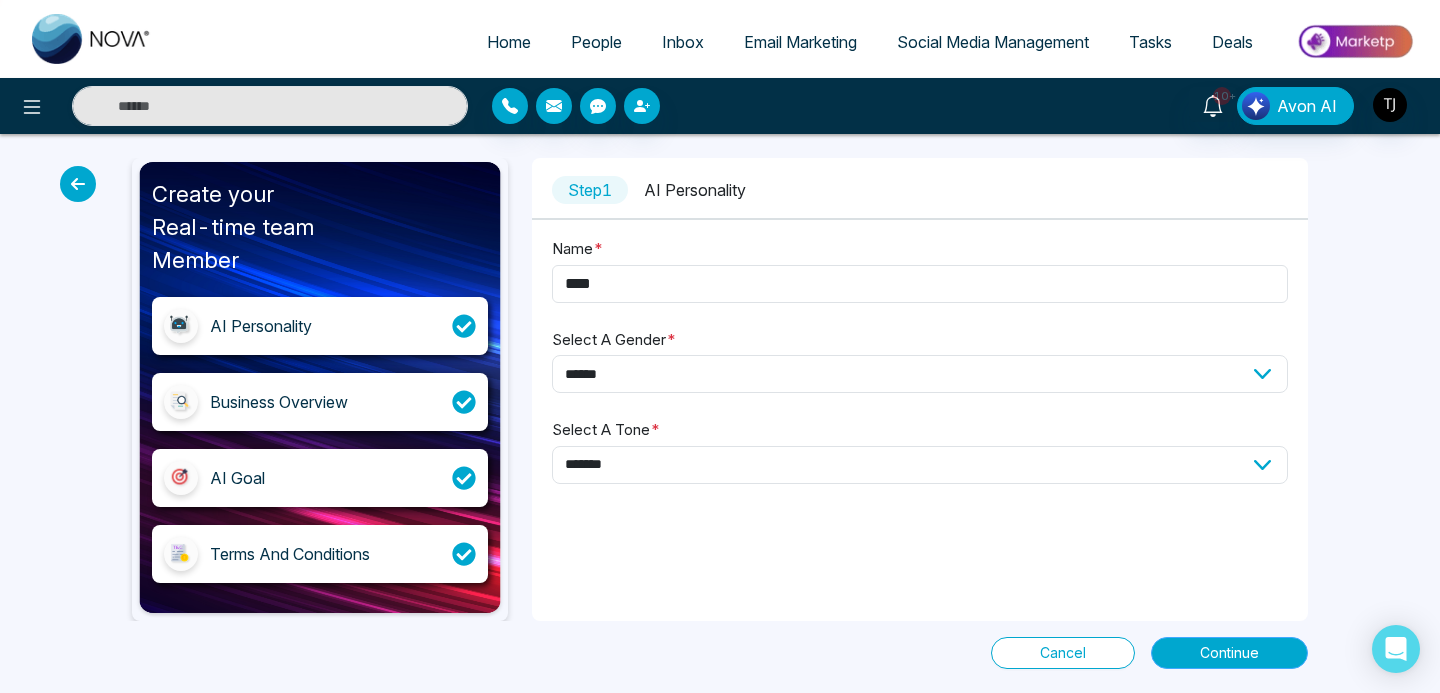 click on "Continue" at bounding box center [1229, 653] 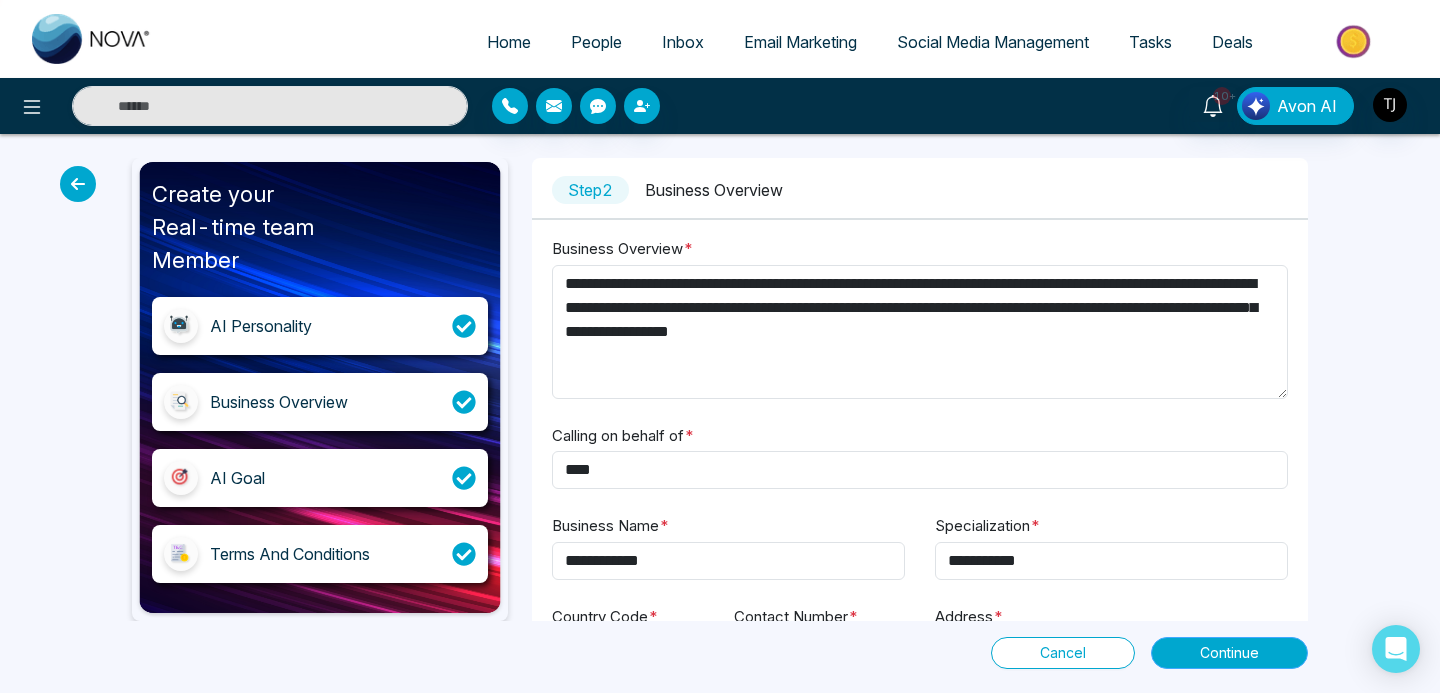 scroll, scrollTop: 178, scrollLeft: 0, axis: vertical 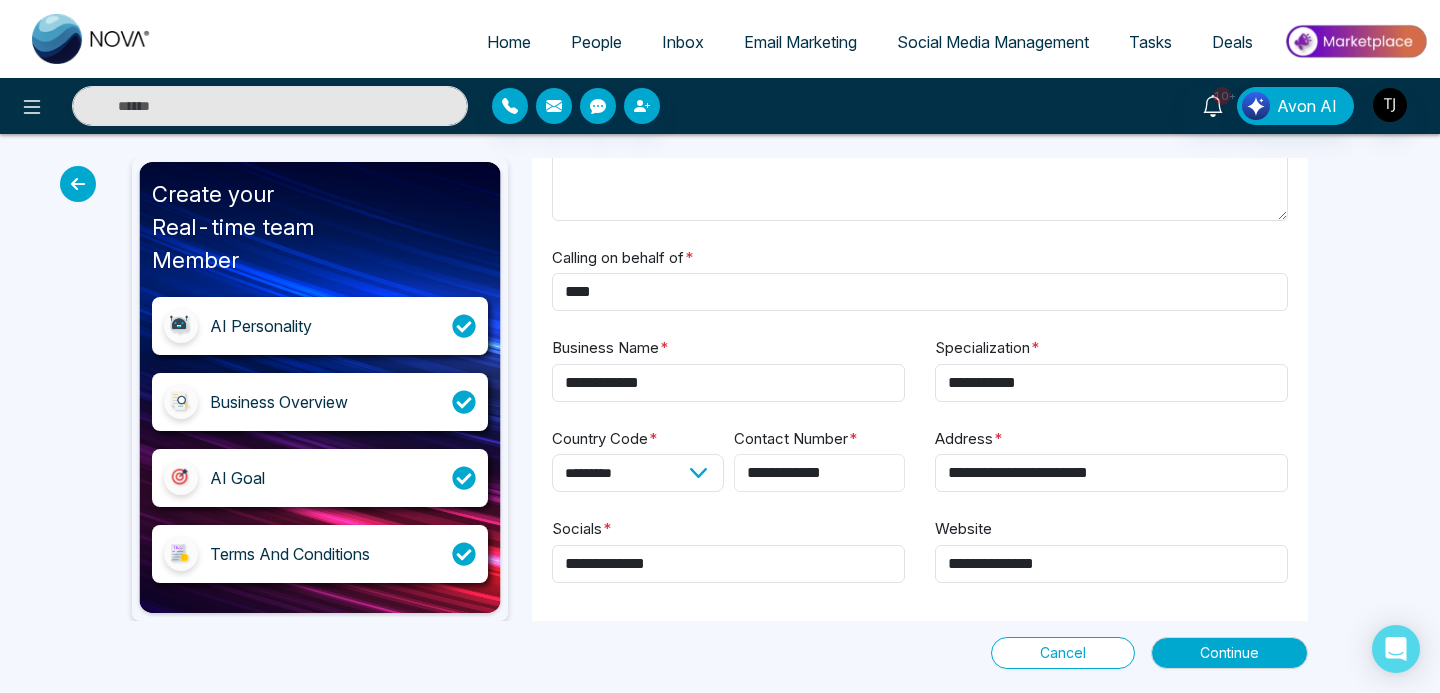 click on "**********" at bounding box center [820, 473] 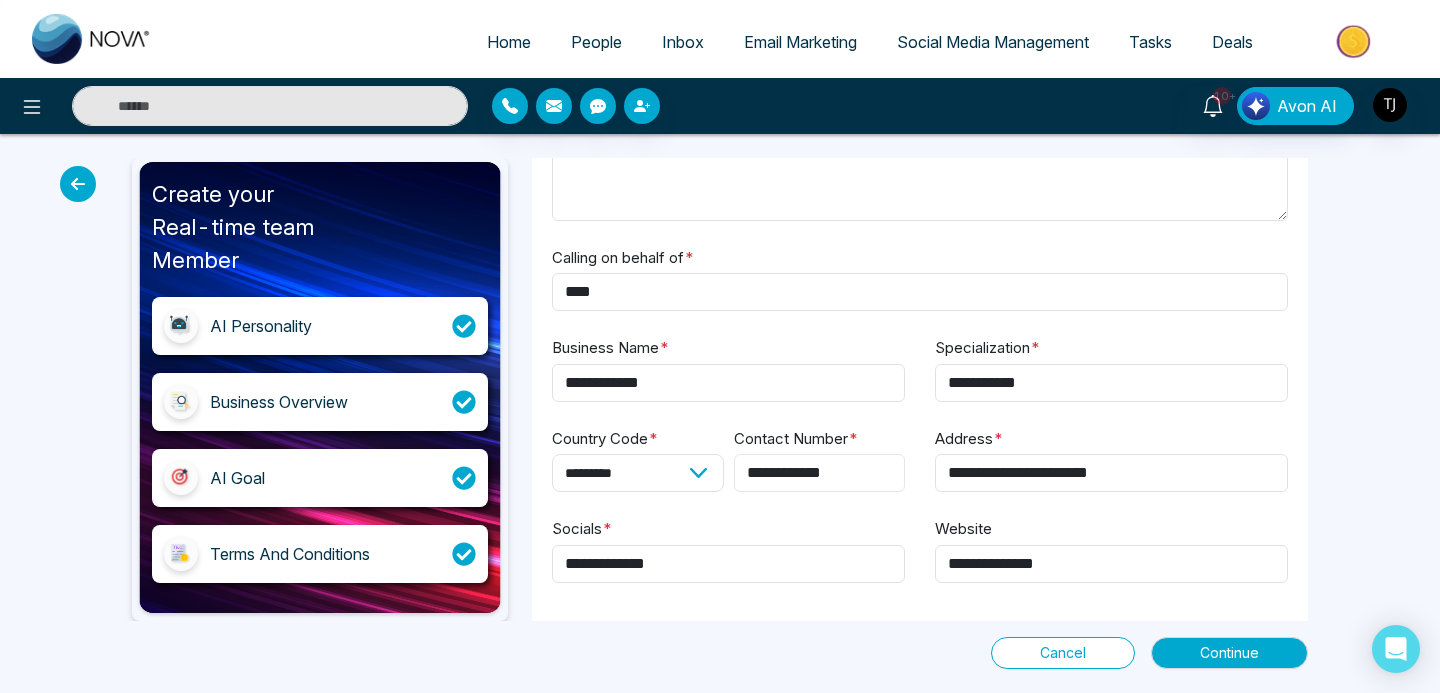 click on "**********" at bounding box center (820, 473) 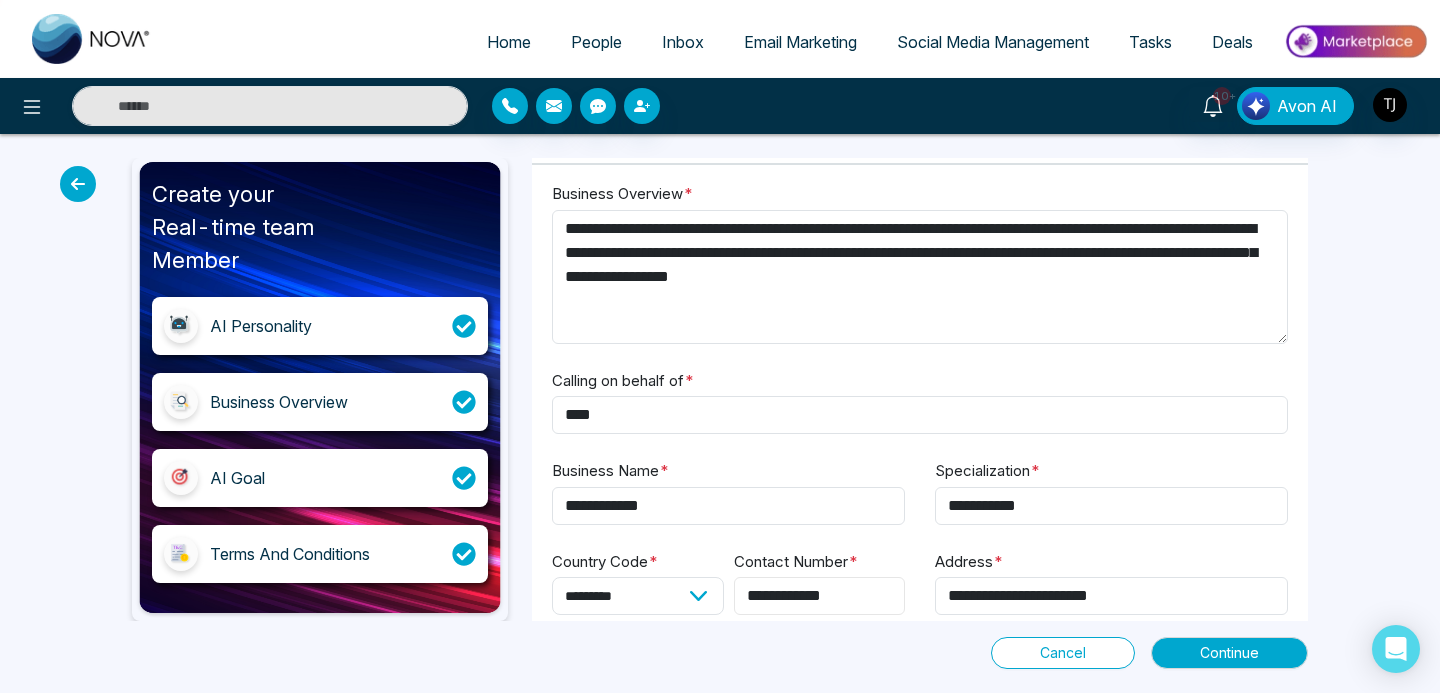 scroll, scrollTop: 0, scrollLeft: 0, axis: both 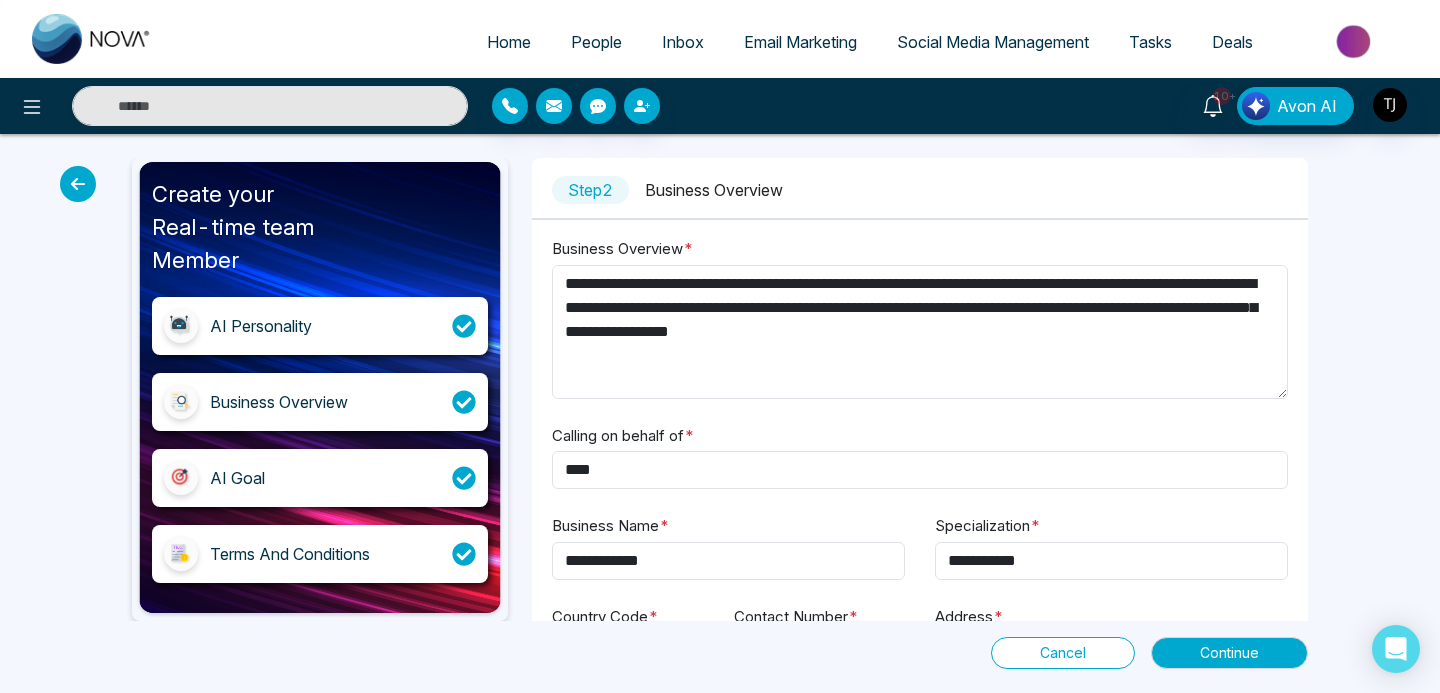 click at bounding box center [92, 39] 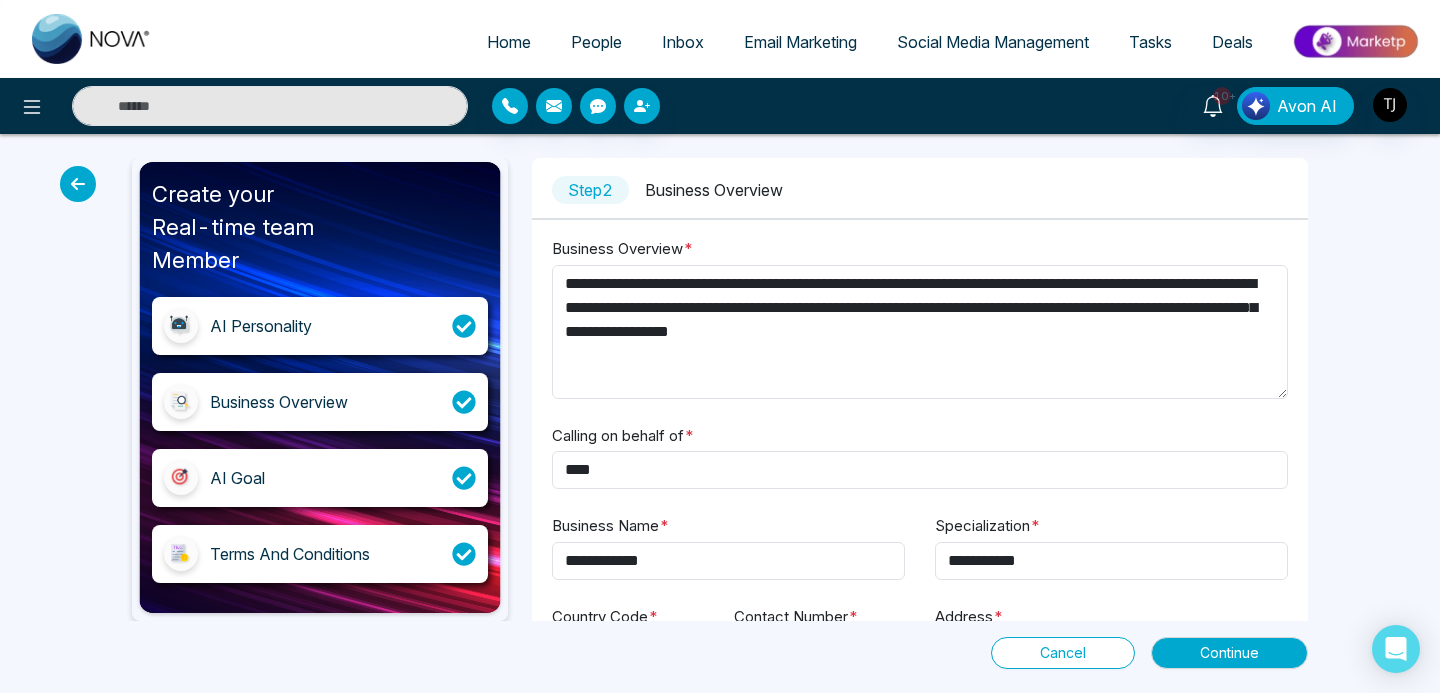 select on "*" 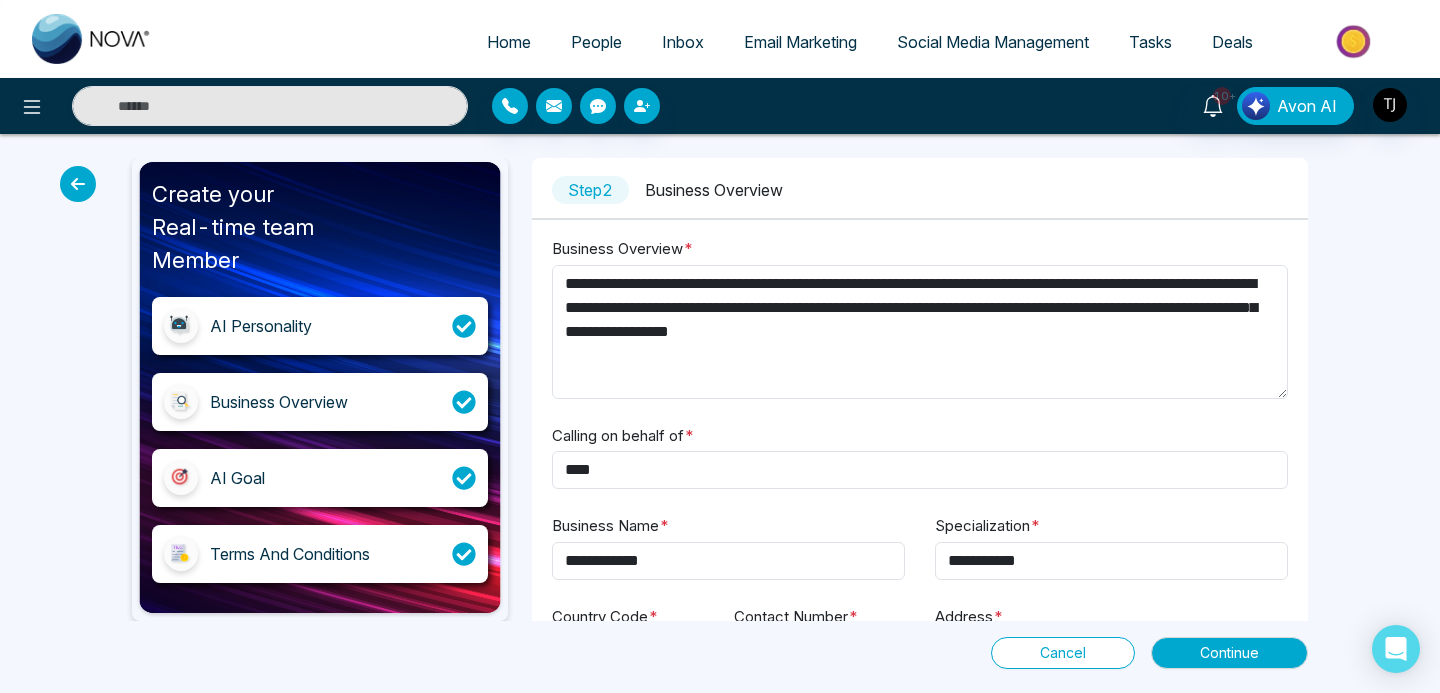select on "*" 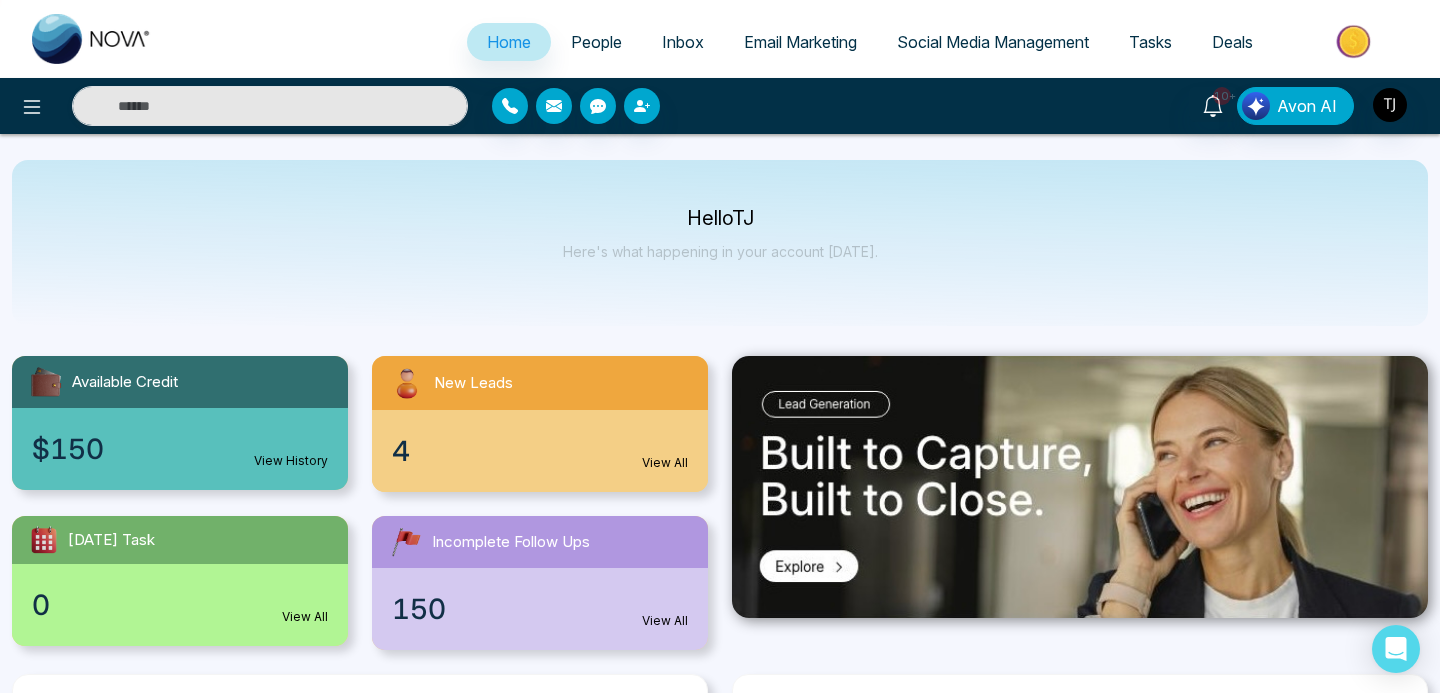 click on "Social Media Management" at bounding box center (993, 42) 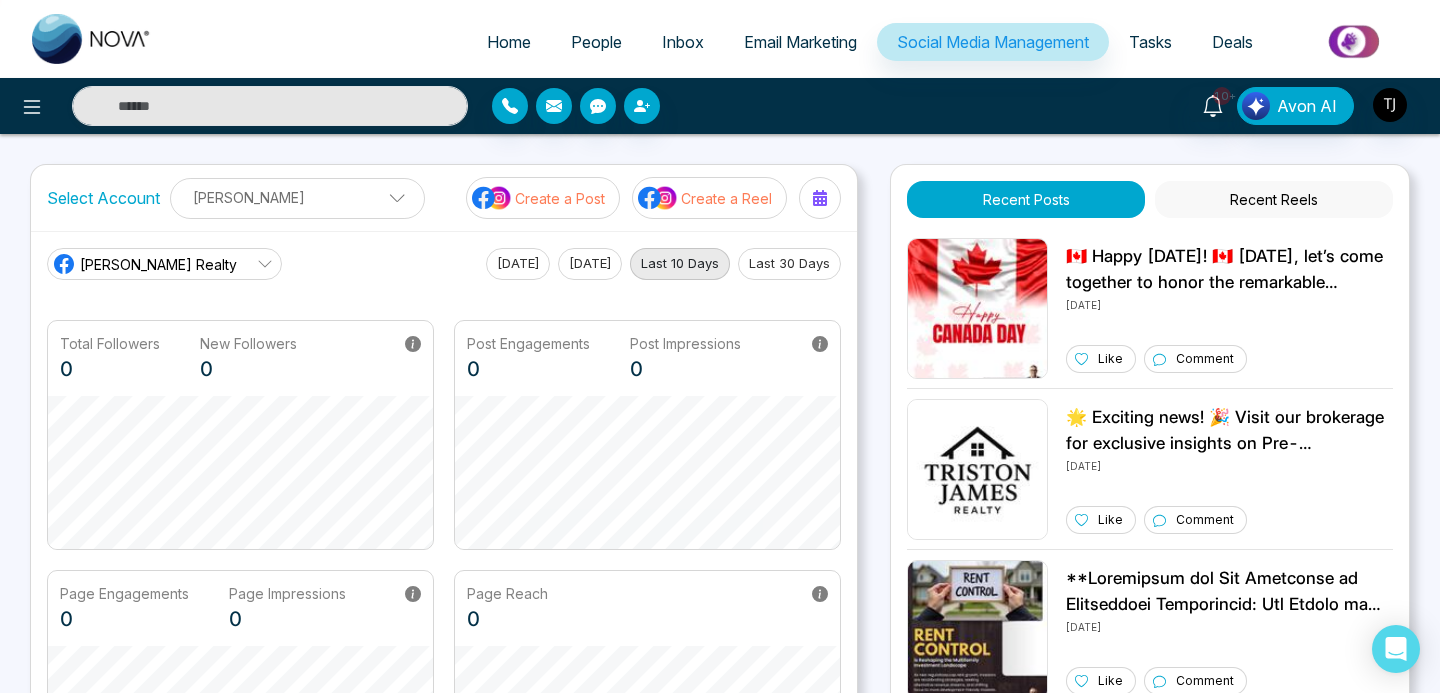 click on "Recent Reels" at bounding box center [1274, 199] 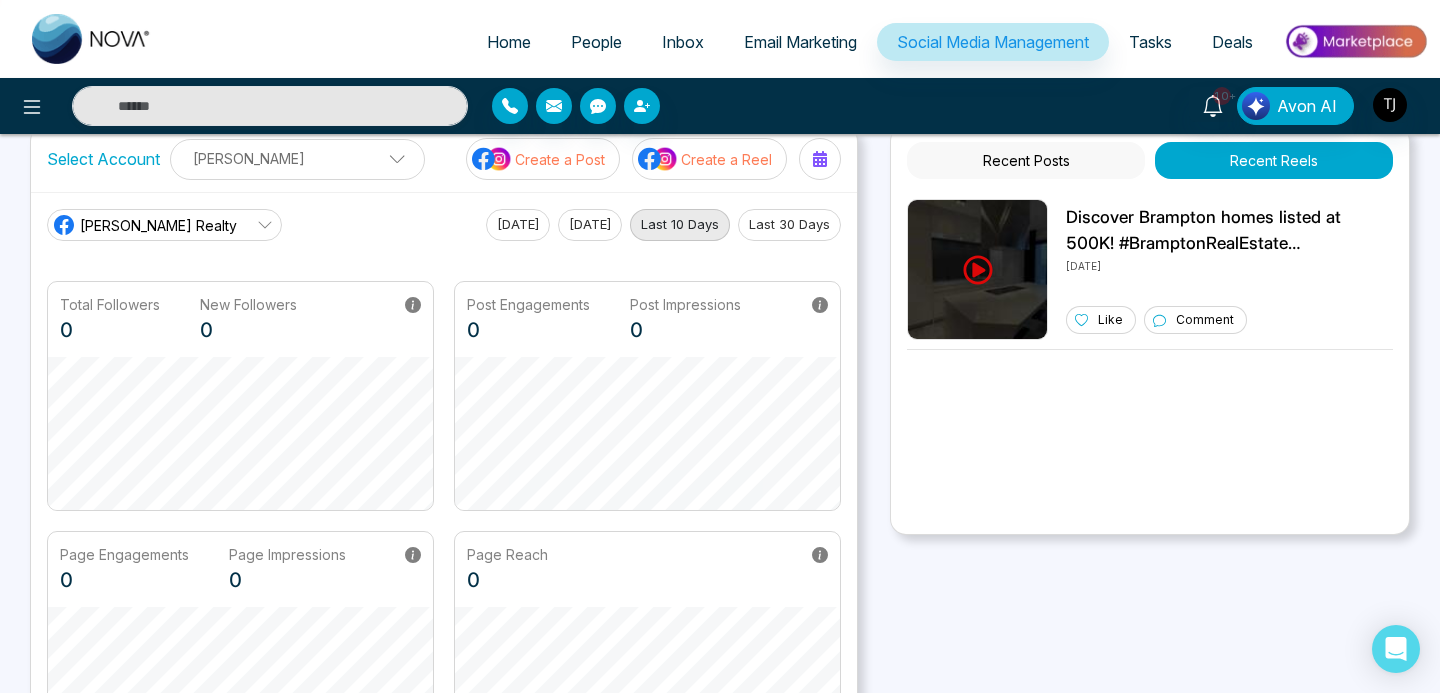 scroll, scrollTop: 0, scrollLeft: 0, axis: both 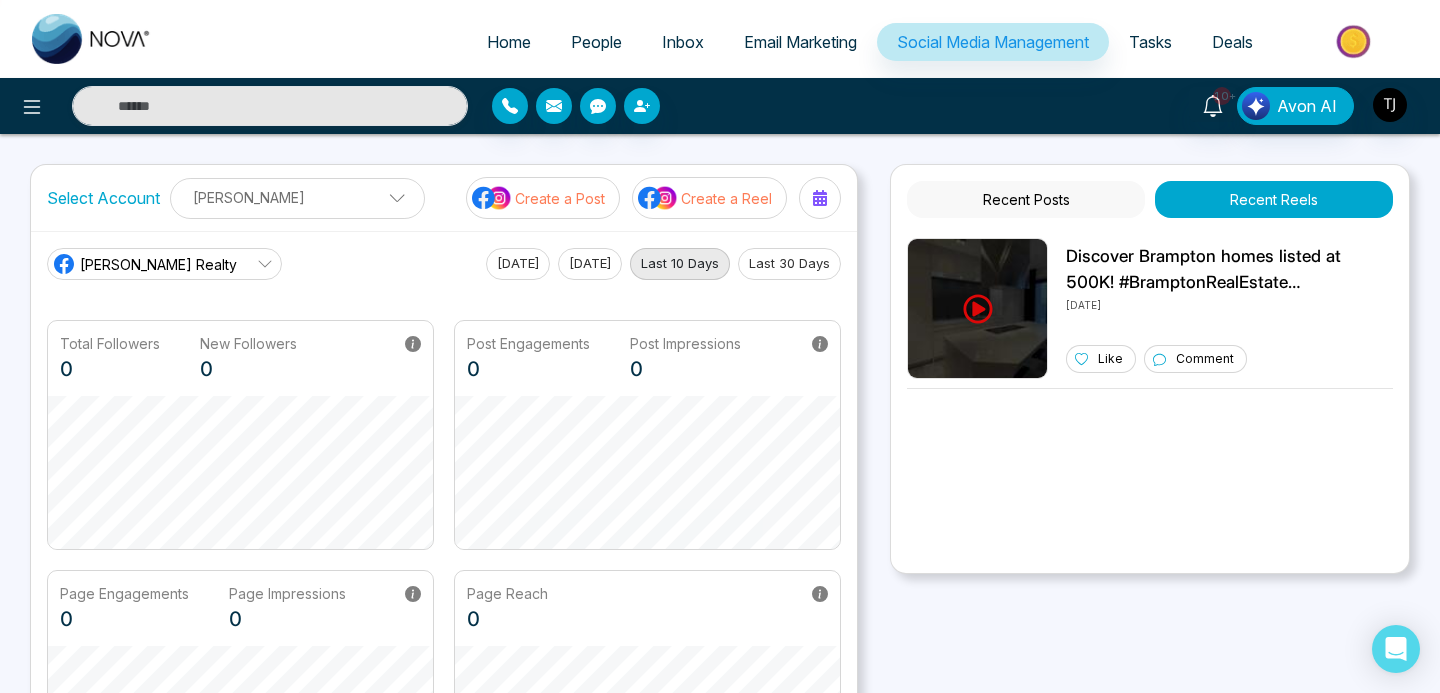click at bounding box center [658, 198] 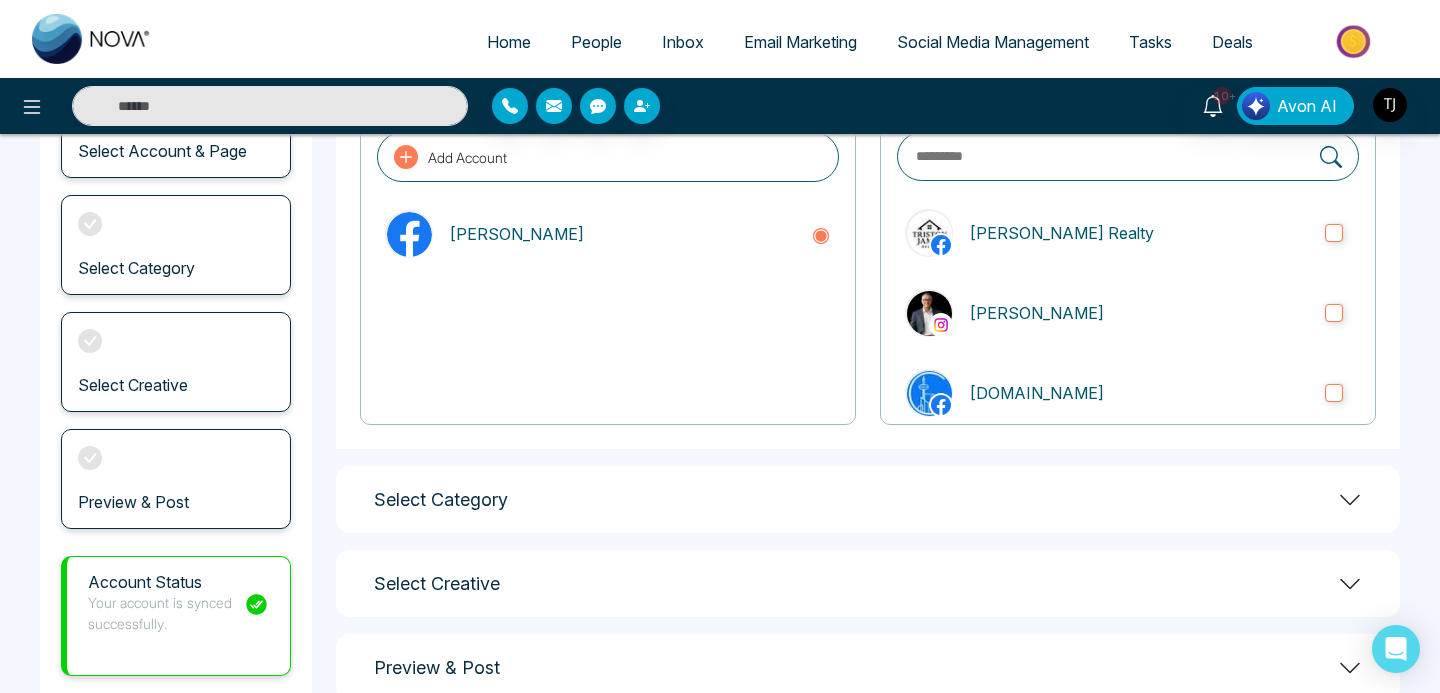 scroll, scrollTop: 243, scrollLeft: 0, axis: vertical 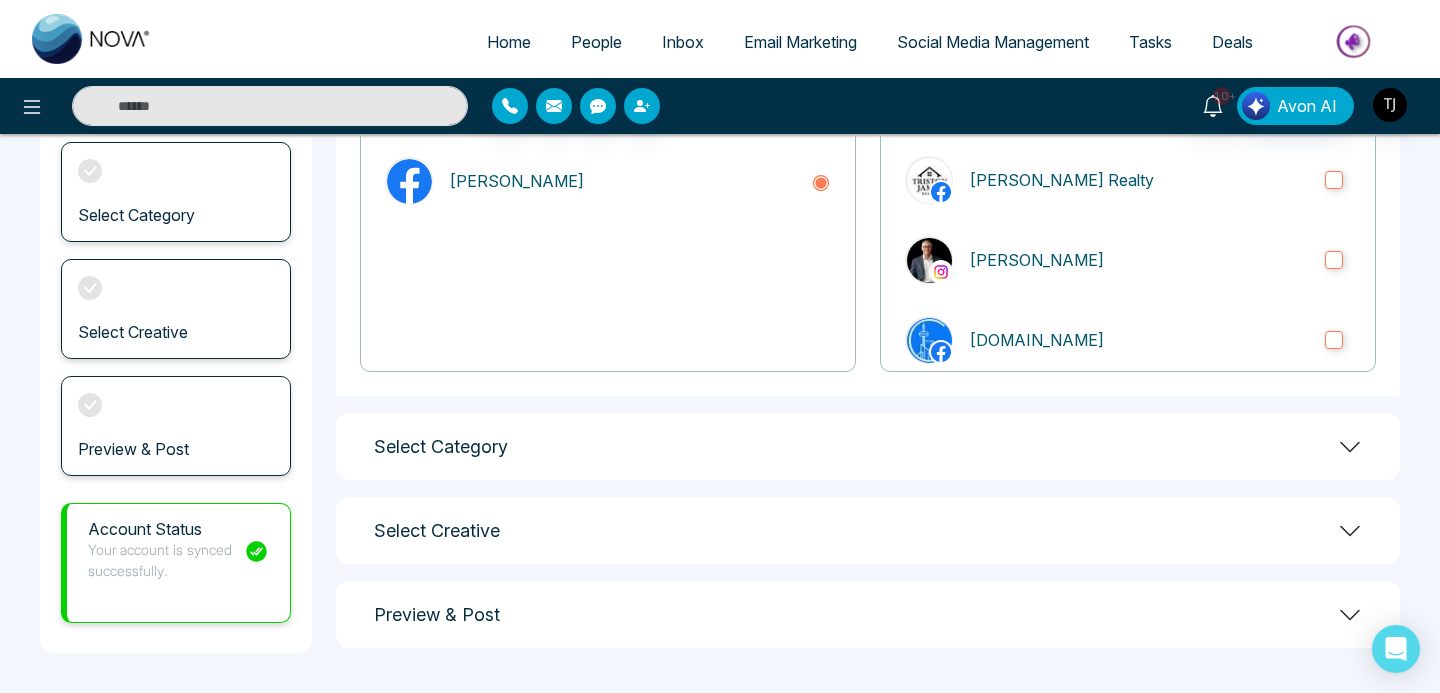 click on "Select Category" at bounding box center [868, 446] 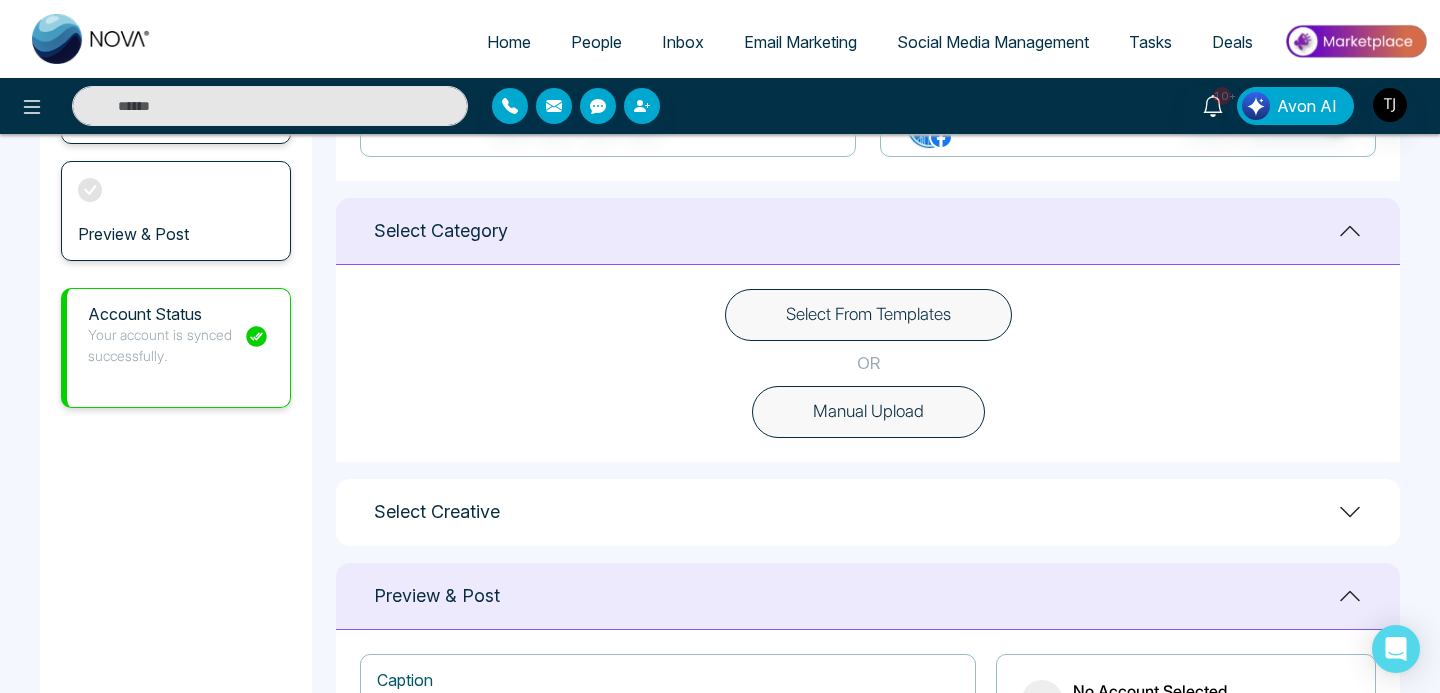 scroll, scrollTop: 459, scrollLeft: 0, axis: vertical 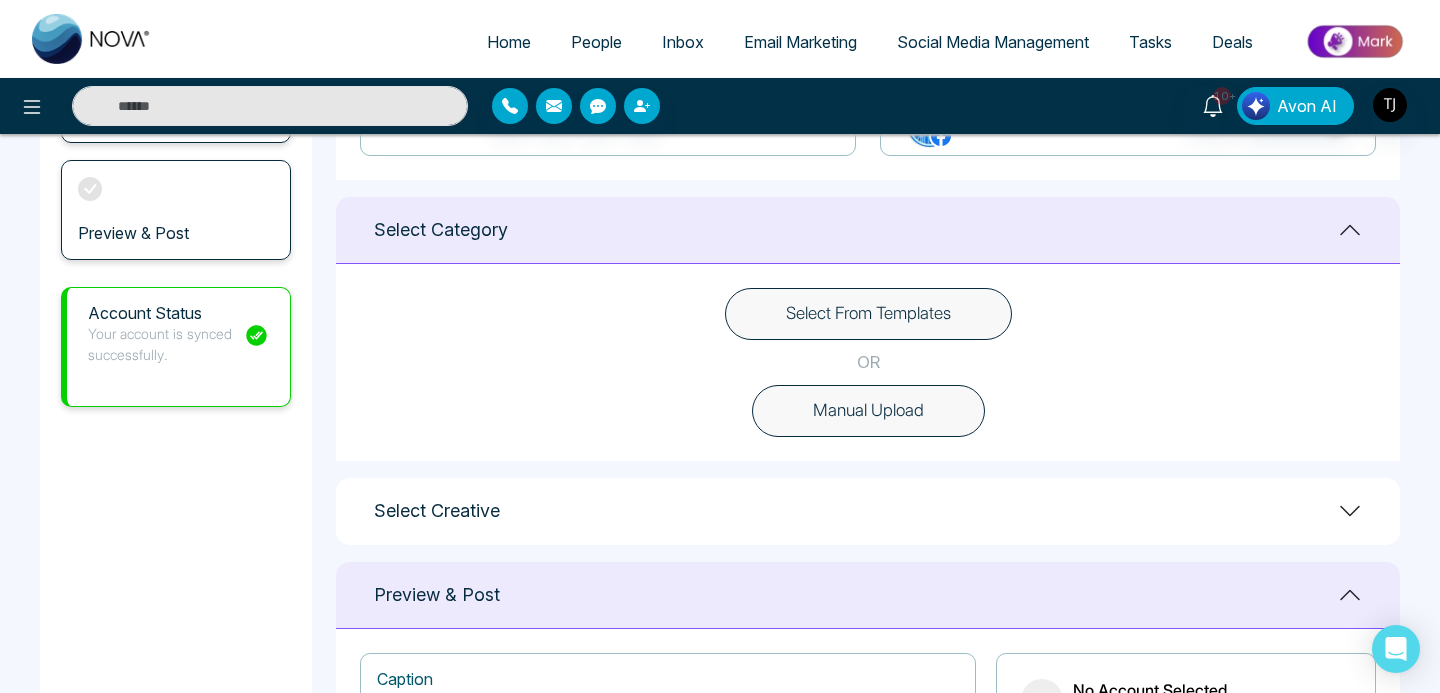 click on "Select From Templates" at bounding box center [868, 314] 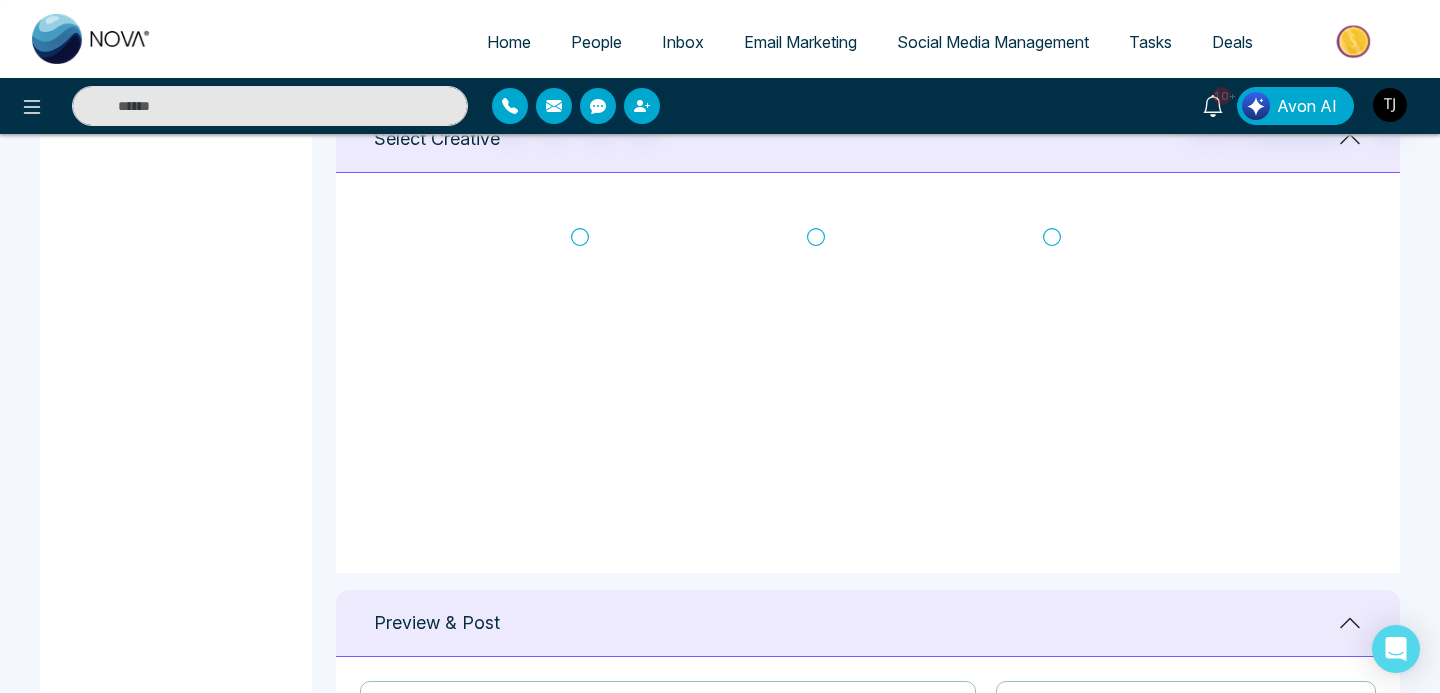 scroll, scrollTop: 878, scrollLeft: 0, axis: vertical 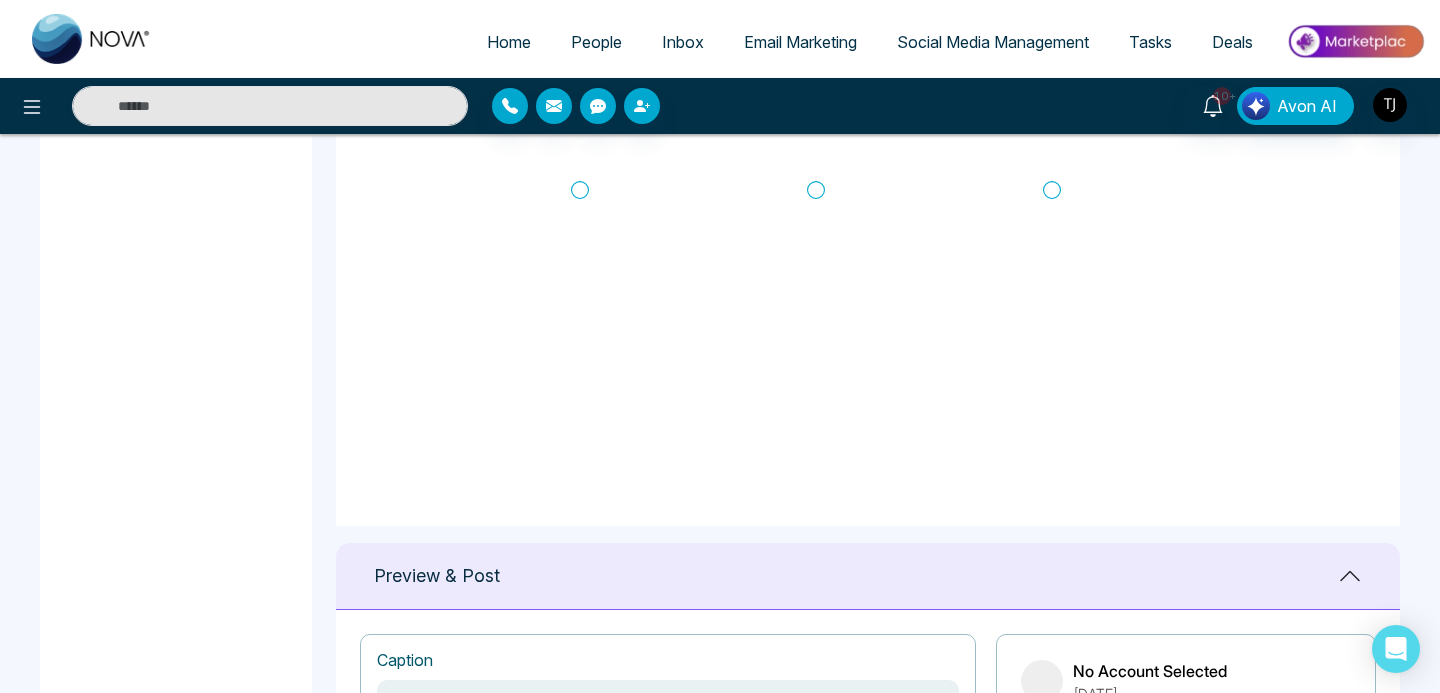 click 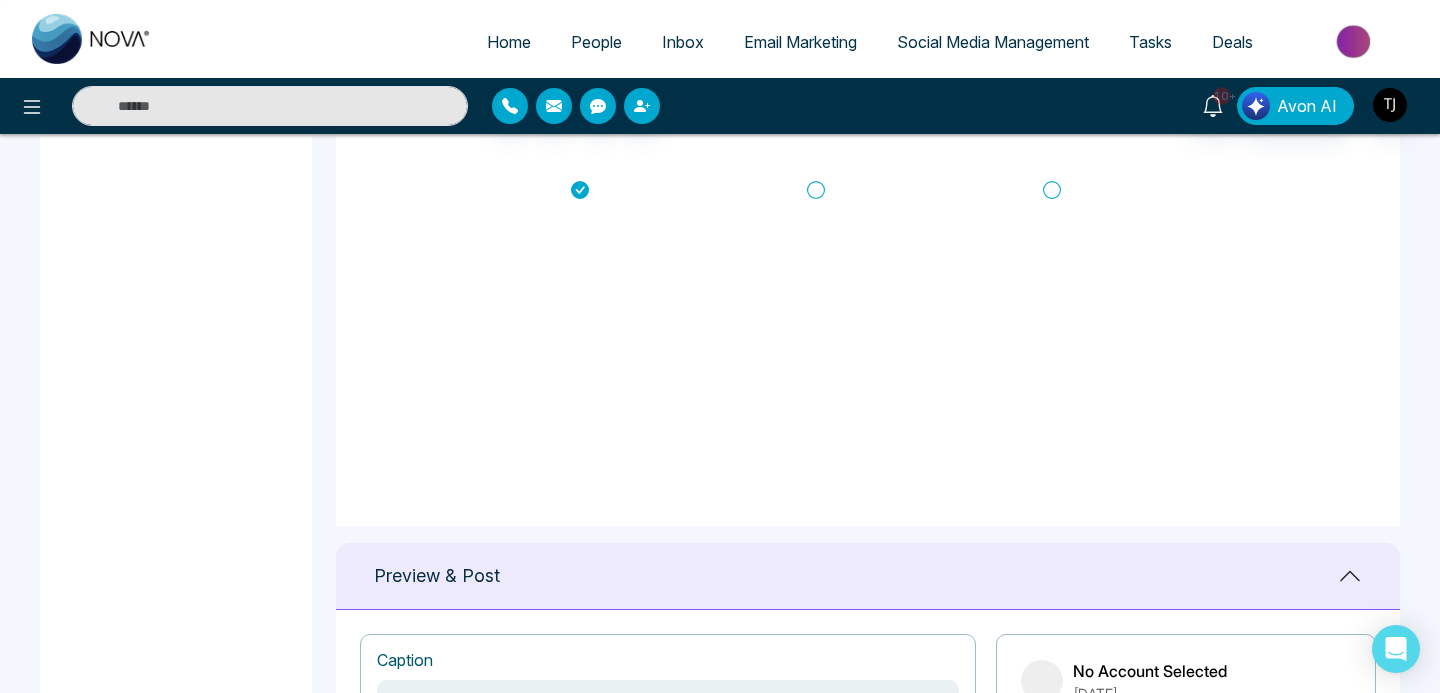 scroll, scrollTop: 79, scrollLeft: 0, axis: vertical 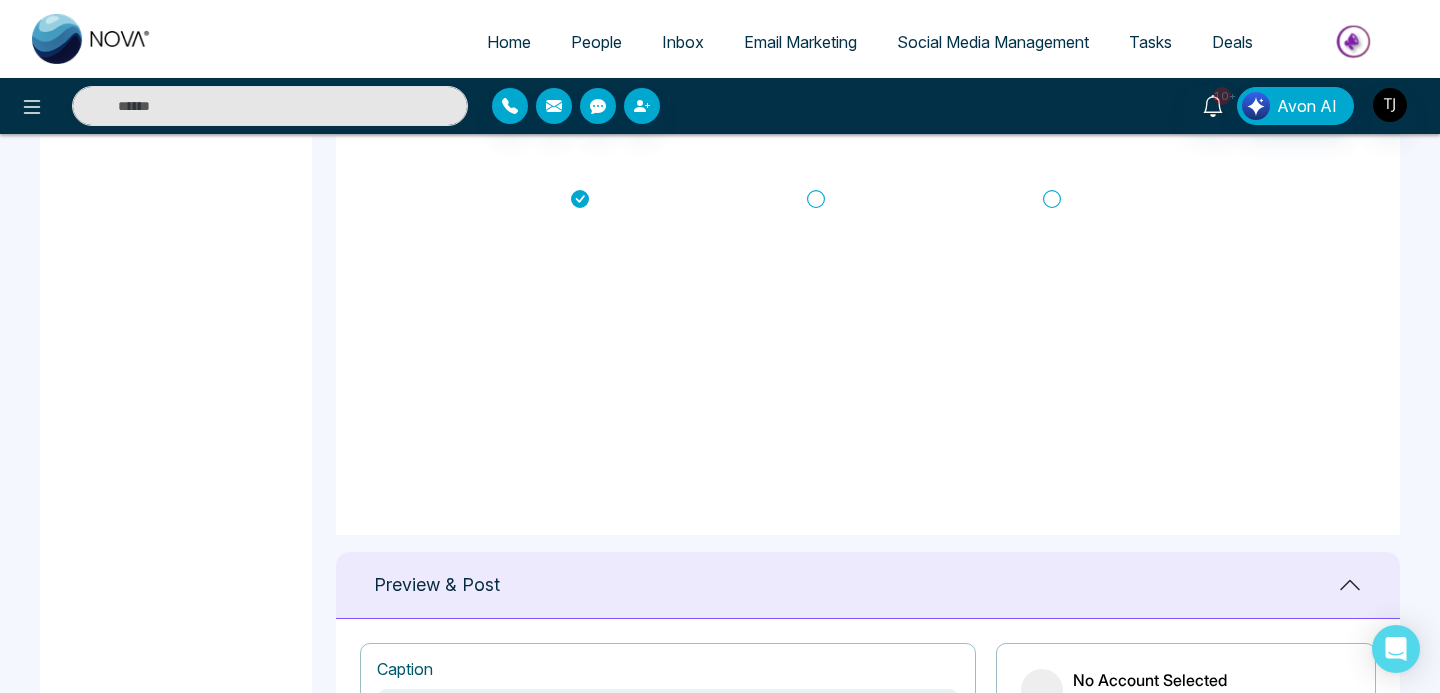 click 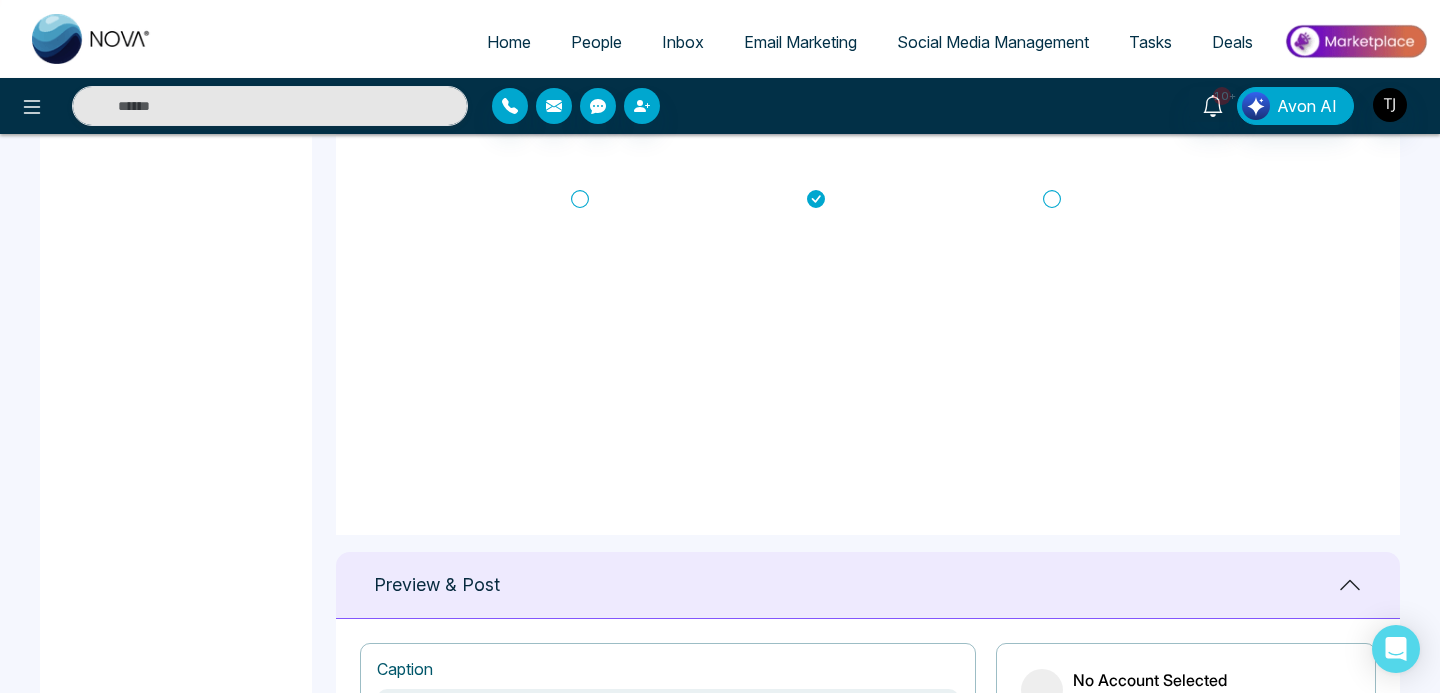 type on "**********" 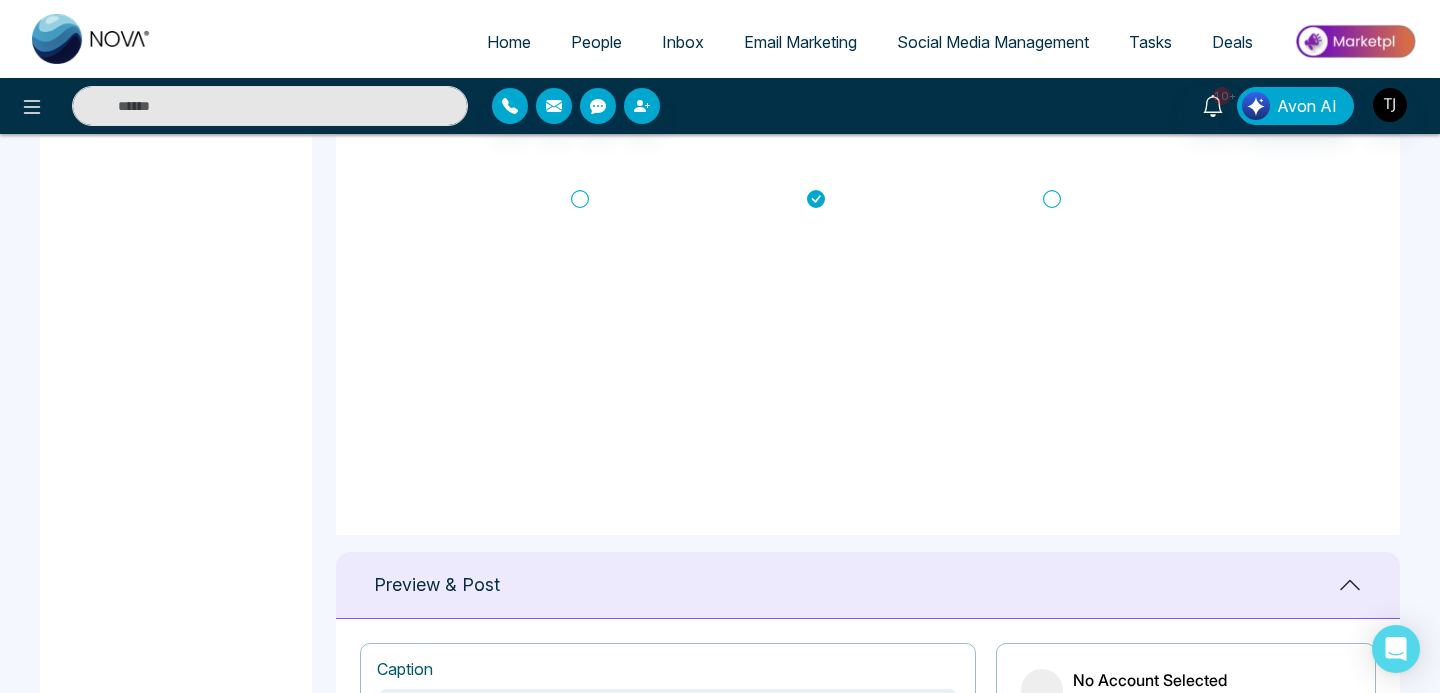 scroll, scrollTop: 79, scrollLeft: 0, axis: vertical 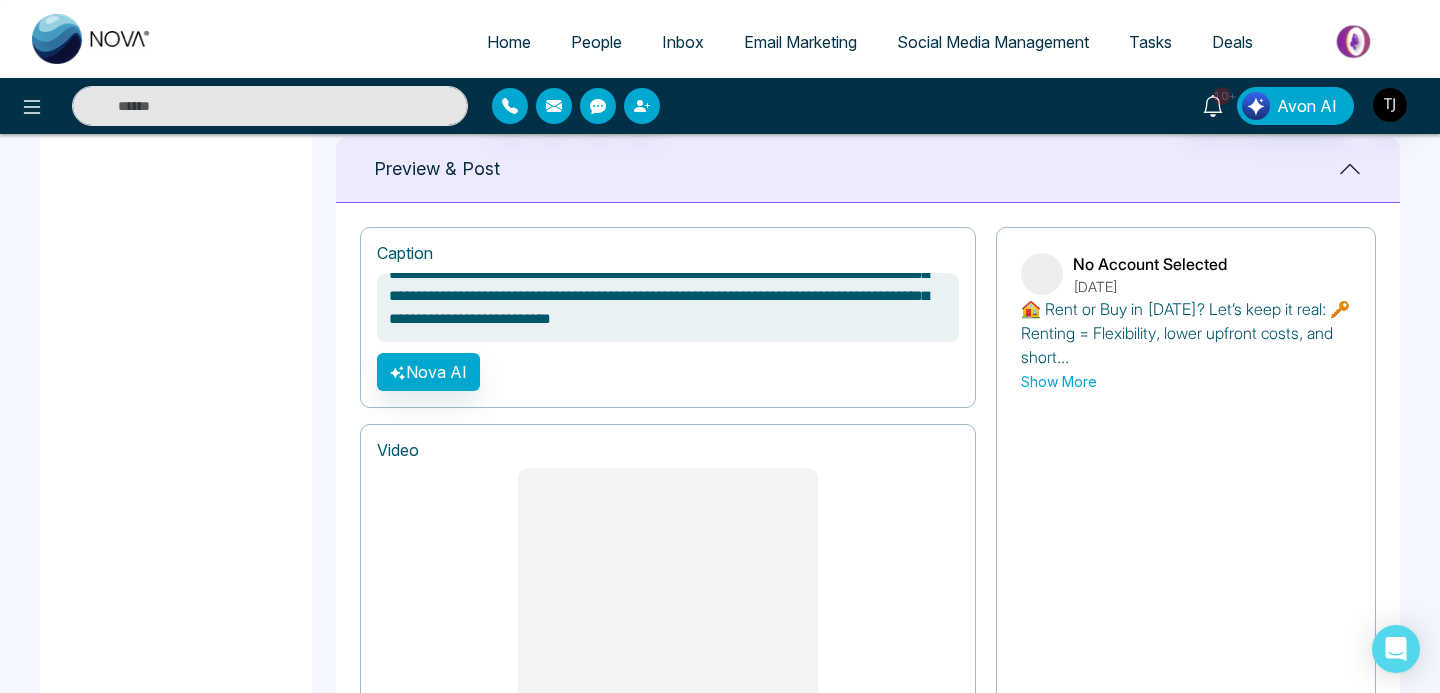 click on "No Account Selected July 9th, 2025 🏠 Rent or Buy in 2025? Let’s keep it real: 🔑 Renting = Flexibility, lower upfront costs, and short... Show More Like Comment Share" at bounding box center [1186, 648] 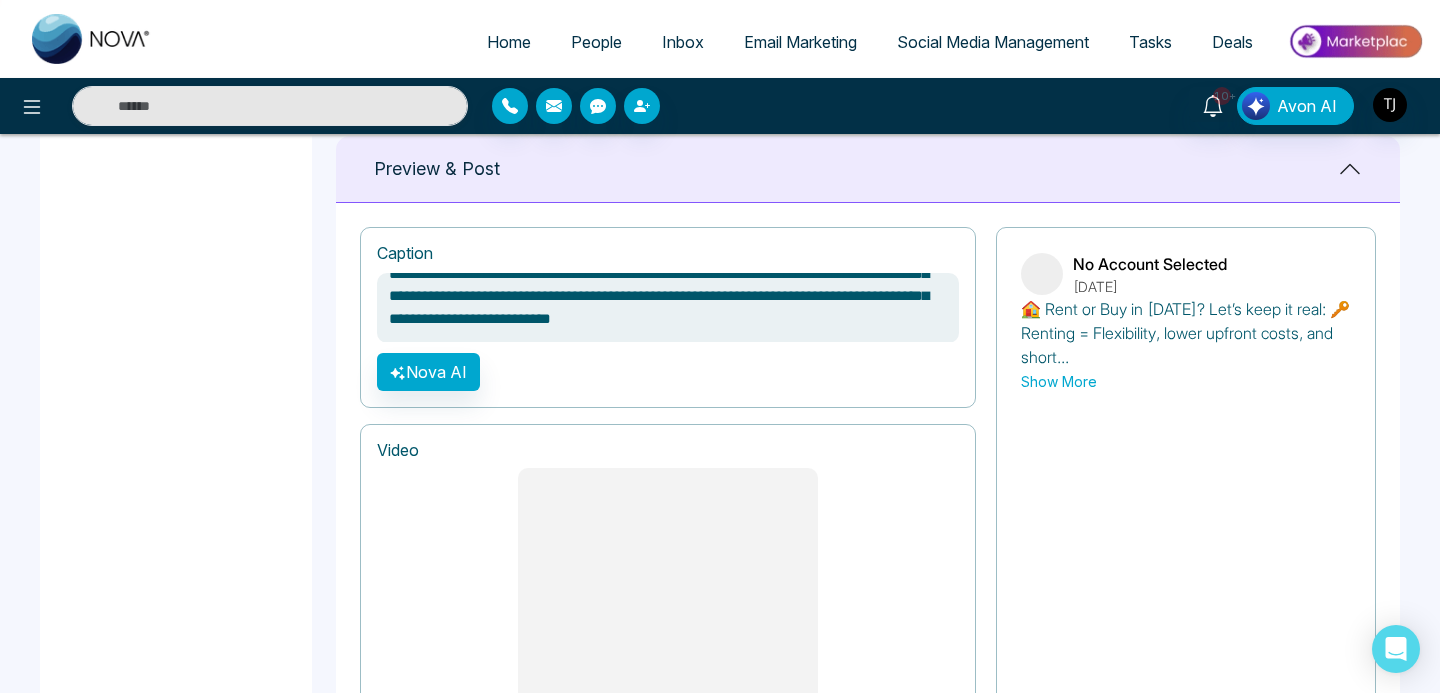 click on "No Account Selected" at bounding box center (1150, 264) 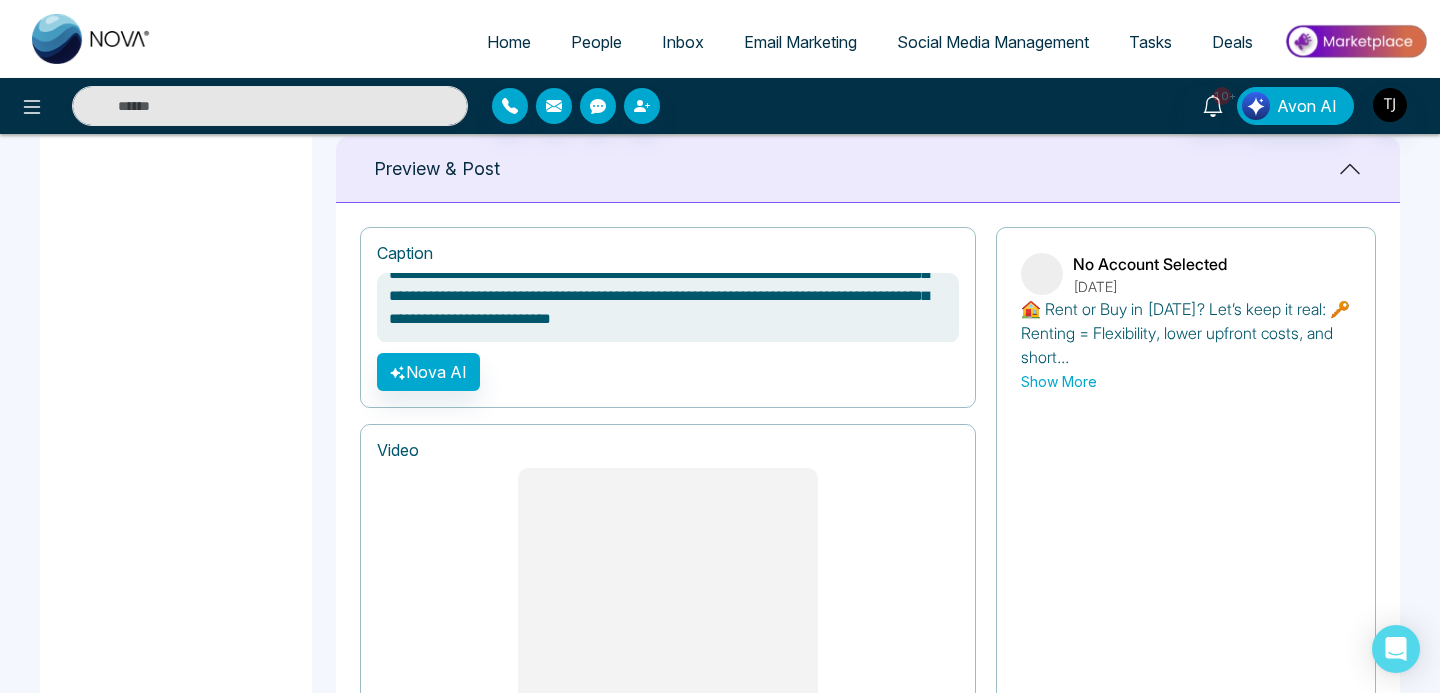 click at bounding box center [1042, 274] 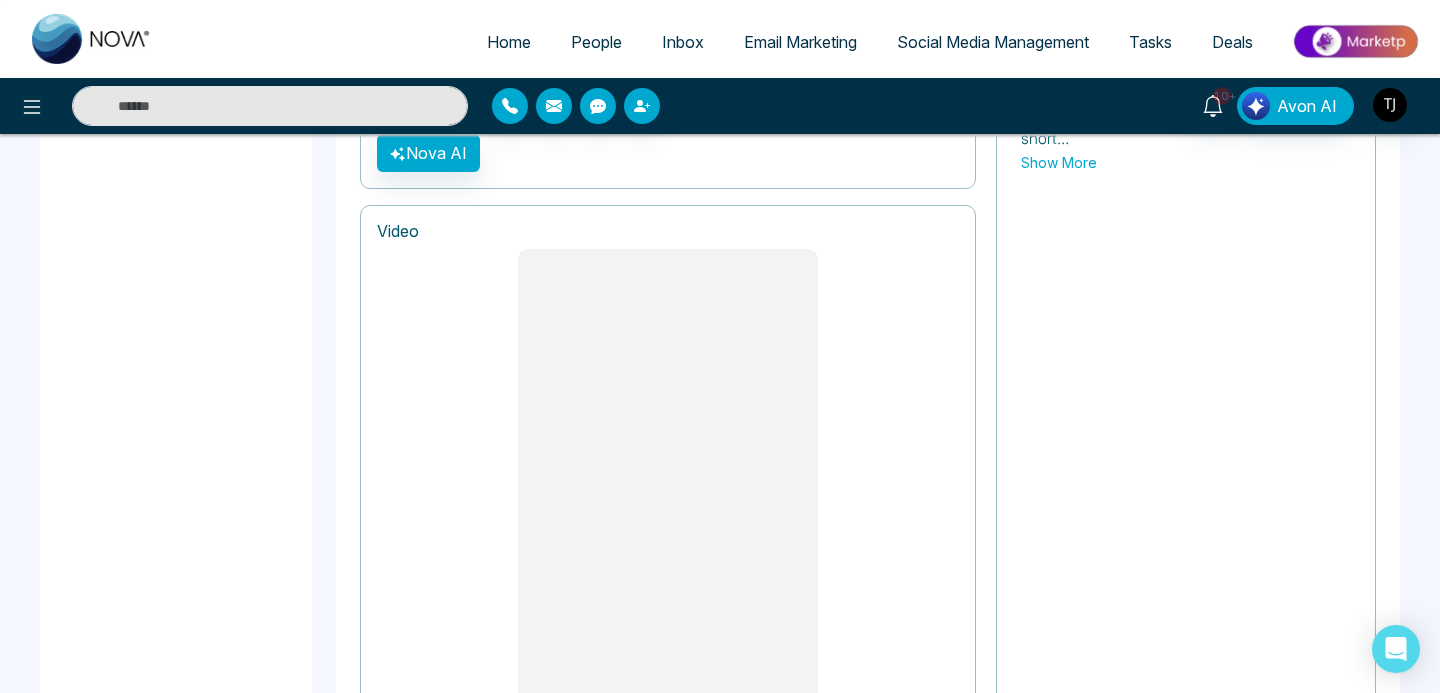 scroll, scrollTop: 799, scrollLeft: 0, axis: vertical 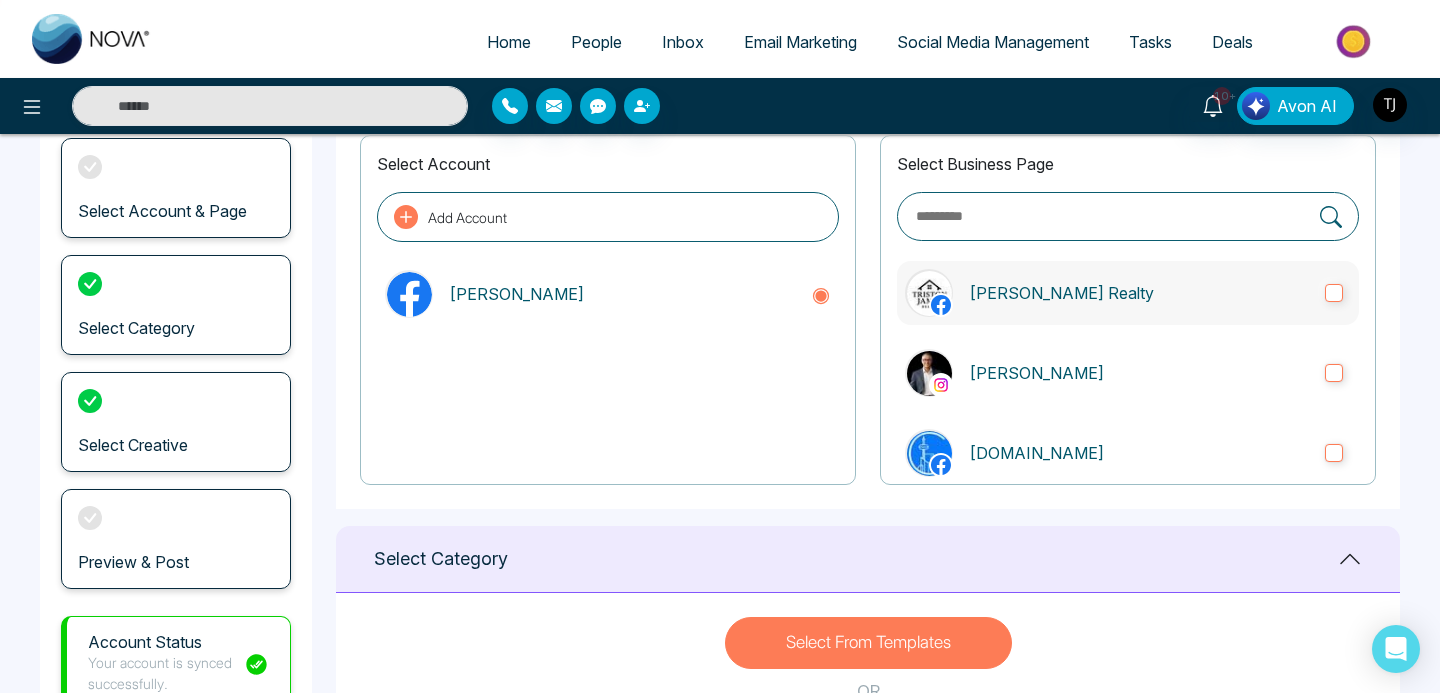click on "[PERSON_NAME] Realty" at bounding box center (1139, 293) 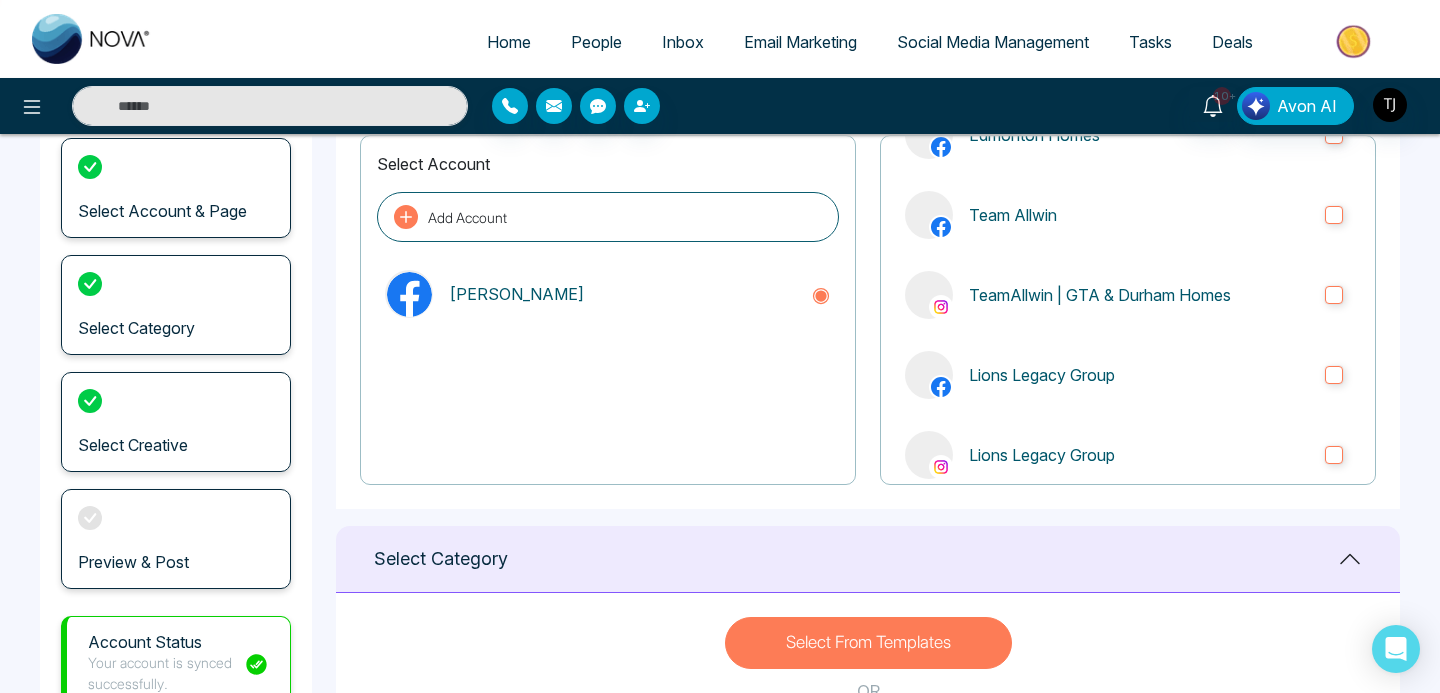 scroll, scrollTop: 0, scrollLeft: 0, axis: both 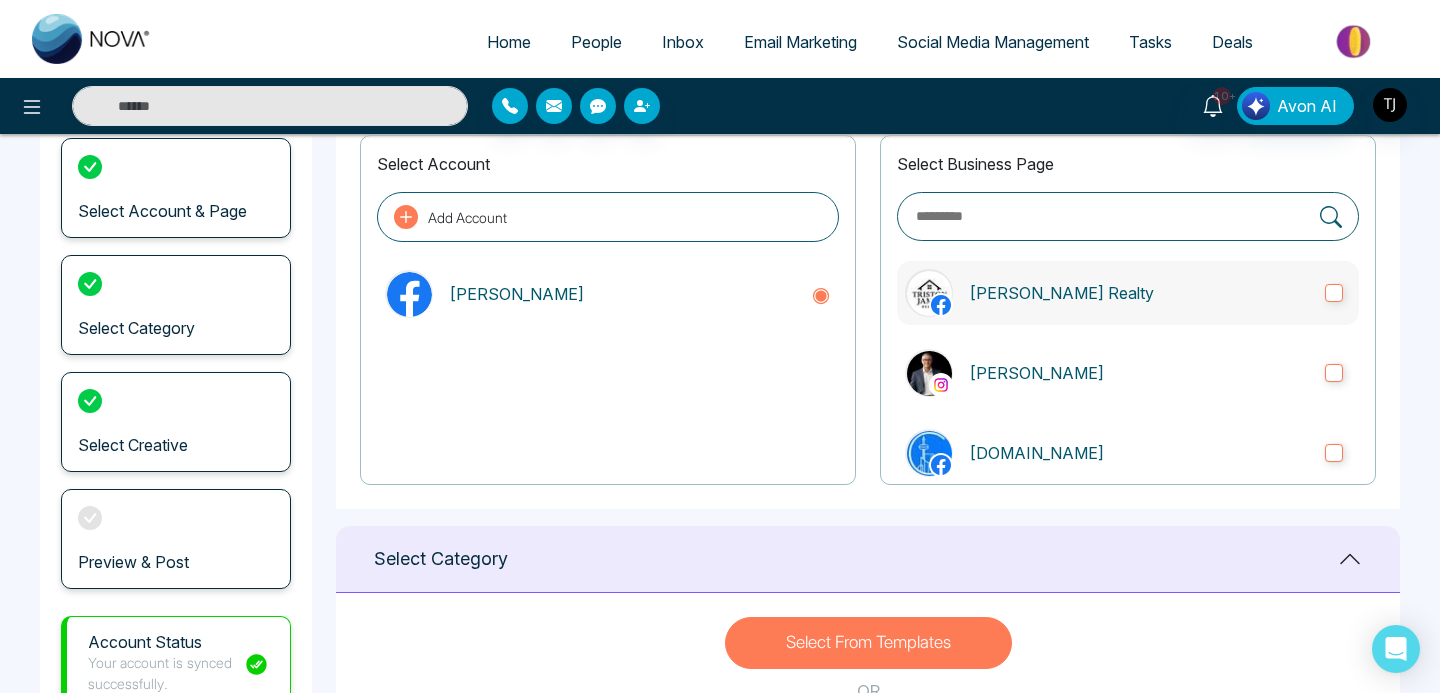 click on "[PERSON_NAME] Realty" at bounding box center [1139, 293] 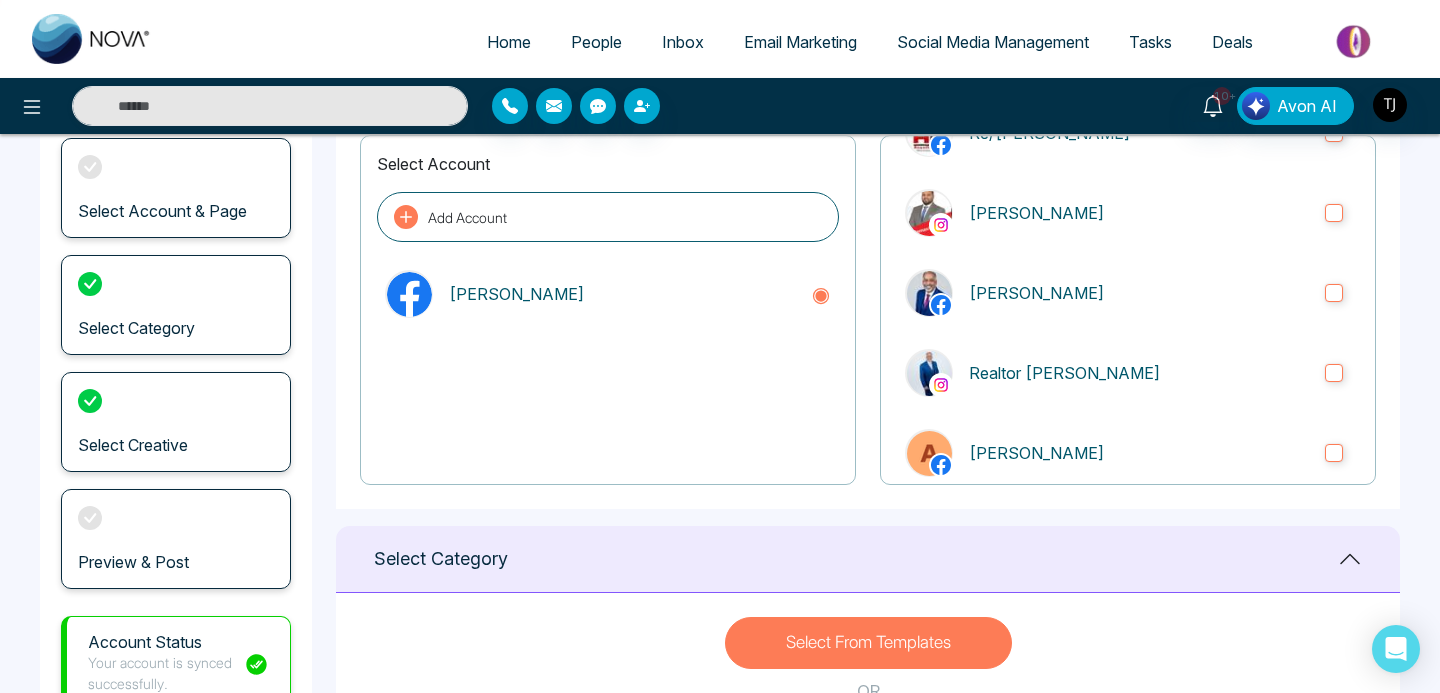 scroll, scrollTop: 1791, scrollLeft: 0, axis: vertical 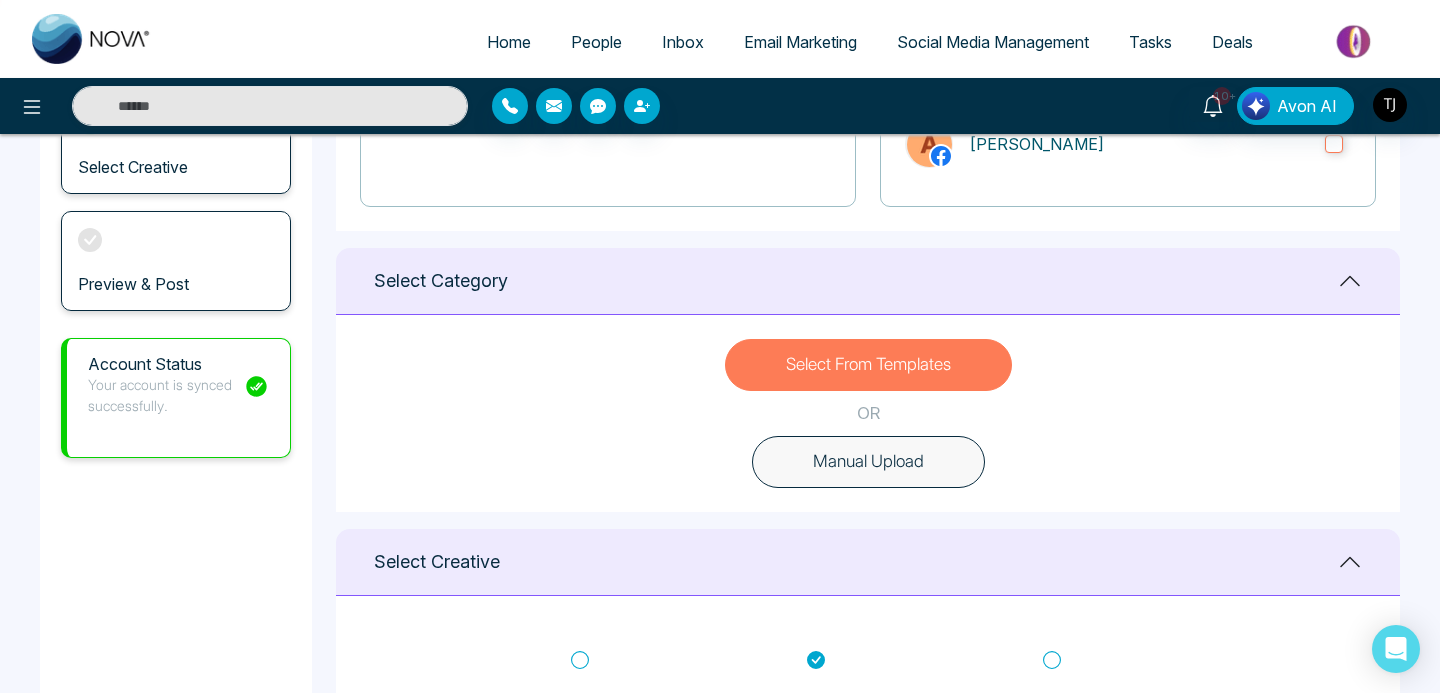 click on "Manual Upload" at bounding box center [868, 462] 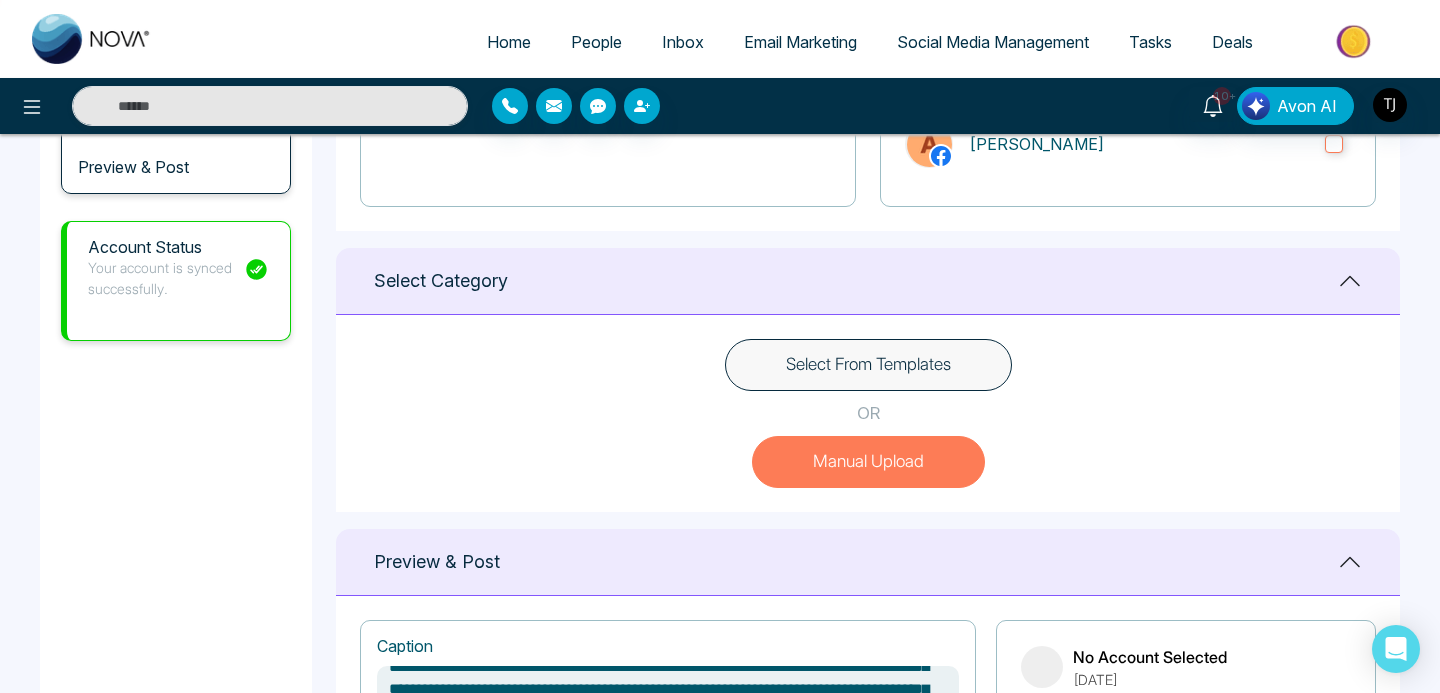 type 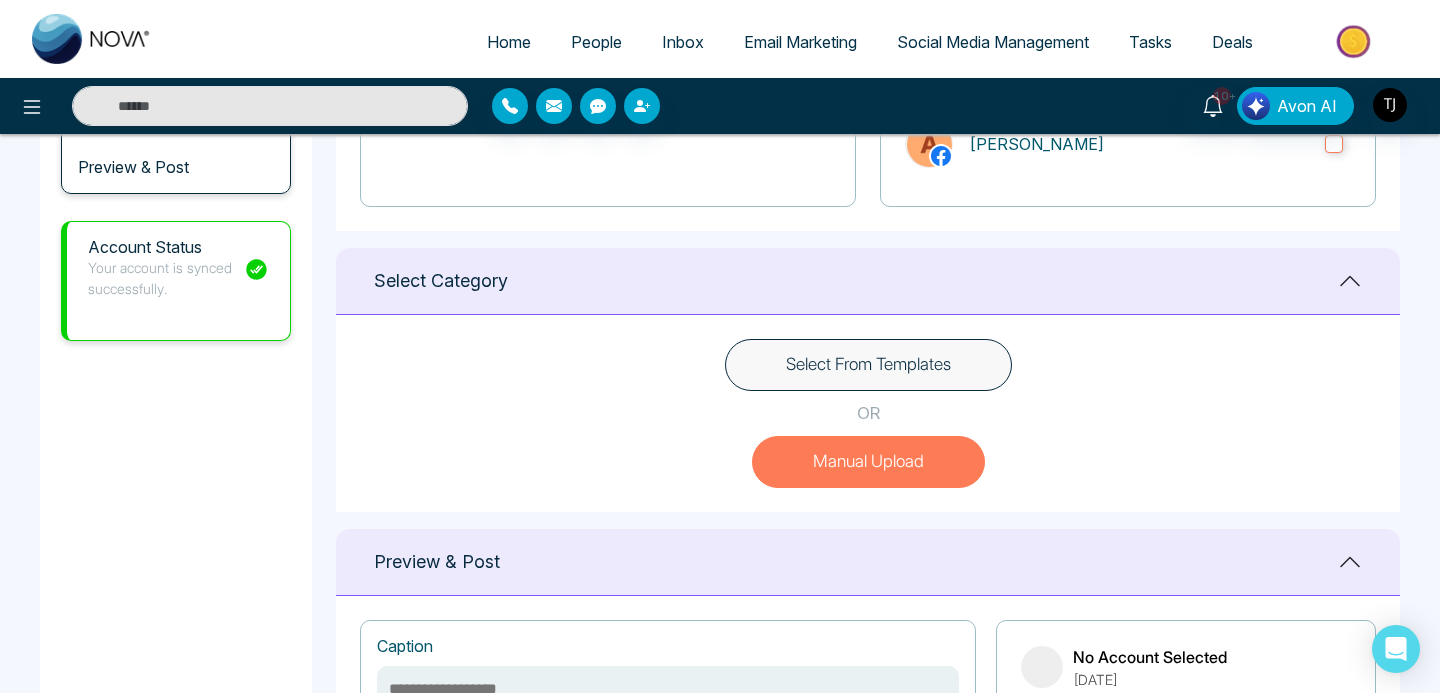 scroll, scrollTop: 0, scrollLeft: 0, axis: both 